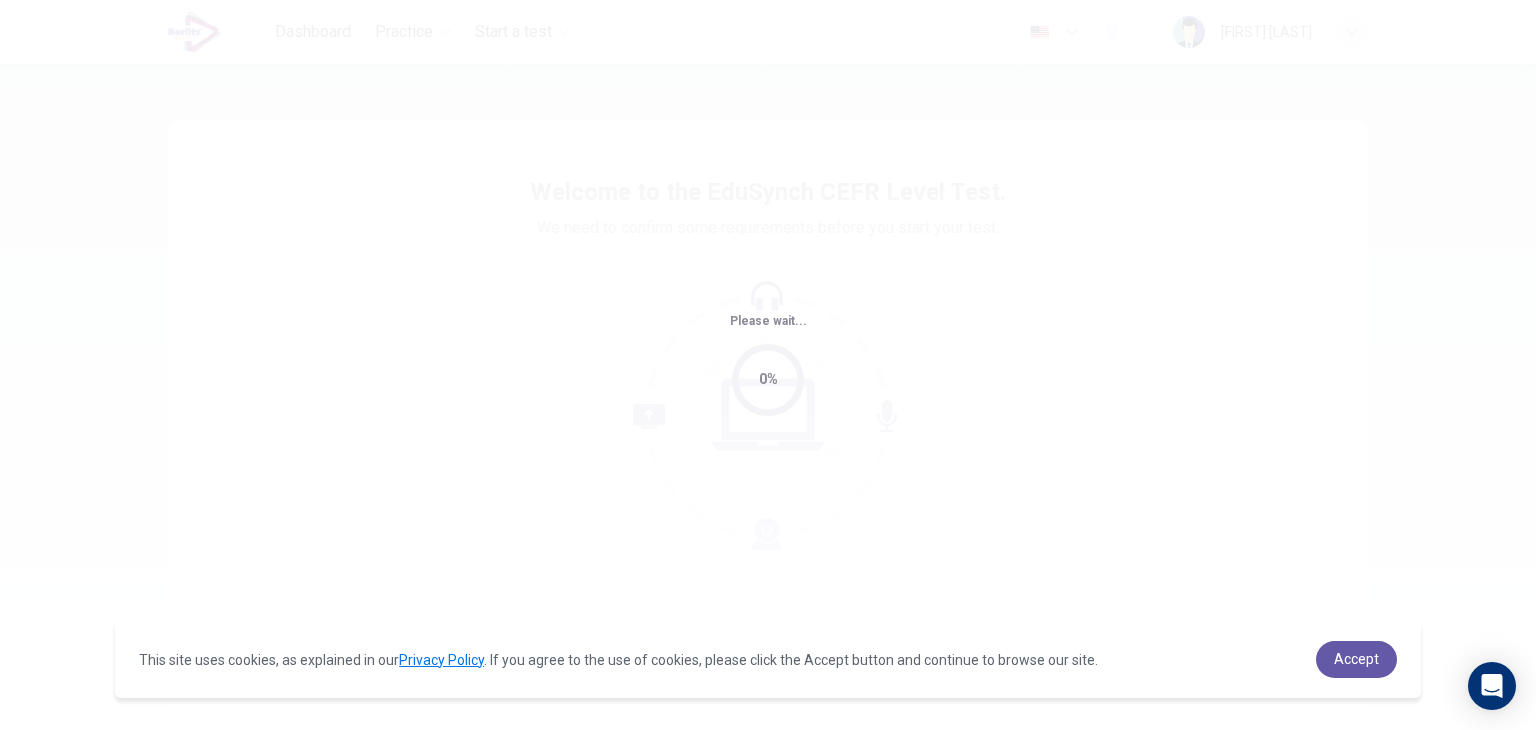 scroll, scrollTop: 0, scrollLeft: 0, axis: both 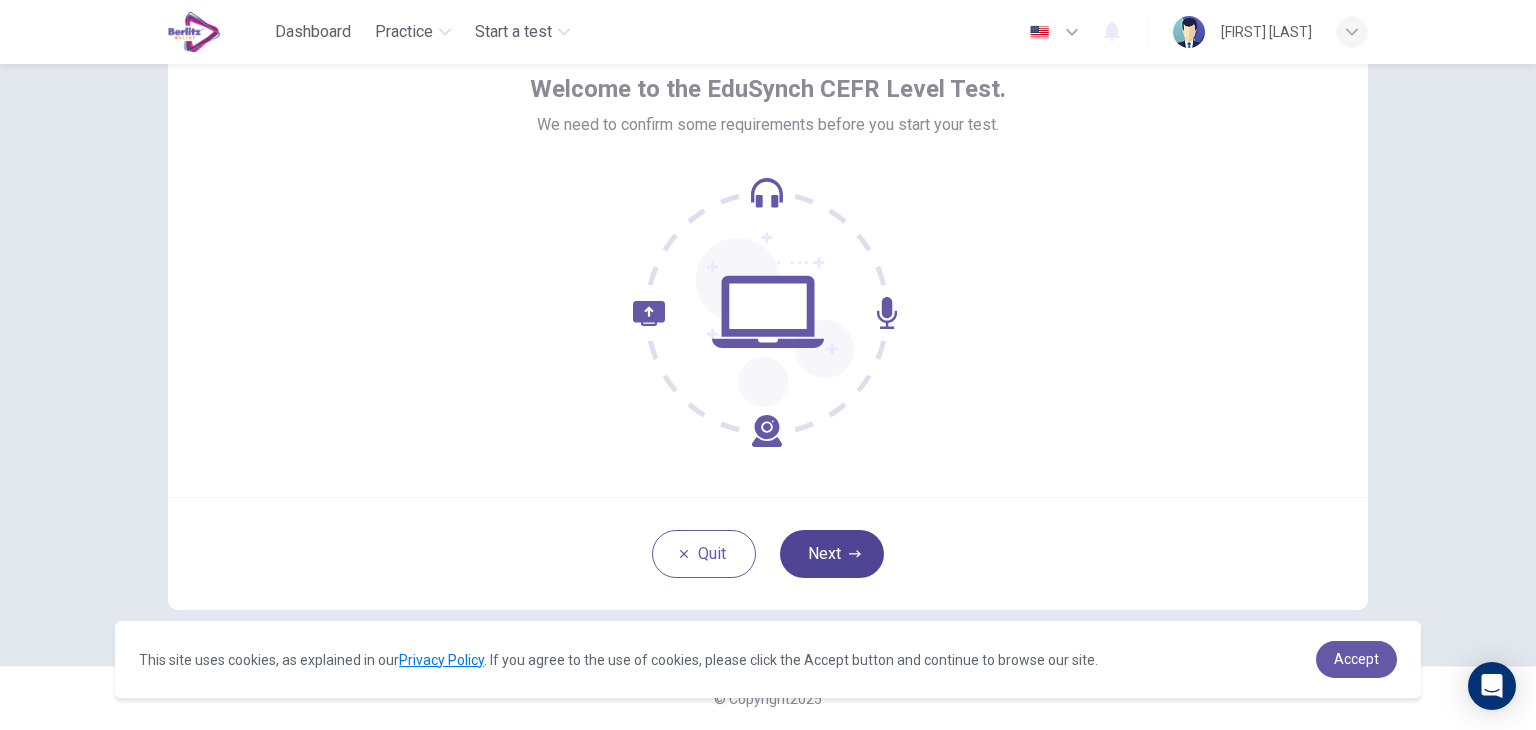 click on "Next" at bounding box center (832, 554) 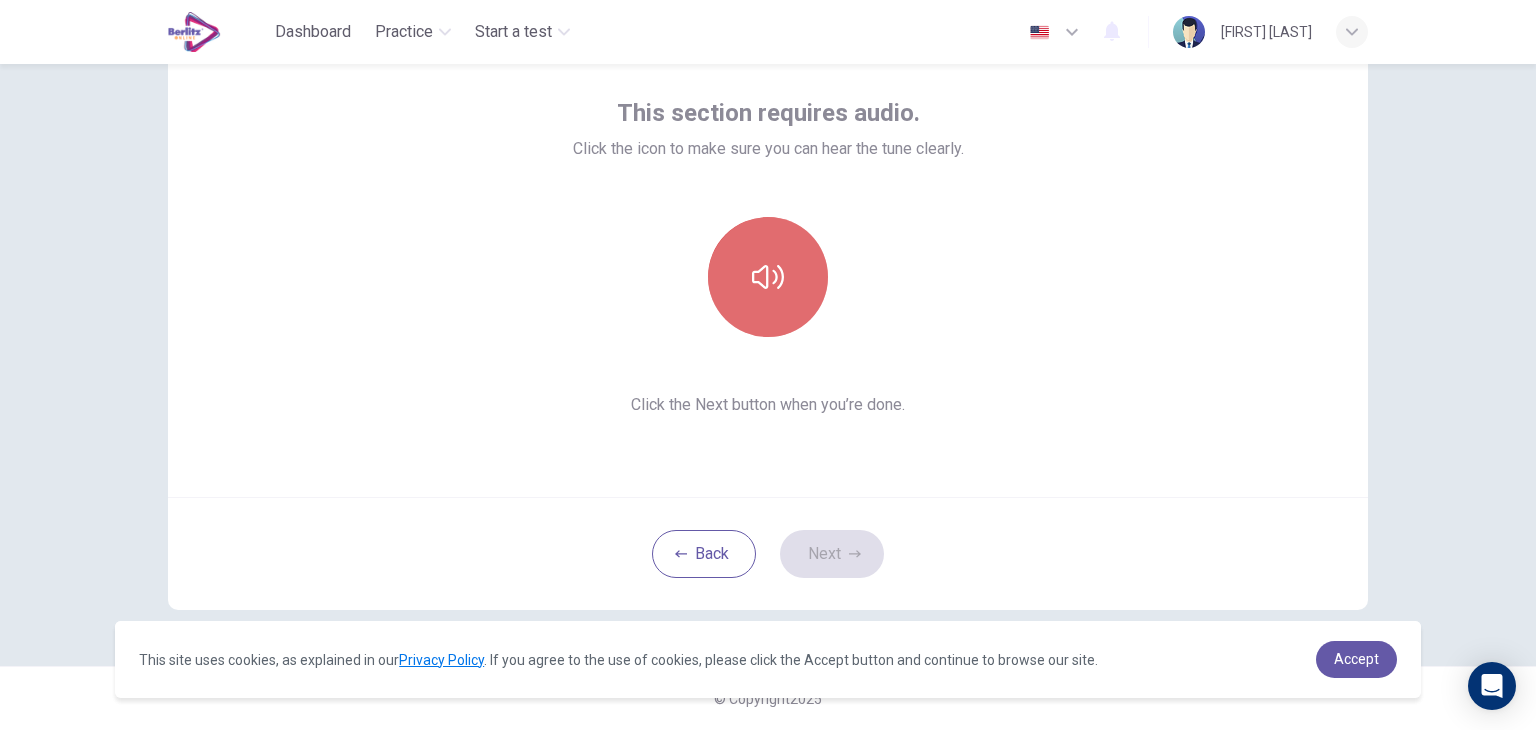 click at bounding box center (768, 277) 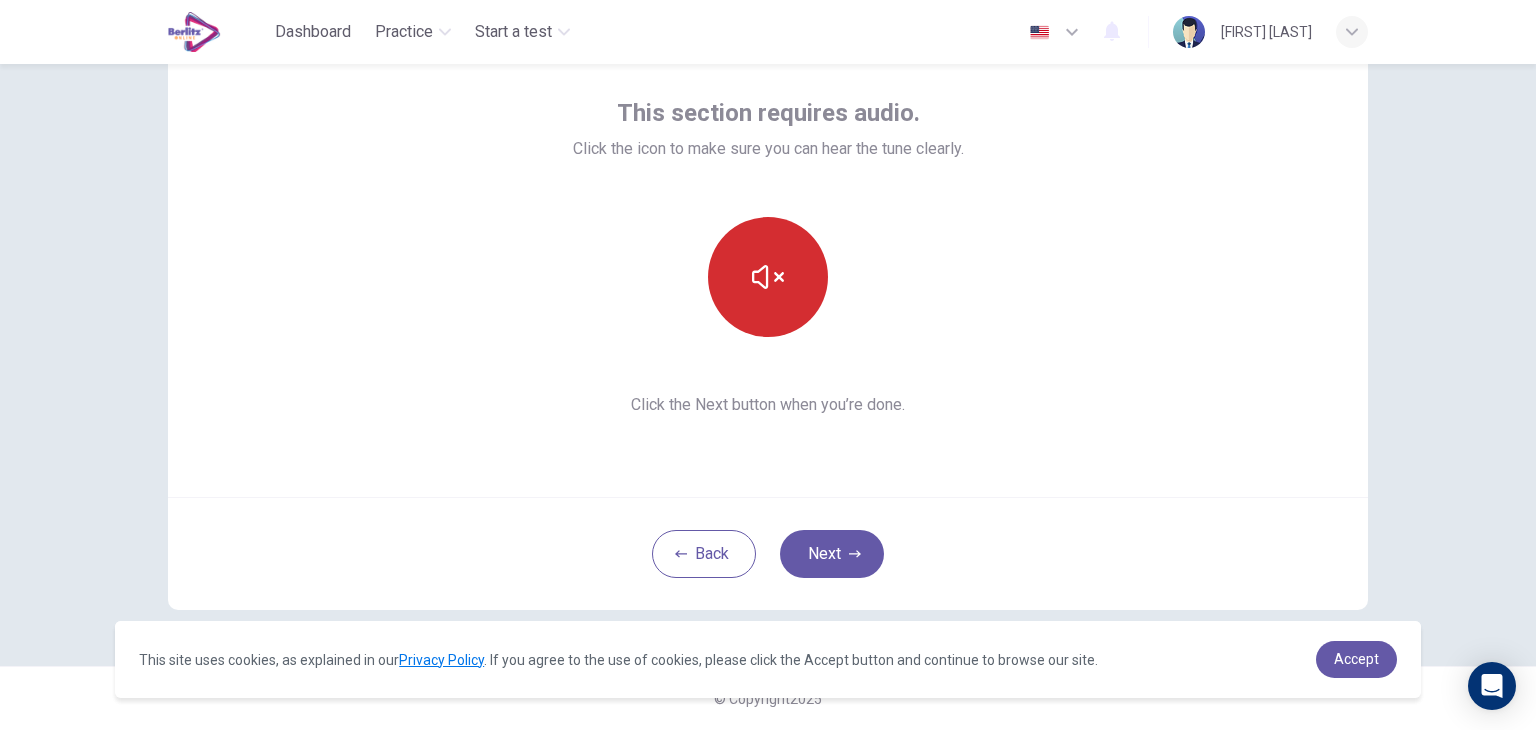 click at bounding box center [768, 277] 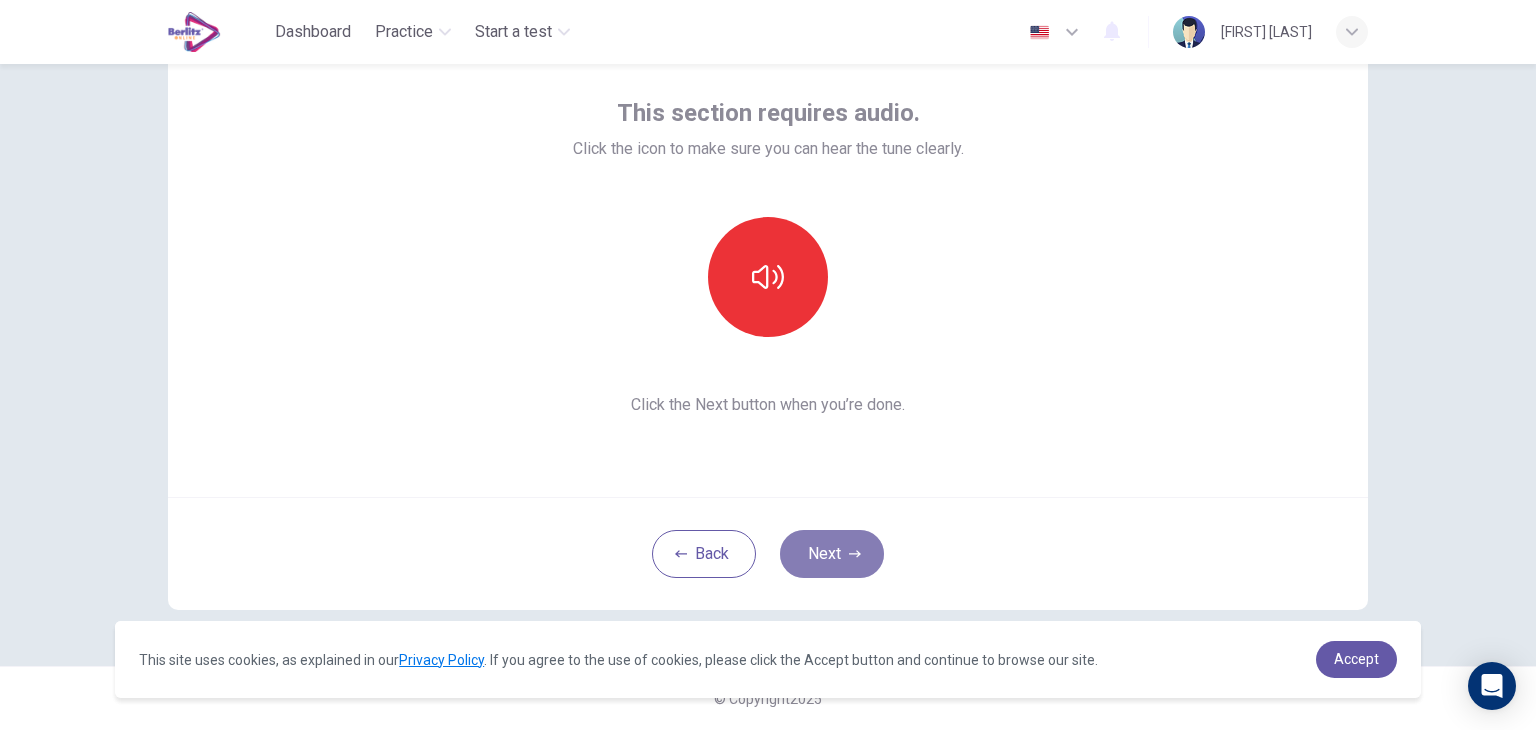 click on "Next" at bounding box center [832, 554] 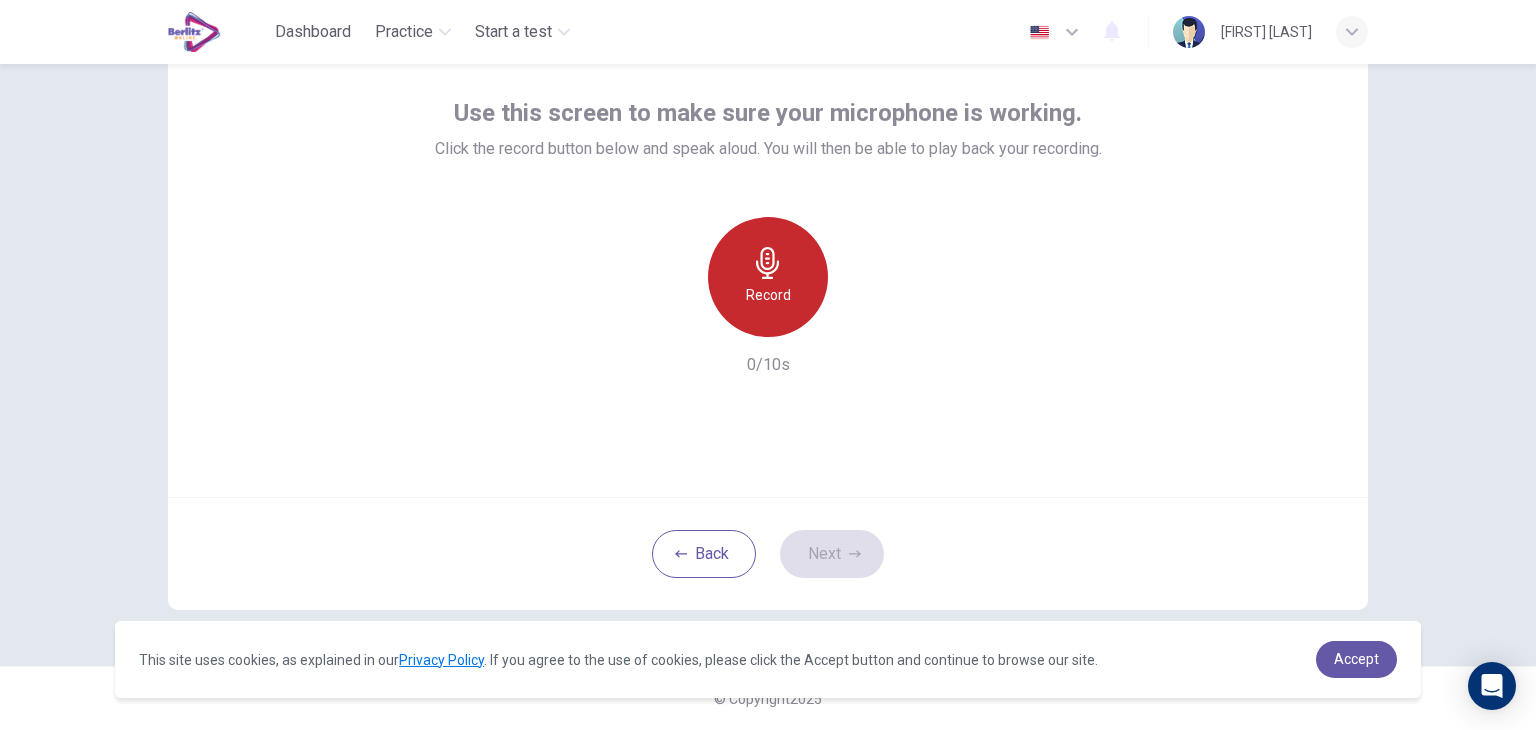 click on "Record" at bounding box center [768, 277] 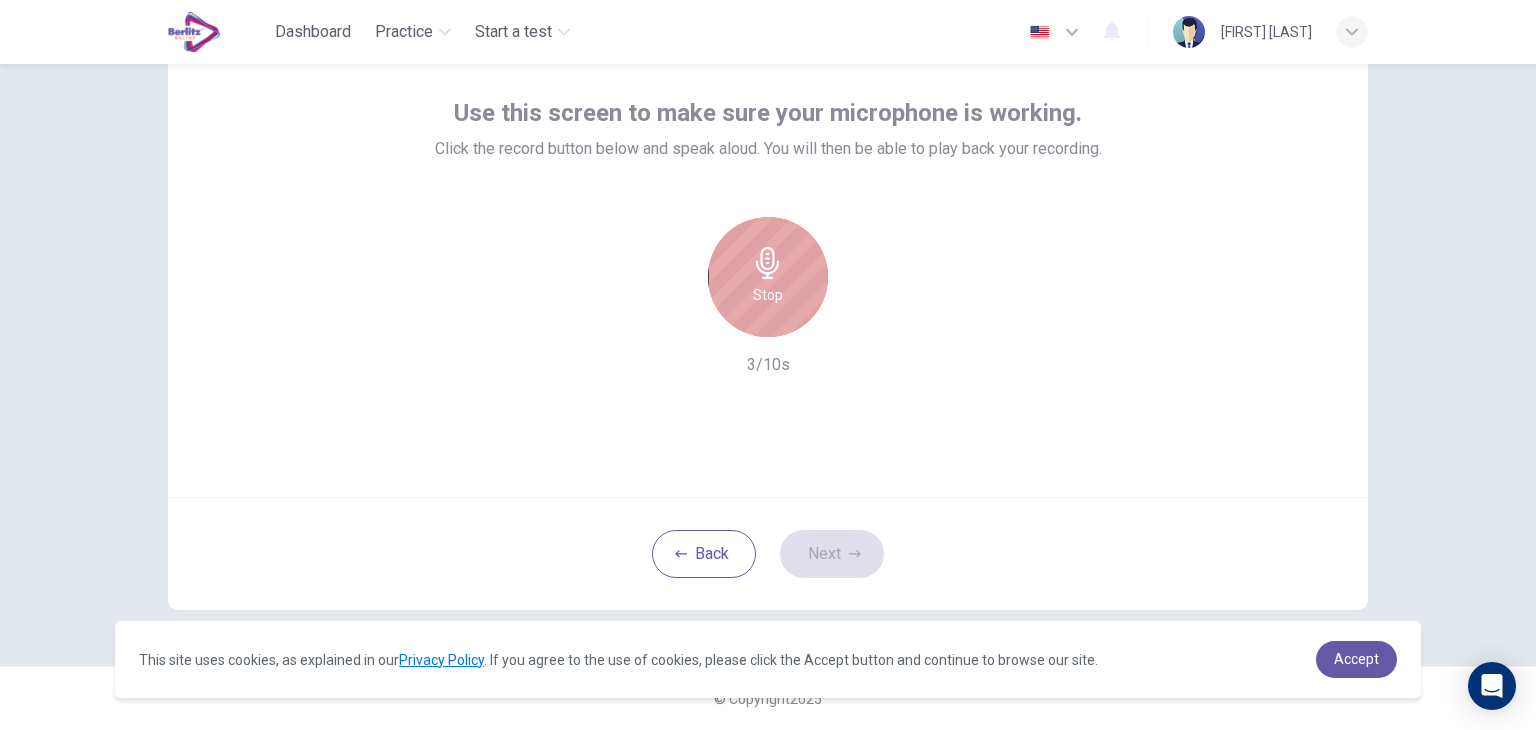 click on "Stop" at bounding box center [768, 277] 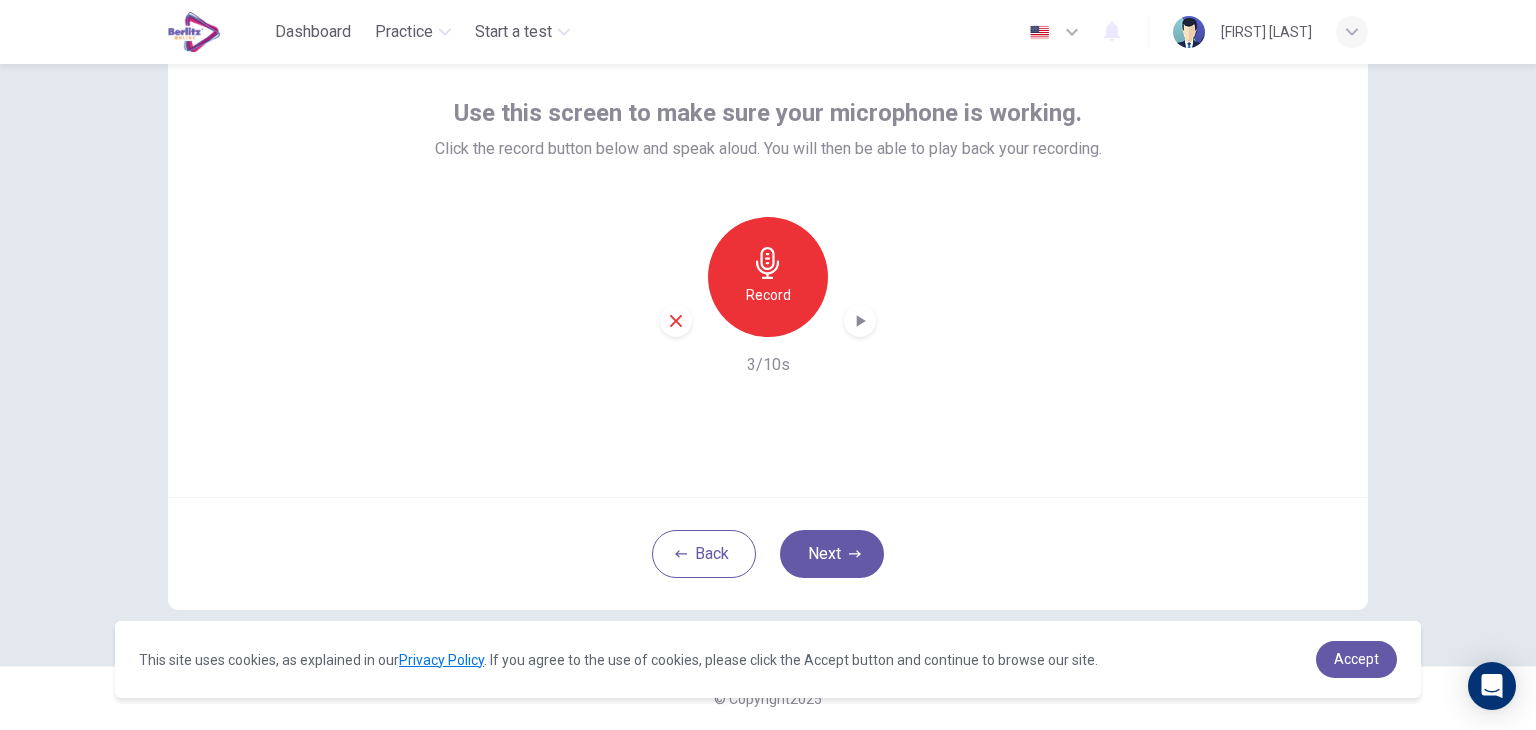 click at bounding box center (860, 321) 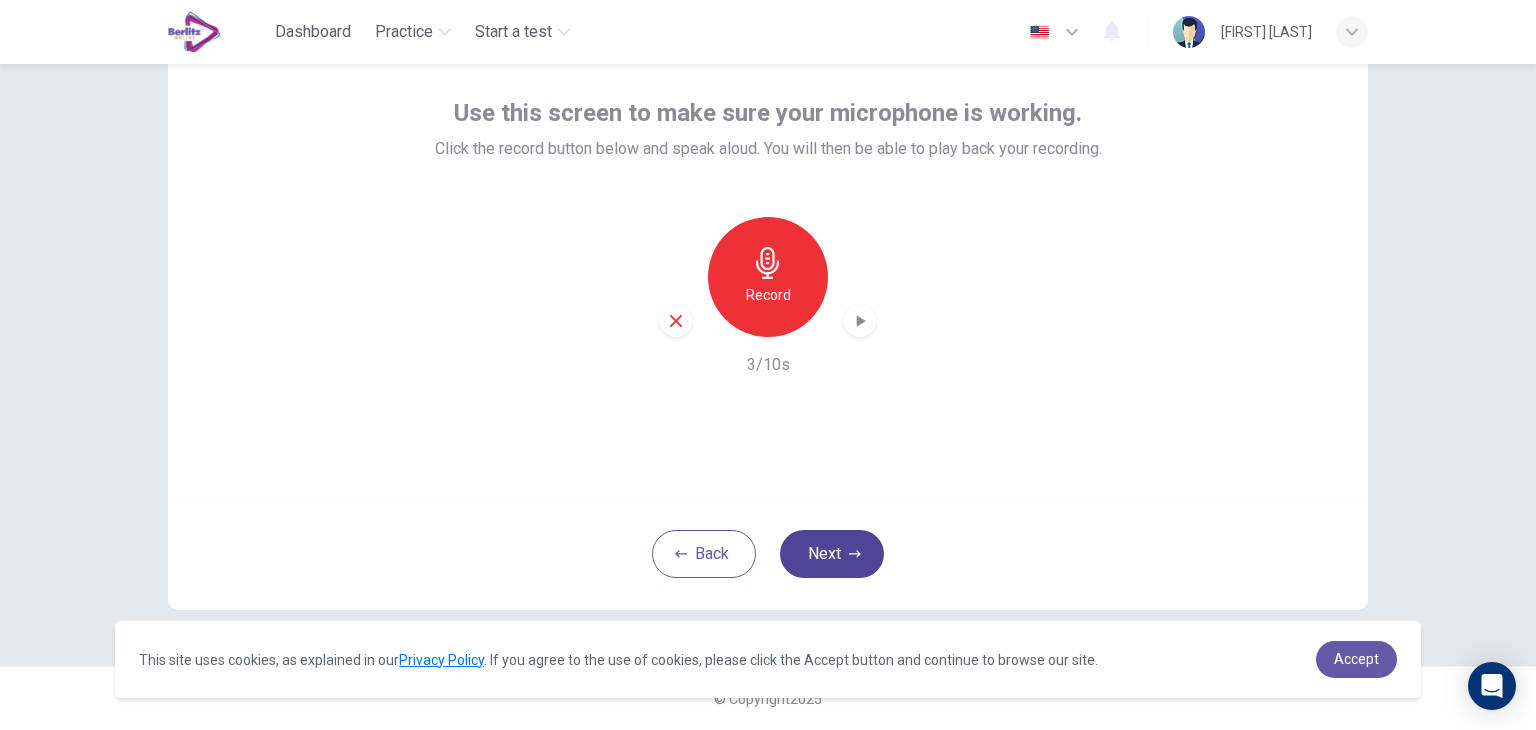 click on "Next" at bounding box center [832, 554] 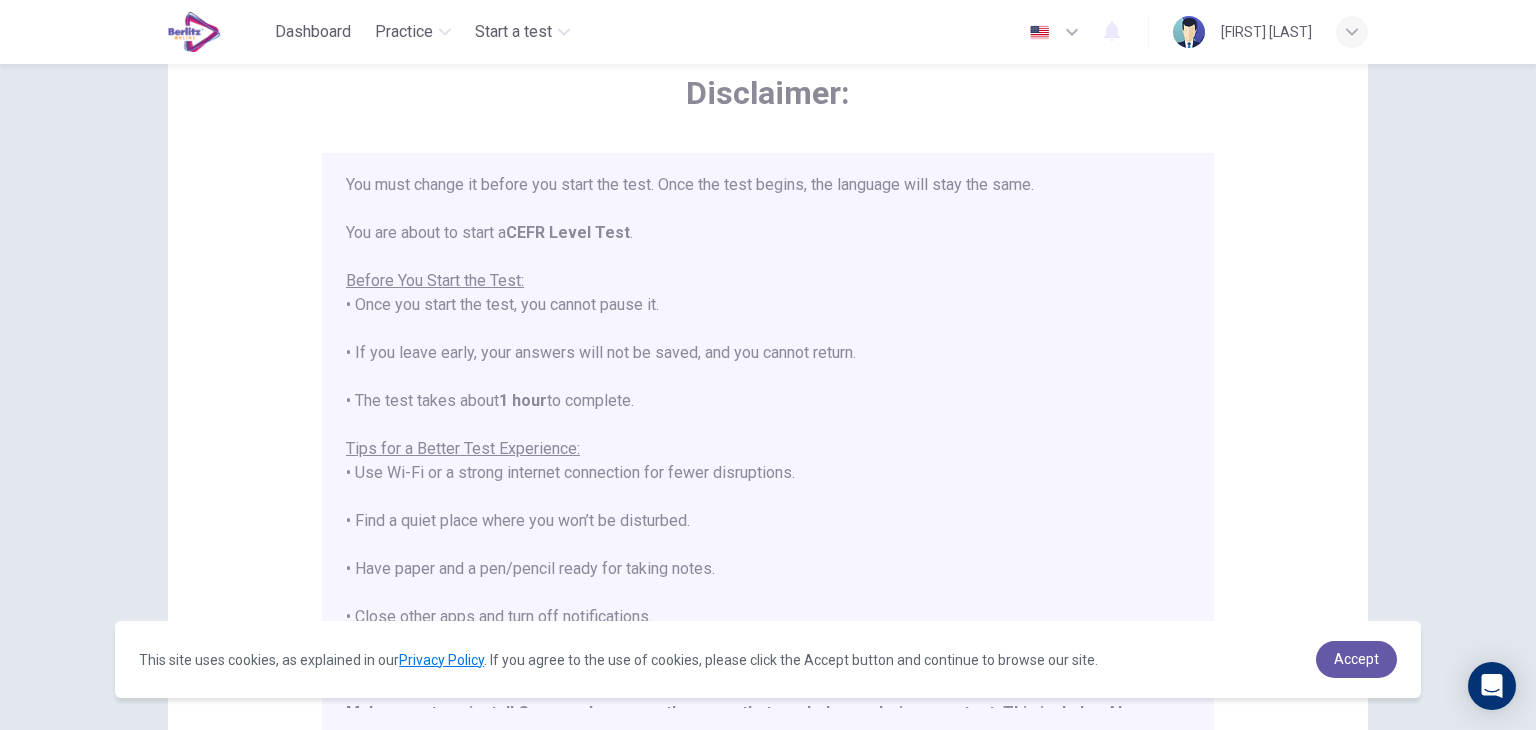scroll, scrollTop: 191, scrollLeft: 0, axis: vertical 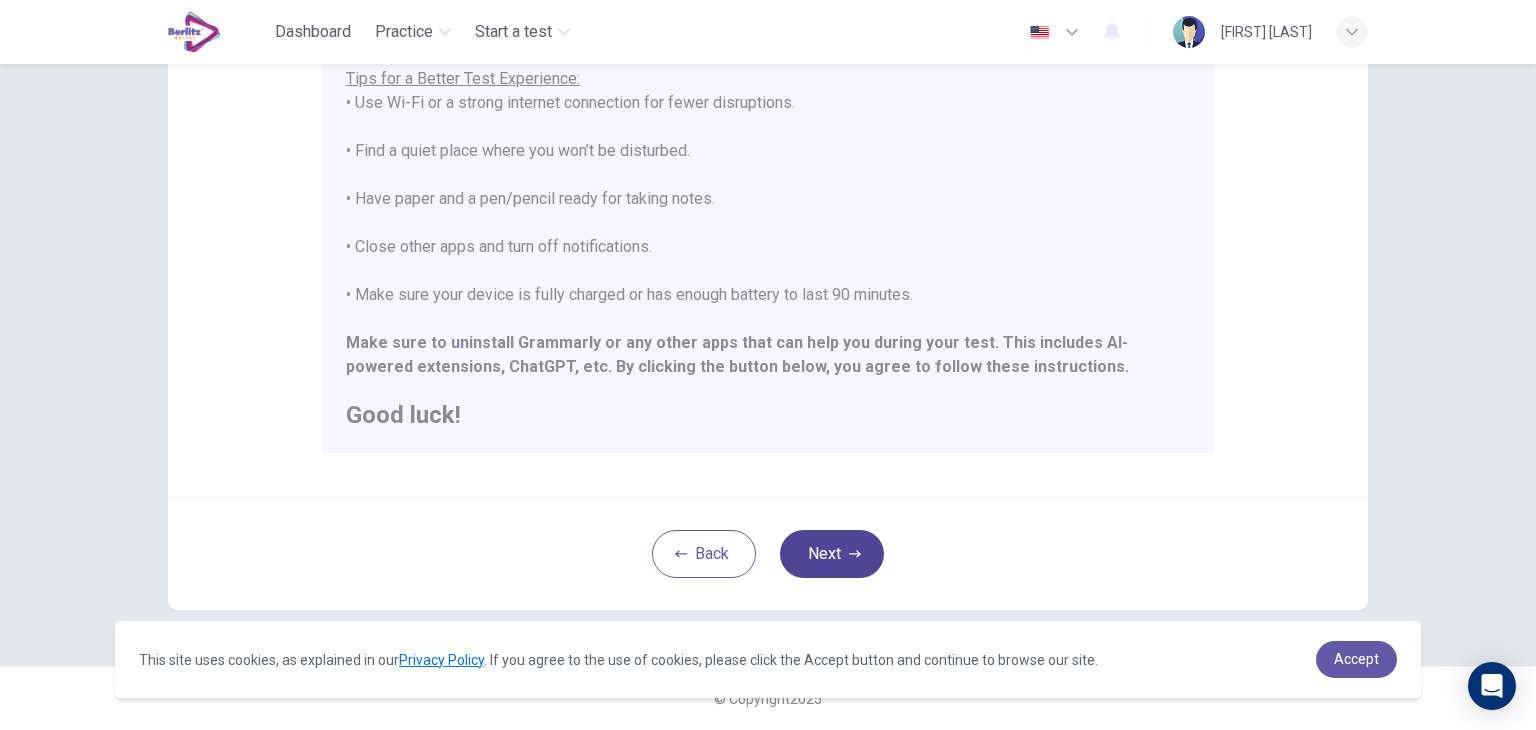 click on "Next" at bounding box center (832, 554) 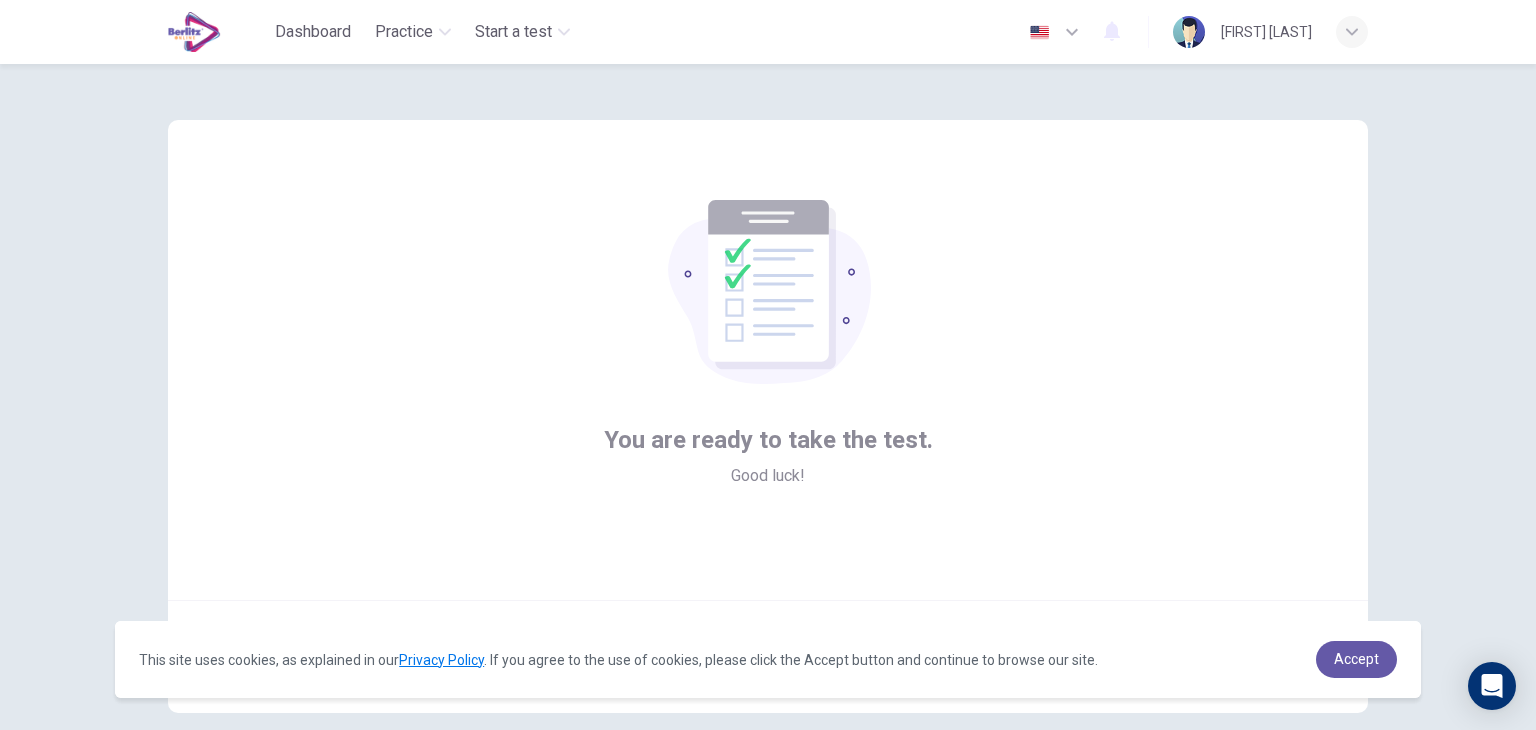 scroll, scrollTop: 103, scrollLeft: 0, axis: vertical 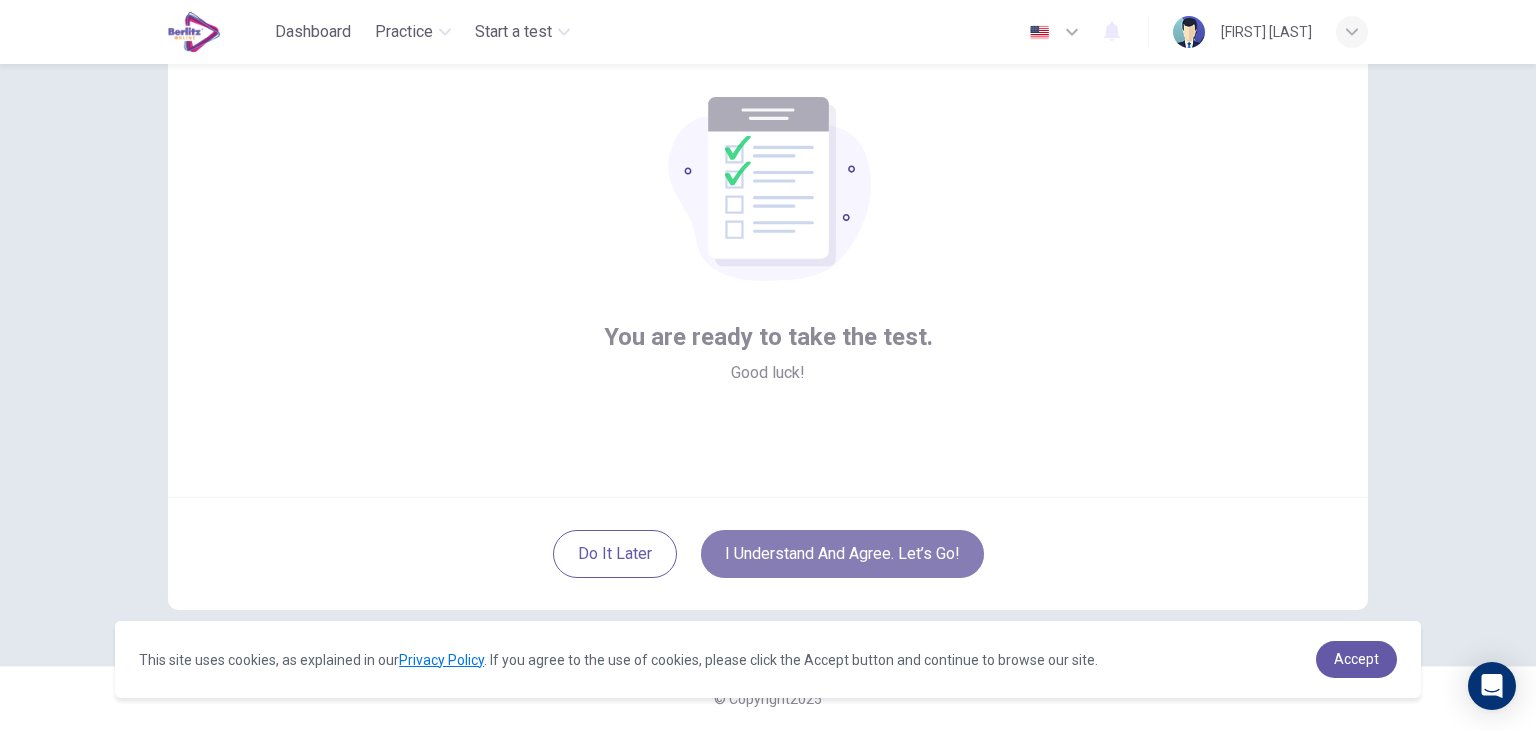 click on "I understand and agree. Let’s go!" at bounding box center [842, 554] 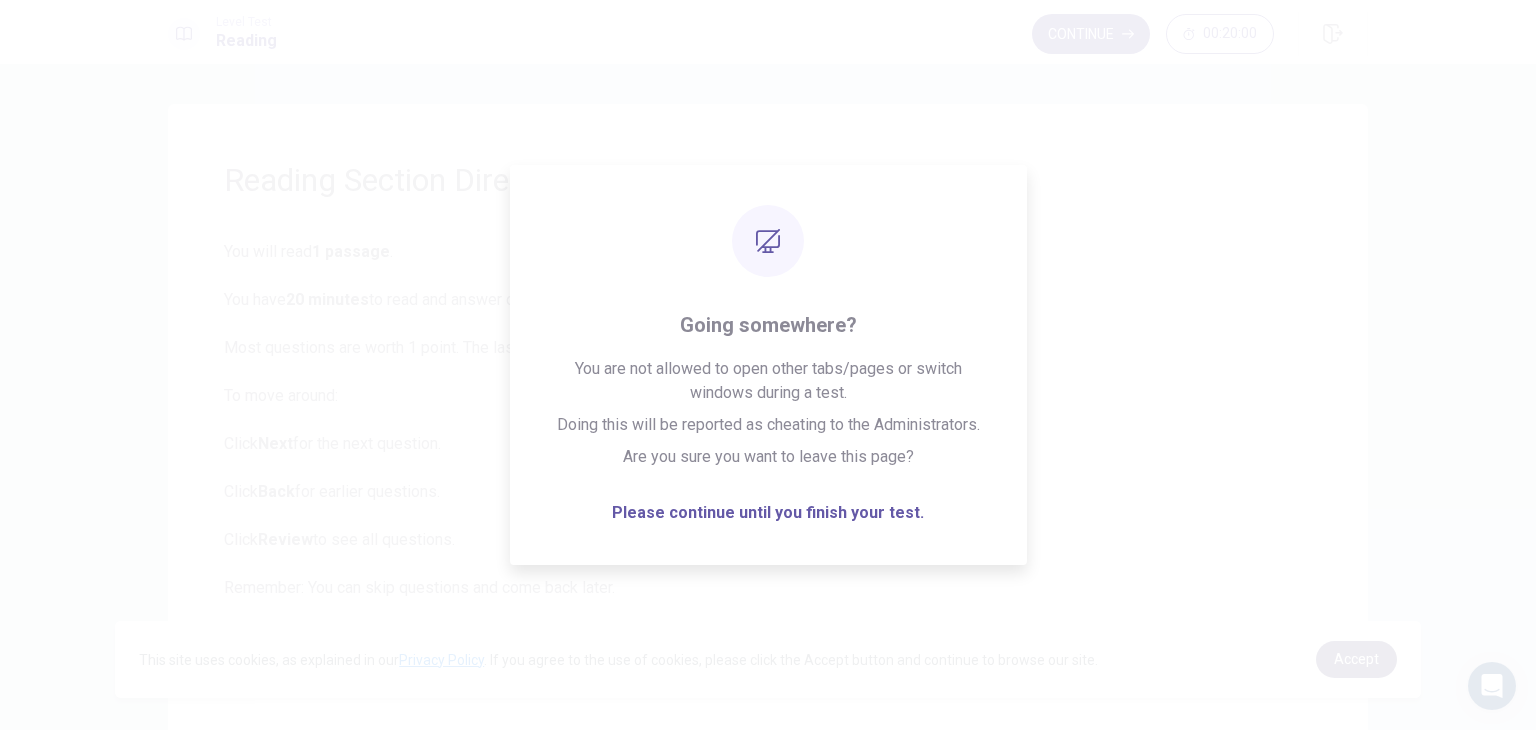 click on "Accept" at bounding box center (1356, 659) 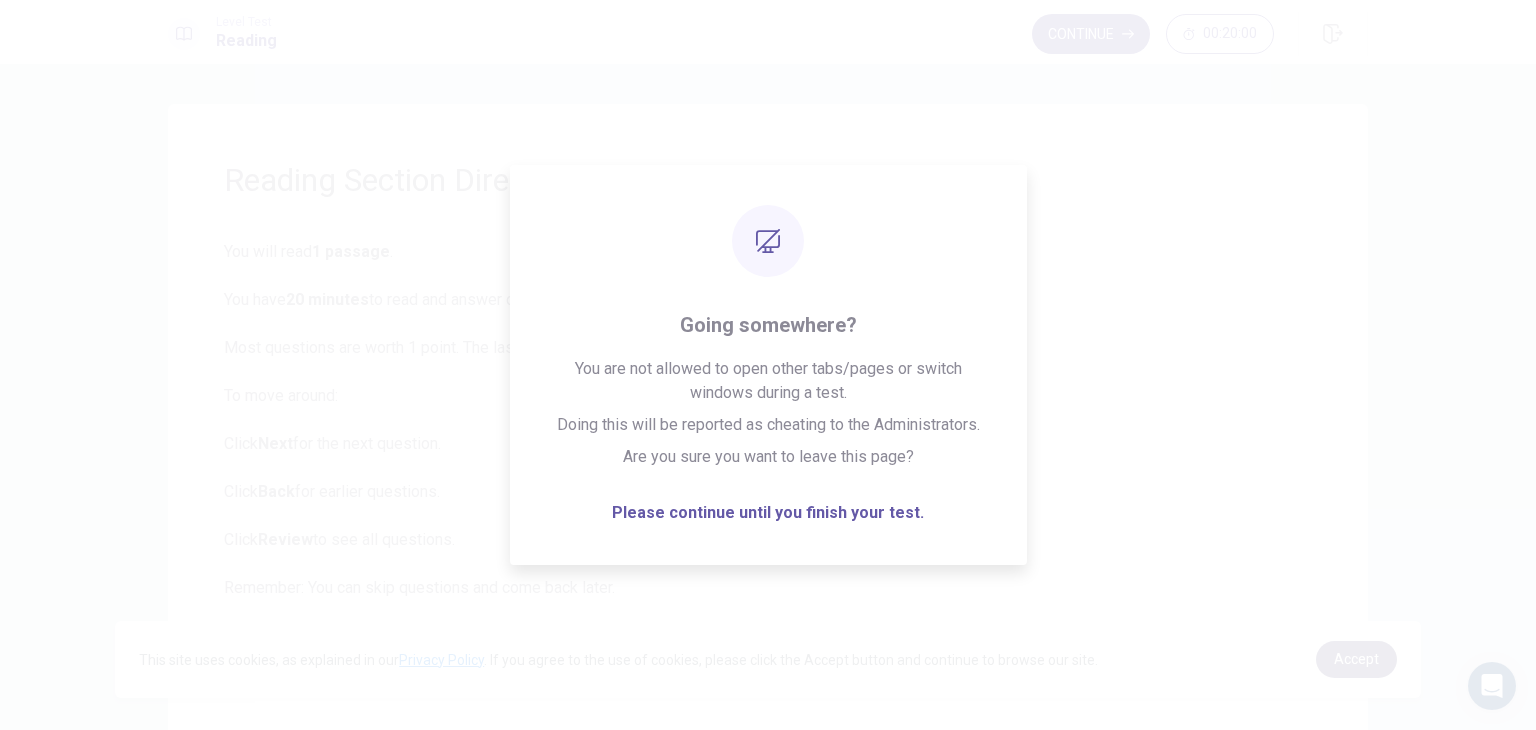 click on "Accept" at bounding box center [1356, 659] 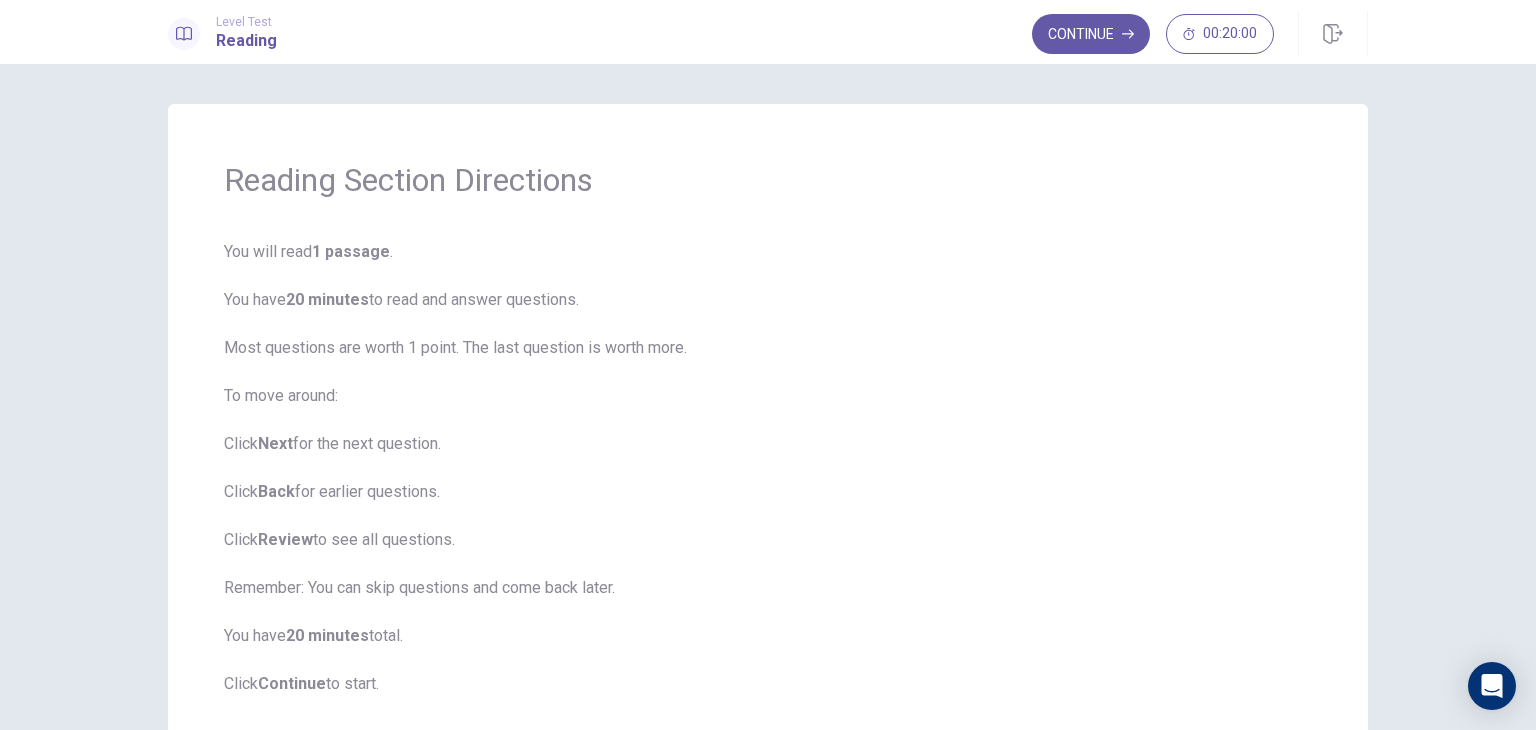 scroll, scrollTop: 0, scrollLeft: 0, axis: both 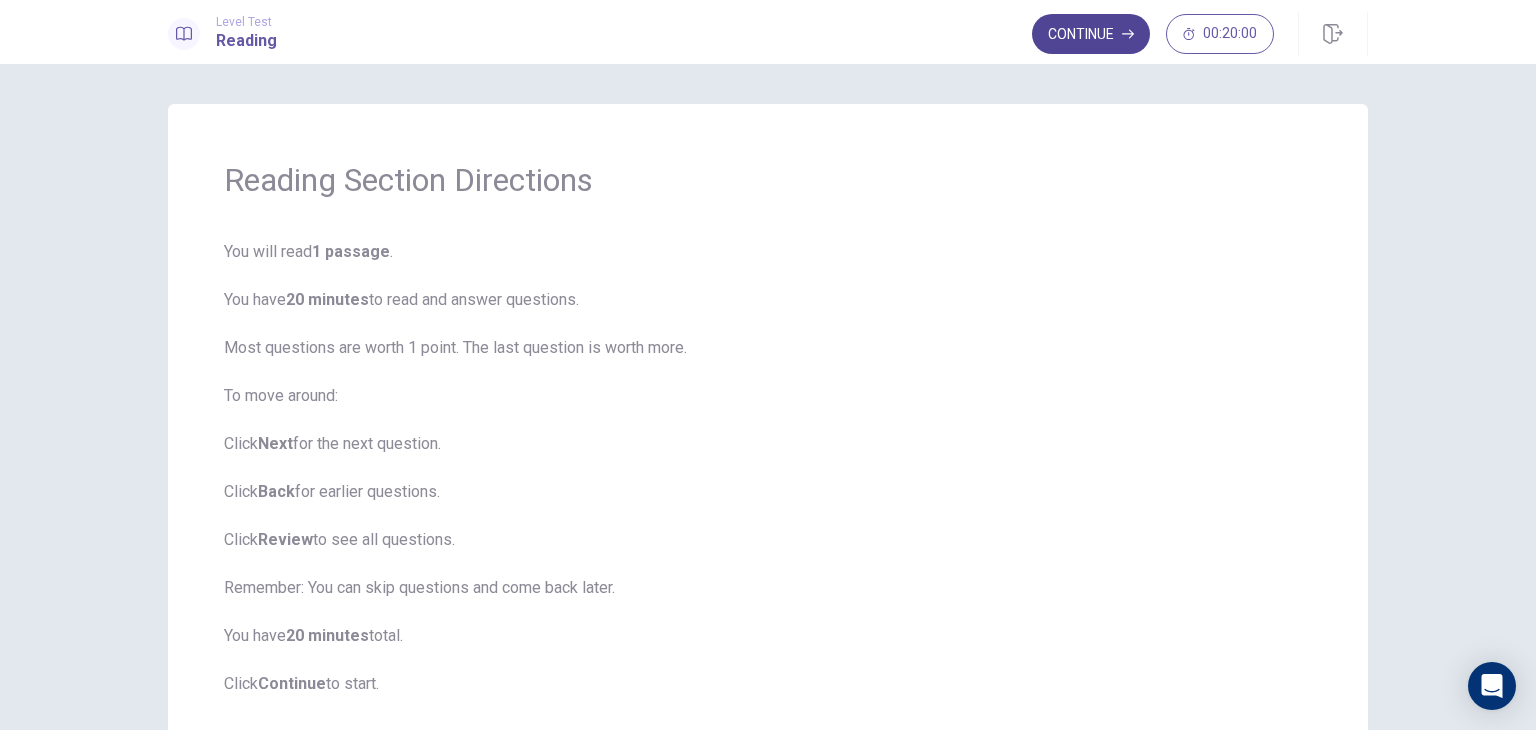 click on "Continue" at bounding box center [1091, 34] 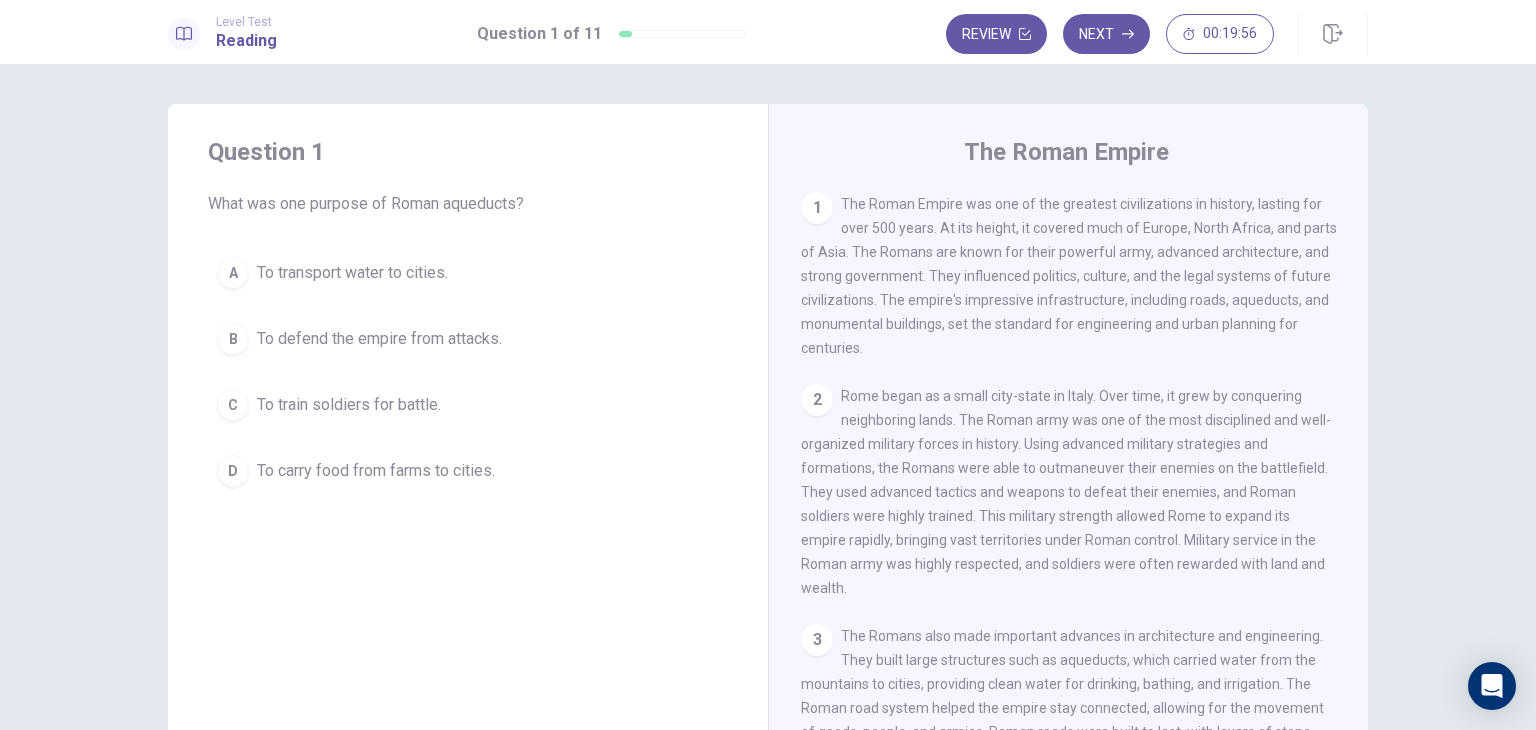 click on "The Roman Empire was one of the greatest civilizations in history, lasting for over 500 years. At its height, it covered much of Europe, North Africa, and parts of Asia. The Romans are known for their powerful army, advanced architecture, and strong government. They influenced politics, culture, and the legal systems of future civilizations. The empire's impressive infrastructure, including roads, aqueducts, and monumental buildings, set the standard for engineering and urban planning for centuries." at bounding box center (1069, 276) 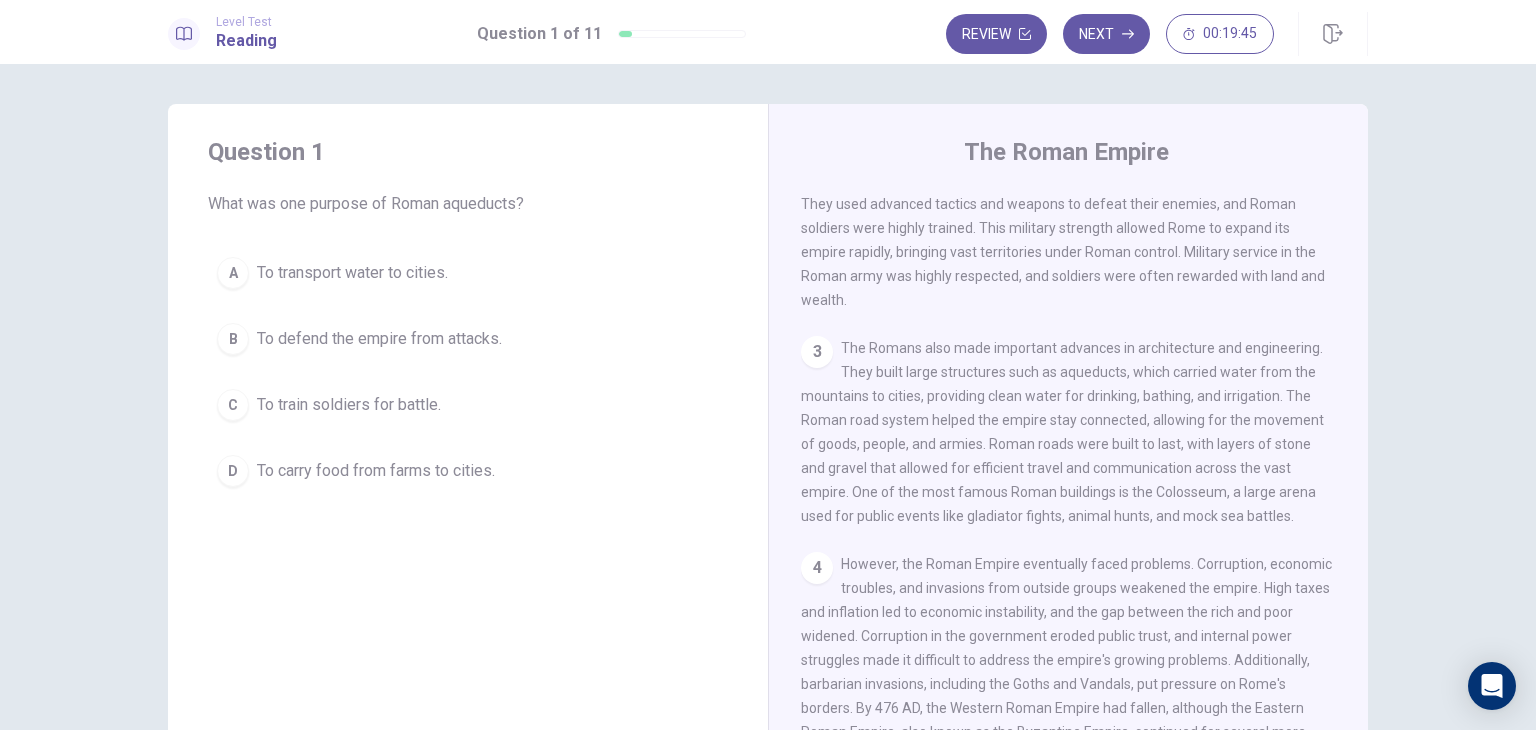 scroll, scrollTop: 336, scrollLeft: 0, axis: vertical 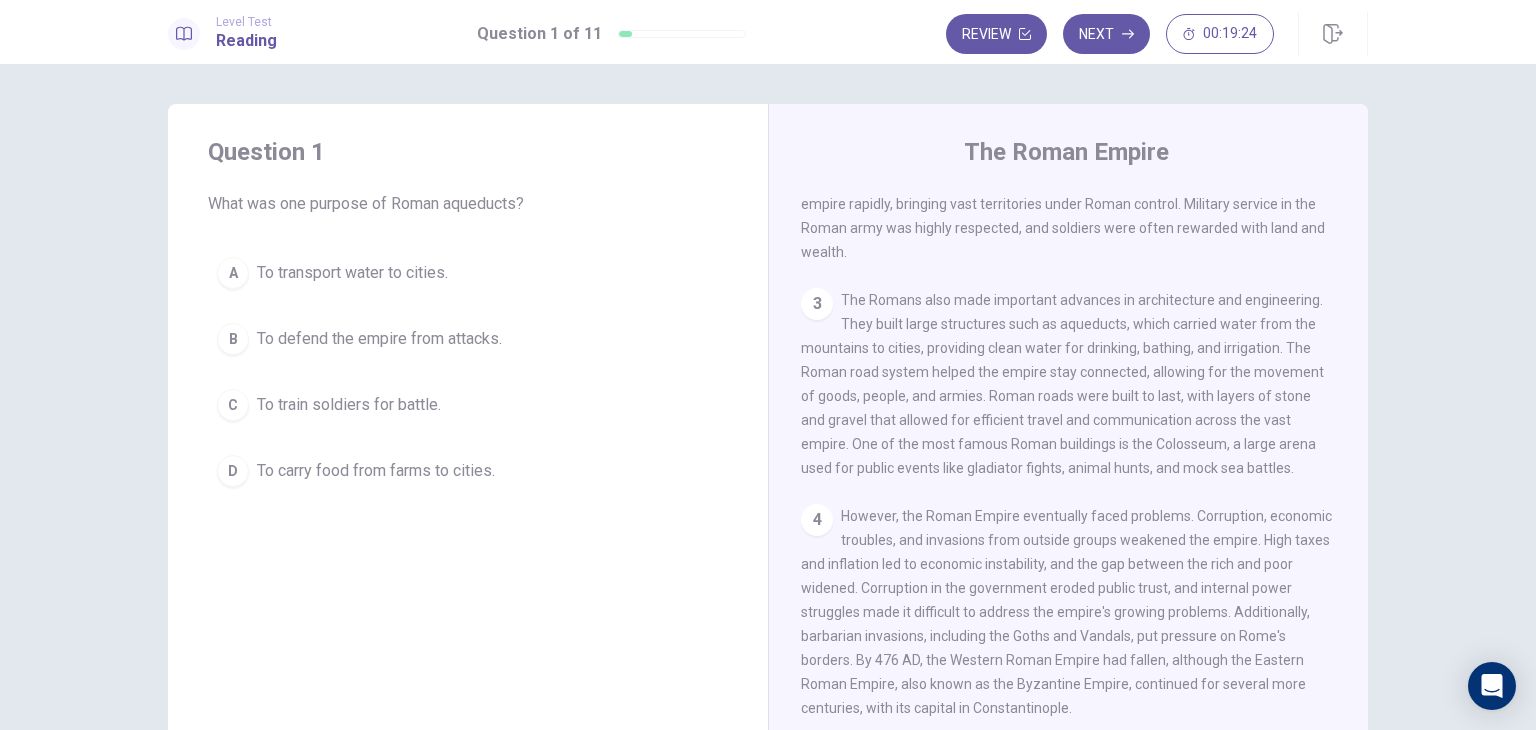 click on "To transport water to cities." at bounding box center [352, 273] 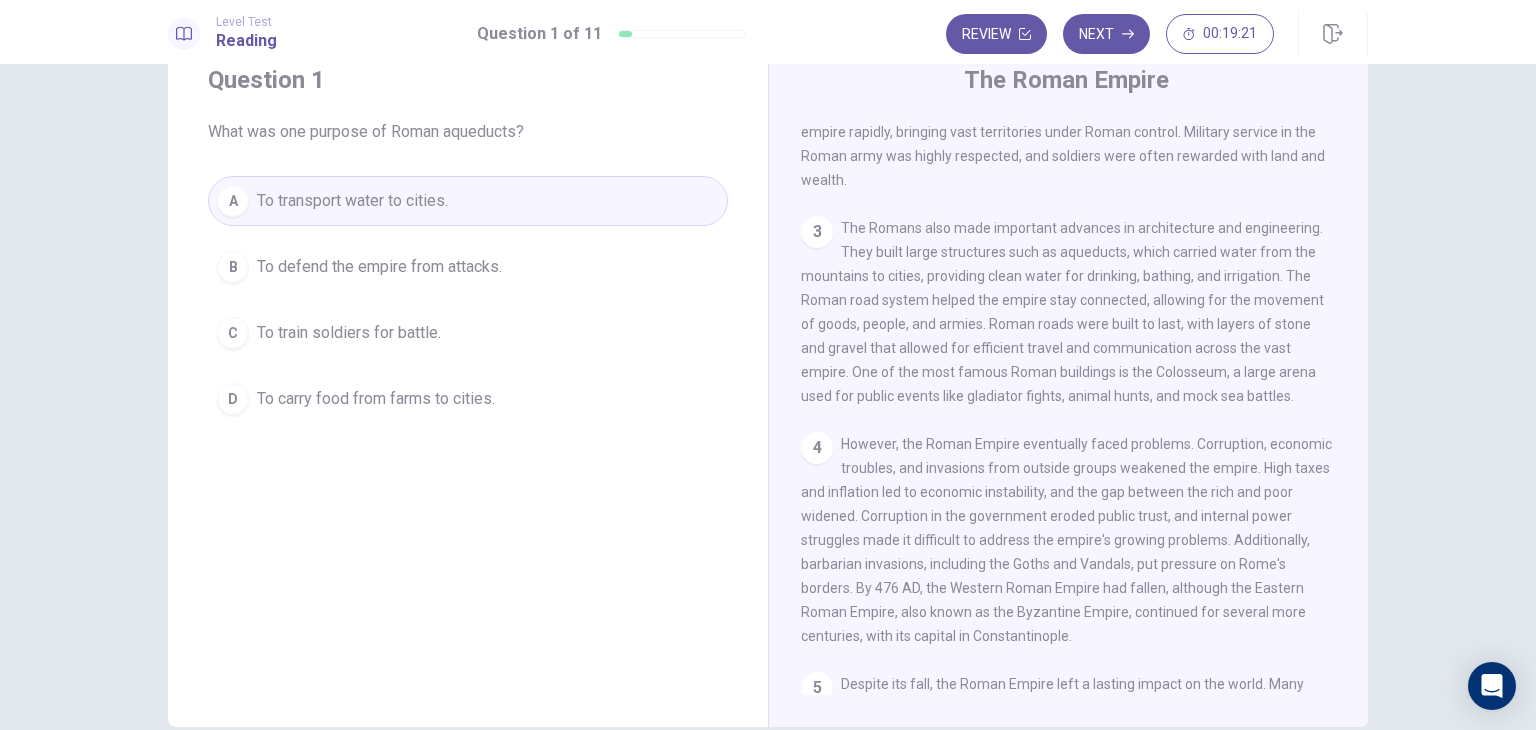scroll, scrollTop: 0, scrollLeft: 0, axis: both 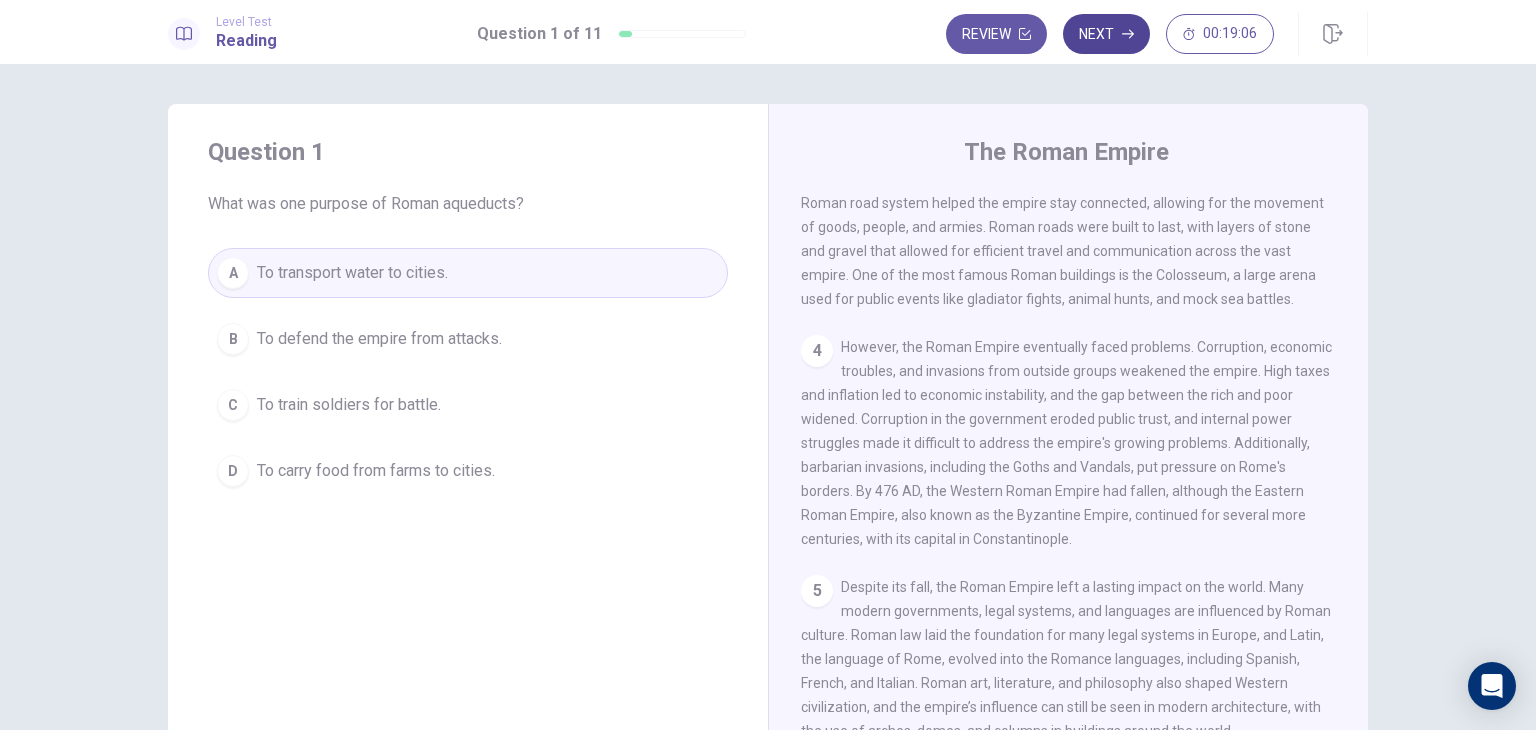 click on "Next" at bounding box center [1106, 34] 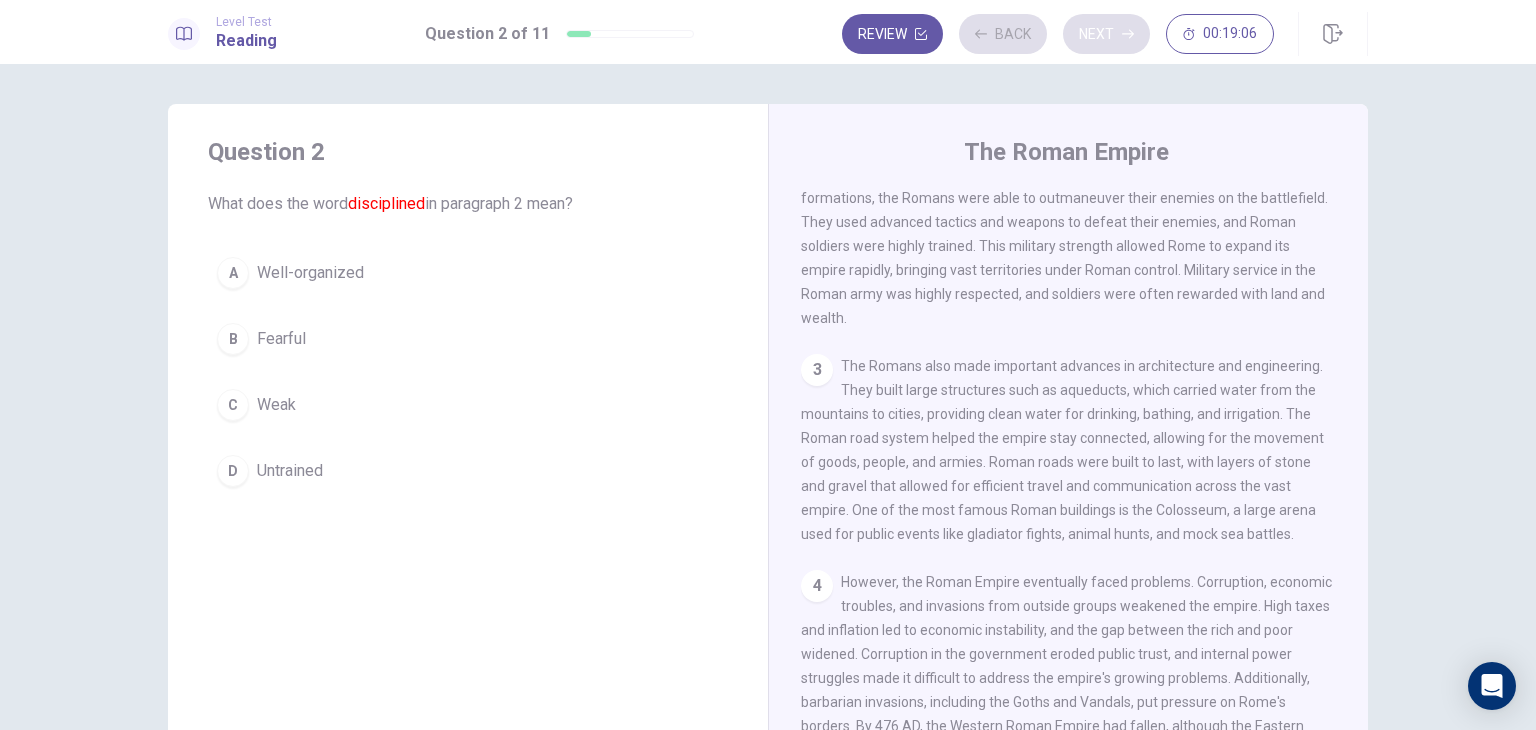 scroll, scrollTop: 197, scrollLeft: 0, axis: vertical 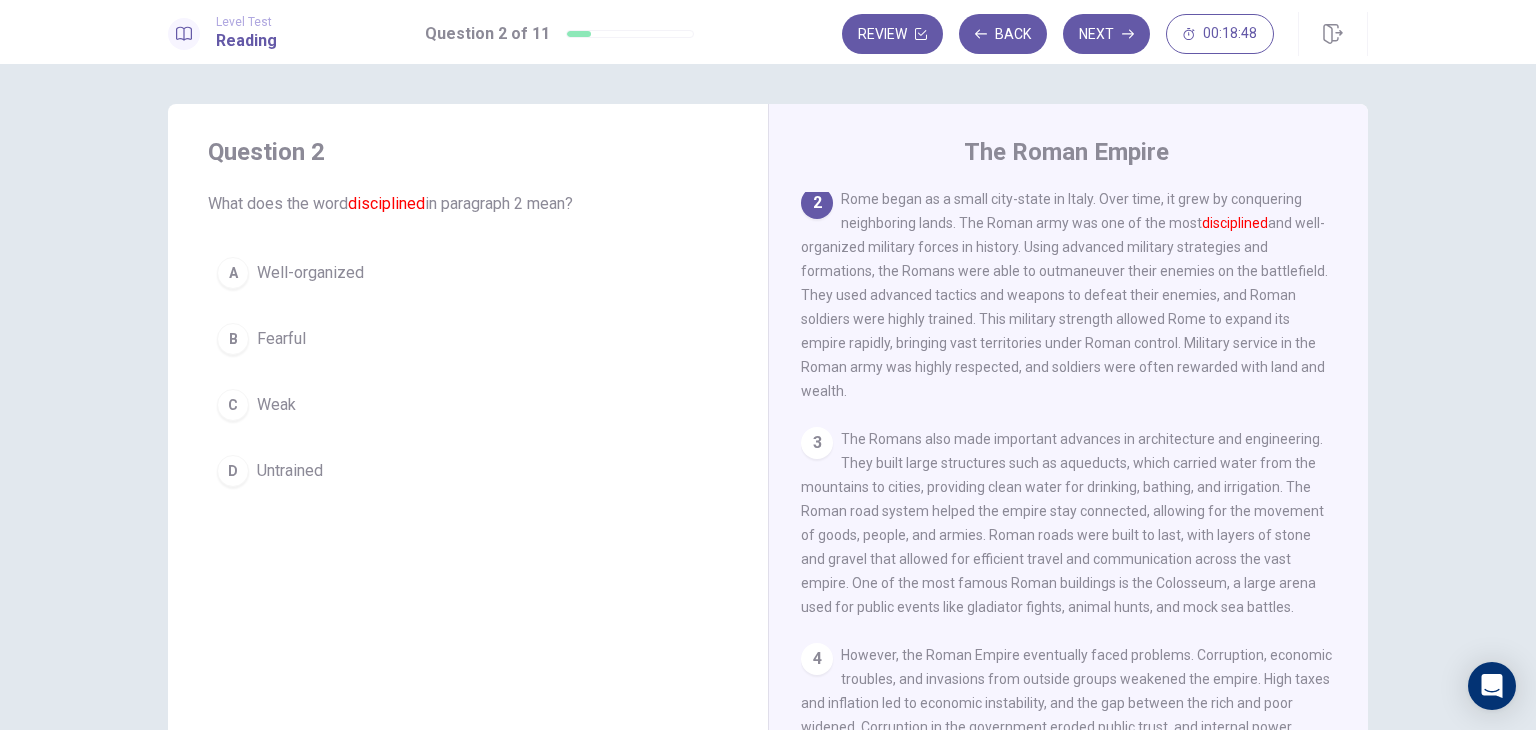 click on "Well-organized" at bounding box center (310, 273) 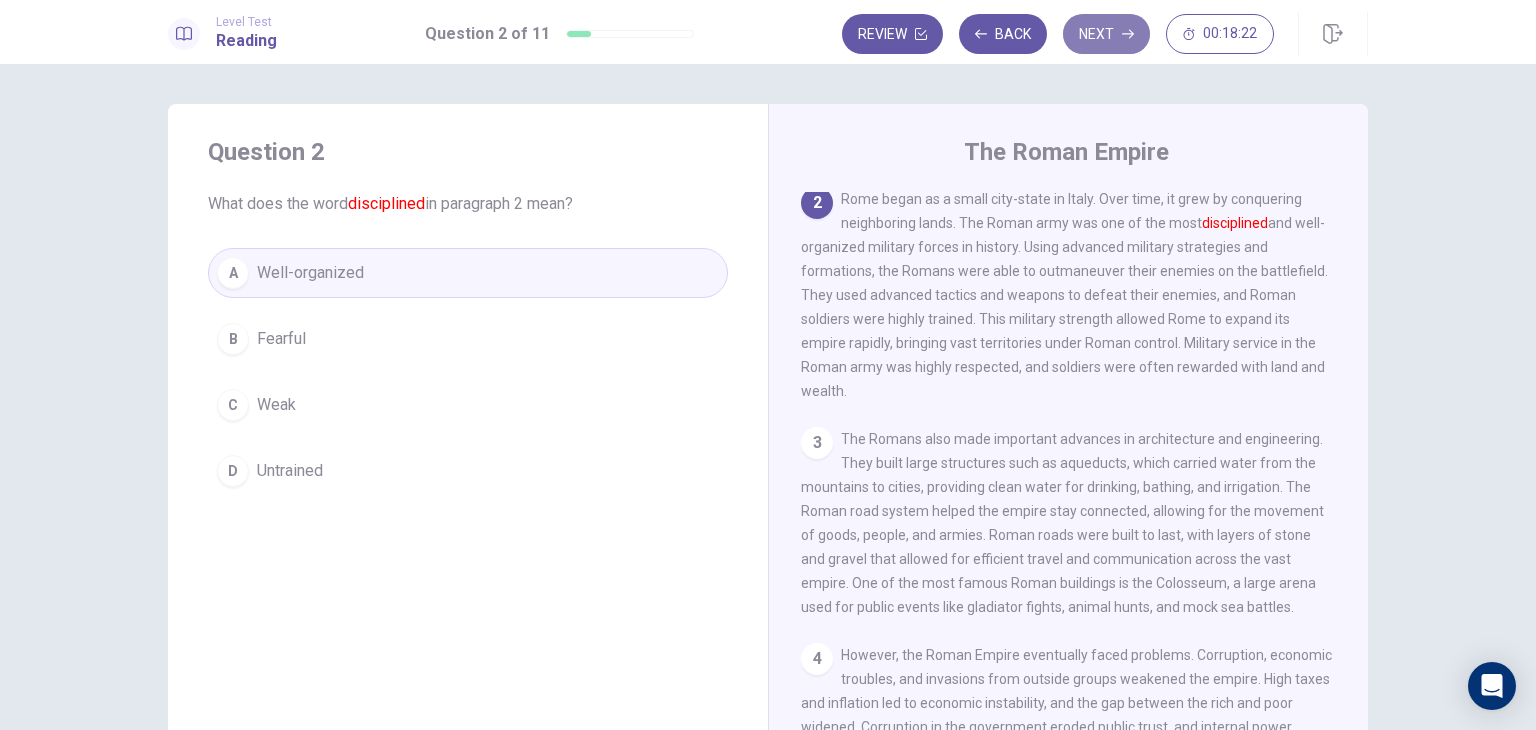 click on "Next" at bounding box center [1106, 34] 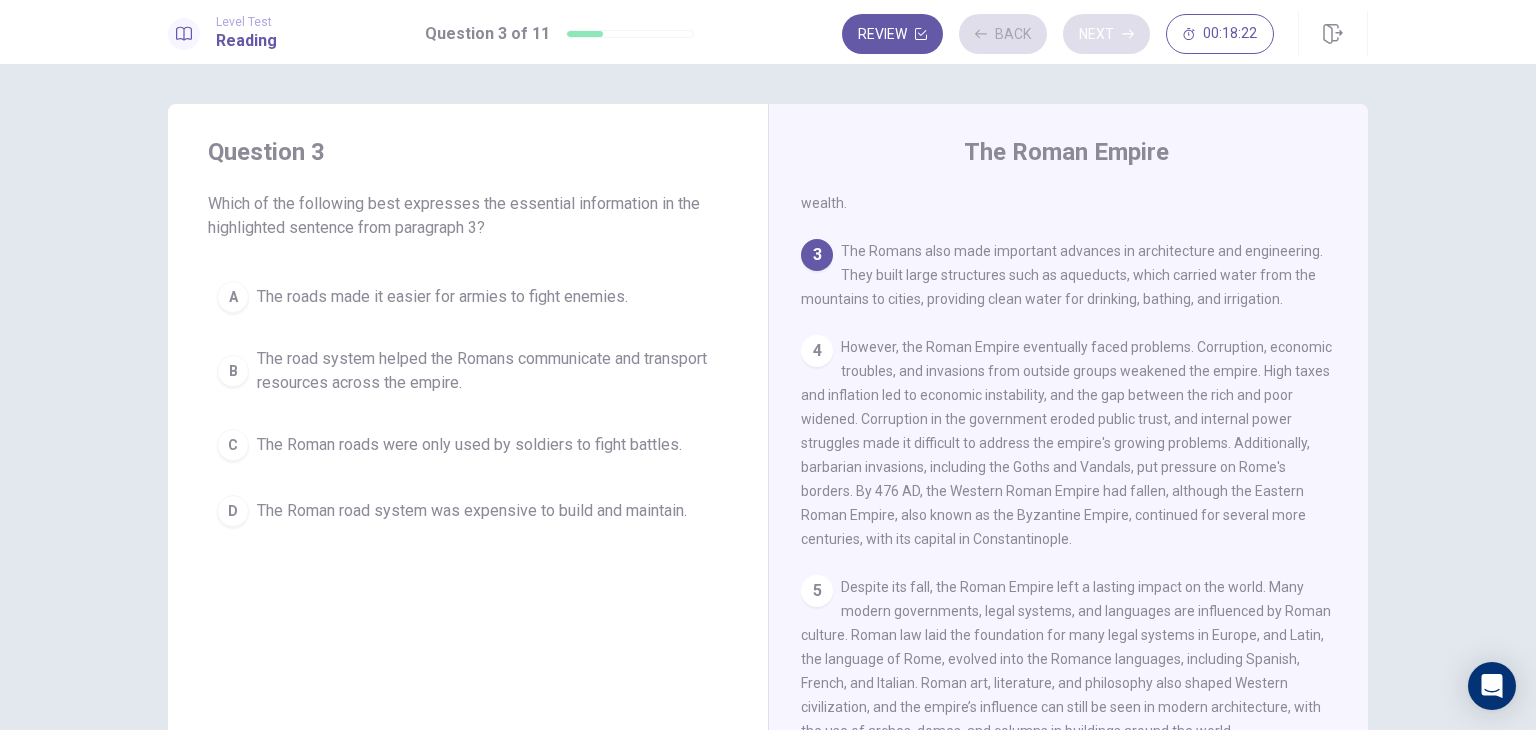 scroll, scrollTop: 412, scrollLeft: 0, axis: vertical 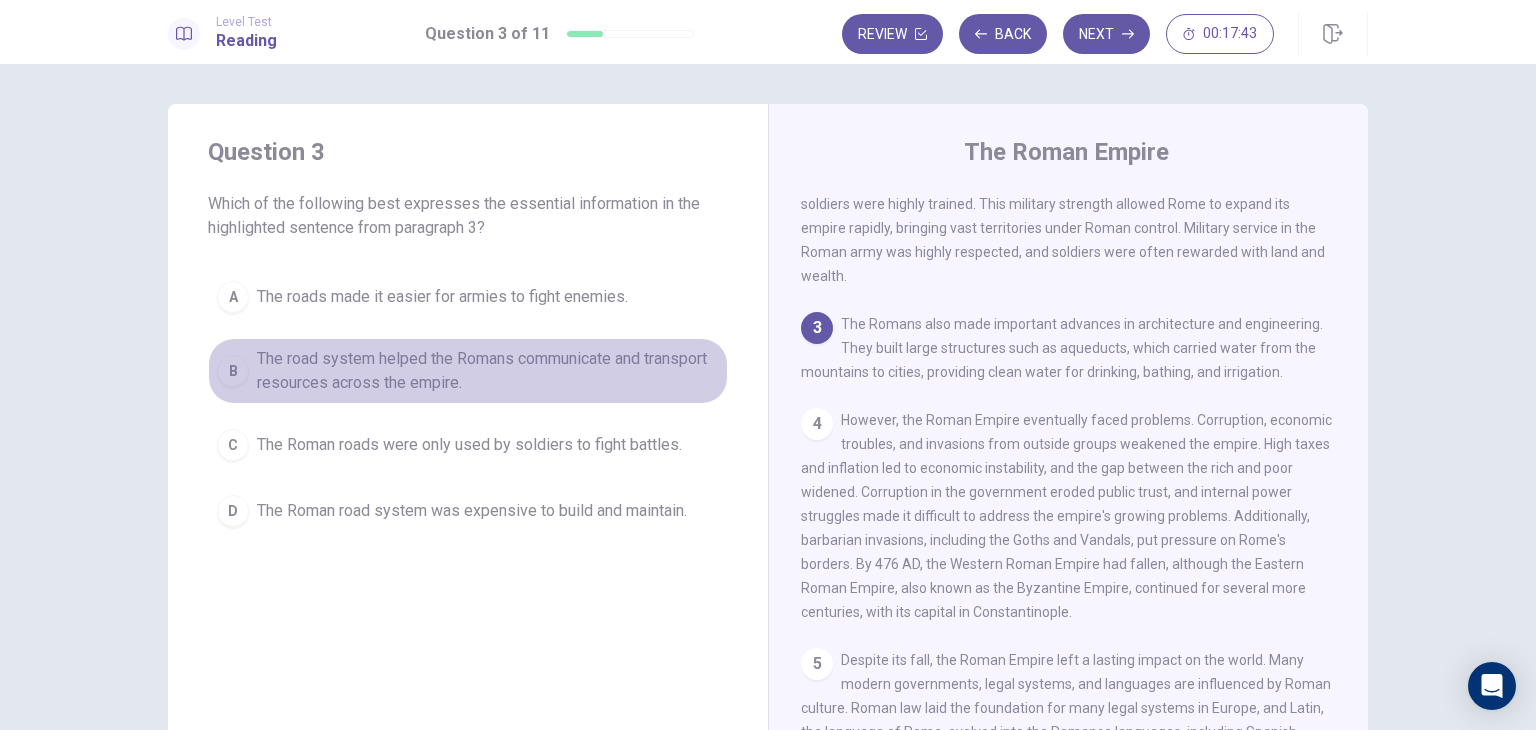 click on "The road system helped the Romans communicate and transport resources across the empire." at bounding box center (442, 297) 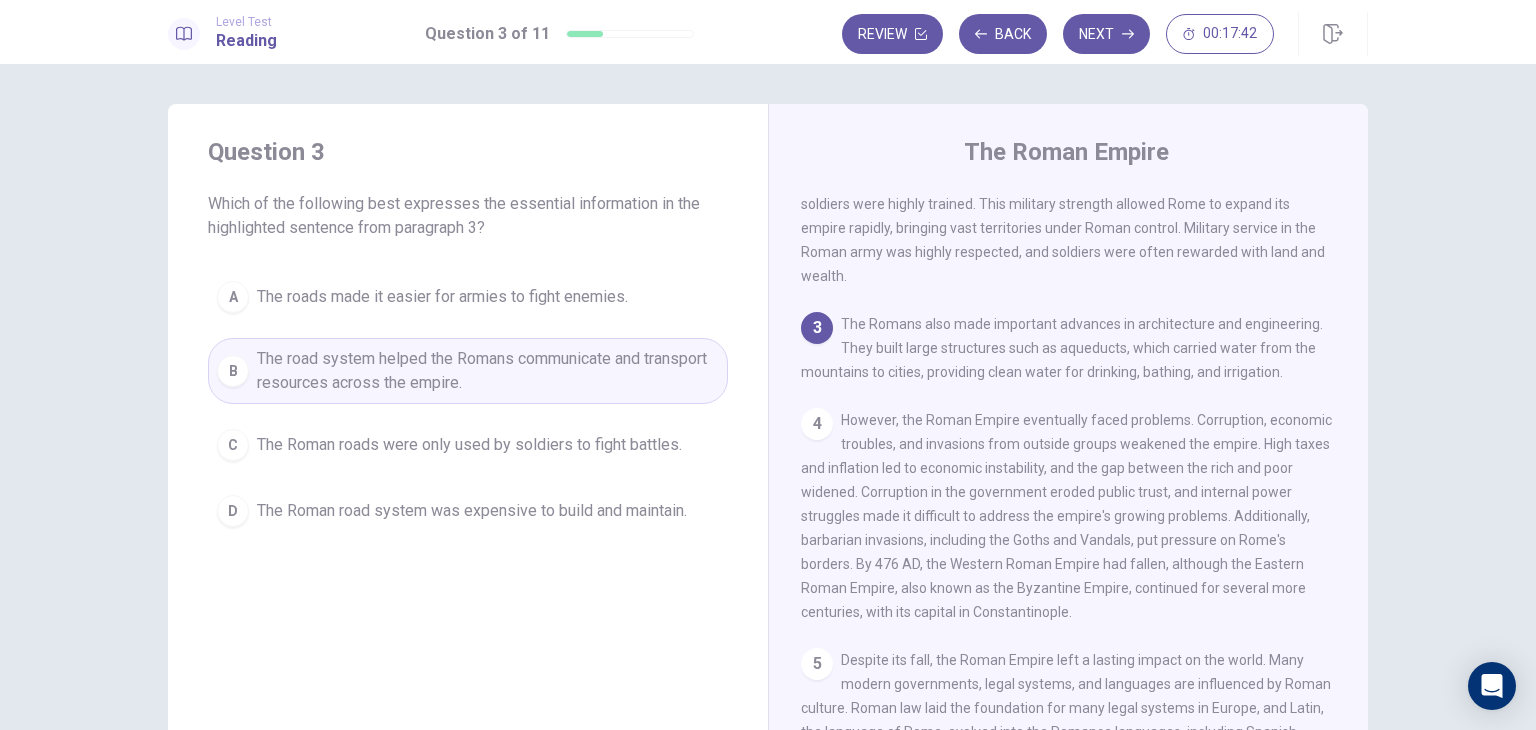 scroll, scrollTop: 100, scrollLeft: 0, axis: vertical 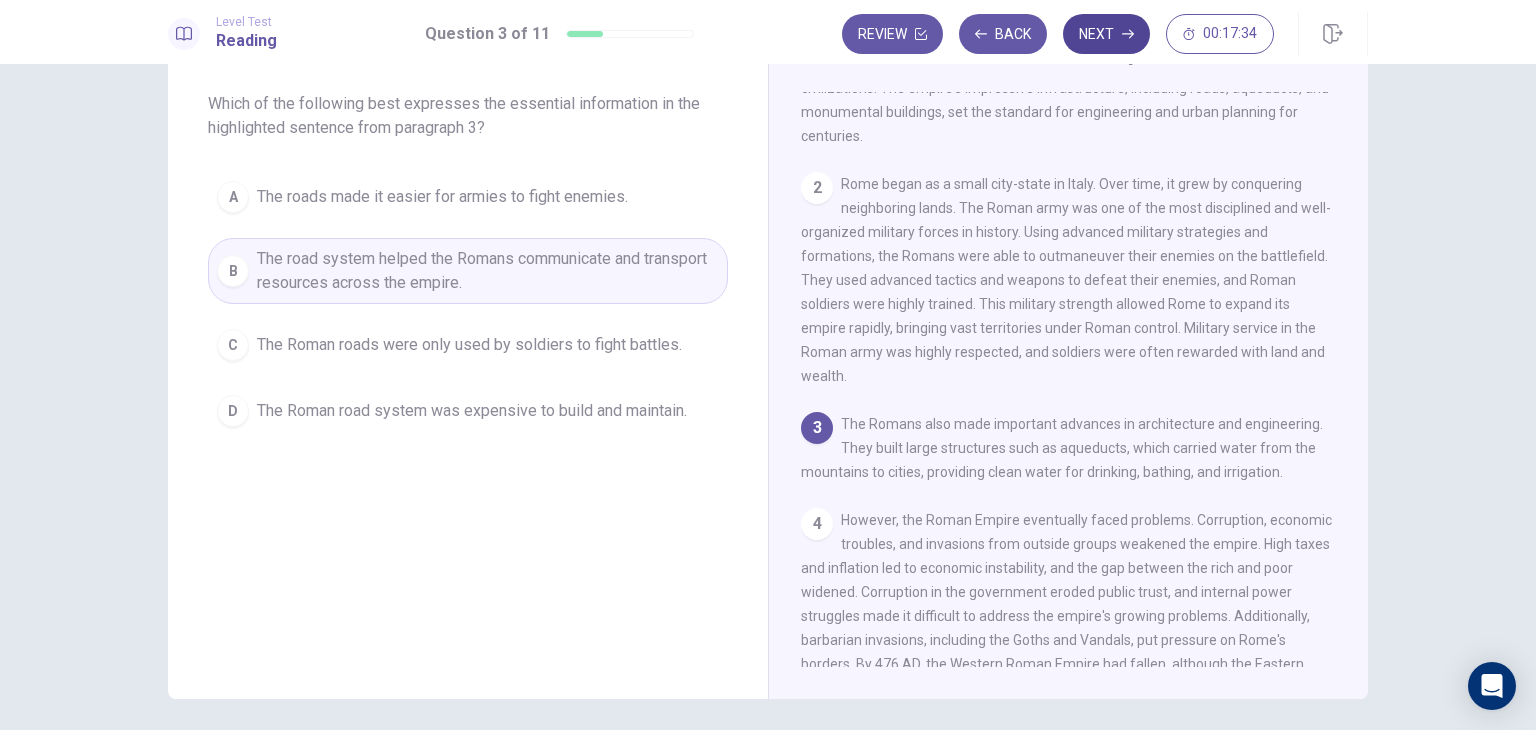 click on "Next" at bounding box center (1106, 34) 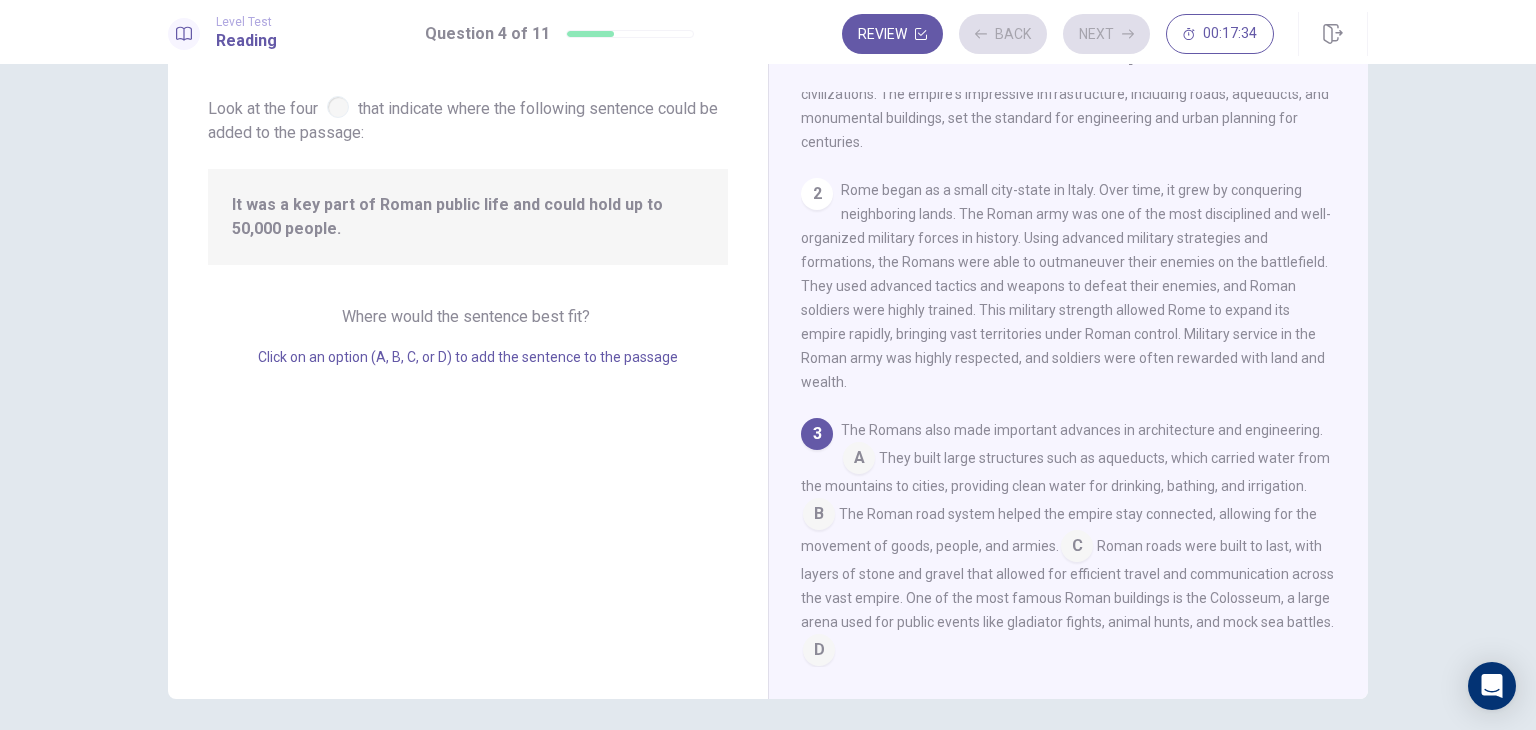 scroll, scrollTop: 317, scrollLeft: 0, axis: vertical 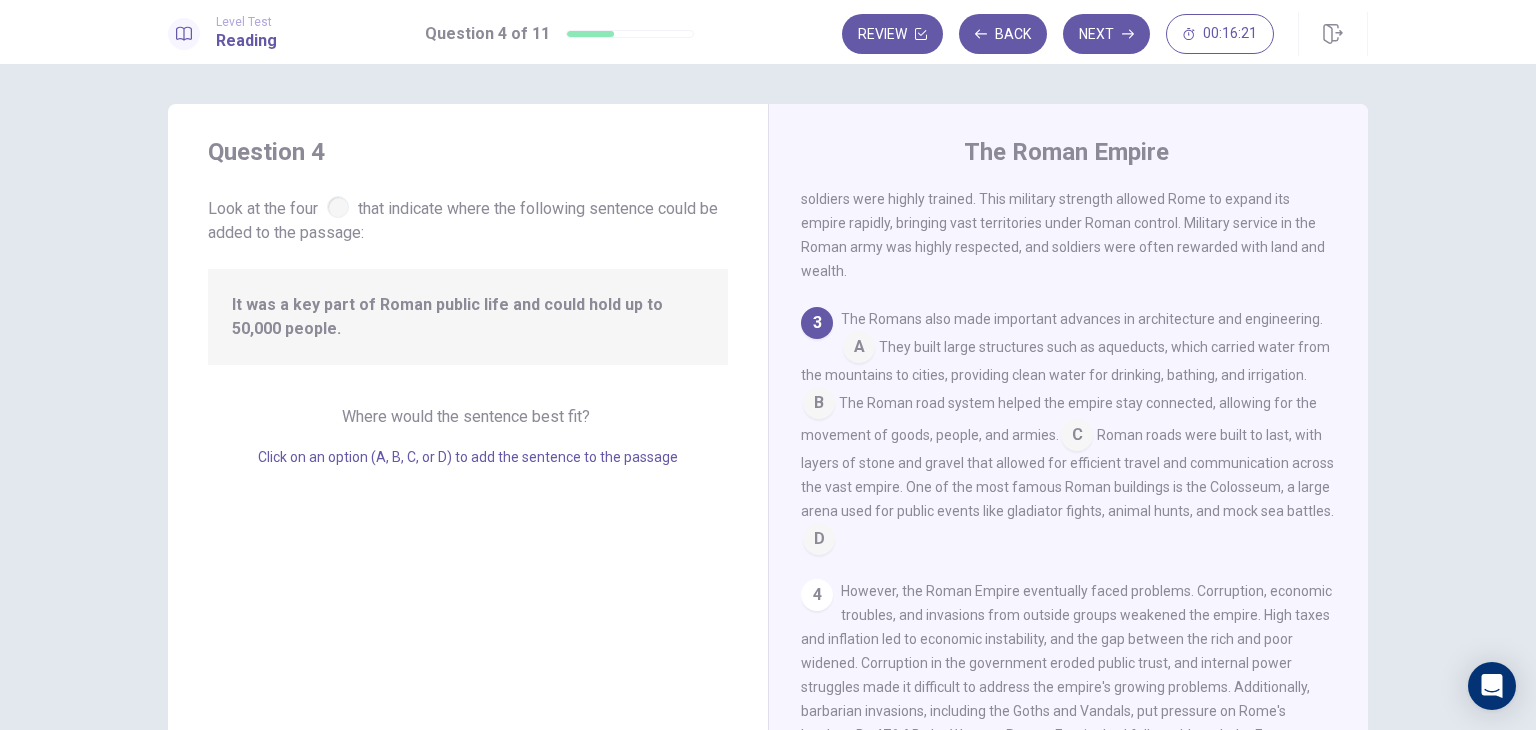 click at bounding box center (859, 349) 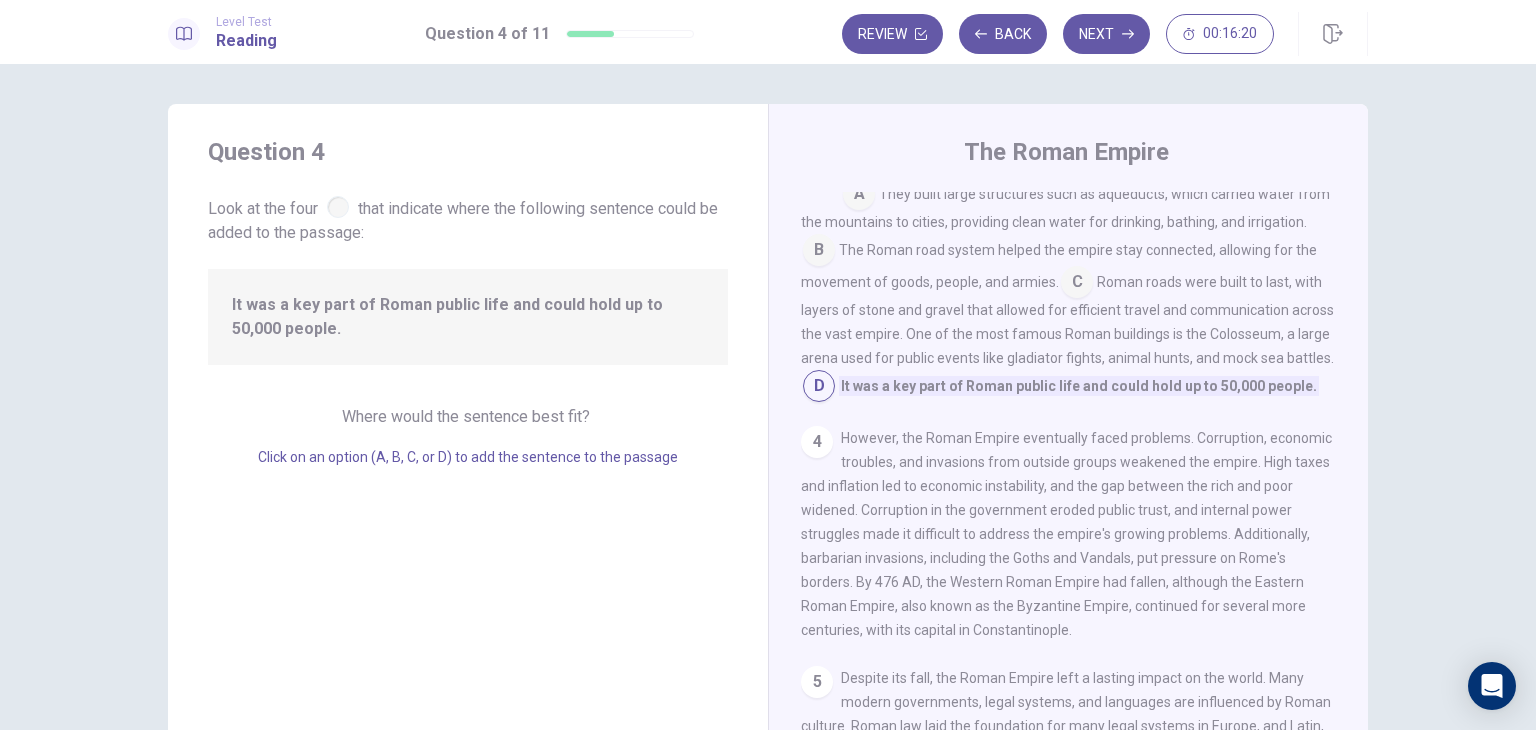 scroll, scrollTop: 517, scrollLeft: 0, axis: vertical 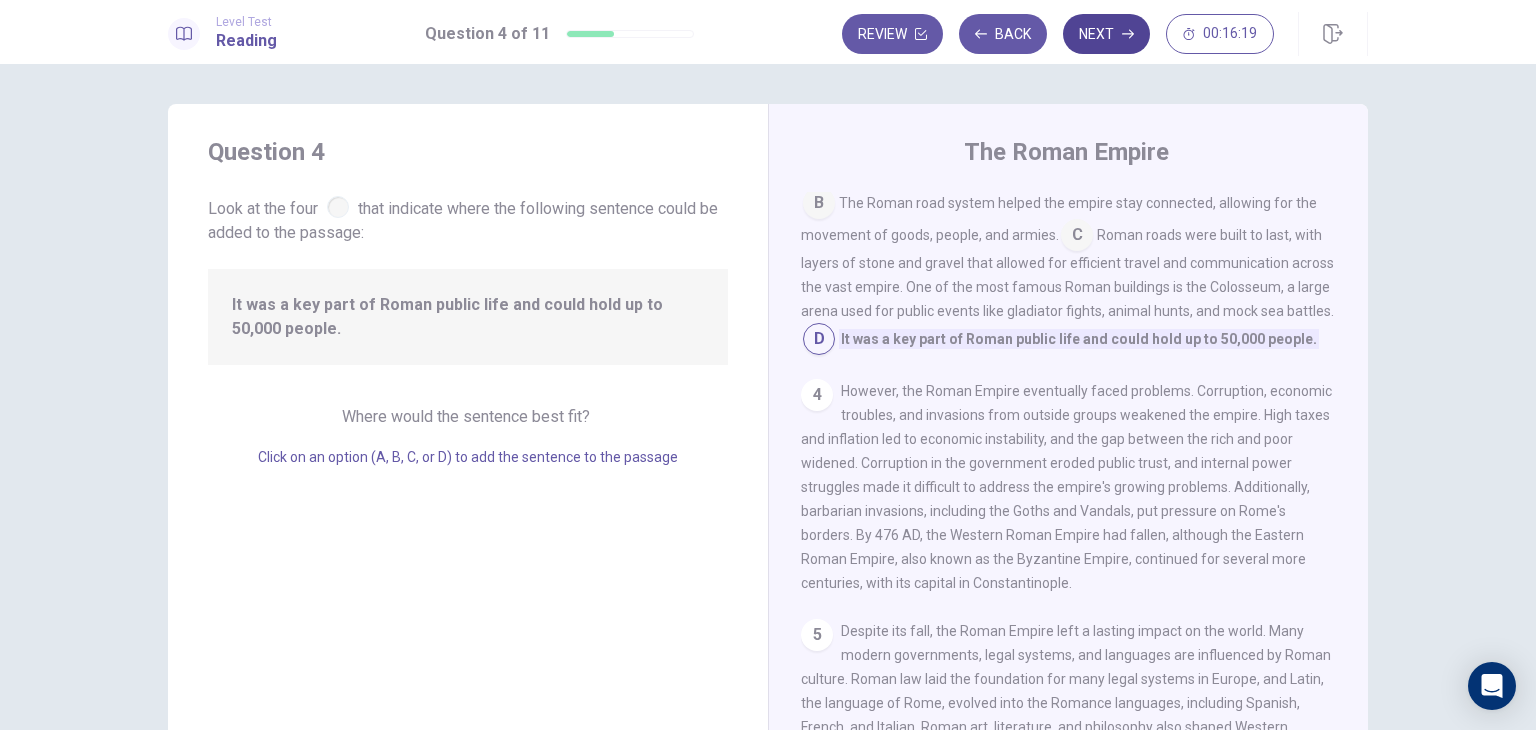 click on "Next" at bounding box center (1106, 34) 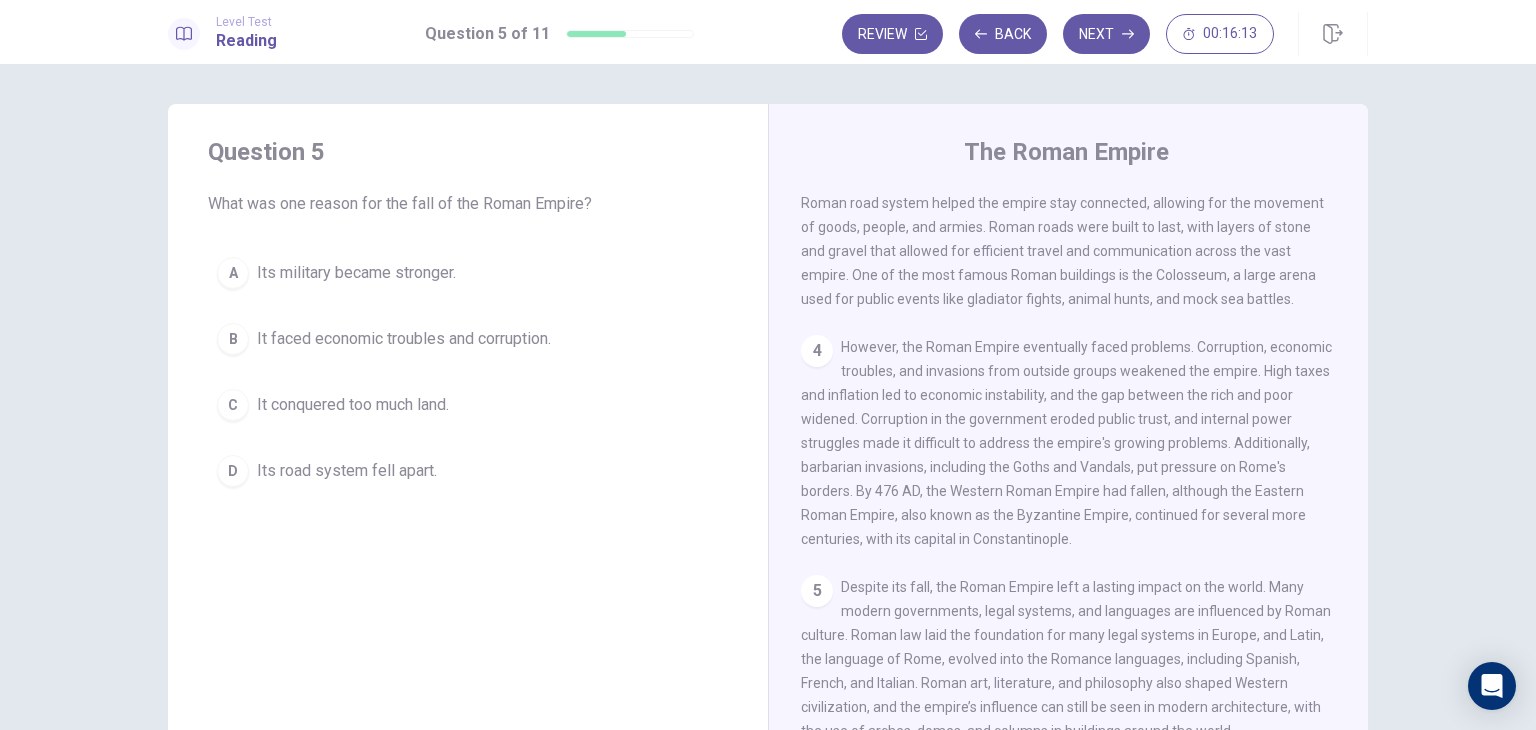scroll, scrollTop: 536, scrollLeft: 0, axis: vertical 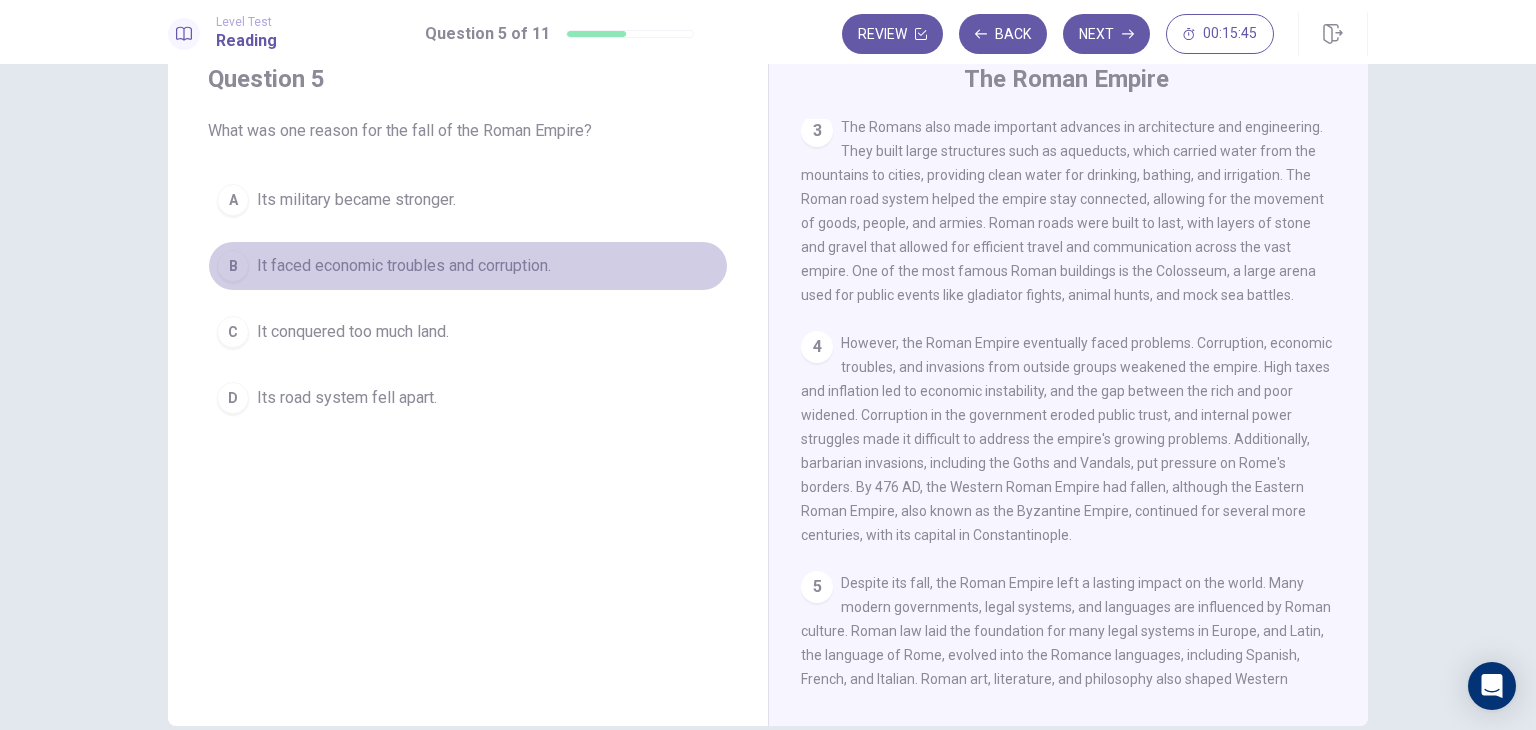click on "It faced economic troubles and corruption." at bounding box center [356, 200] 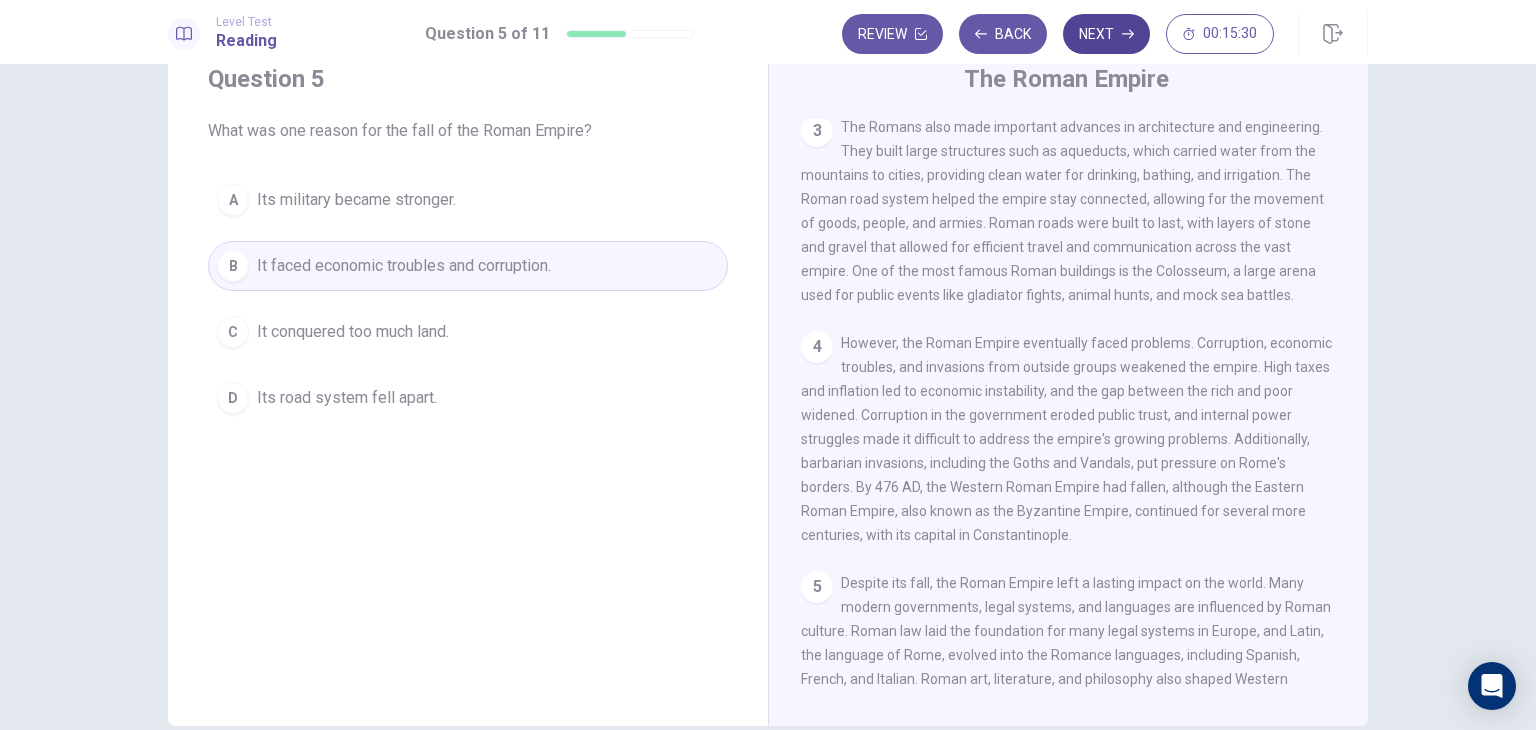 click on "Next" at bounding box center [1106, 34] 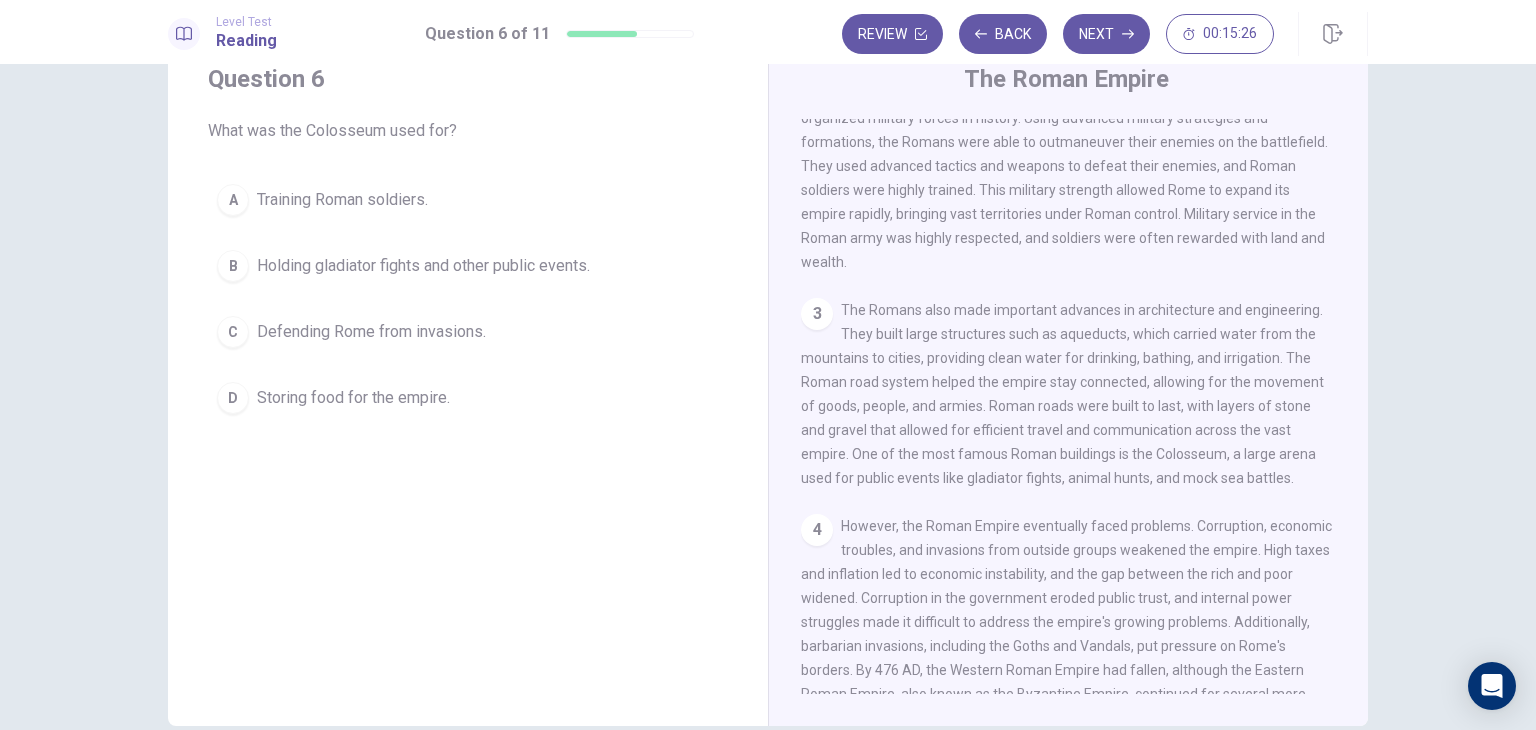 scroll, scrollTop: 236, scrollLeft: 0, axis: vertical 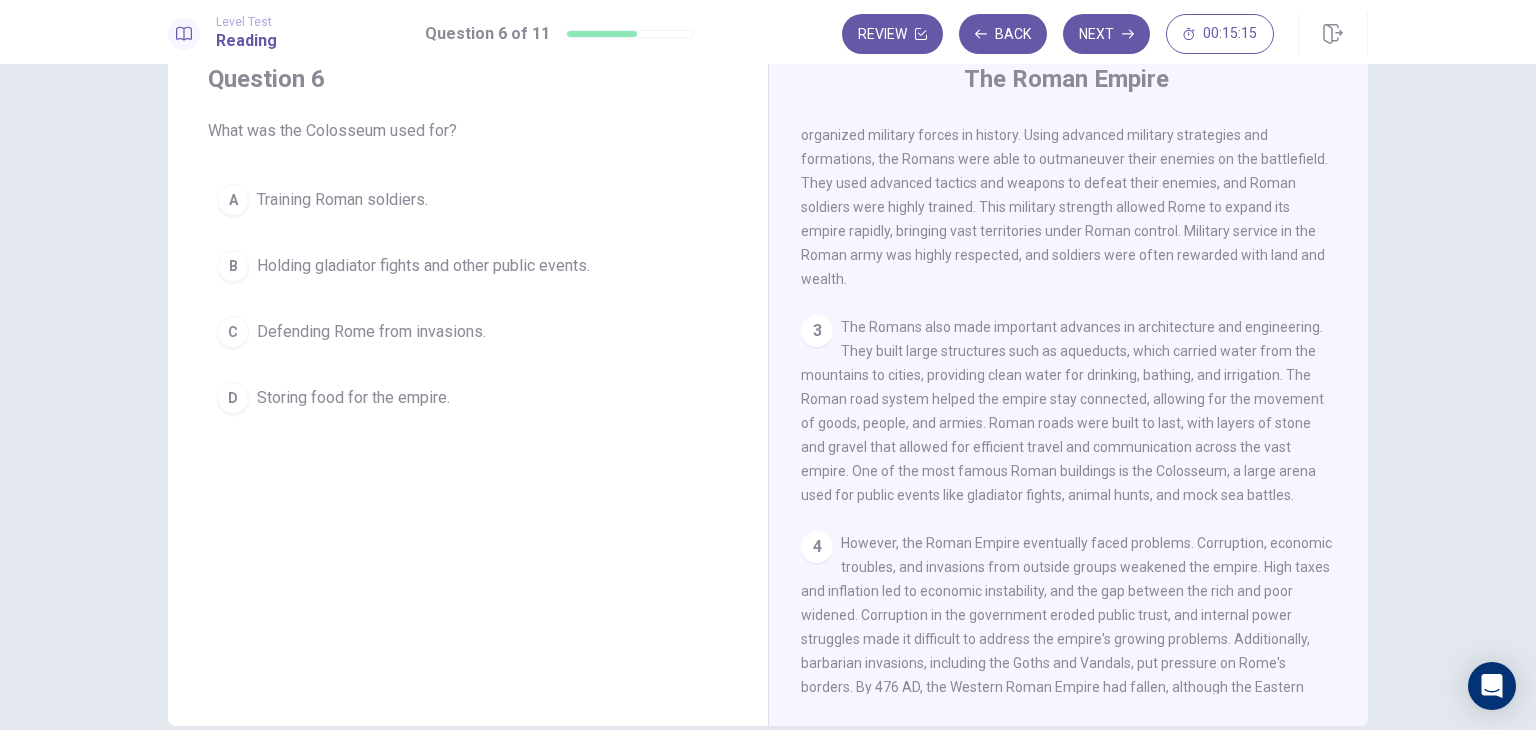 click on "B Holding gladiator fights and other public events." at bounding box center (468, 266) 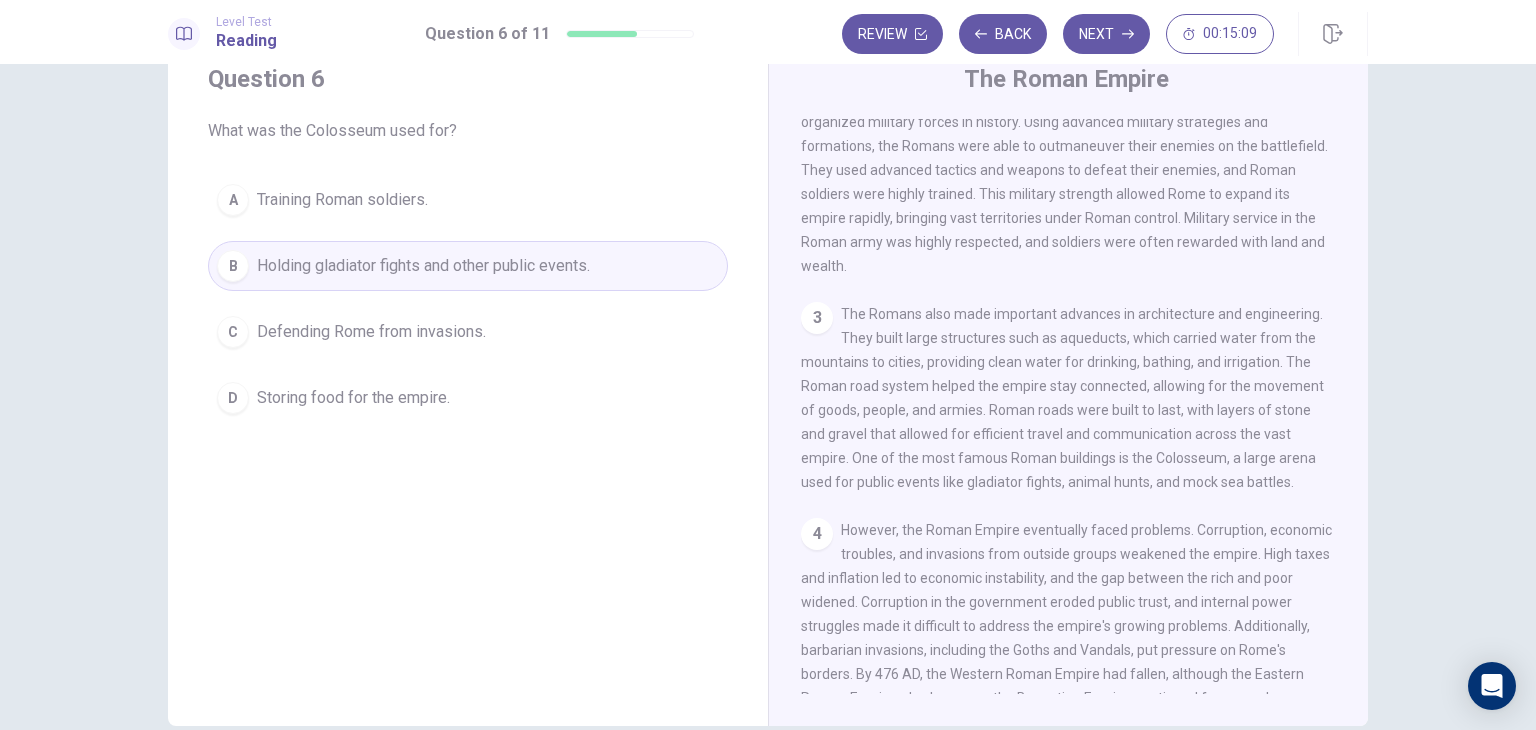 scroll, scrollTop: 236, scrollLeft: 0, axis: vertical 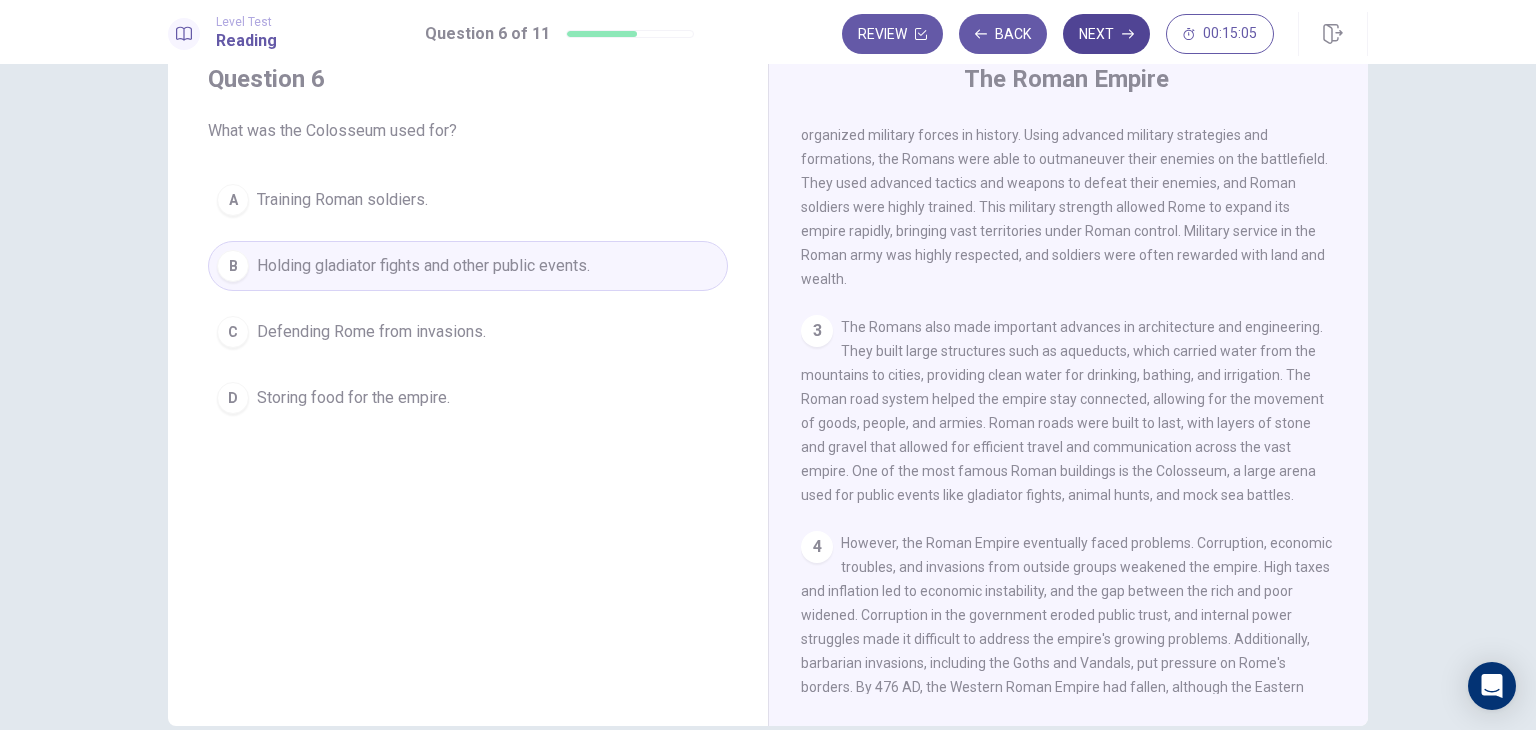 click on "Next" at bounding box center (1106, 34) 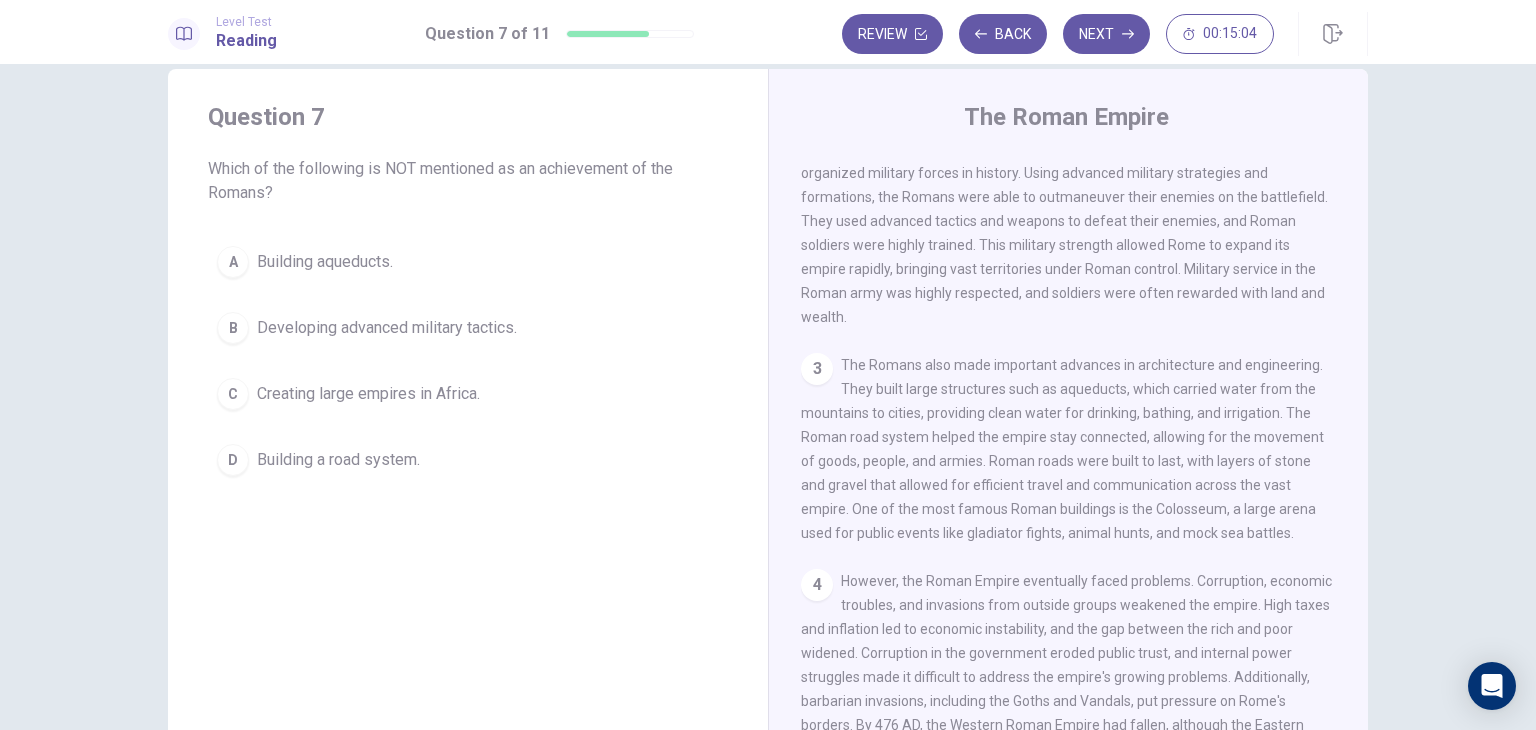 scroll, scrollTop: 0, scrollLeft: 0, axis: both 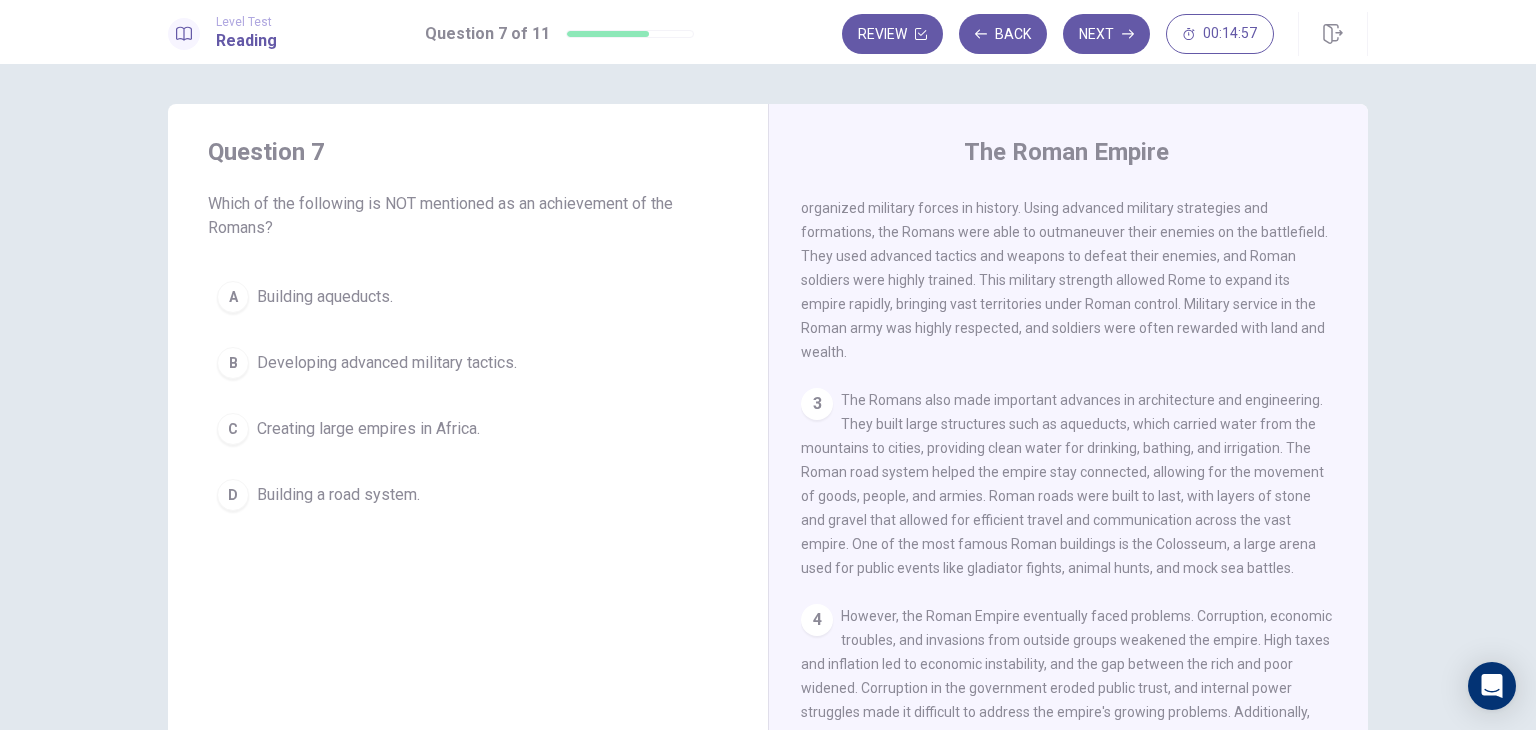 click on "C Creating large empires in Africa." at bounding box center (468, 429) 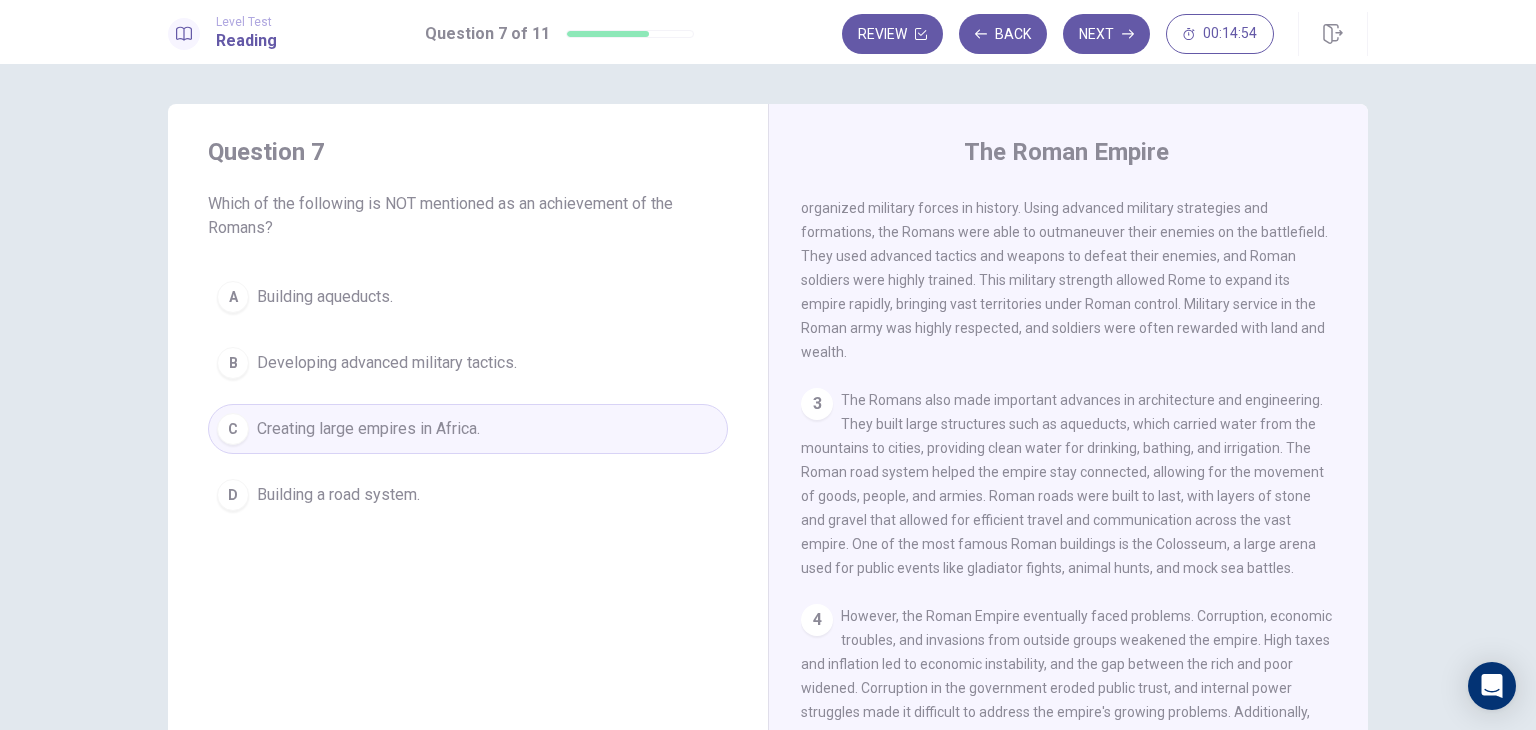 scroll, scrollTop: 136, scrollLeft: 0, axis: vertical 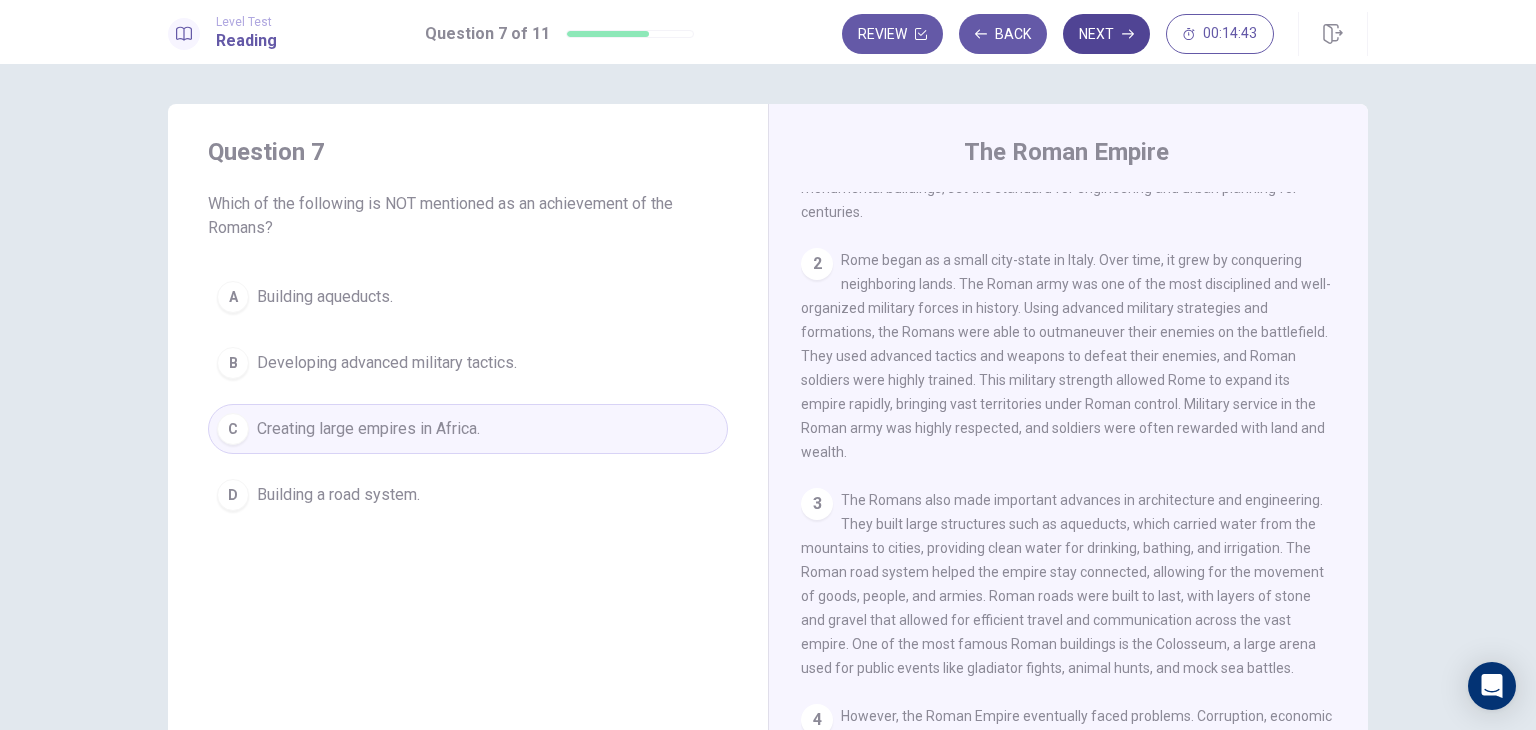 click on "Next" at bounding box center [1106, 34] 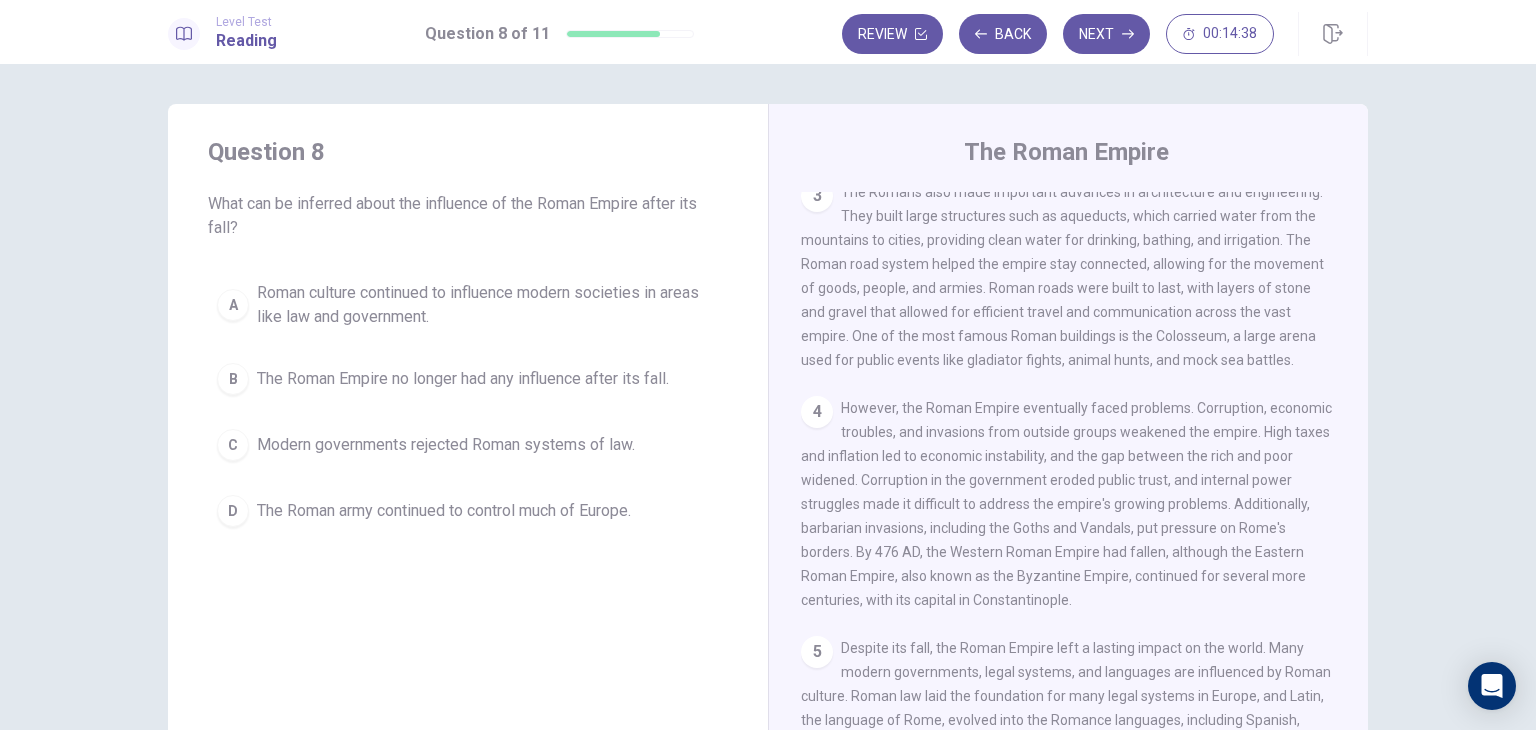 scroll, scrollTop: 536, scrollLeft: 0, axis: vertical 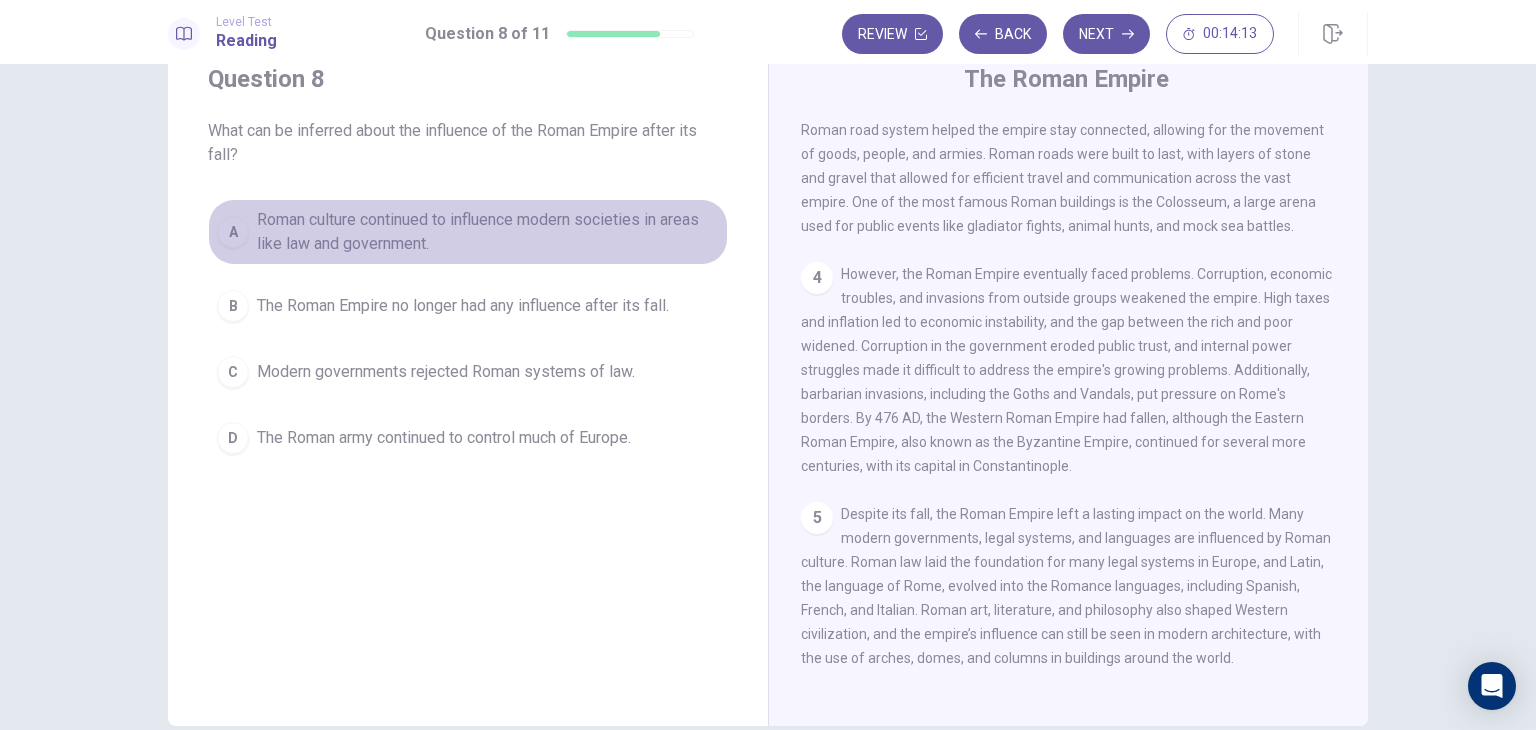 click on "Roman culture continued to influence modern societies in areas like law and government." at bounding box center [488, 232] 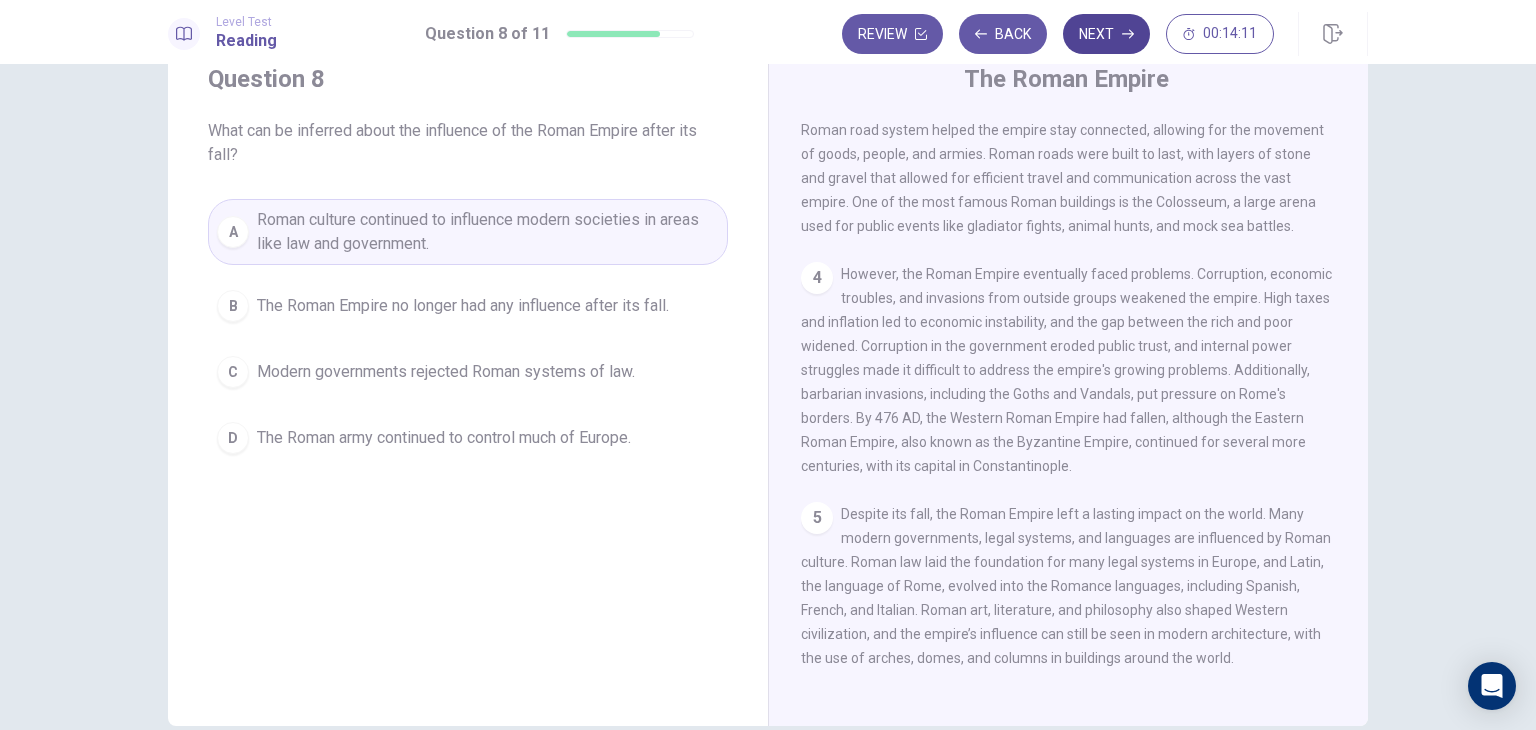 click on "Next" at bounding box center [1106, 34] 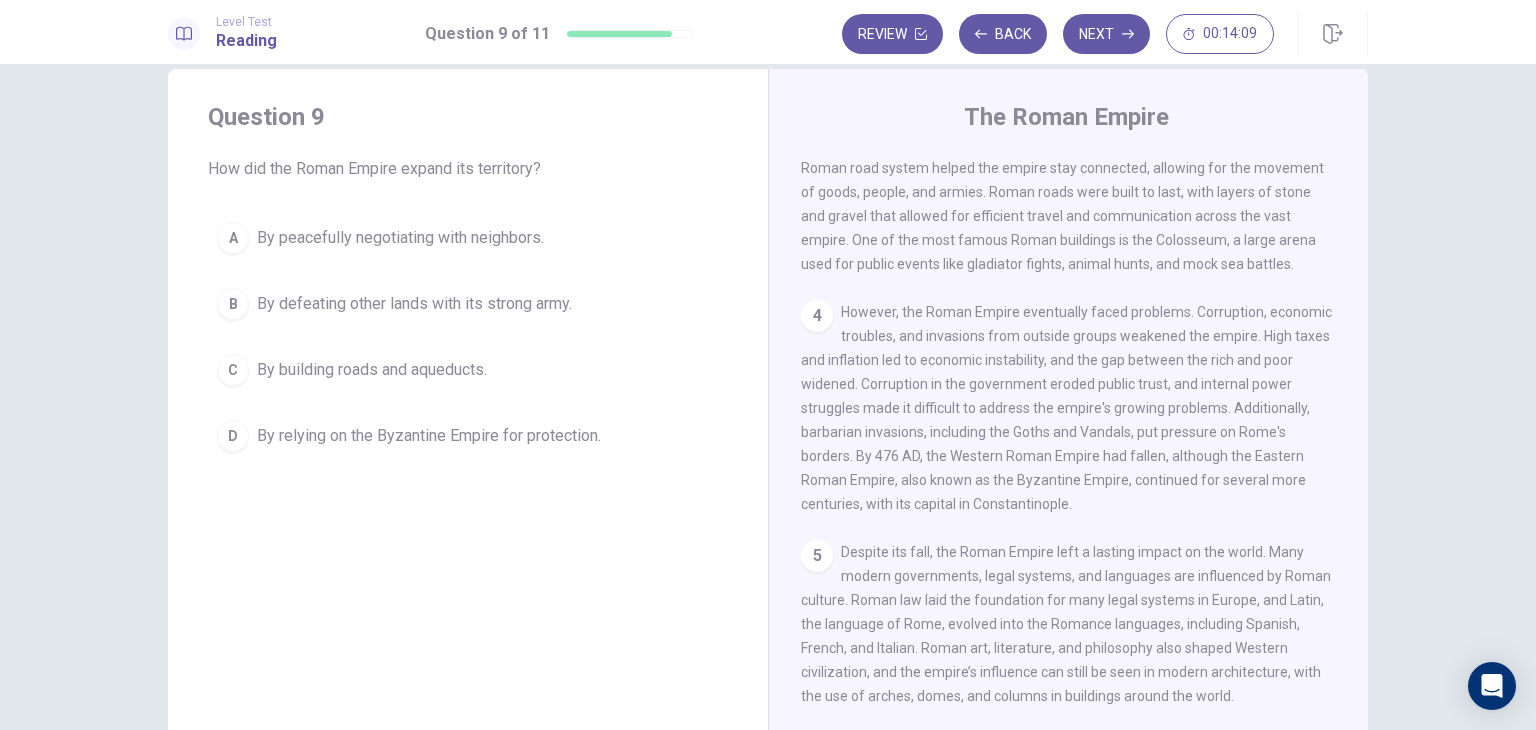 scroll, scrollTop: 0, scrollLeft: 0, axis: both 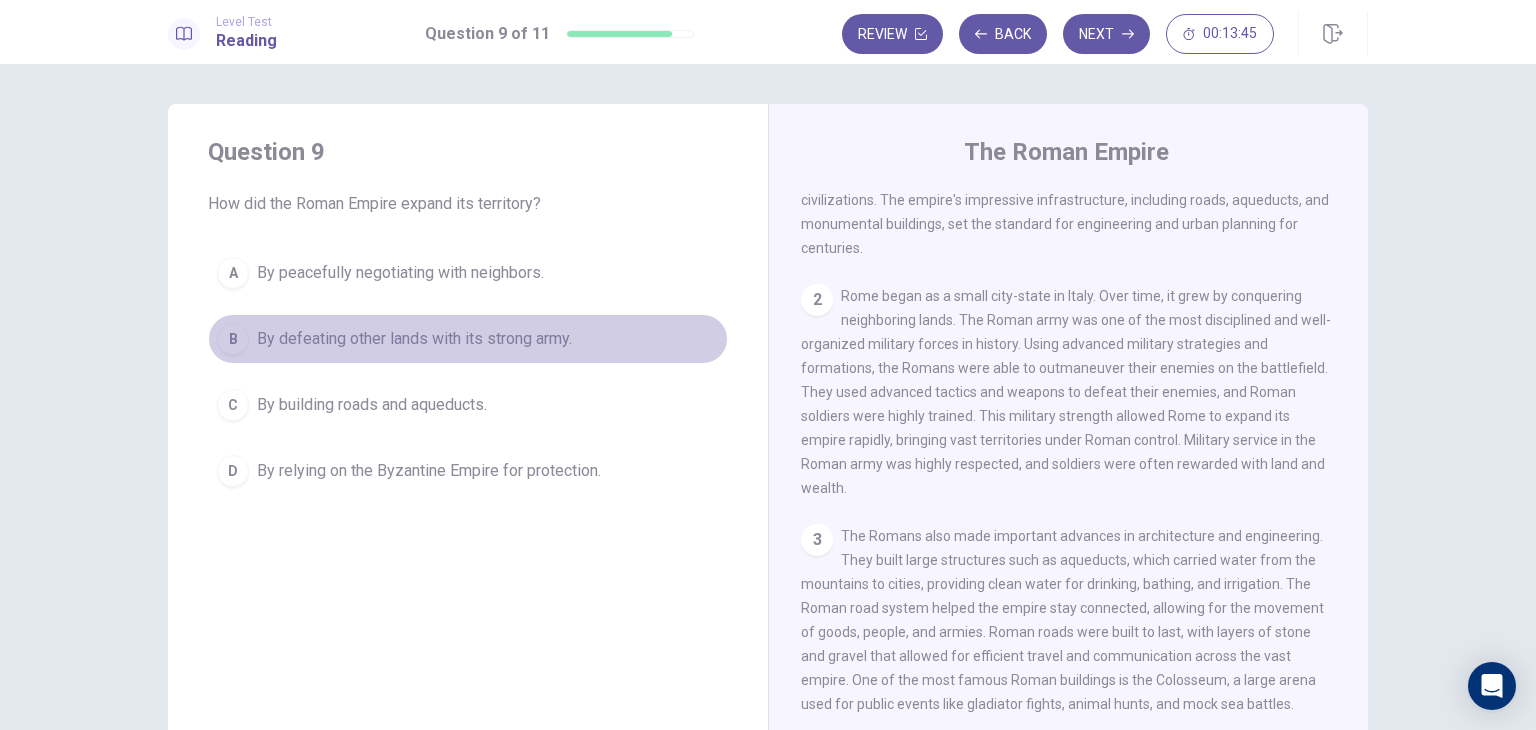 click on "By defeating other lands with its strong army." at bounding box center [400, 273] 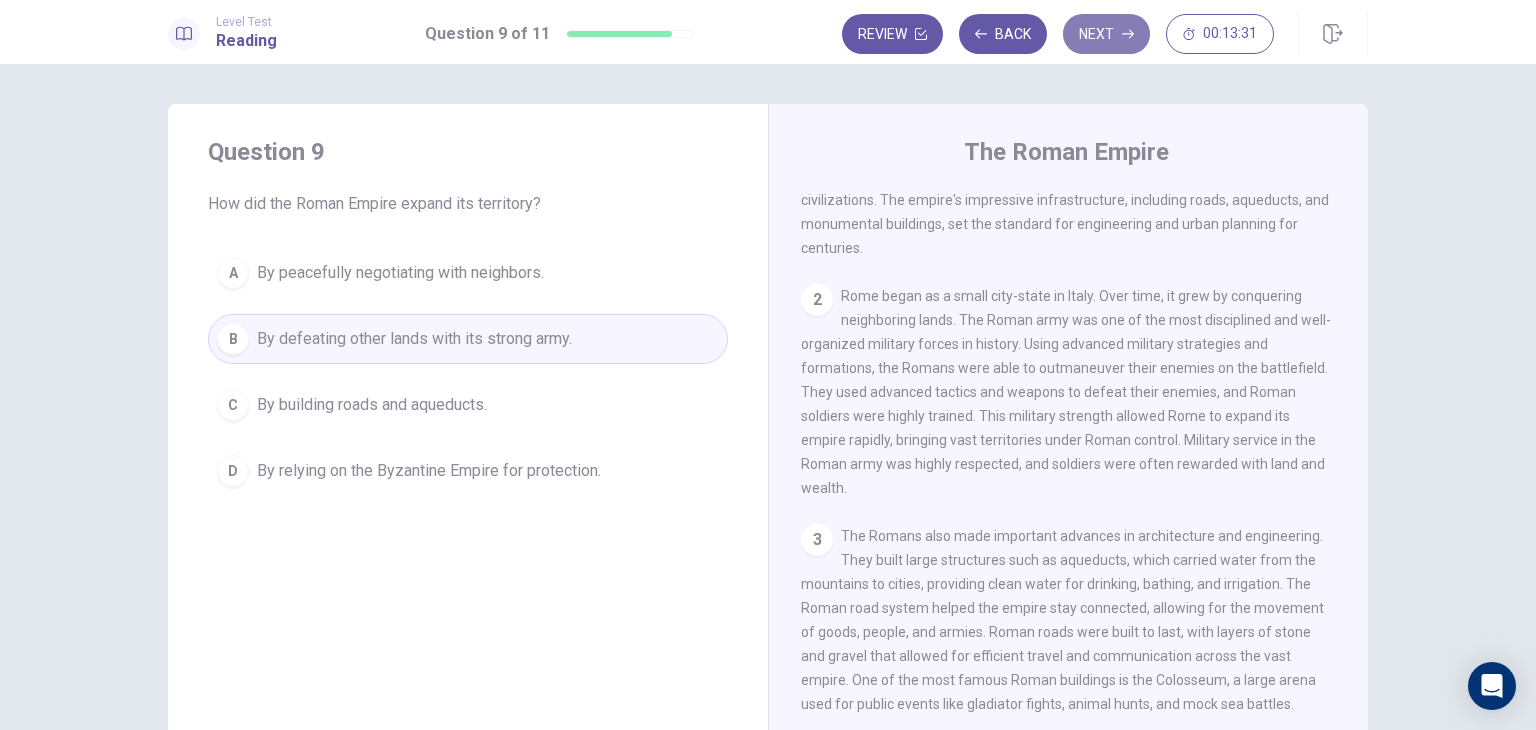 click on "Next" at bounding box center (1106, 34) 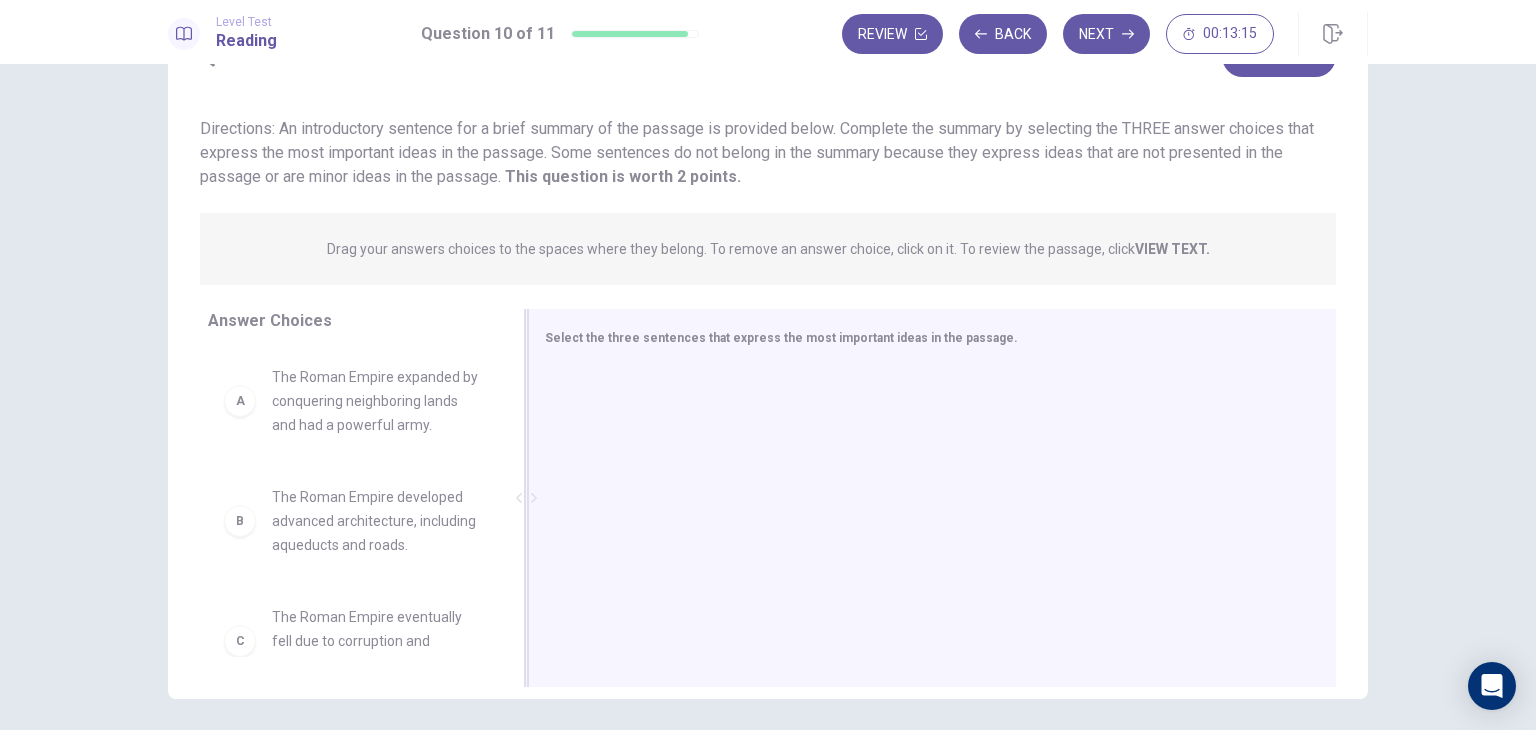 scroll, scrollTop: 173, scrollLeft: 0, axis: vertical 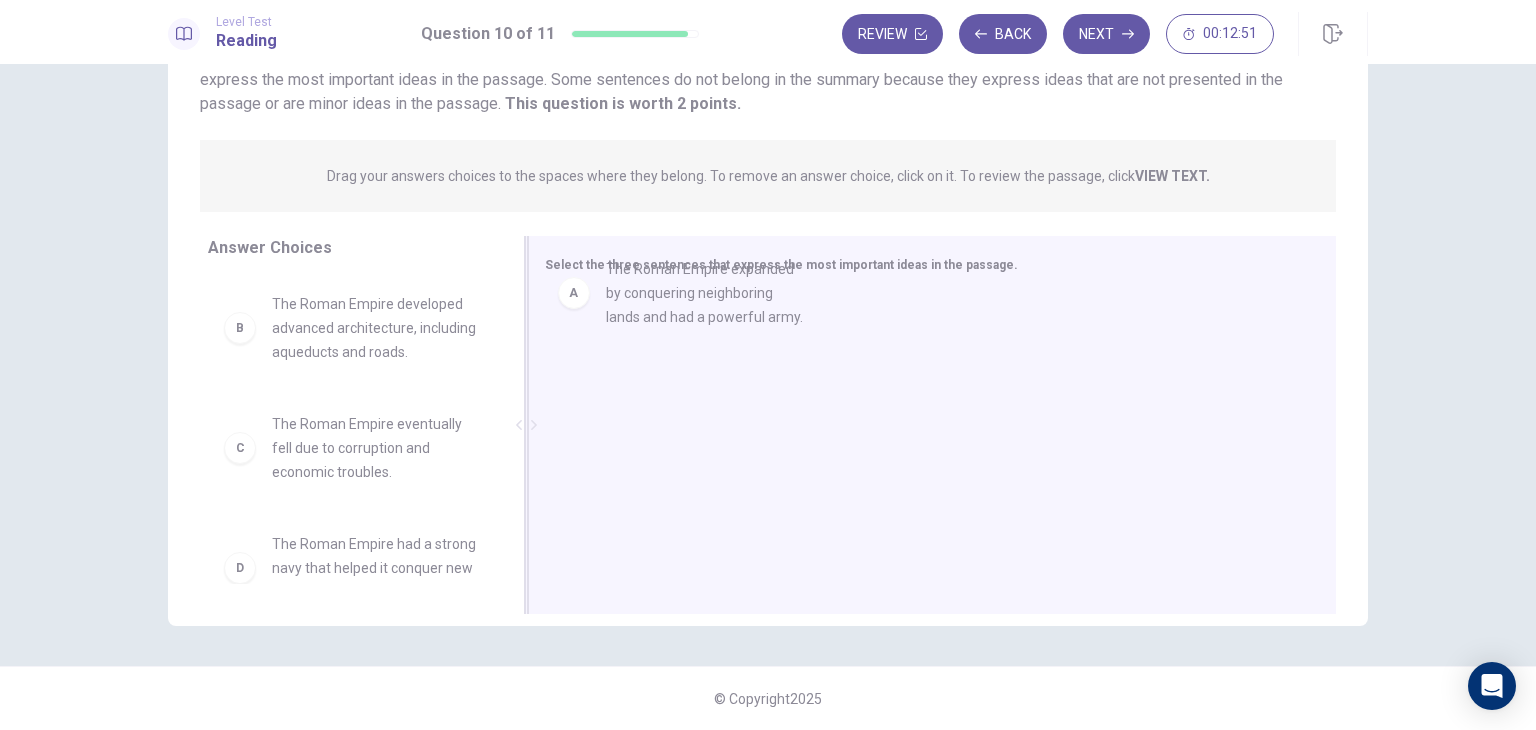 drag, startPoint x: 405, startPoint y: 337, endPoint x: 781, endPoint y: 301, distance: 377.71948 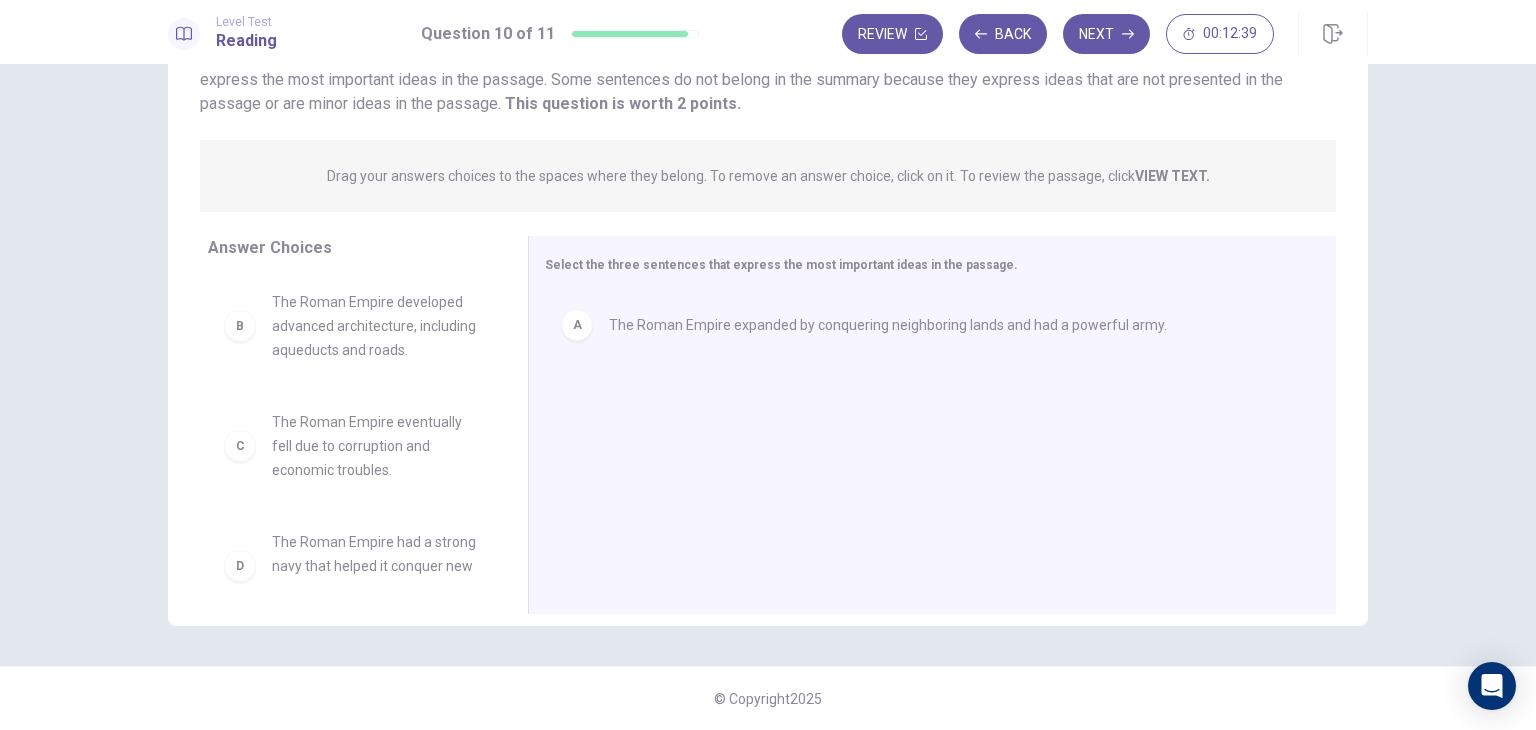 scroll, scrollTop: 0, scrollLeft: 0, axis: both 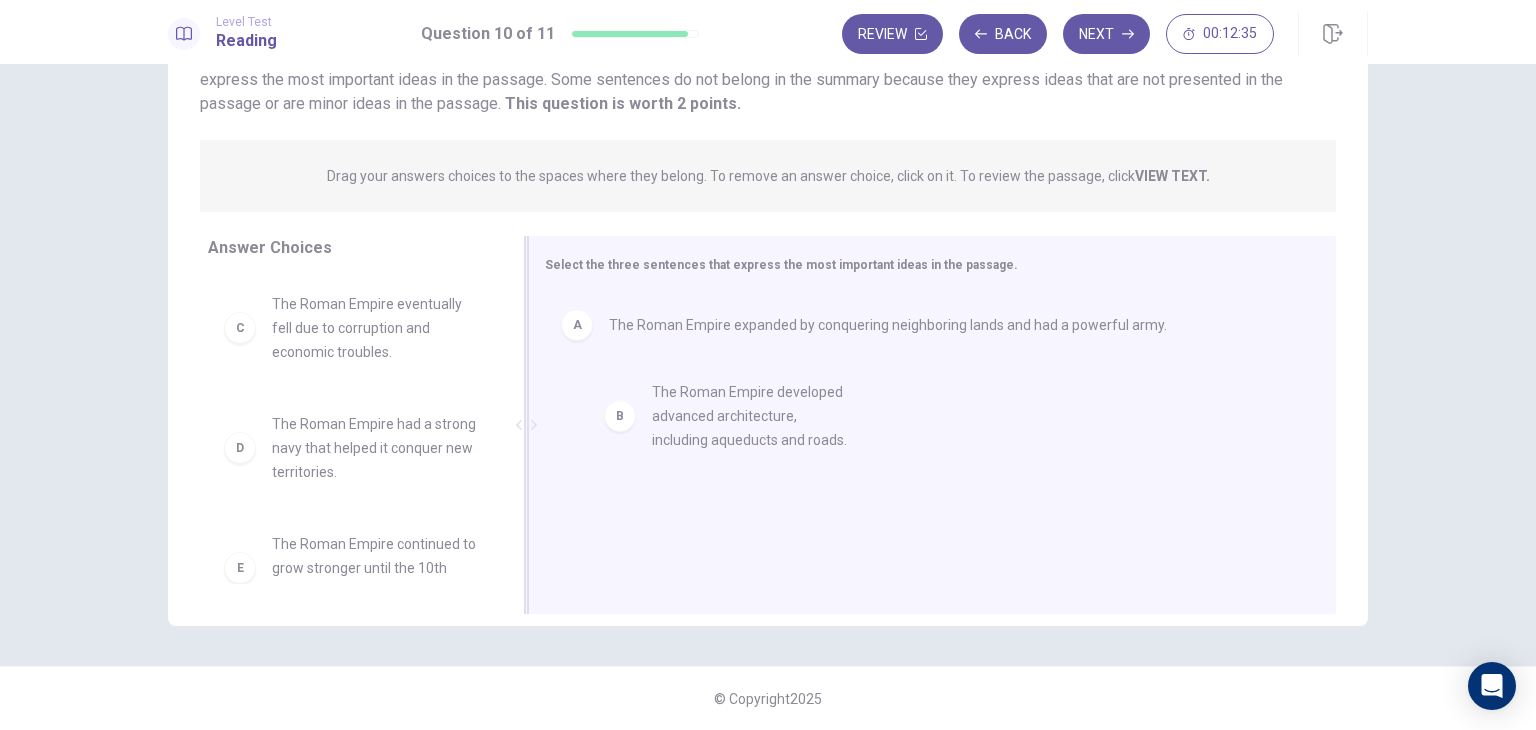 drag, startPoint x: 377, startPoint y: 333, endPoint x: 764, endPoint y: 429, distance: 398.72922 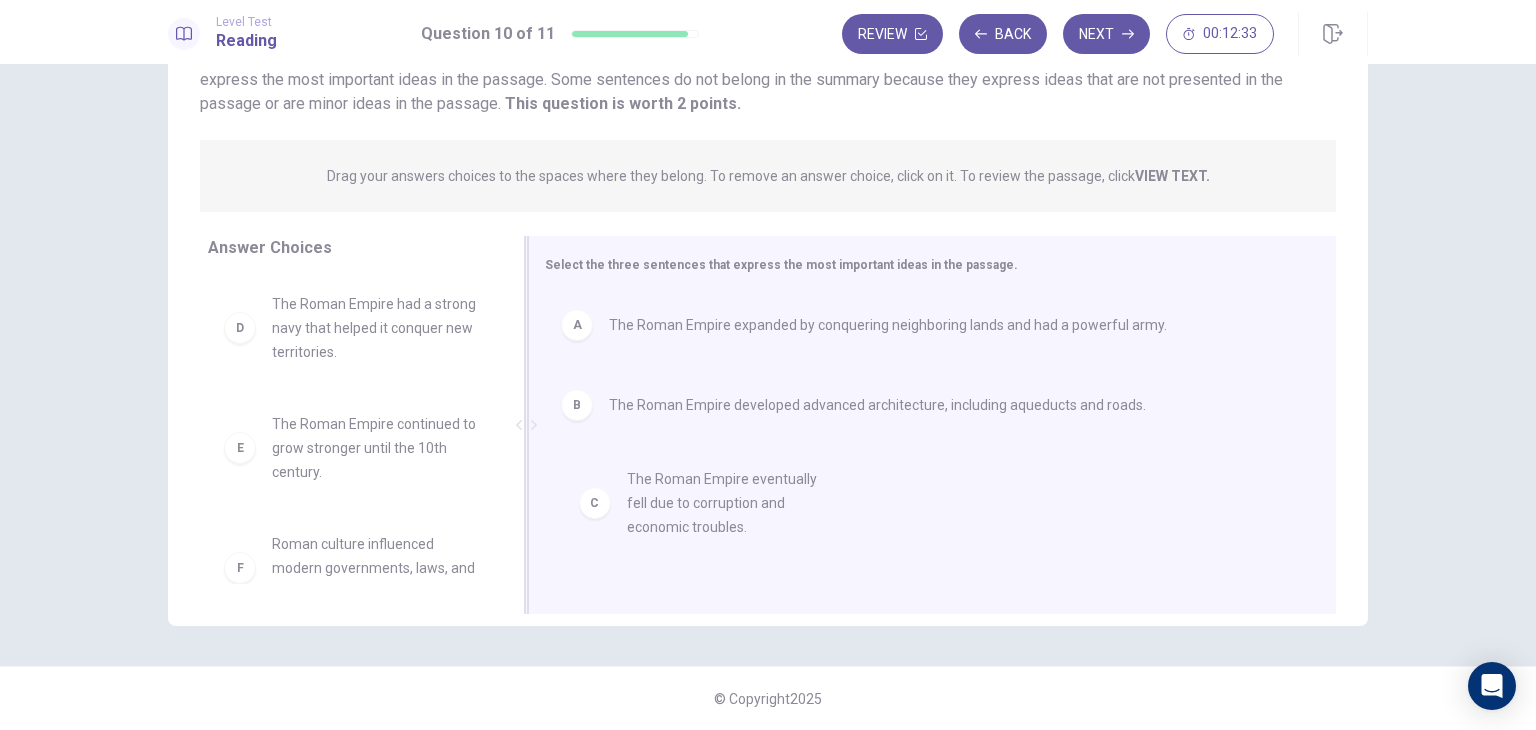 drag, startPoint x: 334, startPoint y: 335, endPoint x: 712, endPoint y: 513, distance: 417.81335 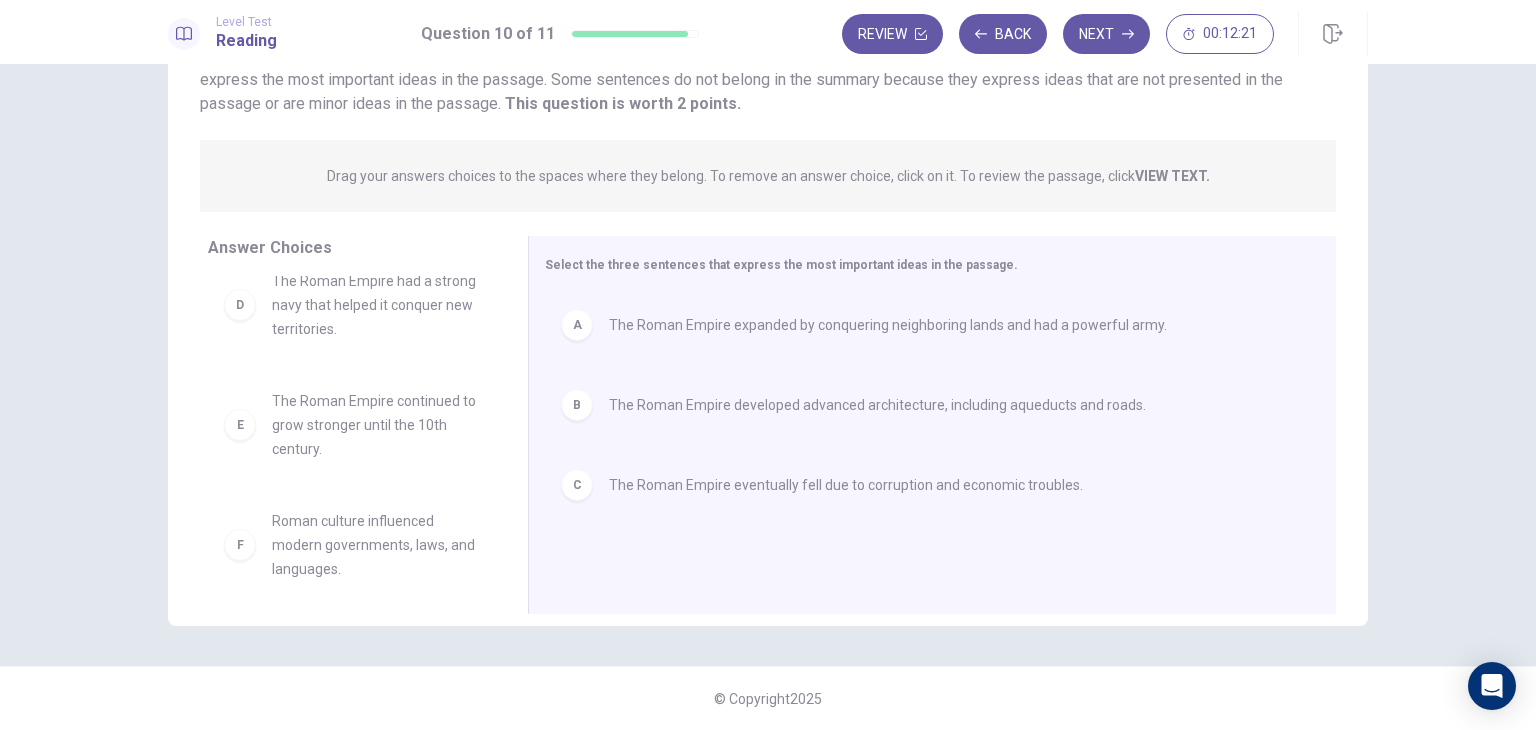 scroll, scrollTop: 36, scrollLeft: 0, axis: vertical 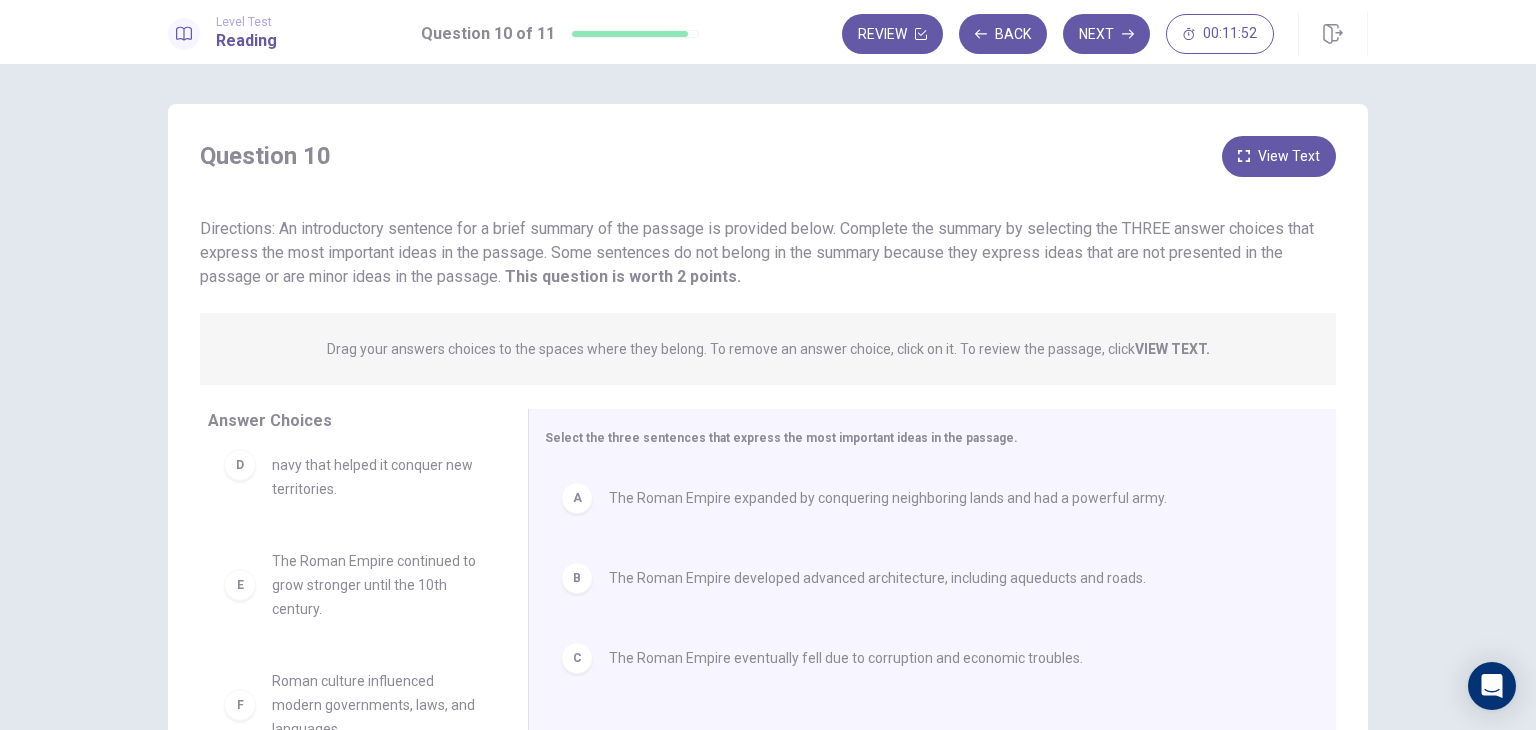 click on "View Text" at bounding box center (1279, 156) 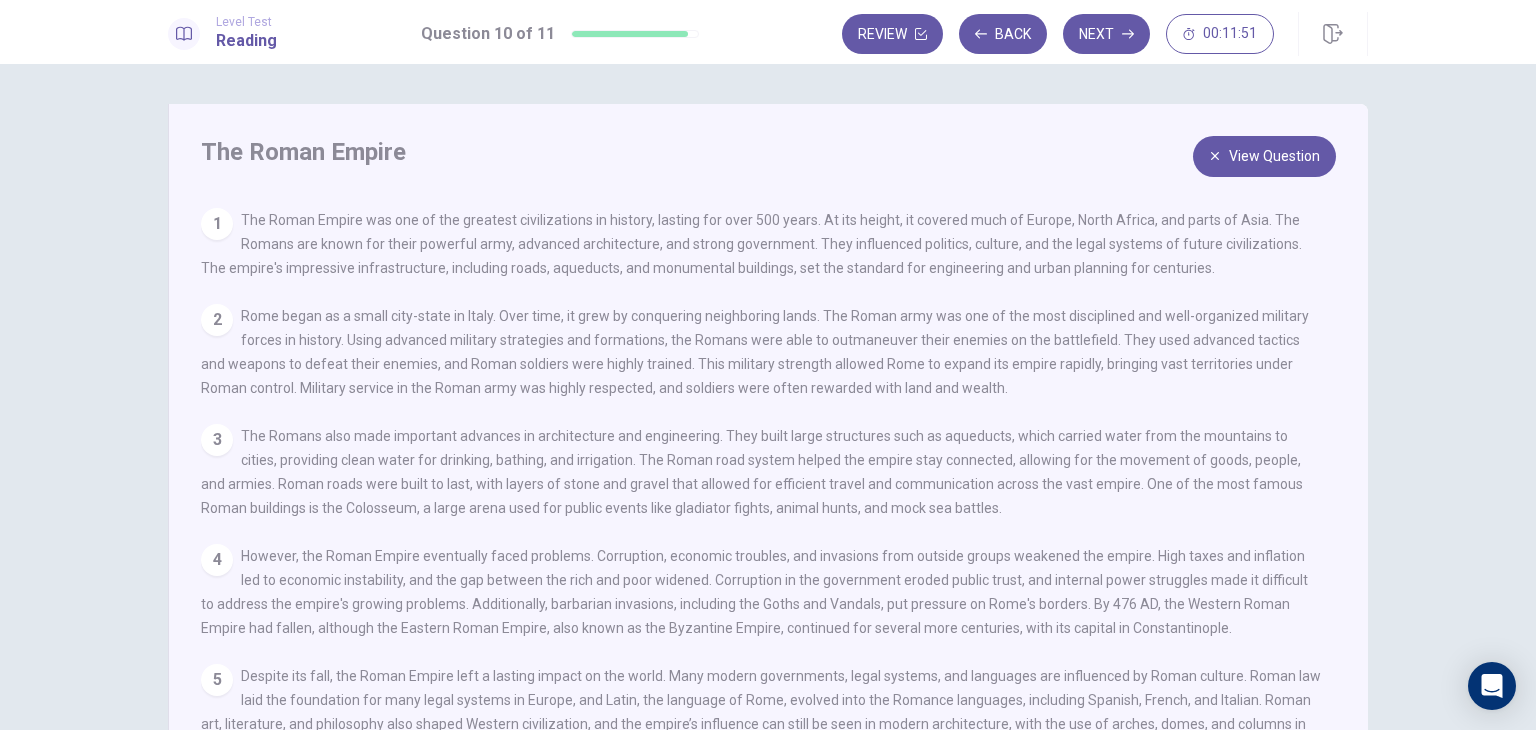 scroll, scrollTop: 16, scrollLeft: 0, axis: vertical 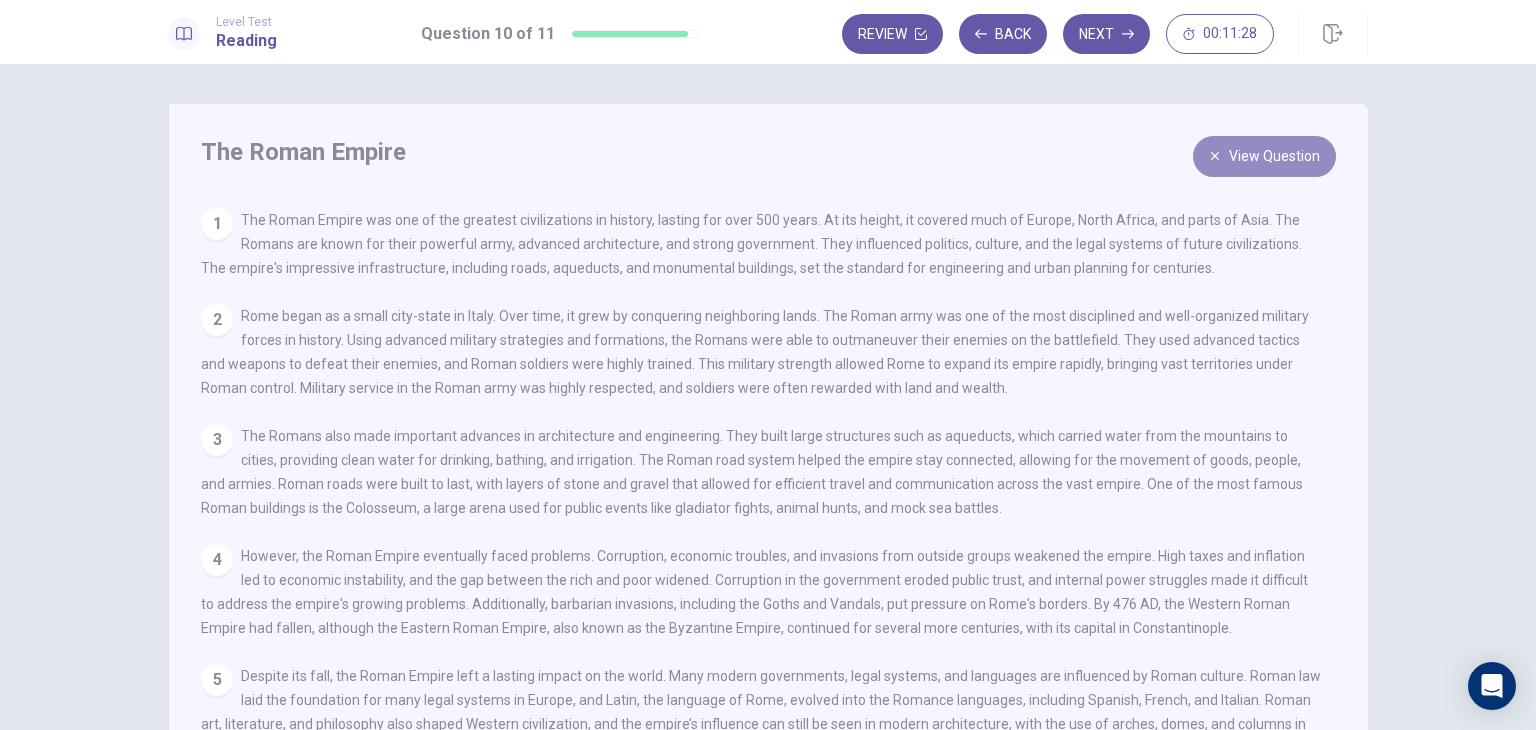 click on "View Question" at bounding box center (1264, 156) 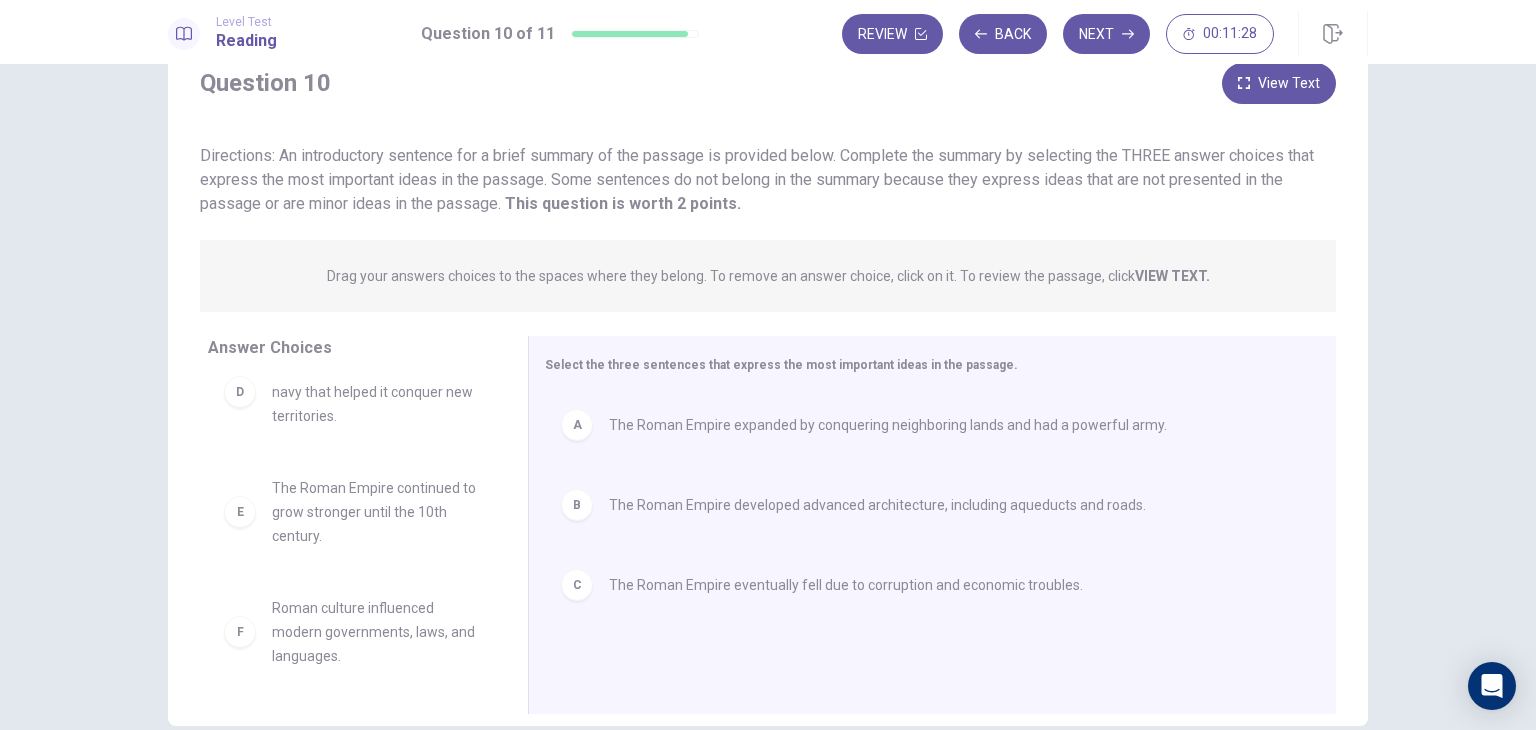 scroll, scrollTop: 173, scrollLeft: 0, axis: vertical 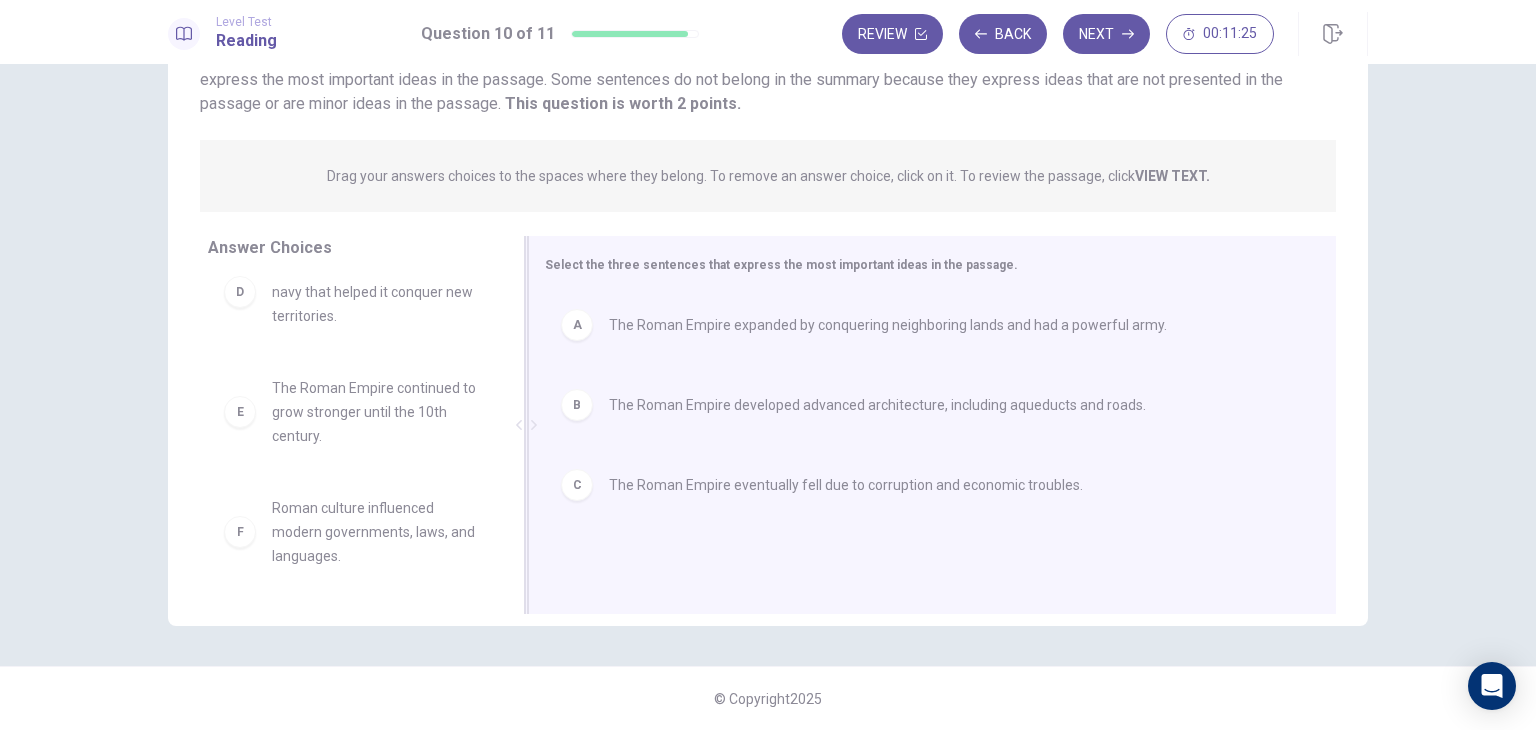 click on "The Roman Empire developed advanced architecture, including aqueducts and roads." at bounding box center [888, 325] 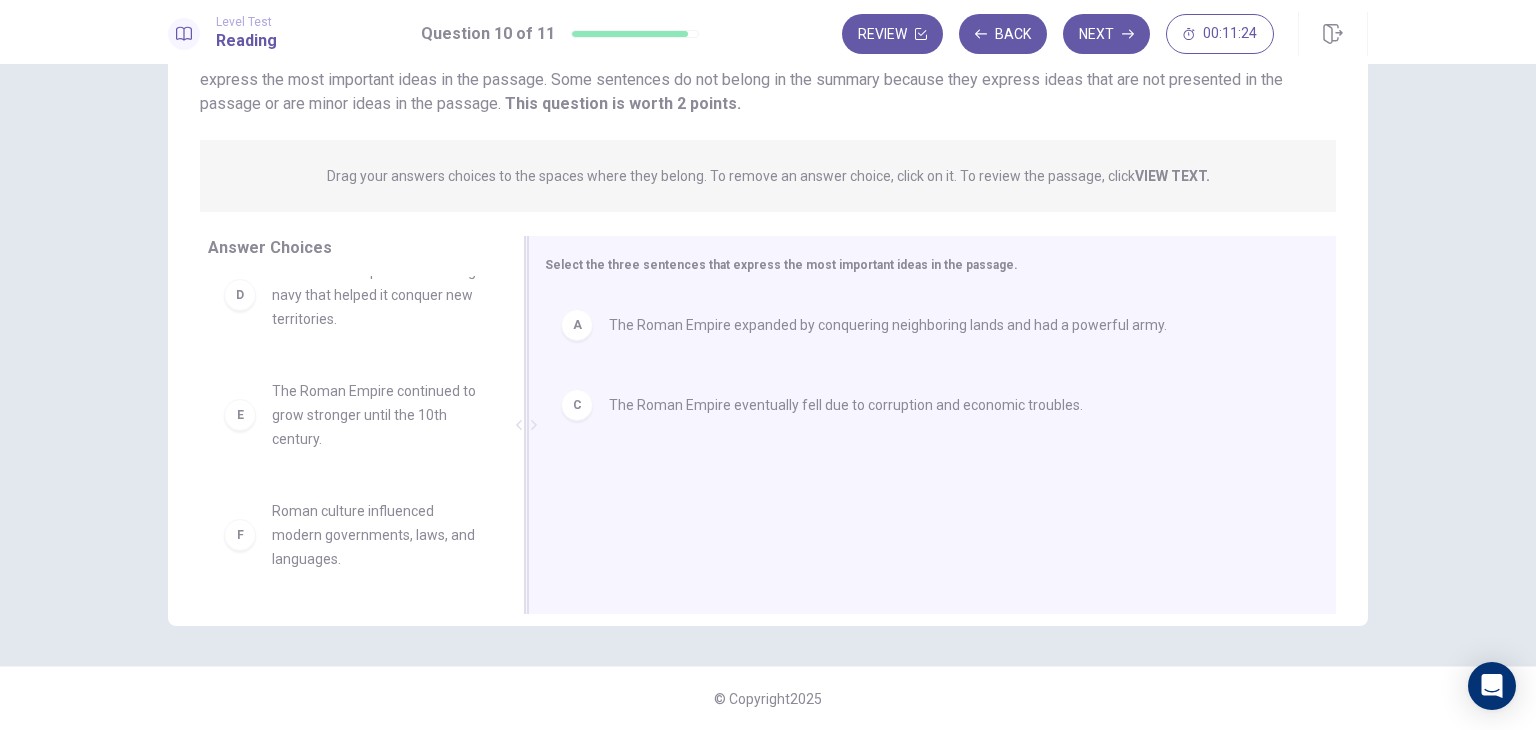 scroll, scrollTop: 156, scrollLeft: 0, axis: vertical 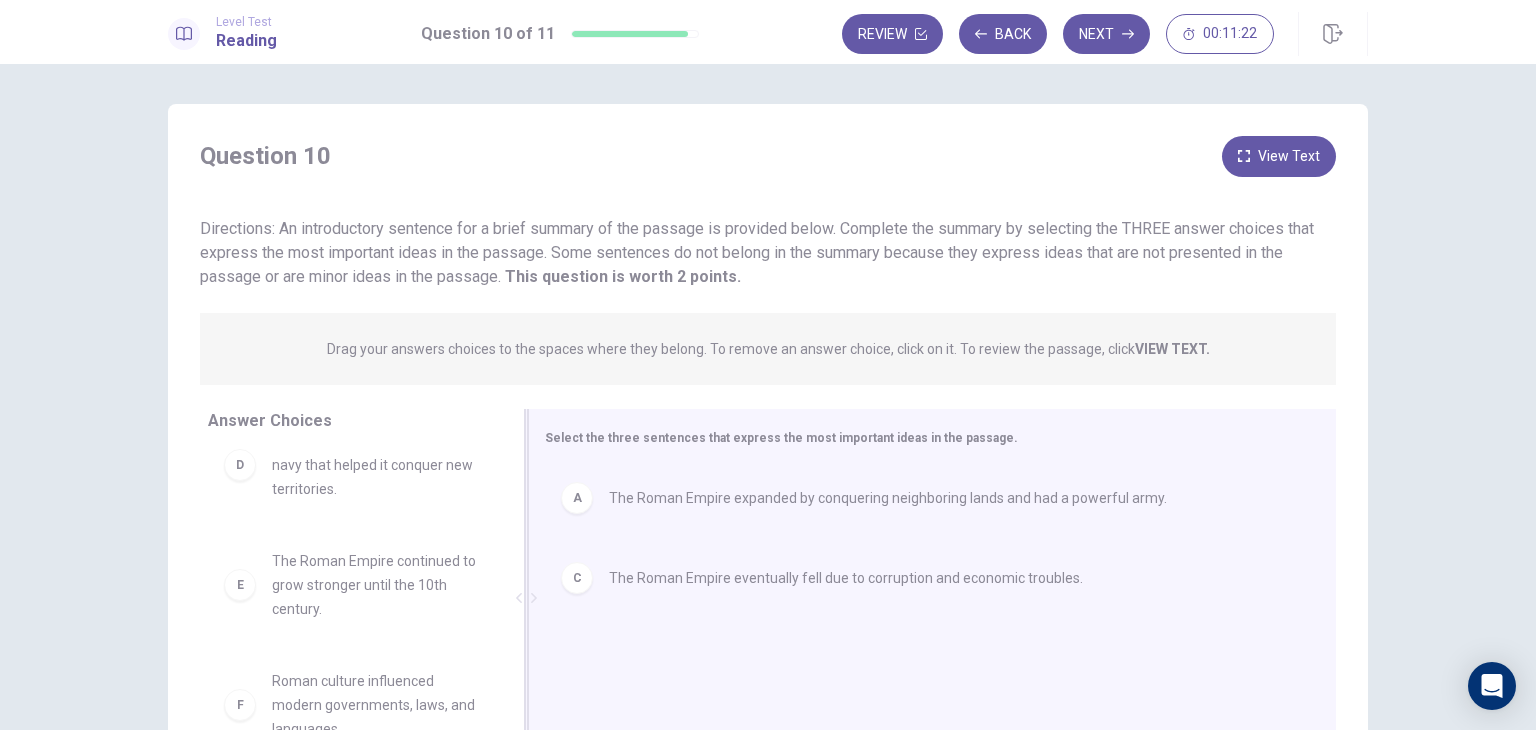 click on "View Text" at bounding box center [1279, 156] 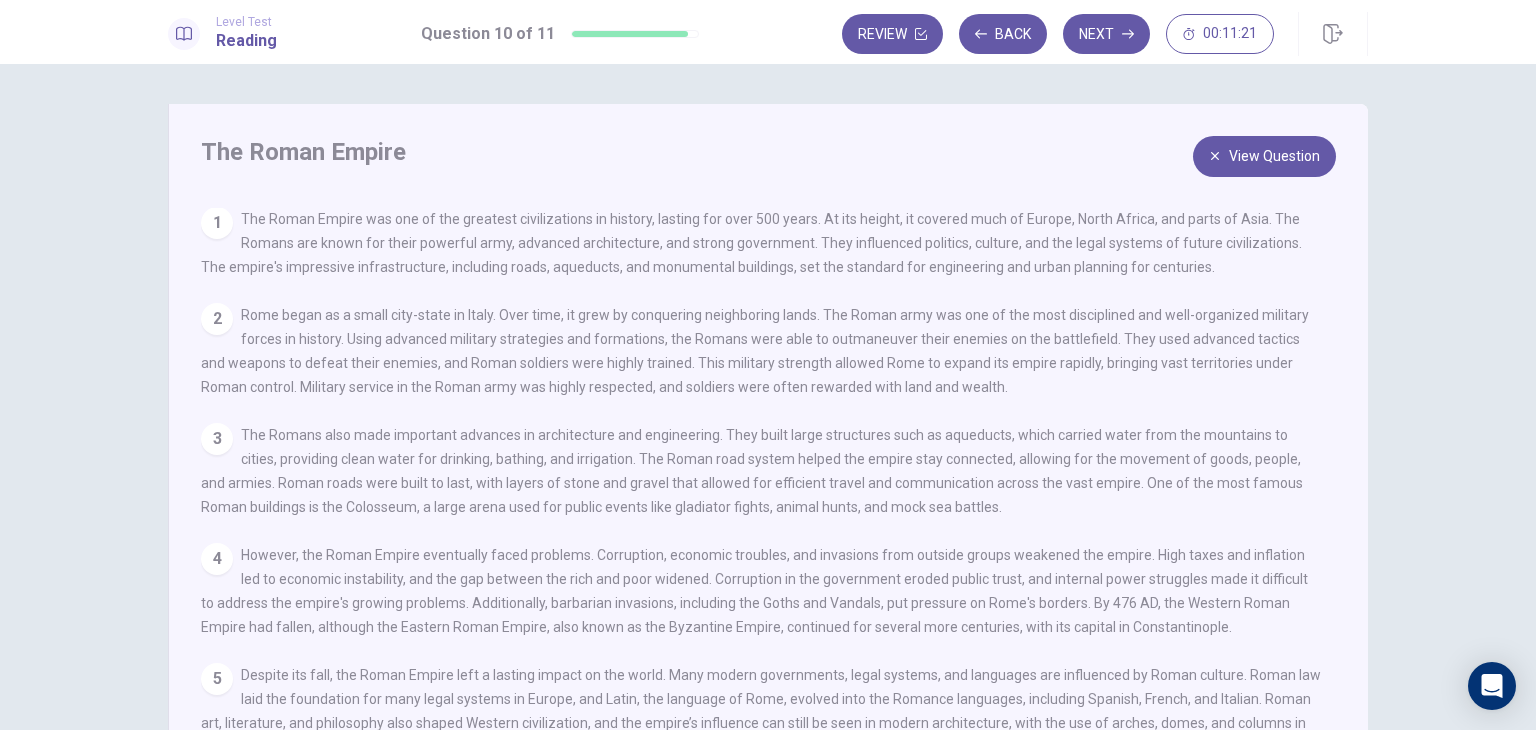 scroll, scrollTop: 16, scrollLeft: 0, axis: vertical 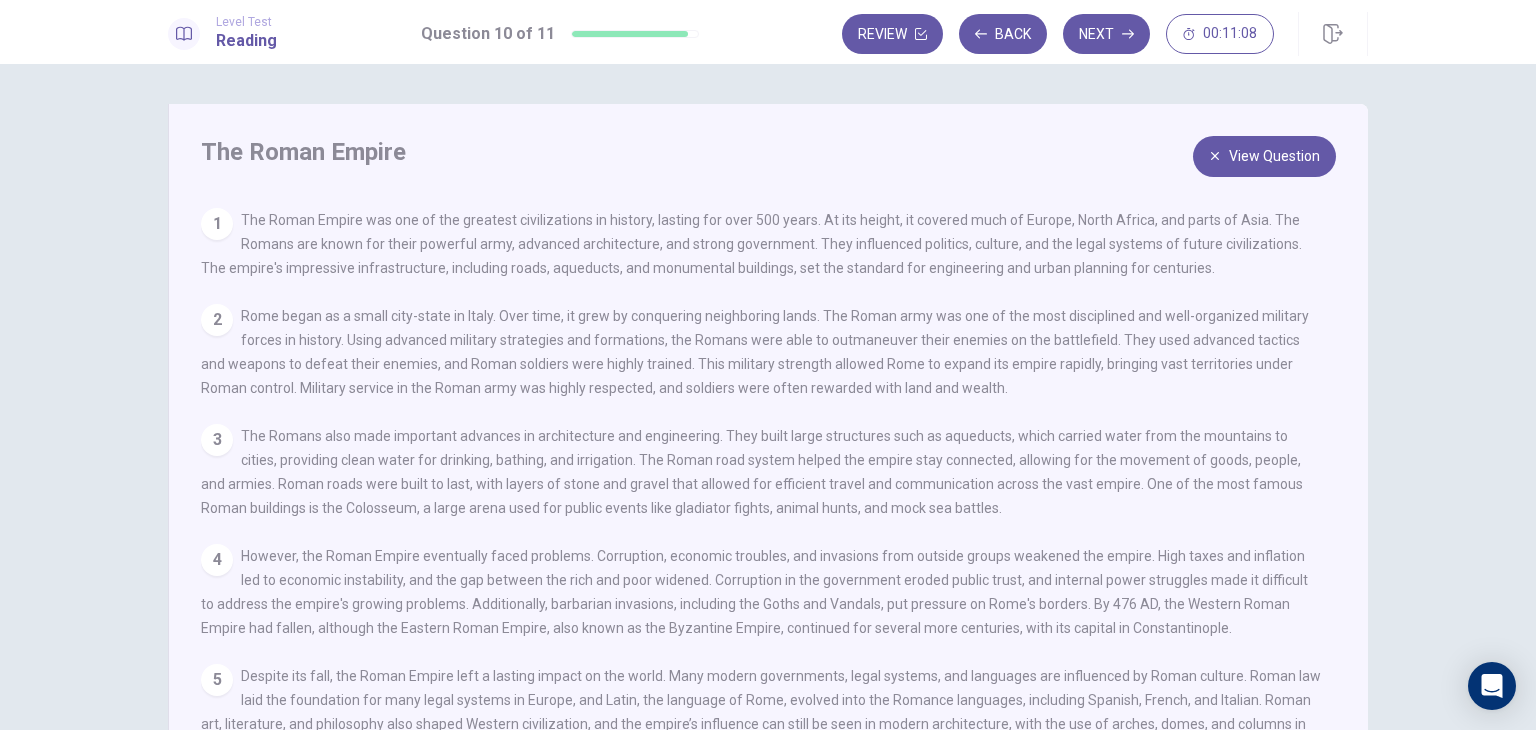 click on "View Question" at bounding box center [1264, 156] 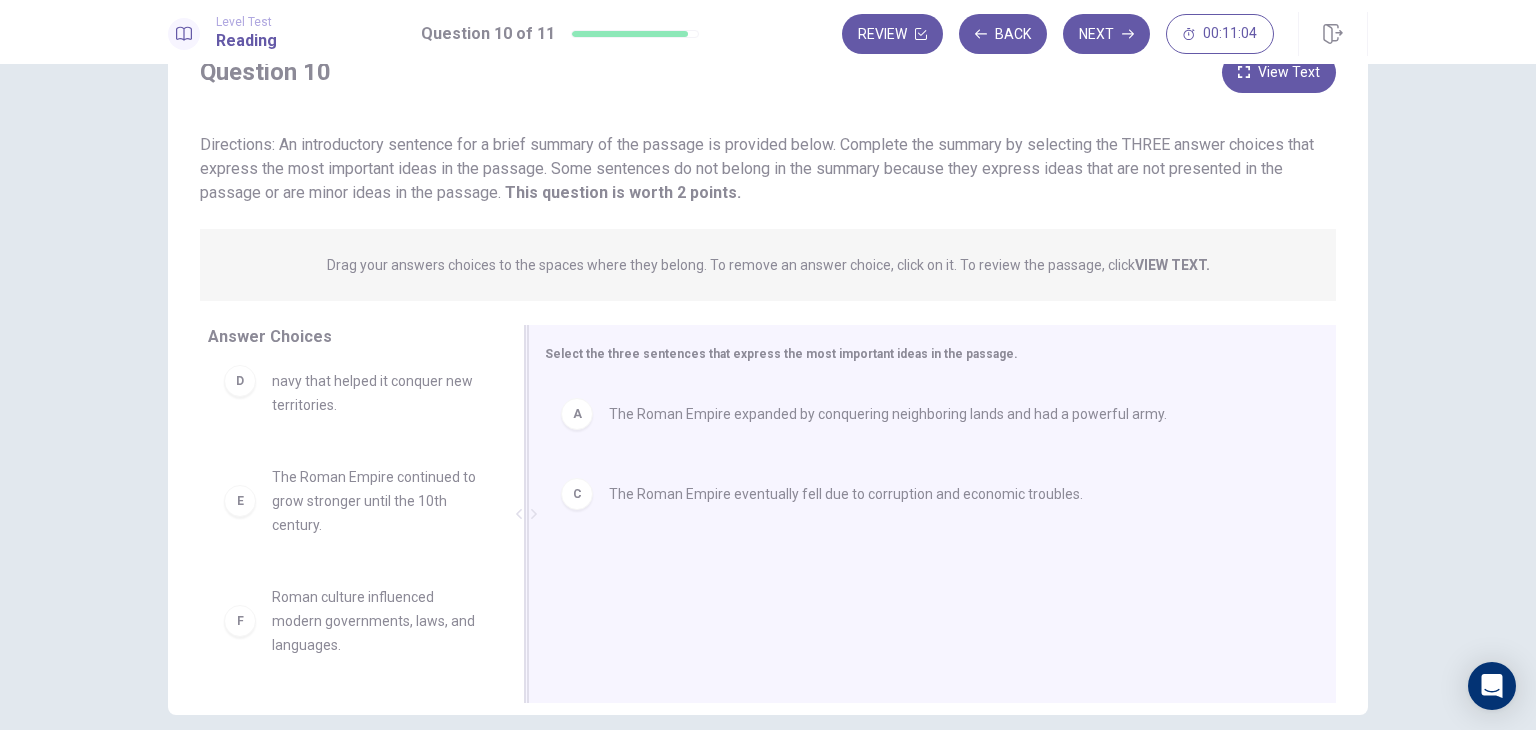 scroll, scrollTop: 0, scrollLeft: 0, axis: both 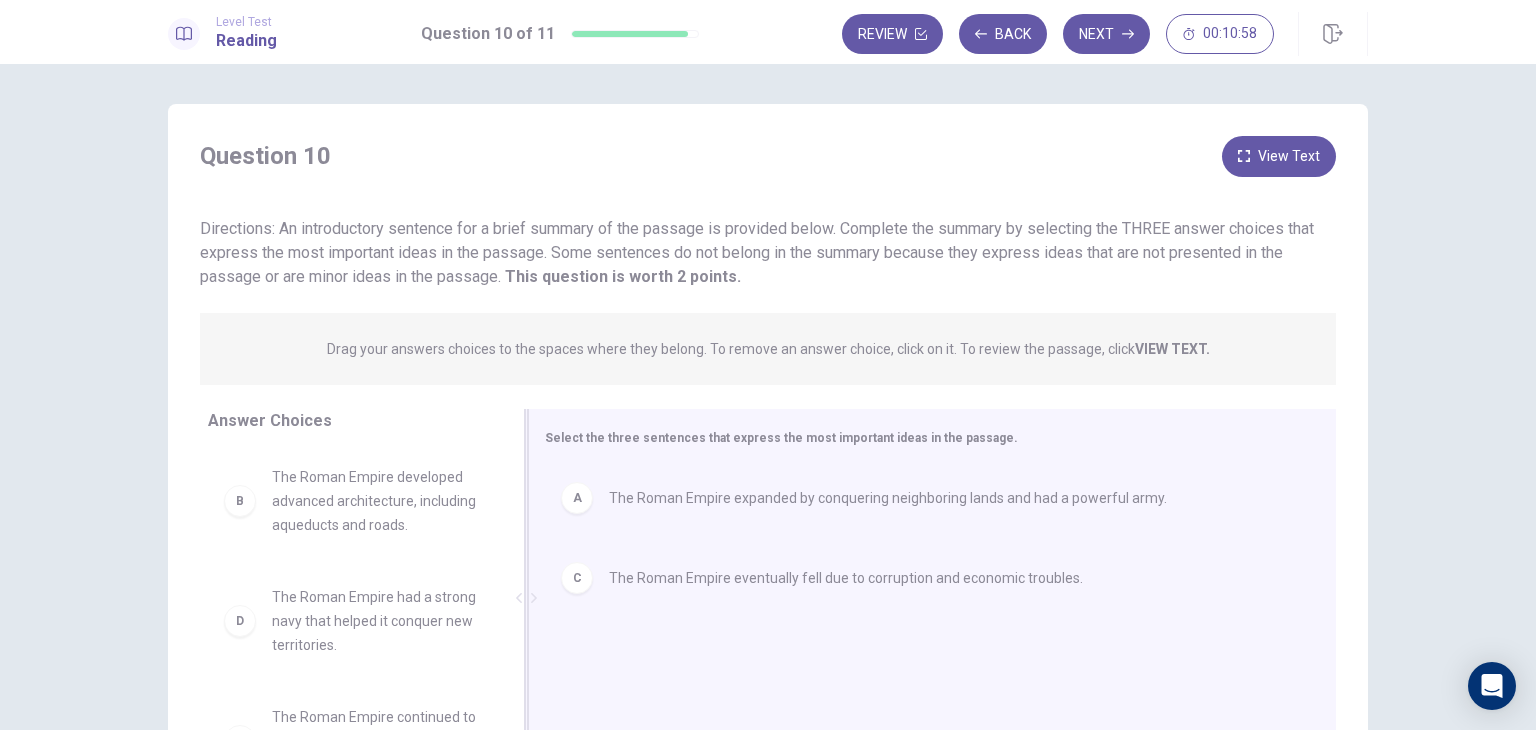 click on "View Text" at bounding box center [1279, 156] 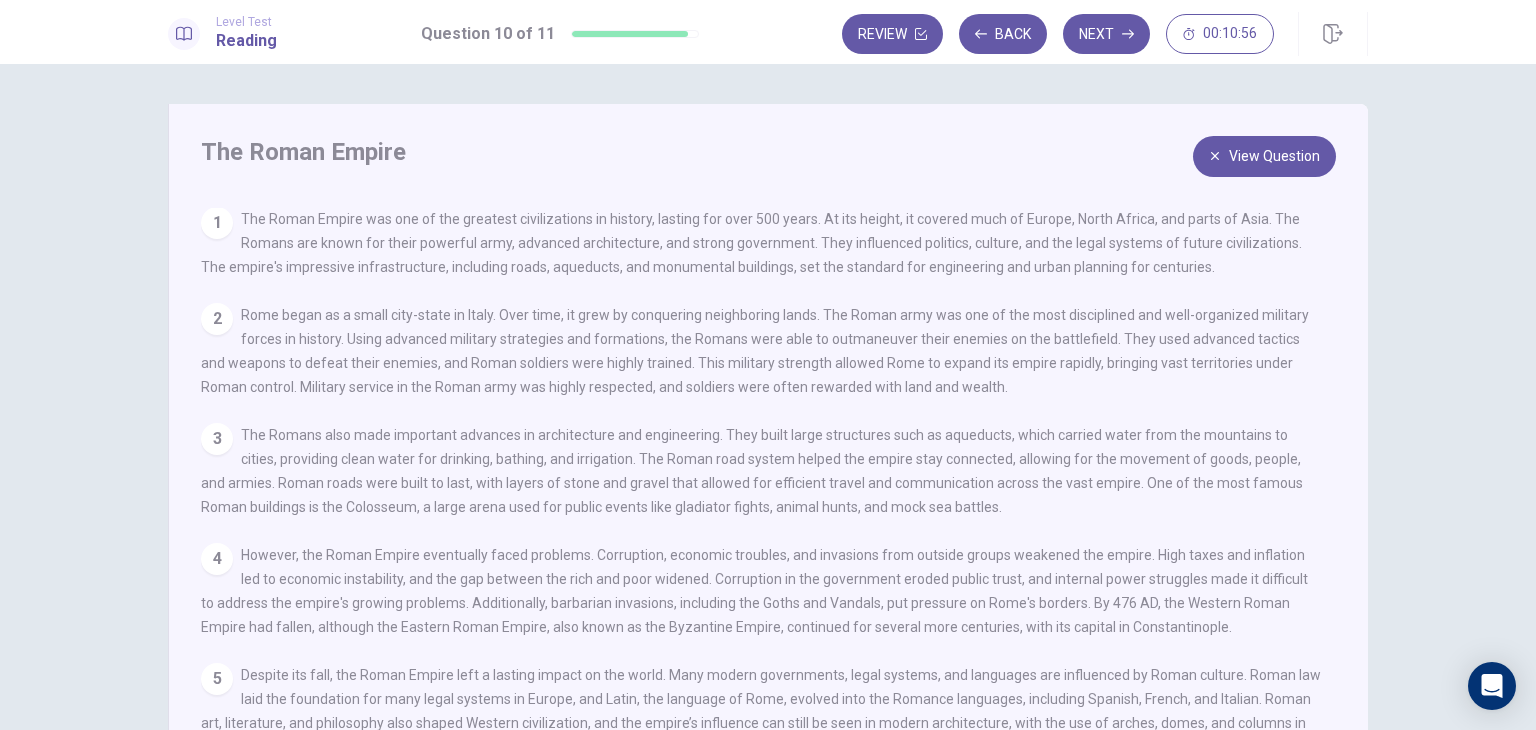 scroll, scrollTop: 16, scrollLeft: 0, axis: vertical 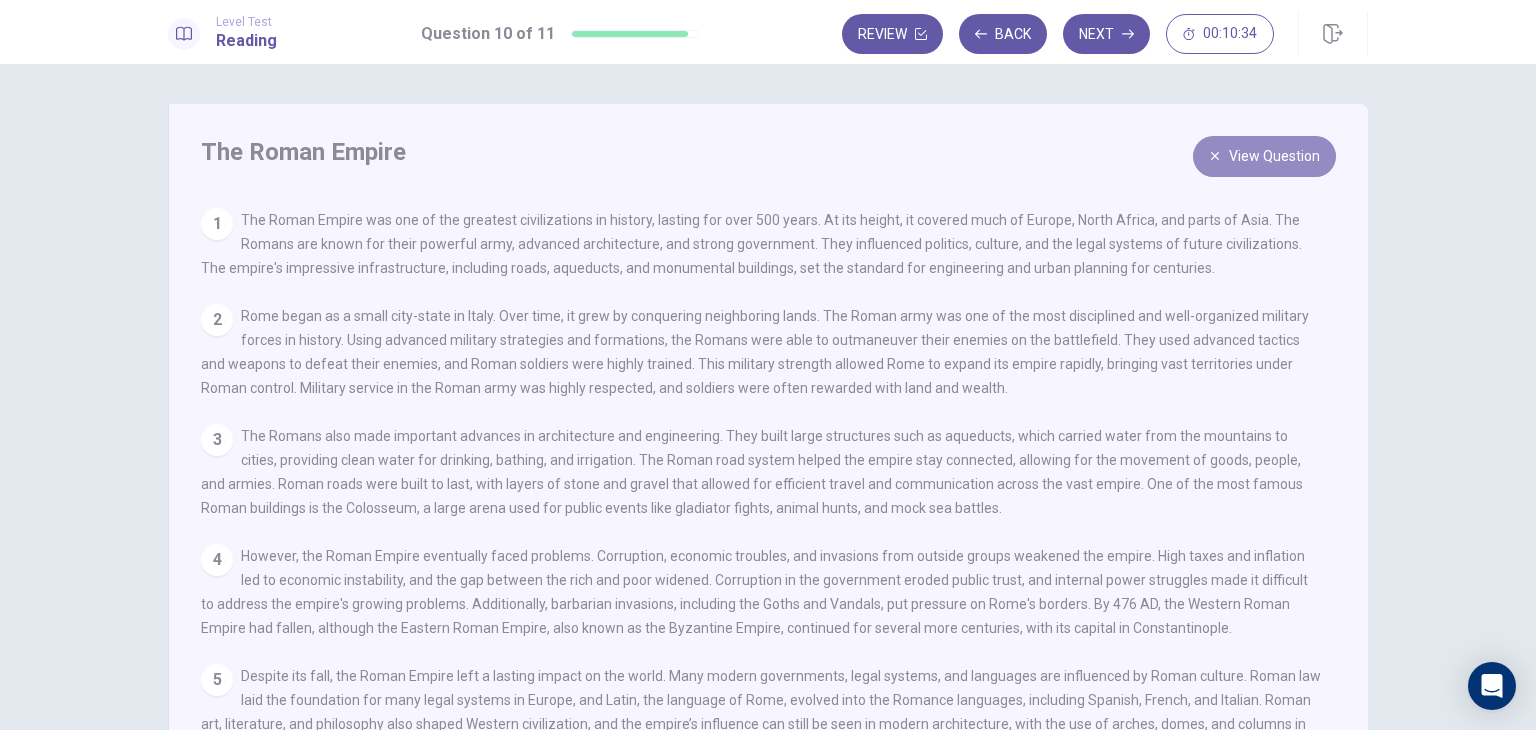 click on "View Question" at bounding box center (1264, 156) 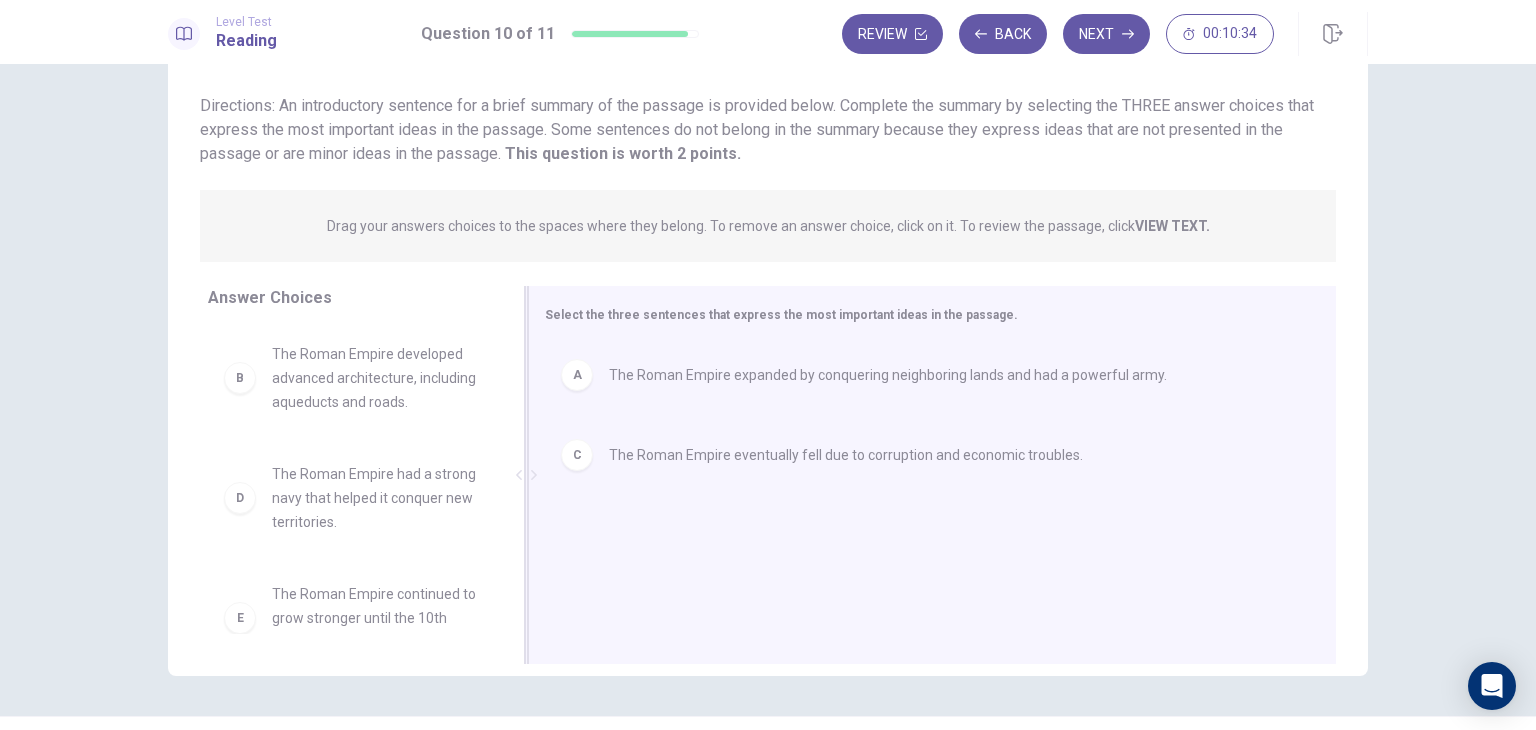 scroll, scrollTop: 173, scrollLeft: 0, axis: vertical 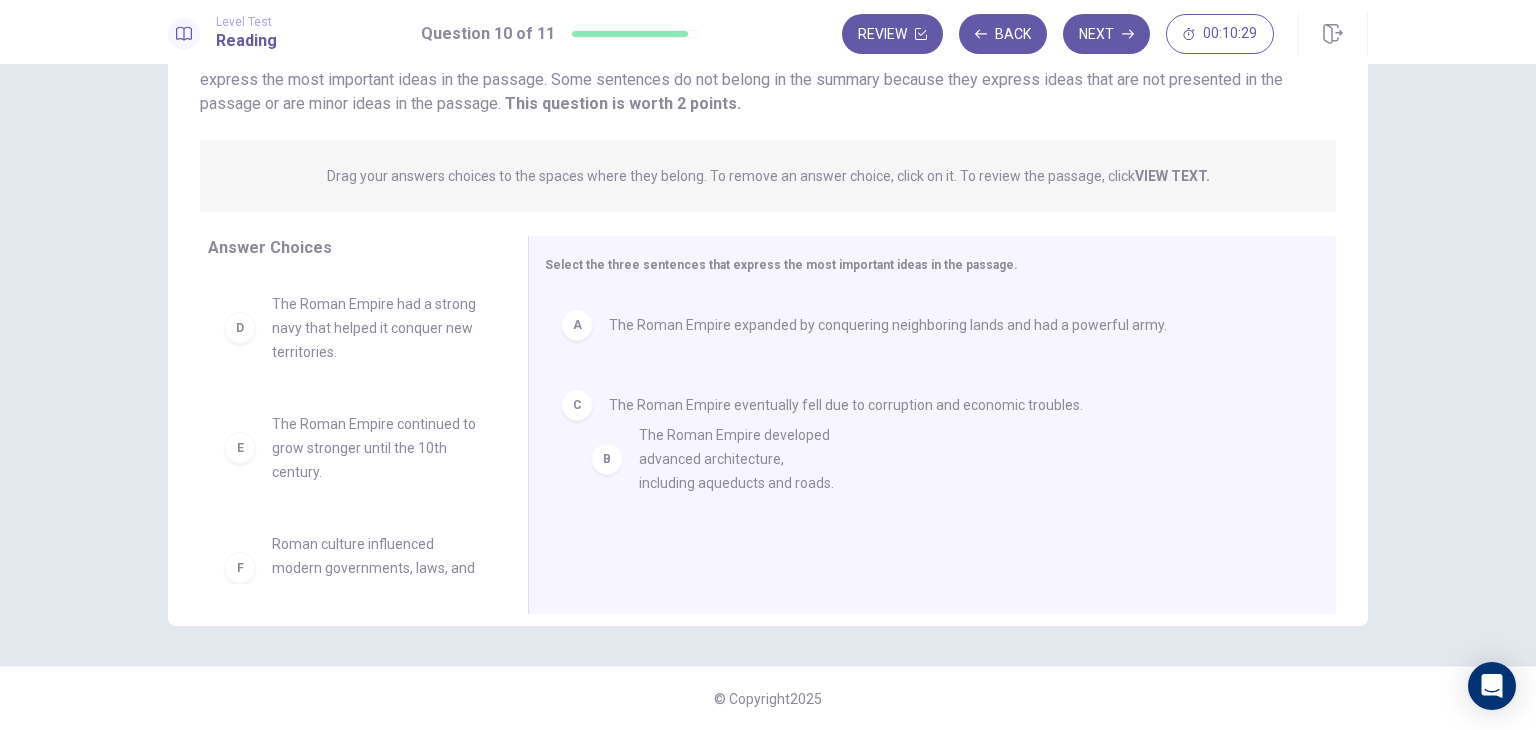 drag, startPoint x: 348, startPoint y: 347, endPoint x: 730, endPoint y: 482, distance: 405.15305 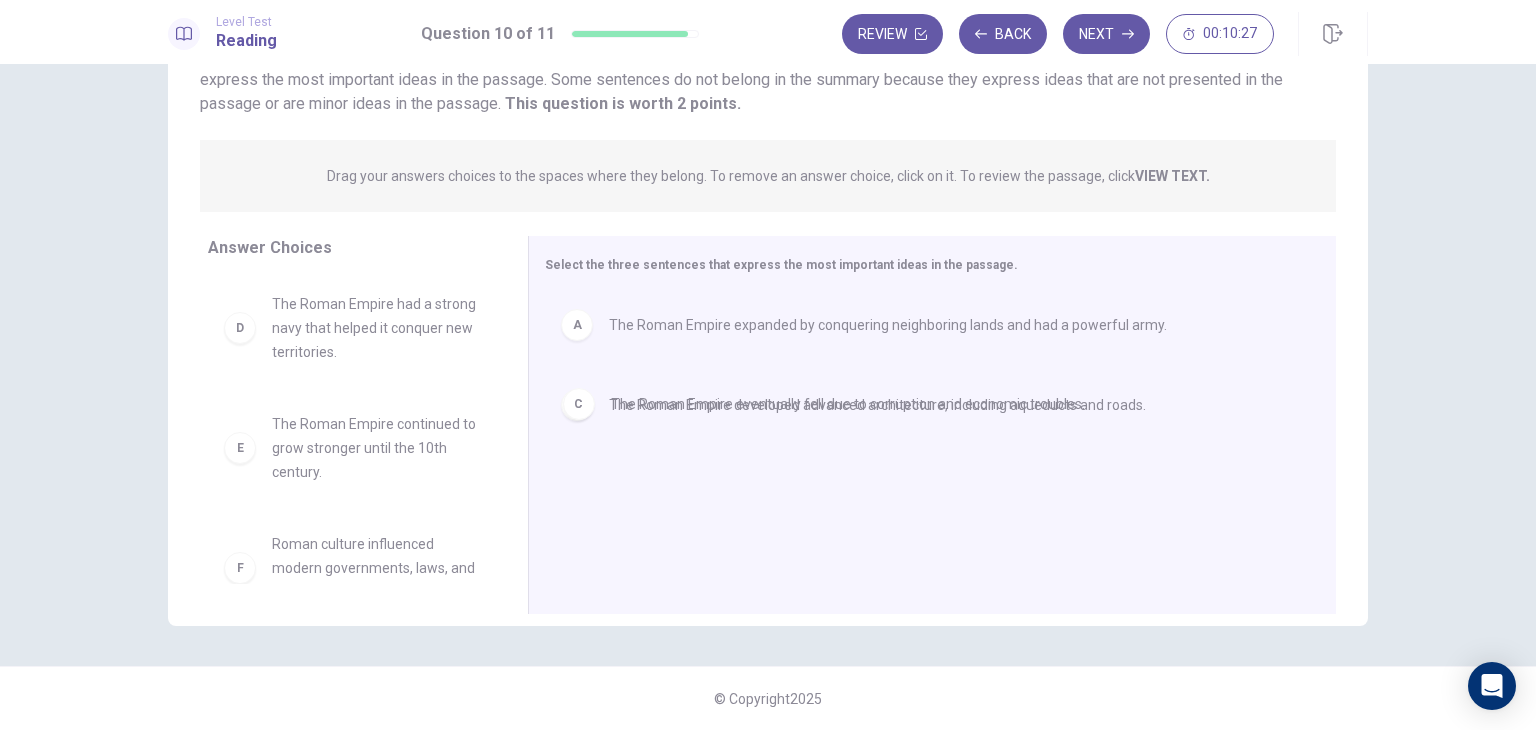 drag, startPoint x: 658, startPoint y: 481, endPoint x: 668, endPoint y: 349, distance: 132.37825 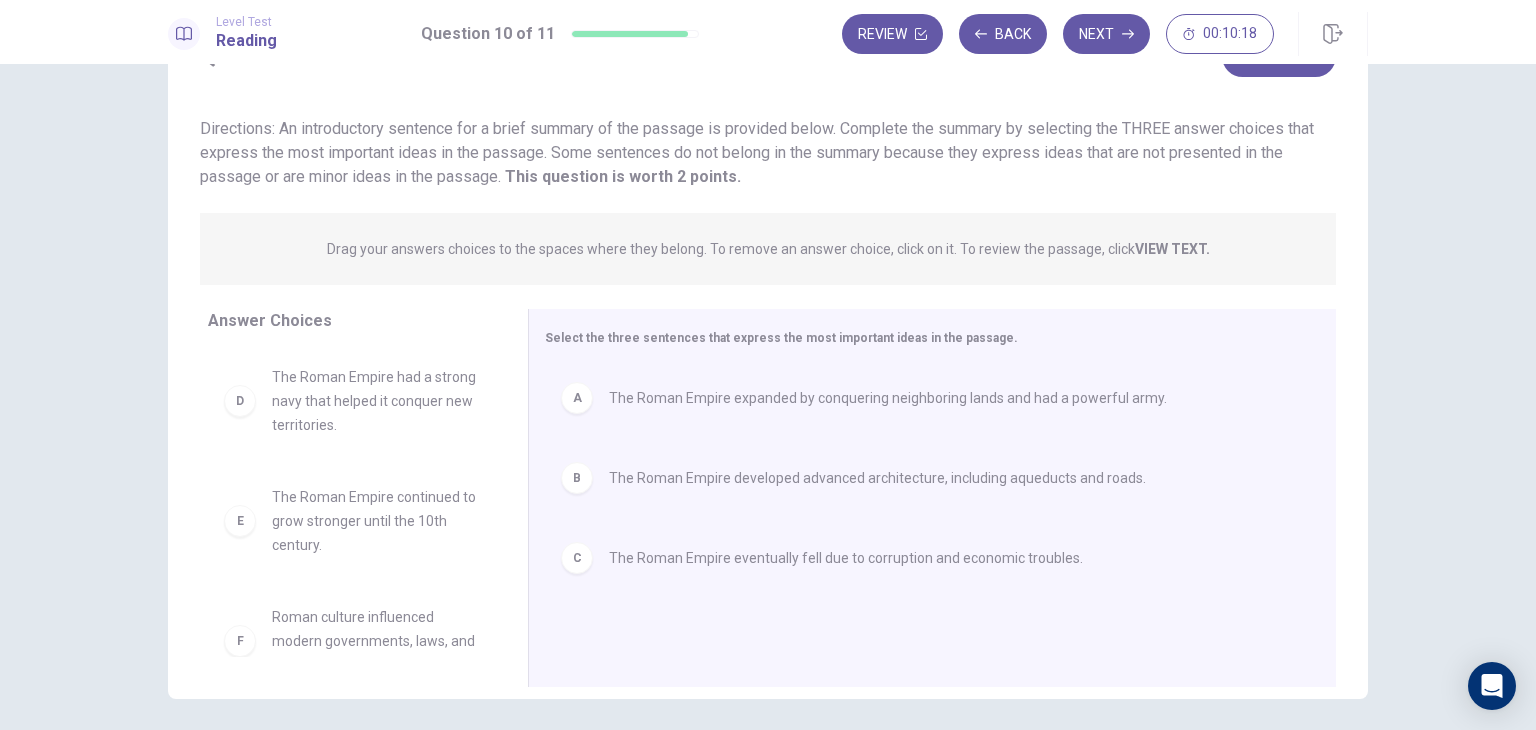 scroll, scrollTop: 173, scrollLeft: 0, axis: vertical 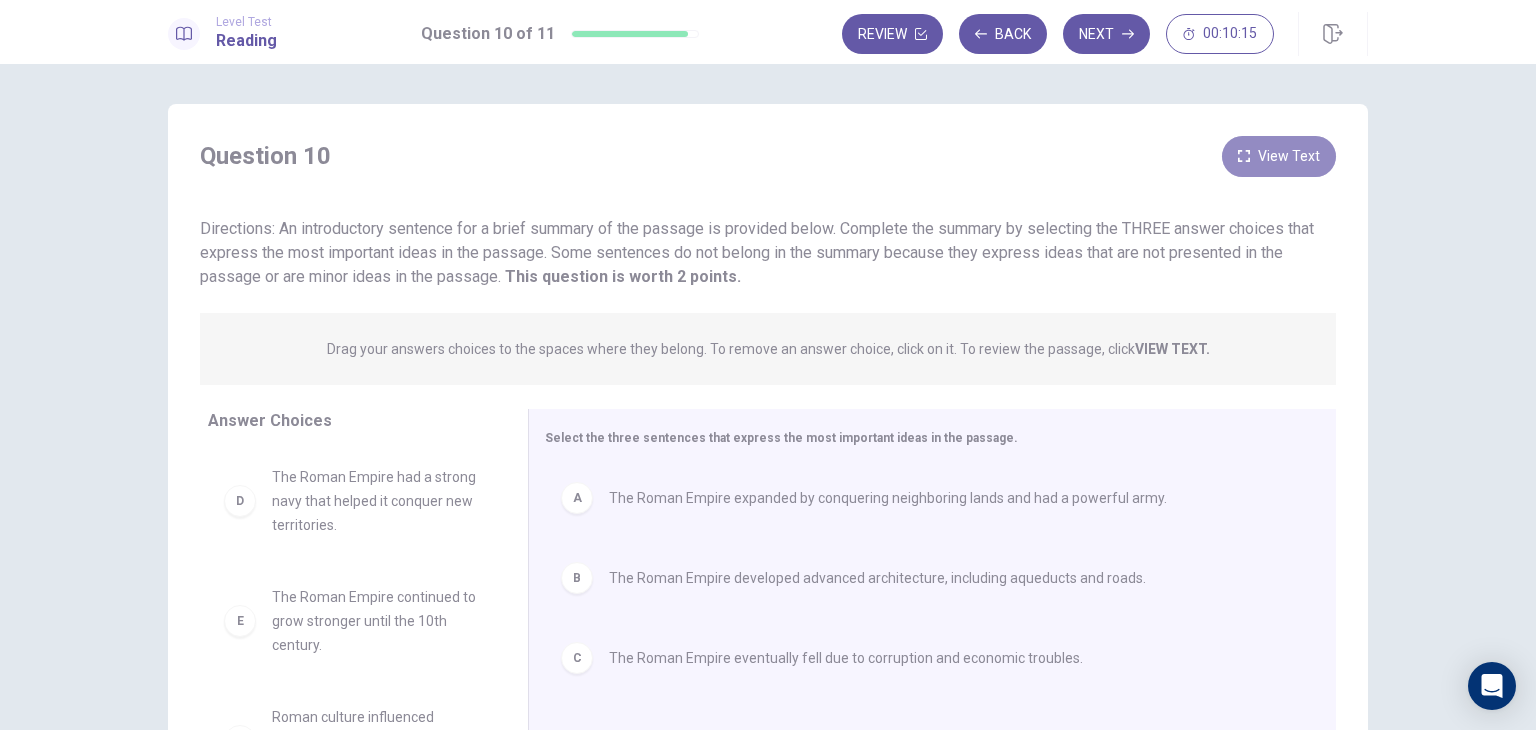 click on "View Text" at bounding box center (1279, 156) 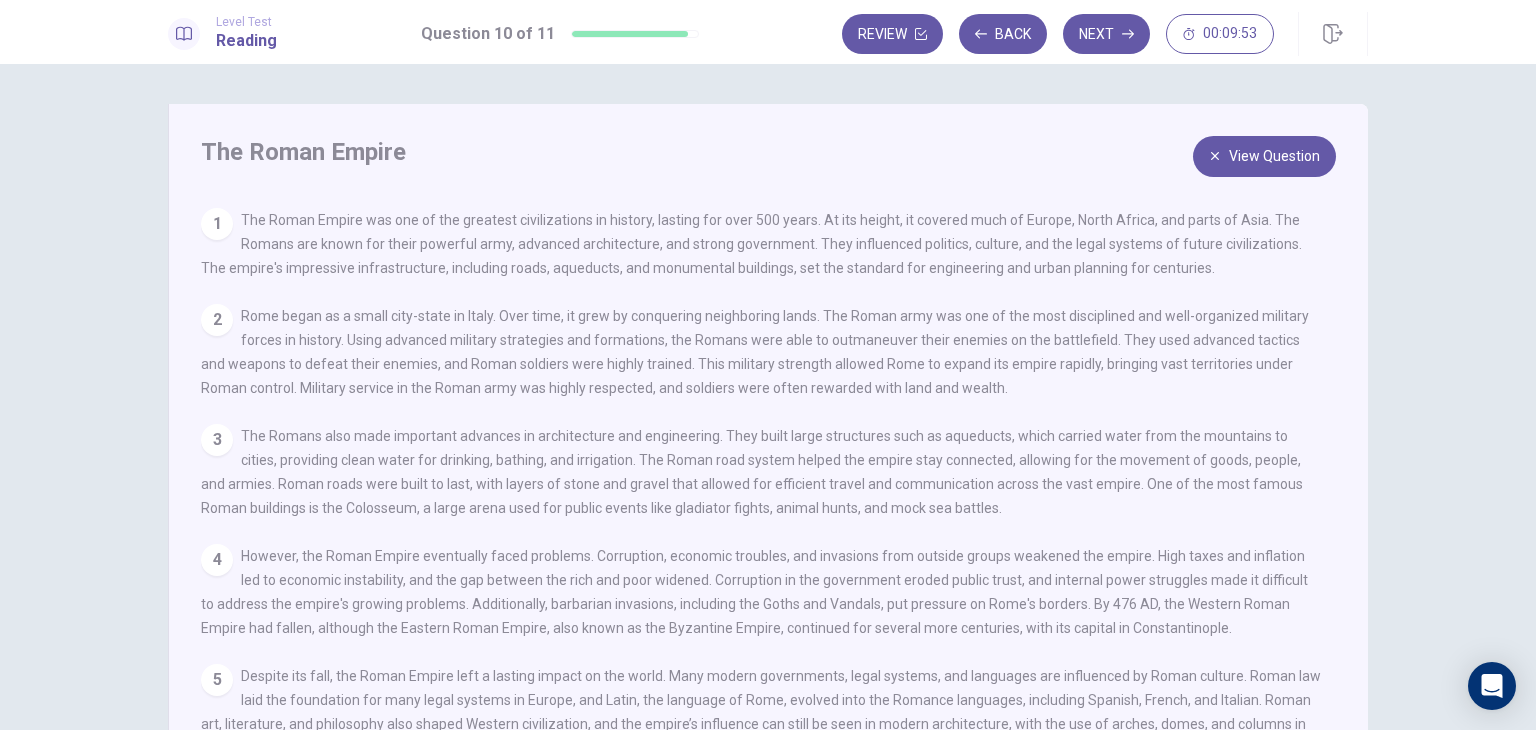 click on "View Question" at bounding box center [1264, 156] 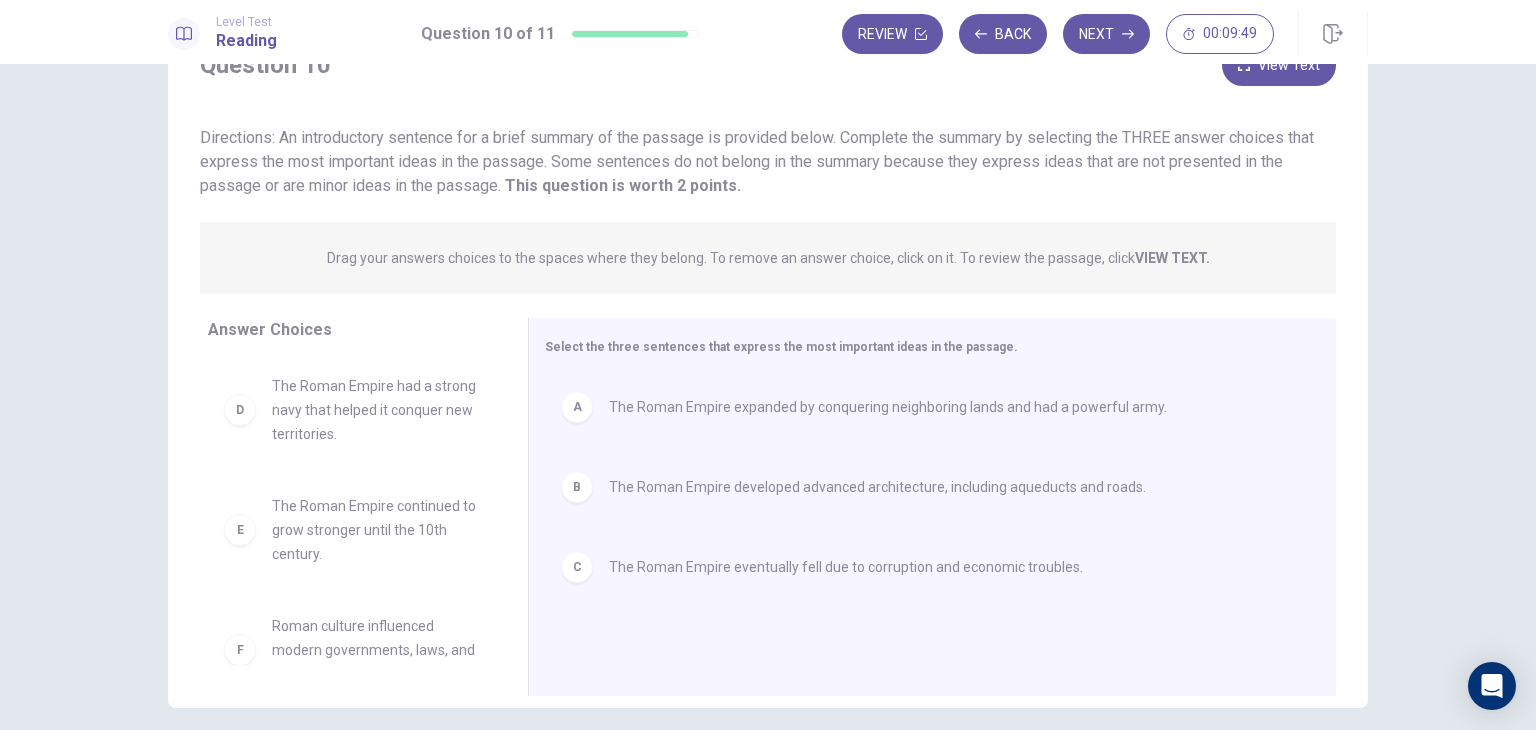 scroll, scrollTop: 0, scrollLeft: 0, axis: both 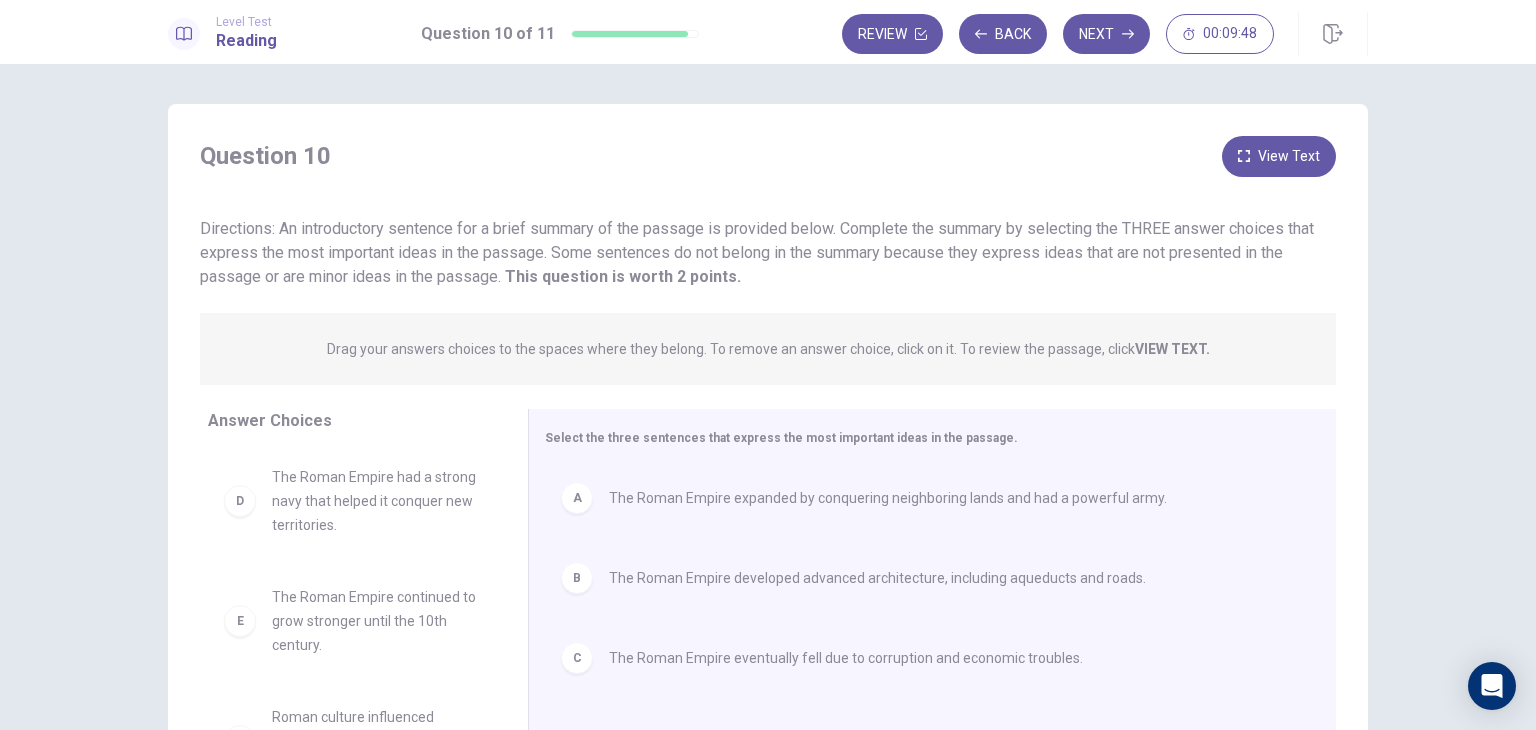 click on "View Text" at bounding box center (1279, 156) 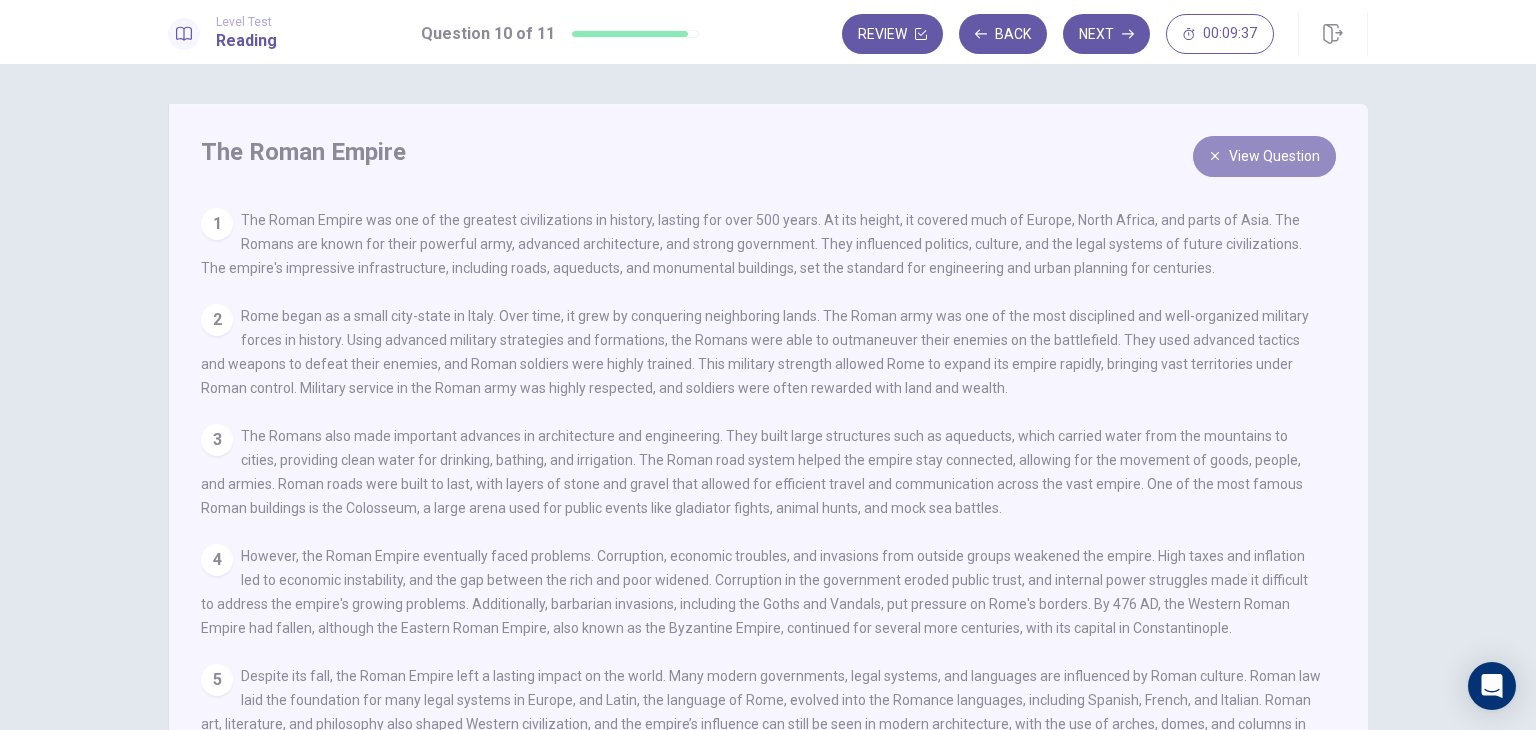 click on "View Question" at bounding box center [1264, 156] 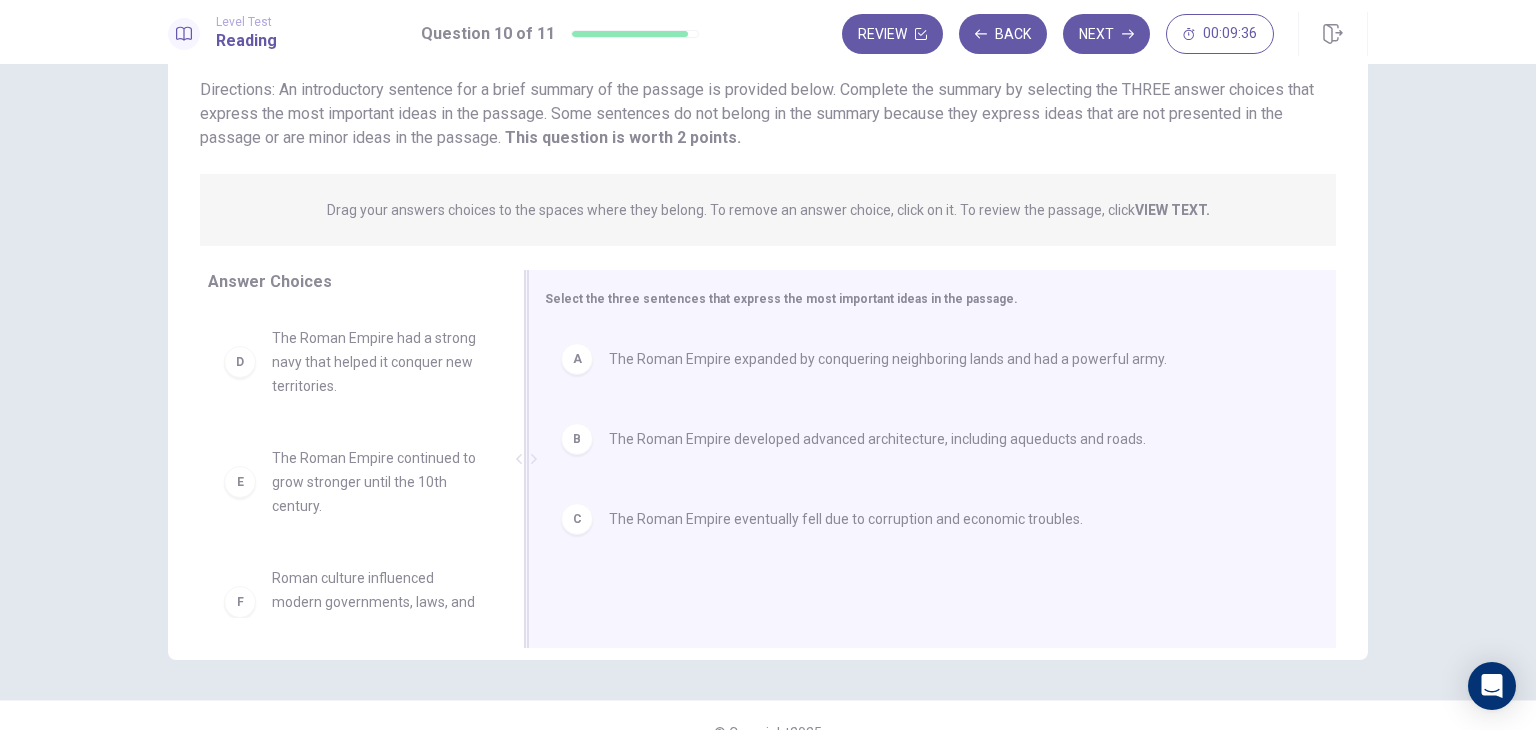 scroll, scrollTop: 173, scrollLeft: 0, axis: vertical 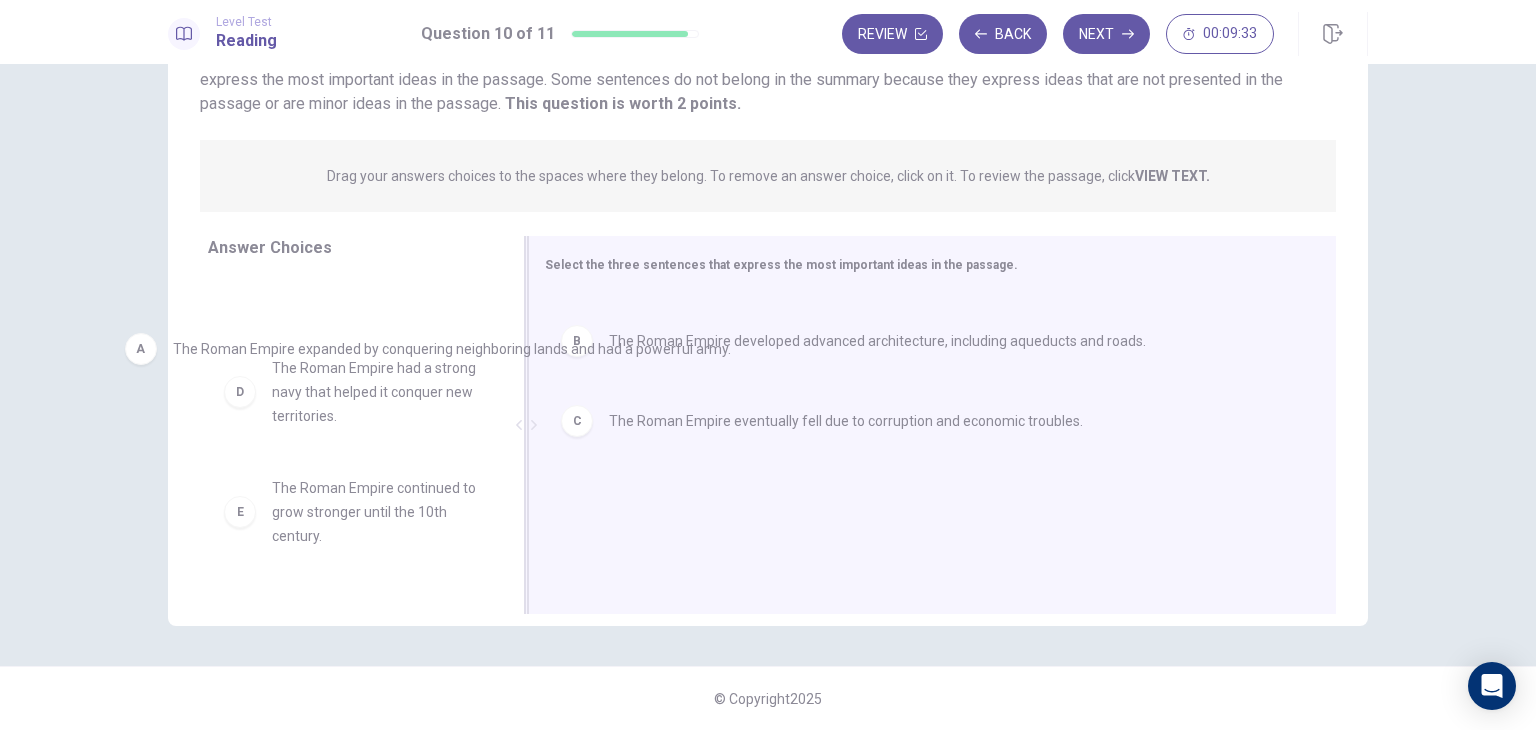 drag, startPoint x: 895, startPoint y: 329, endPoint x: 448, endPoint y: 353, distance: 447.64383 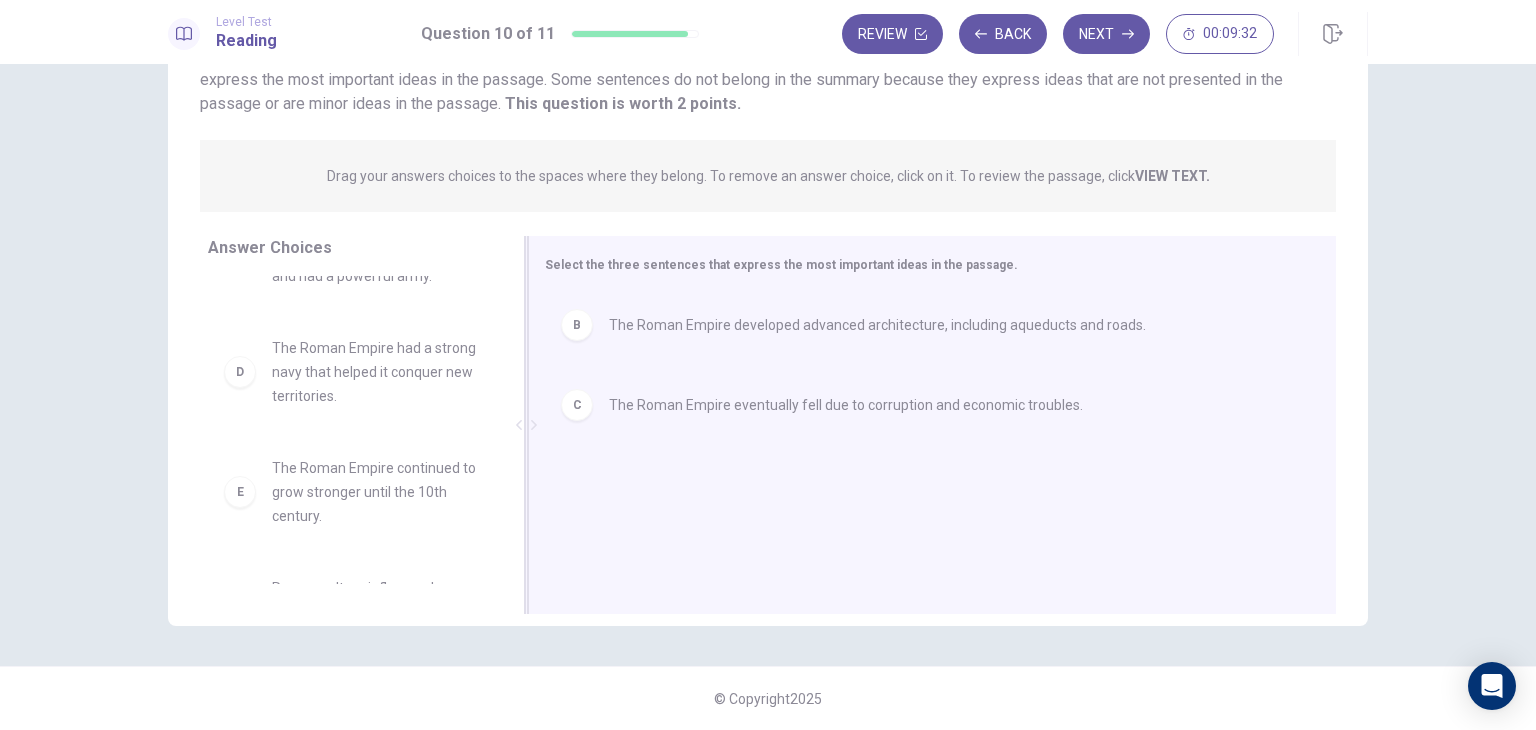 scroll, scrollTop: 156, scrollLeft: 0, axis: vertical 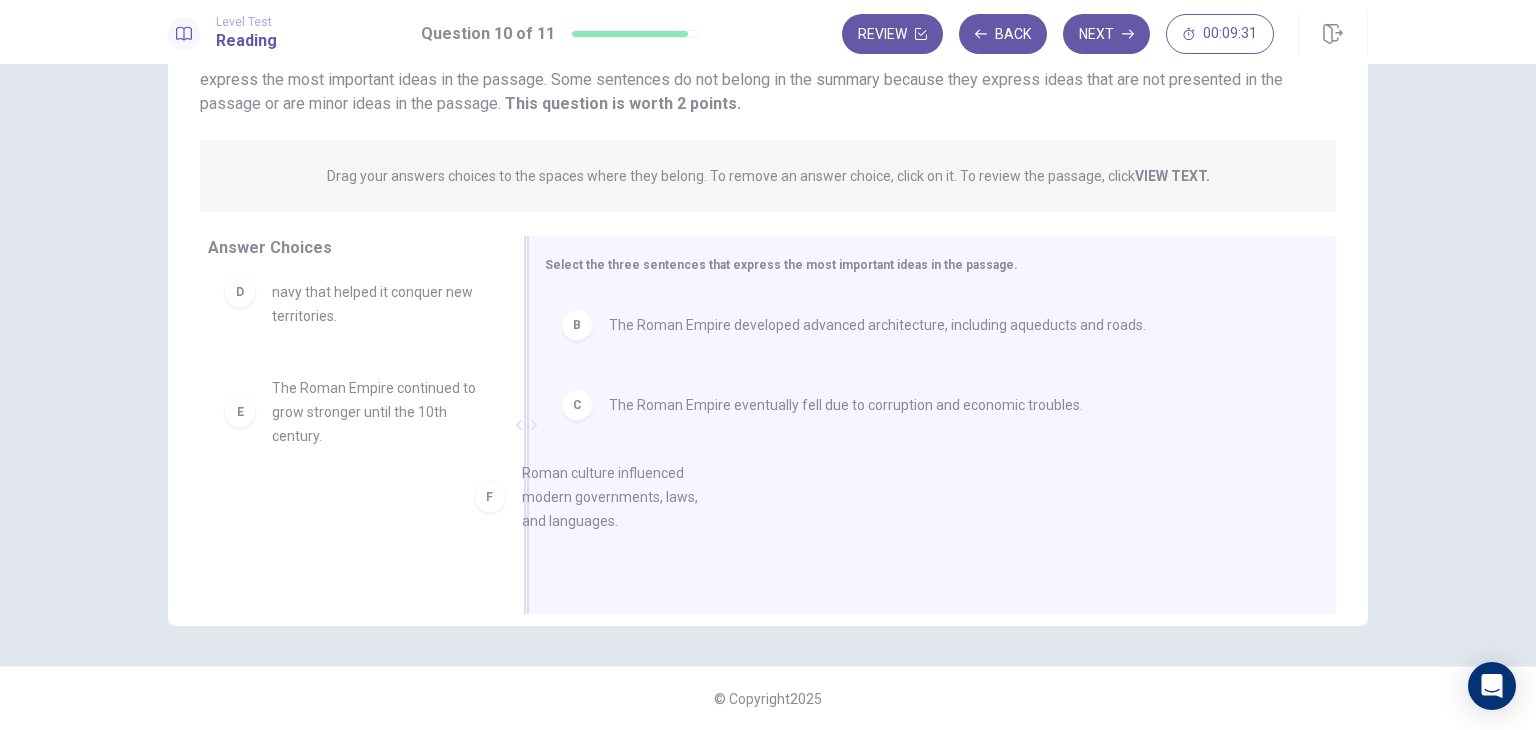 drag, startPoint x: 360, startPoint y: 541, endPoint x: 721, endPoint y: 469, distance: 368.11005 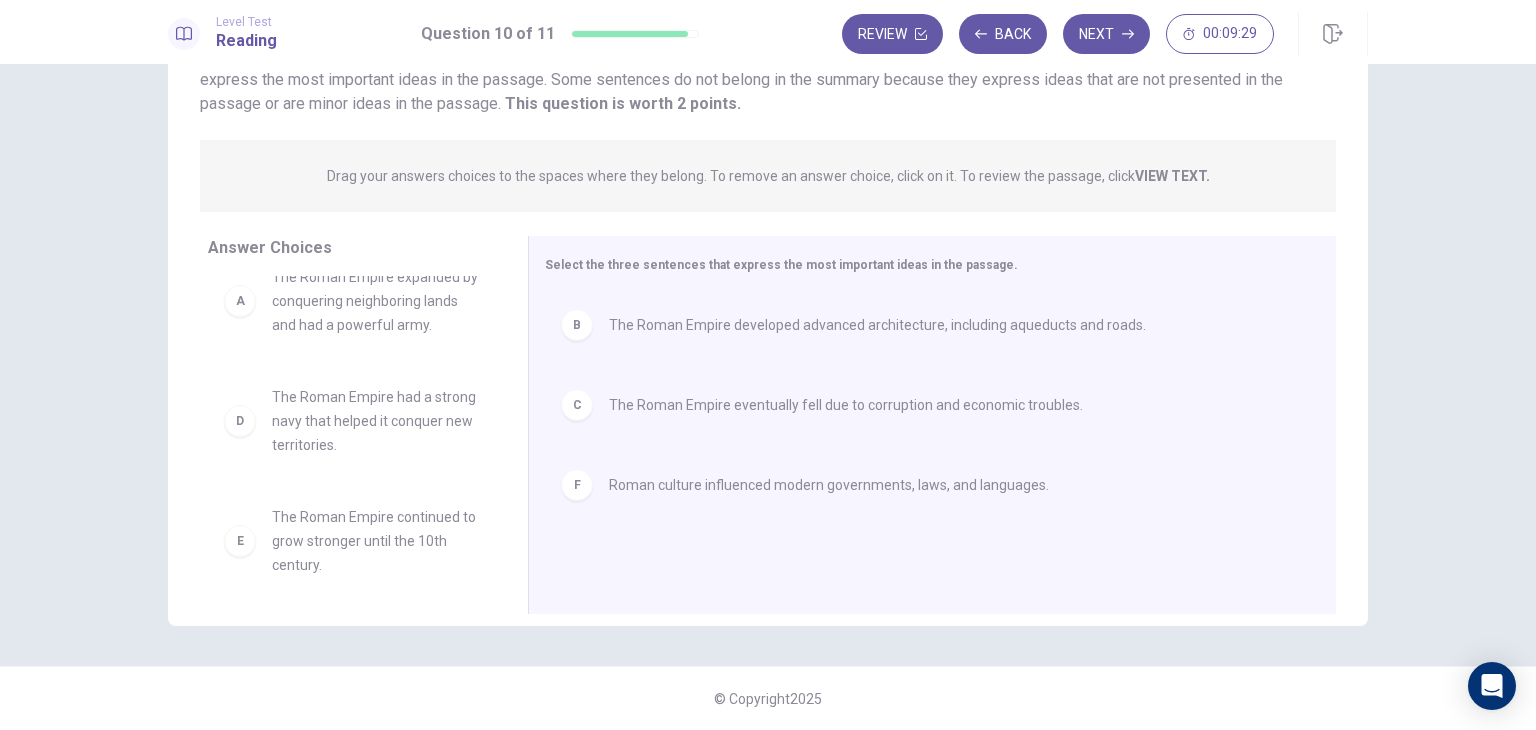 scroll, scrollTop: 0, scrollLeft: 0, axis: both 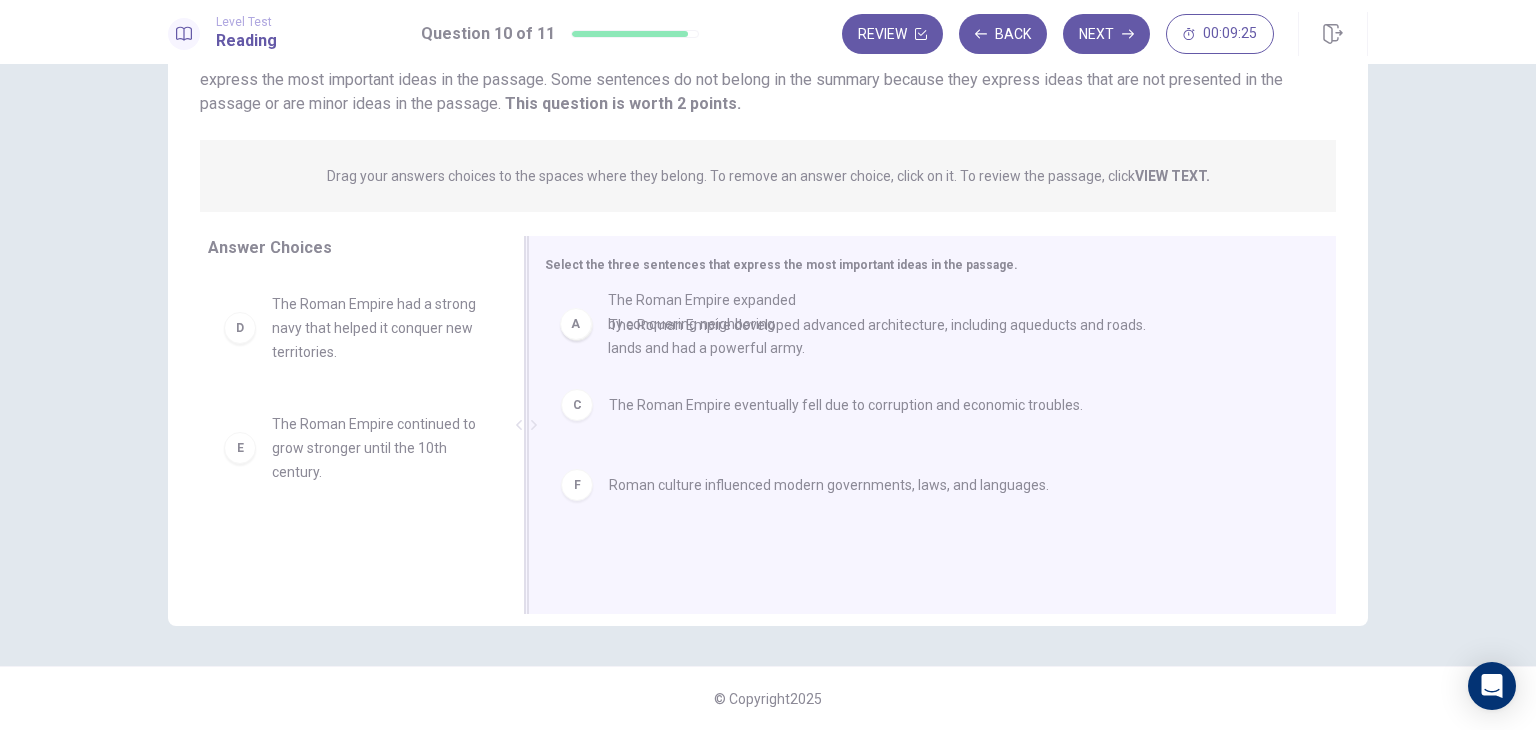 drag, startPoint x: 355, startPoint y: 332, endPoint x: 724, endPoint y: 294, distance: 370.95148 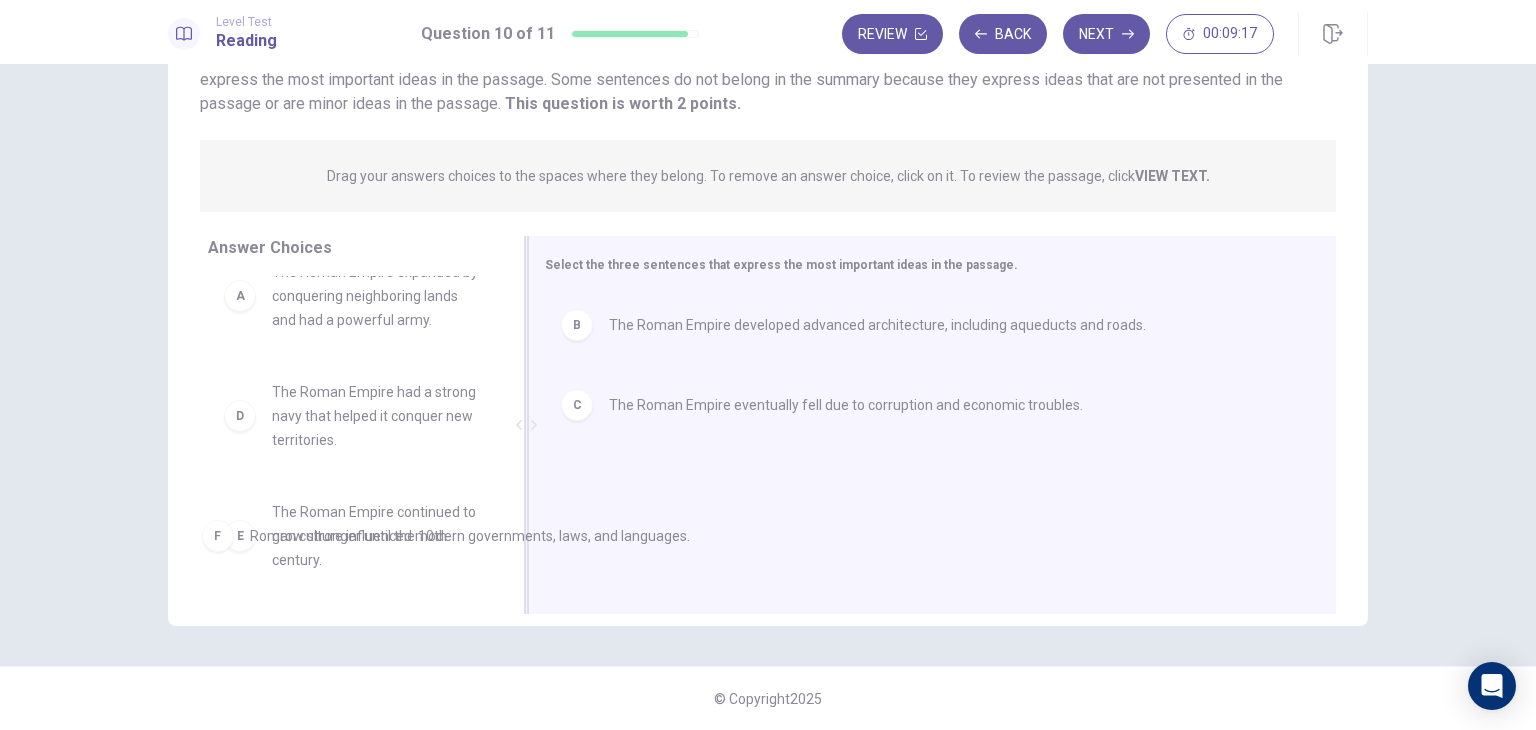 drag, startPoint x: 708, startPoint y: 488, endPoint x: 347, endPoint y: 541, distance: 364.86984 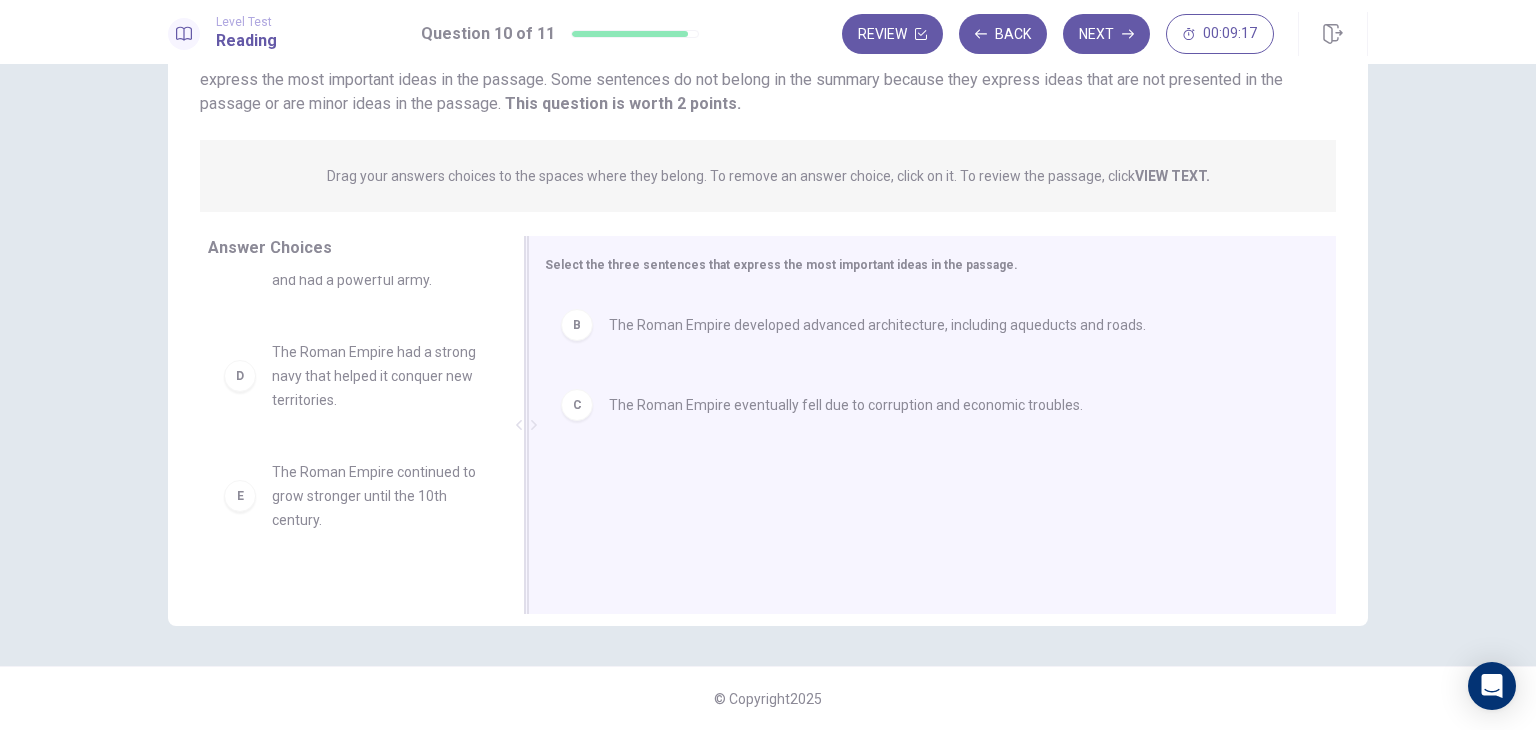 scroll, scrollTop: 0, scrollLeft: 0, axis: both 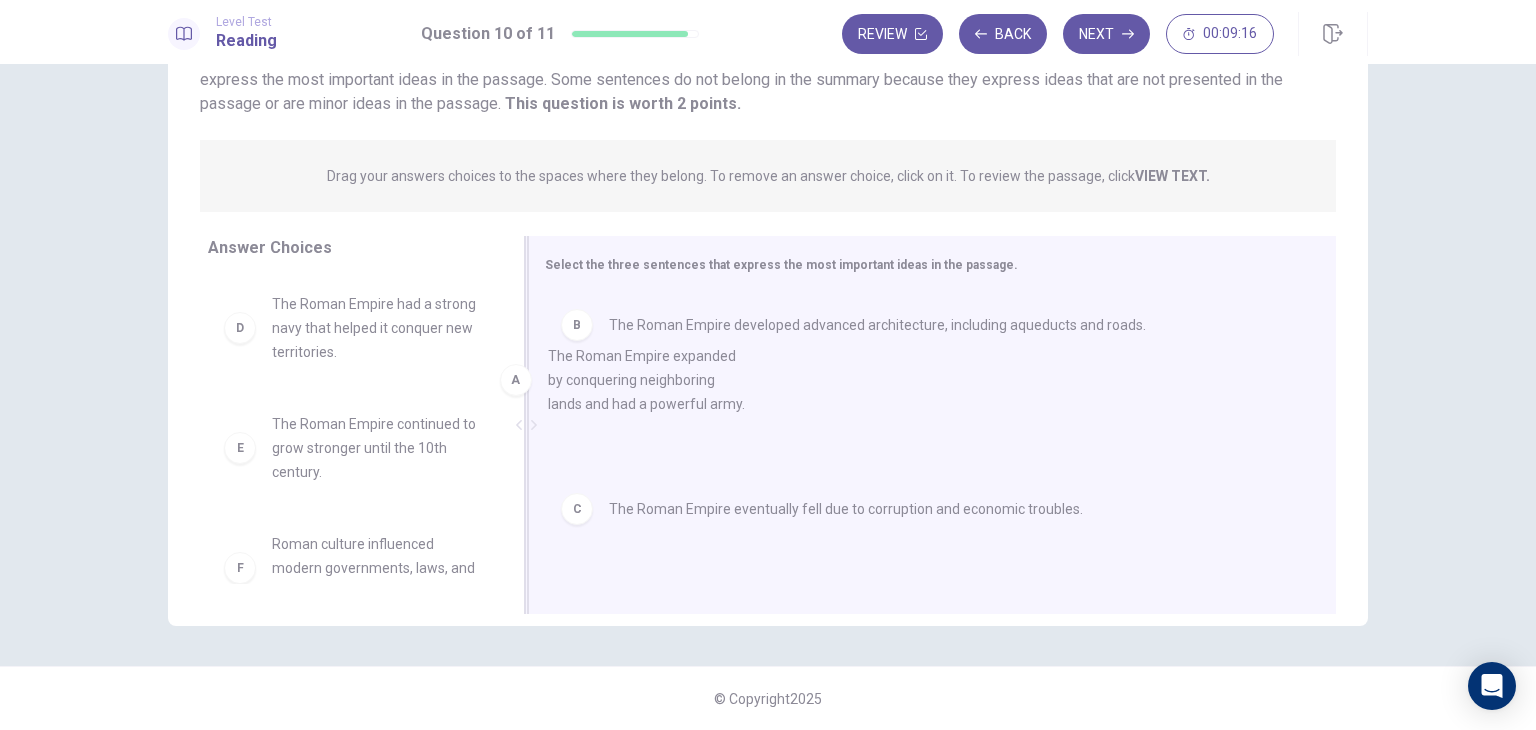 drag, startPoint x: 342, startPoint y: 333, endPoint x: 716, endPoint y: 442, distance: 389.56 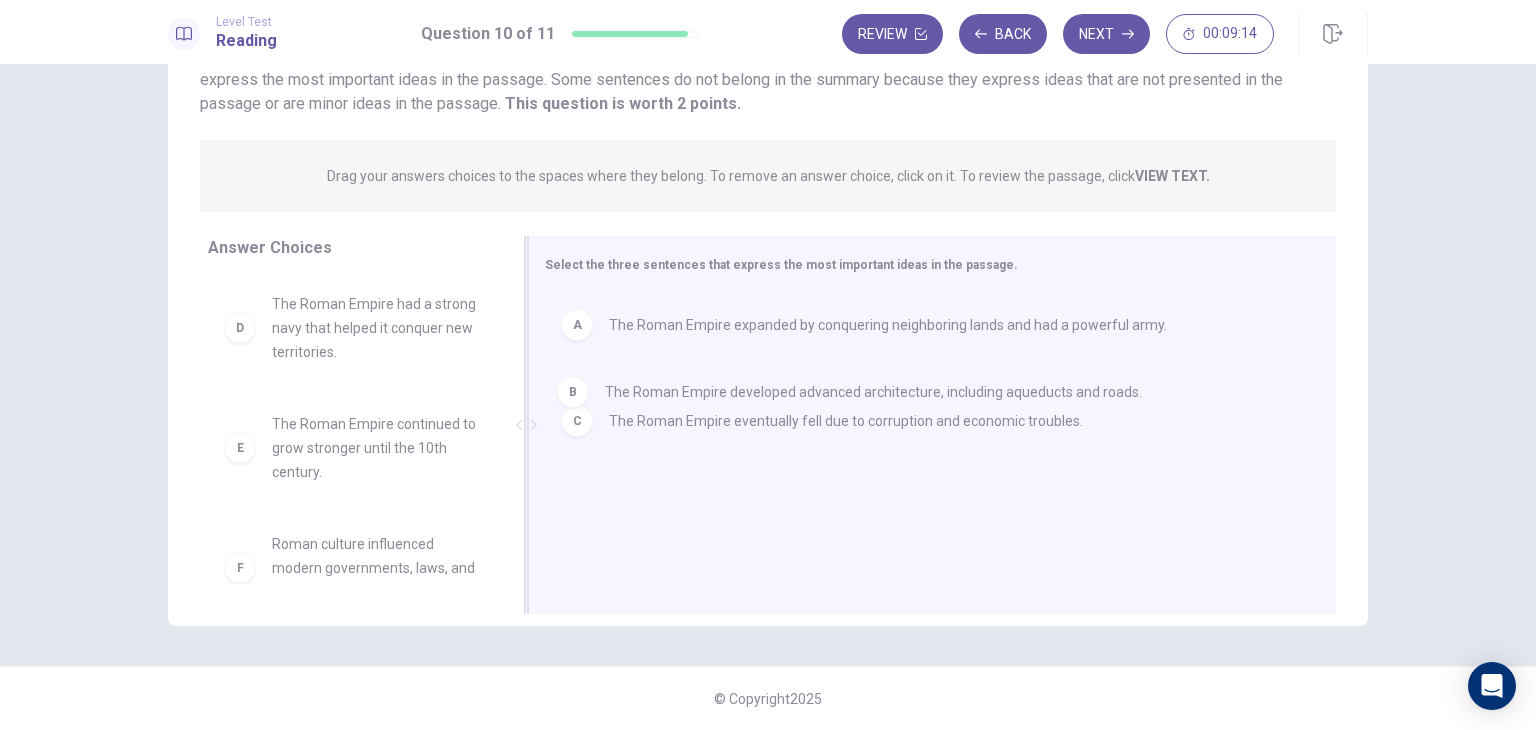 drag, startPoint x: 699, startPoint y: 427, endPoint x: 697, endPoint y: 408, distance: 19.104973 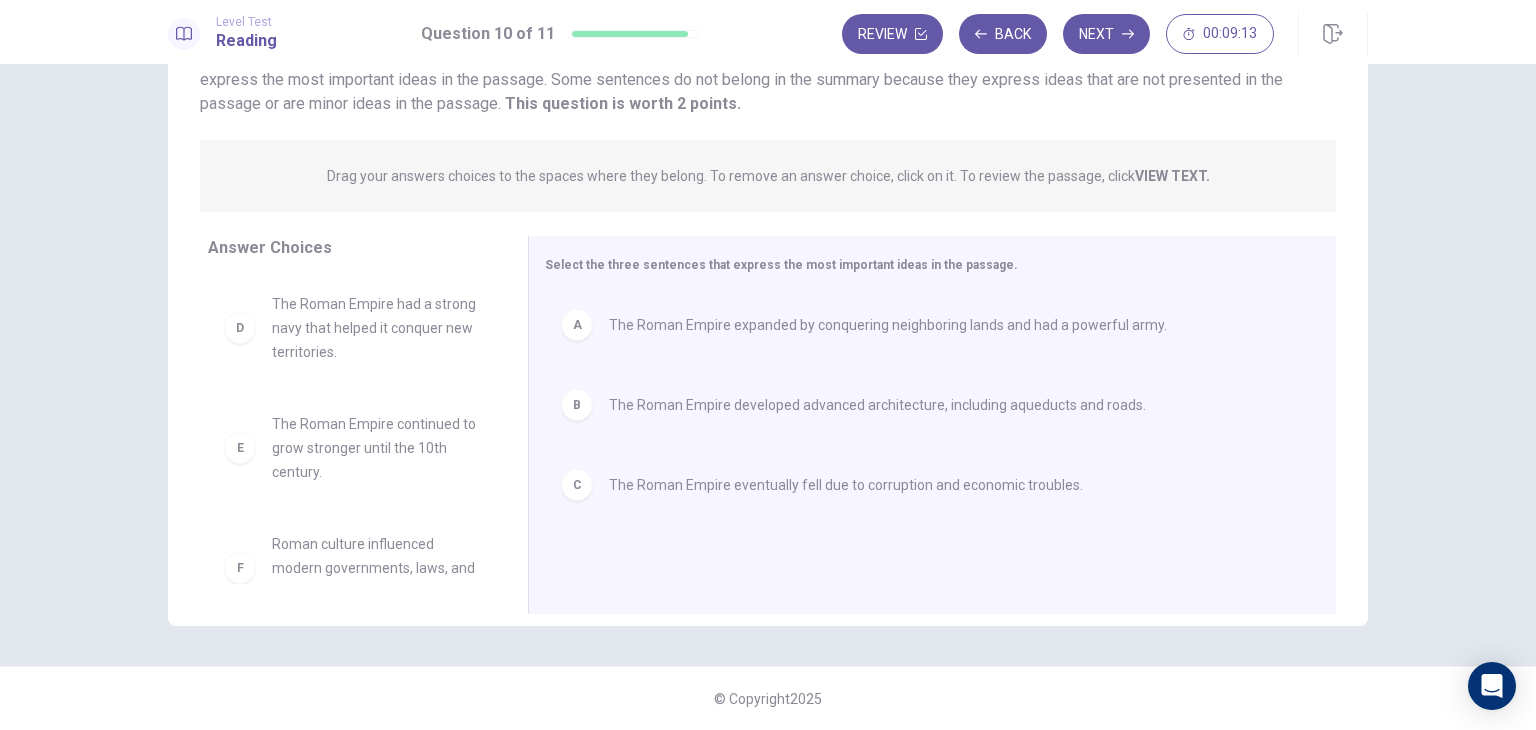 scroll, scrollTop: 36, scrollLeft: 0, axis: vertical 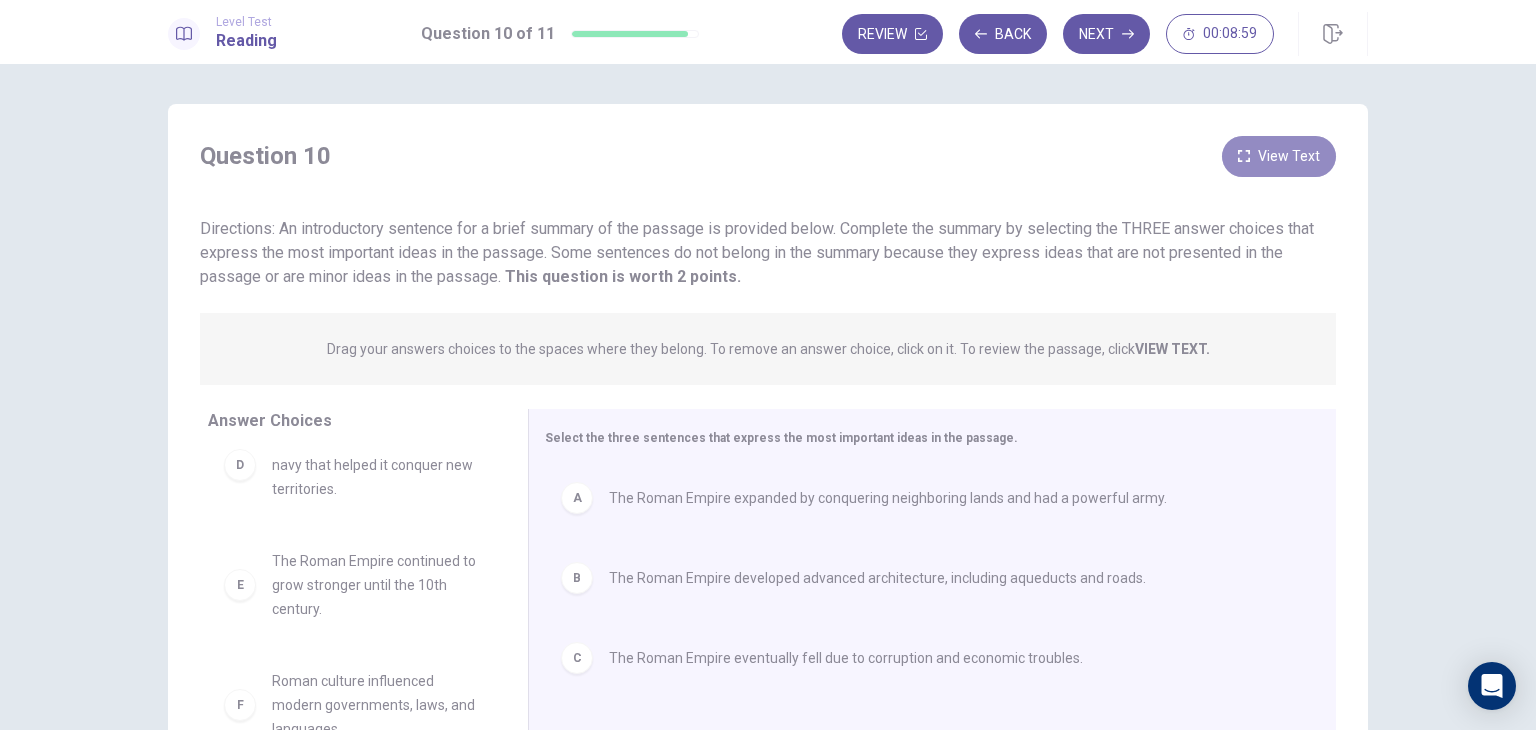 click on "View Text" at bounding box center (1279, 156) 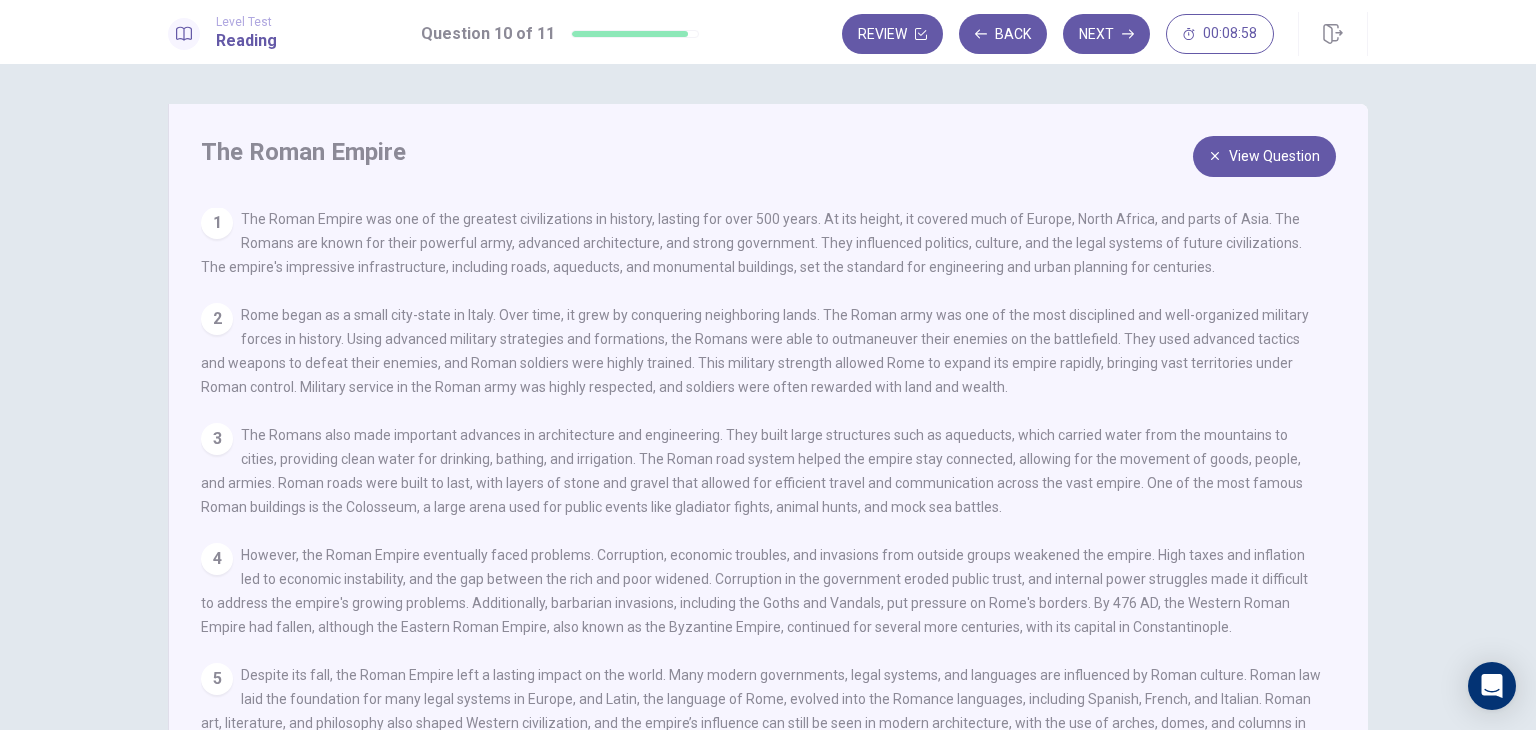 scroll, scrollTop: 0, scrollLeft: 0, axis: both 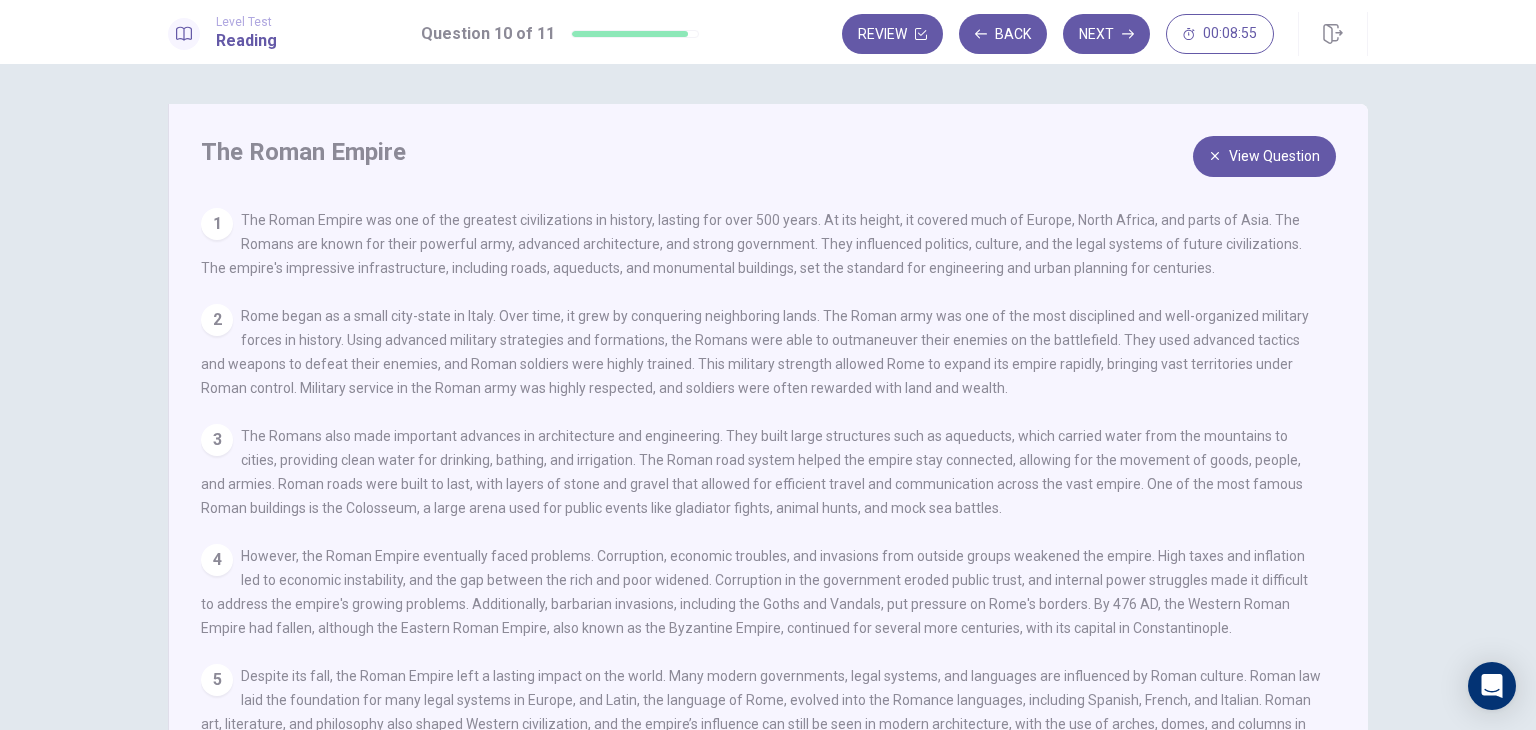 click at bounding box center (1215, 156) 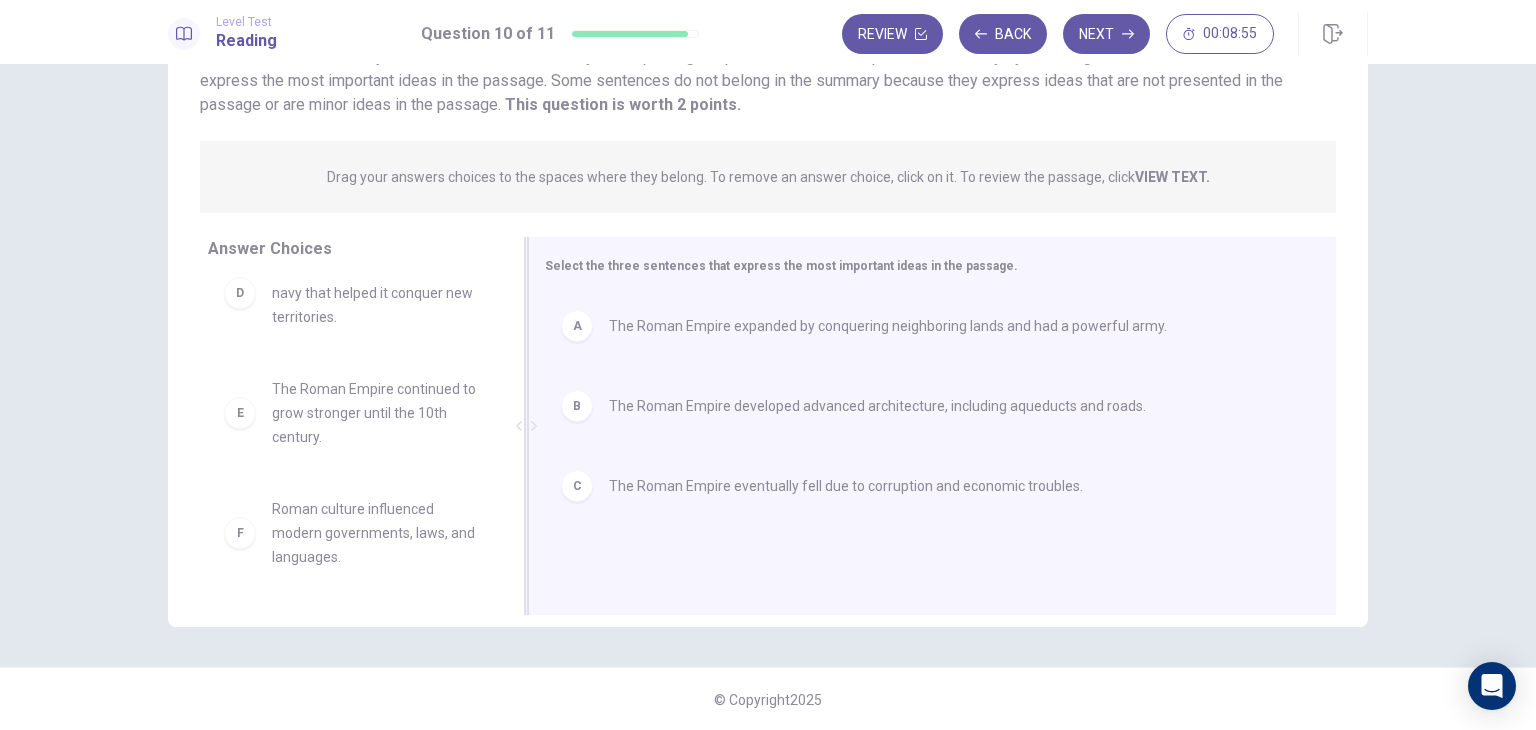 scroll, scrollTop: 173, scrollLeft: 0, axis: vertical 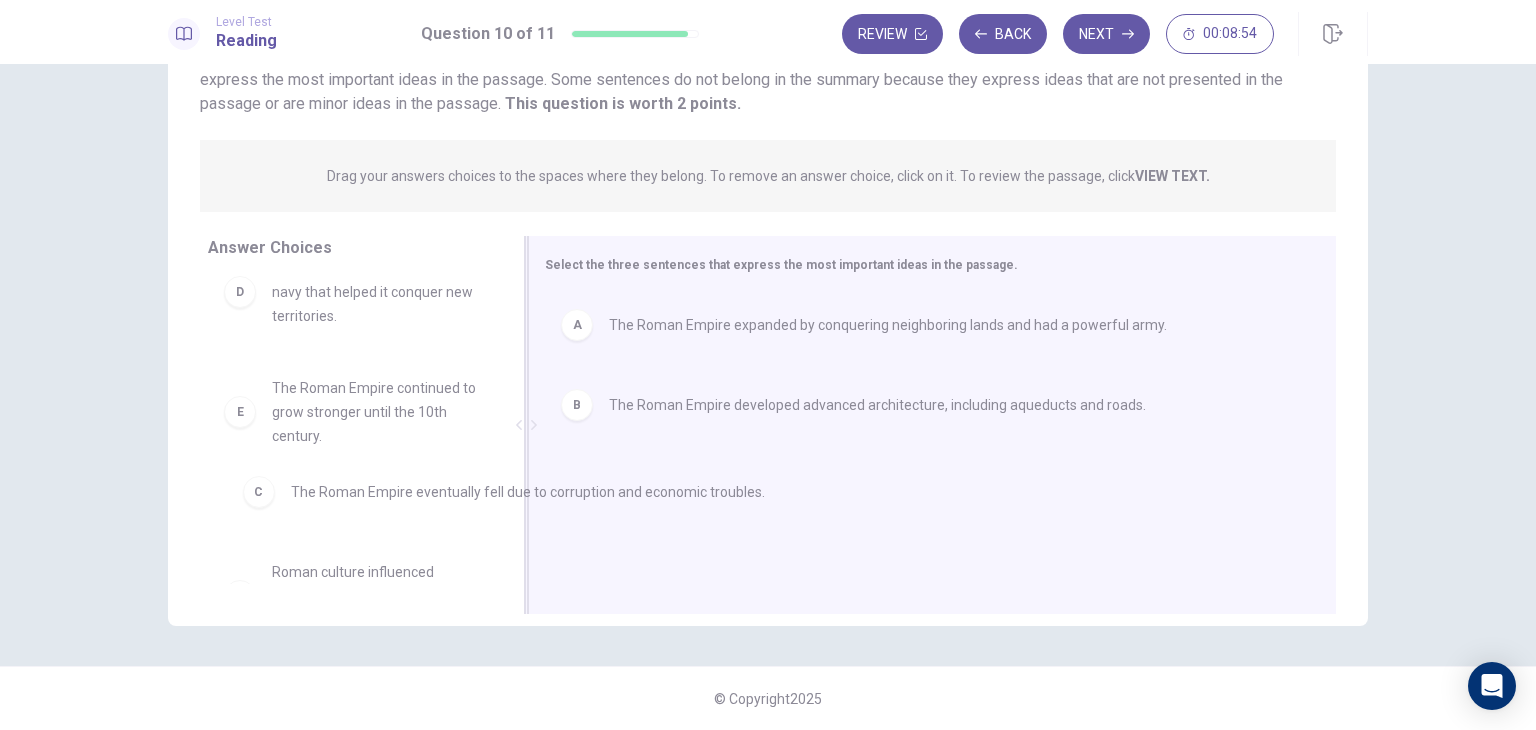 drag, startPoint x: 672, startPoint y: 489, endPoint x: 332, endPoint y: 496, distance: 340.07205 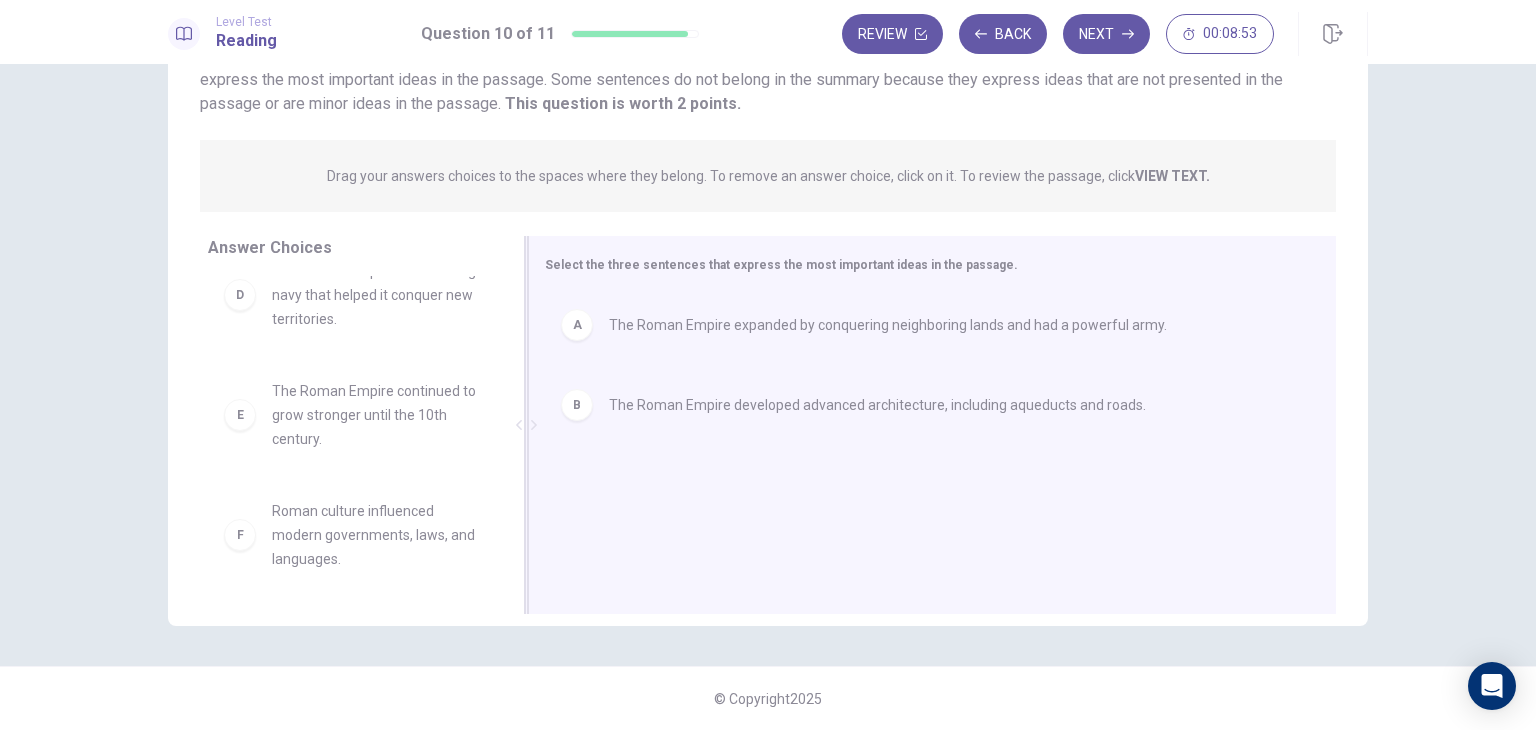 scroll, scrollTop: 156, scrollLeft: 0, axis: vertical 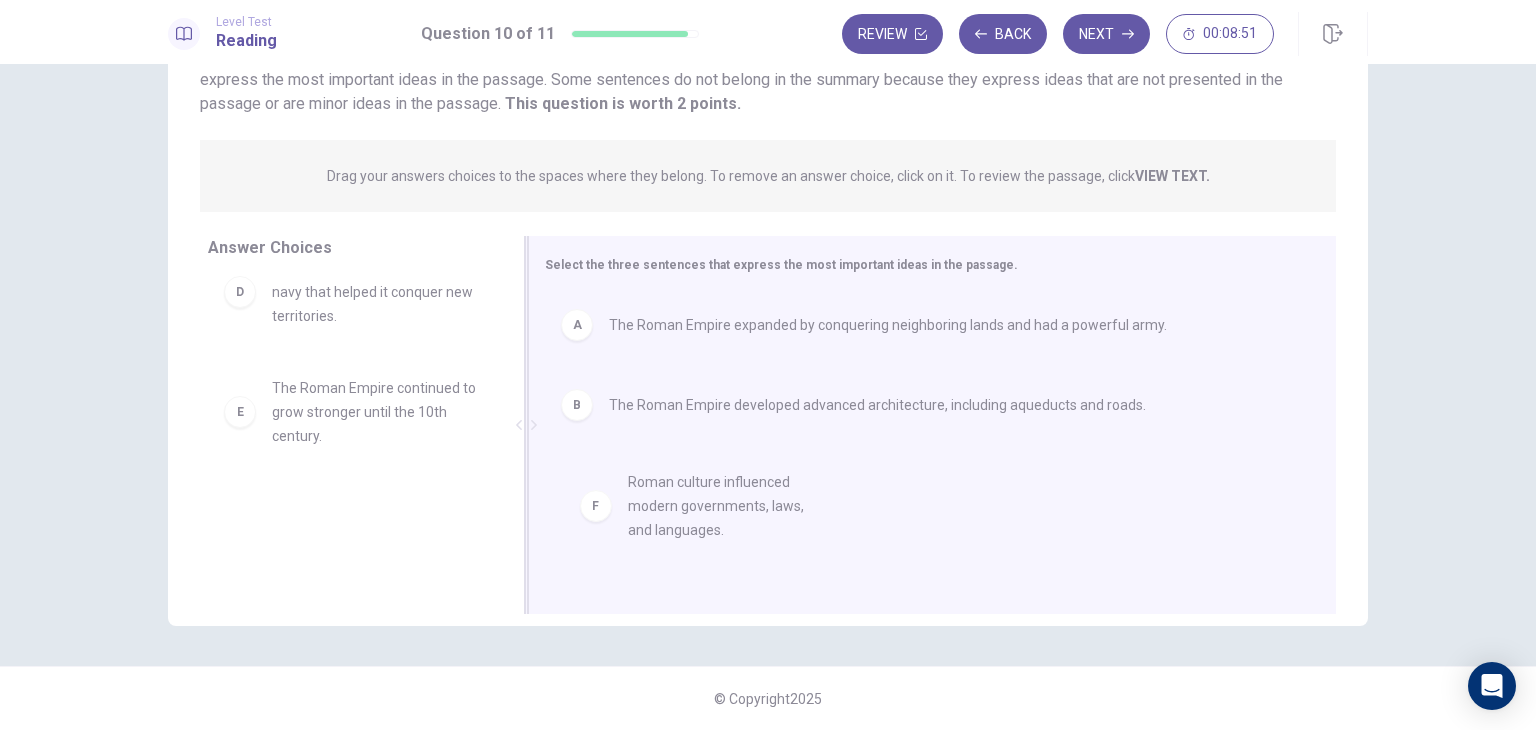 drag, startPoint x: 316, startPoint y: 543, endPoint x: 694, endPoint y: 517, distance: 378.89313 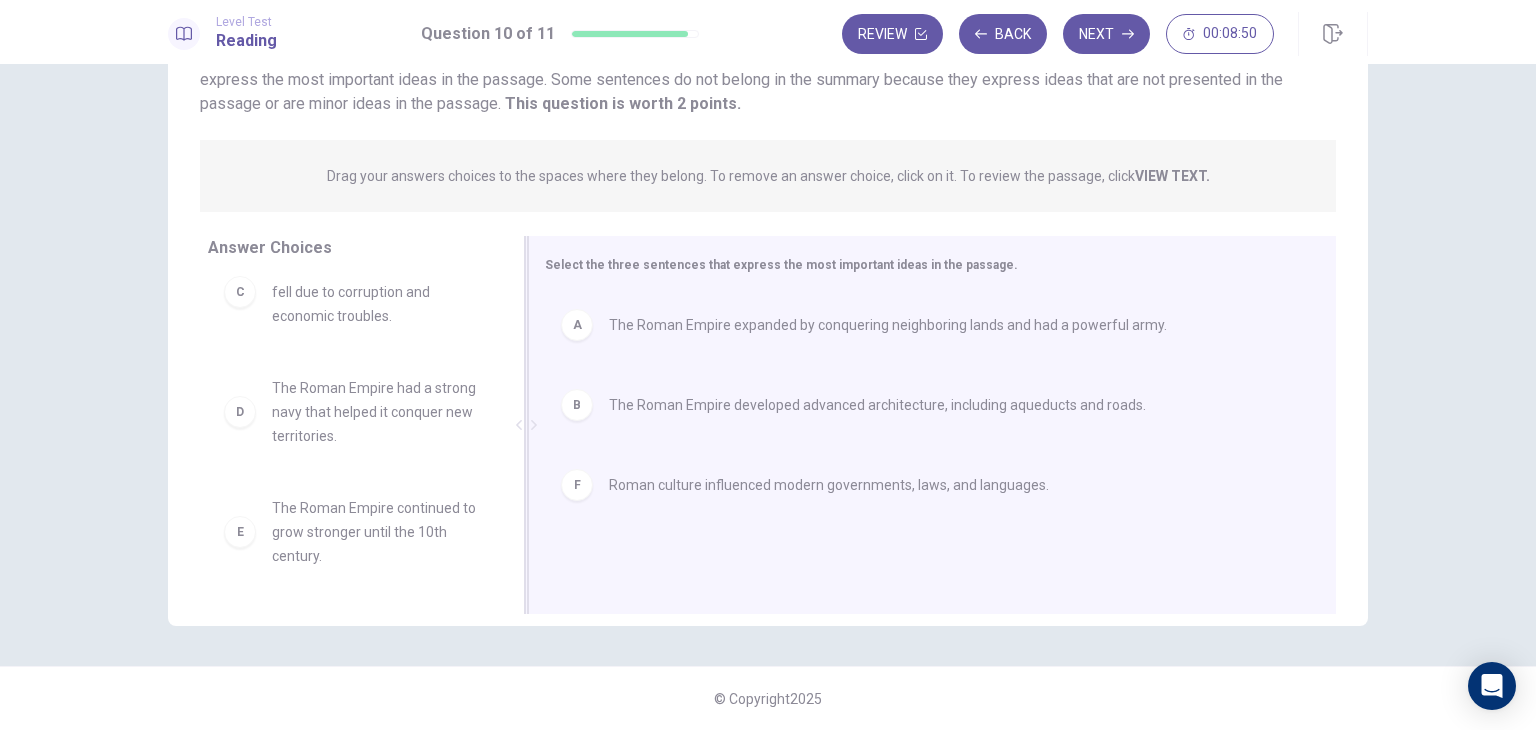 scroll, scrollTop: 36, scrollLeft: 0, axis: vertical 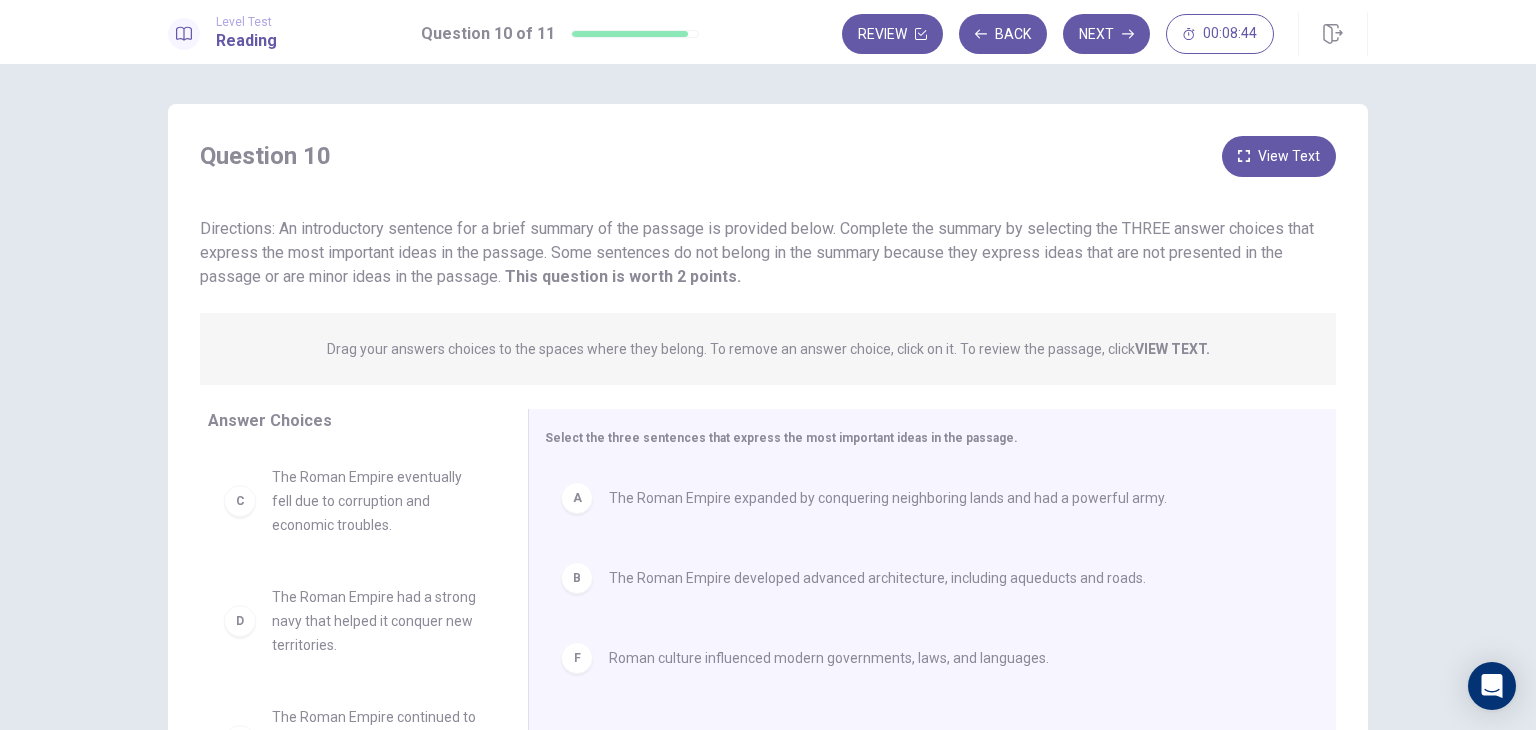 click on "View Text" at bounding box center [1279, 156] 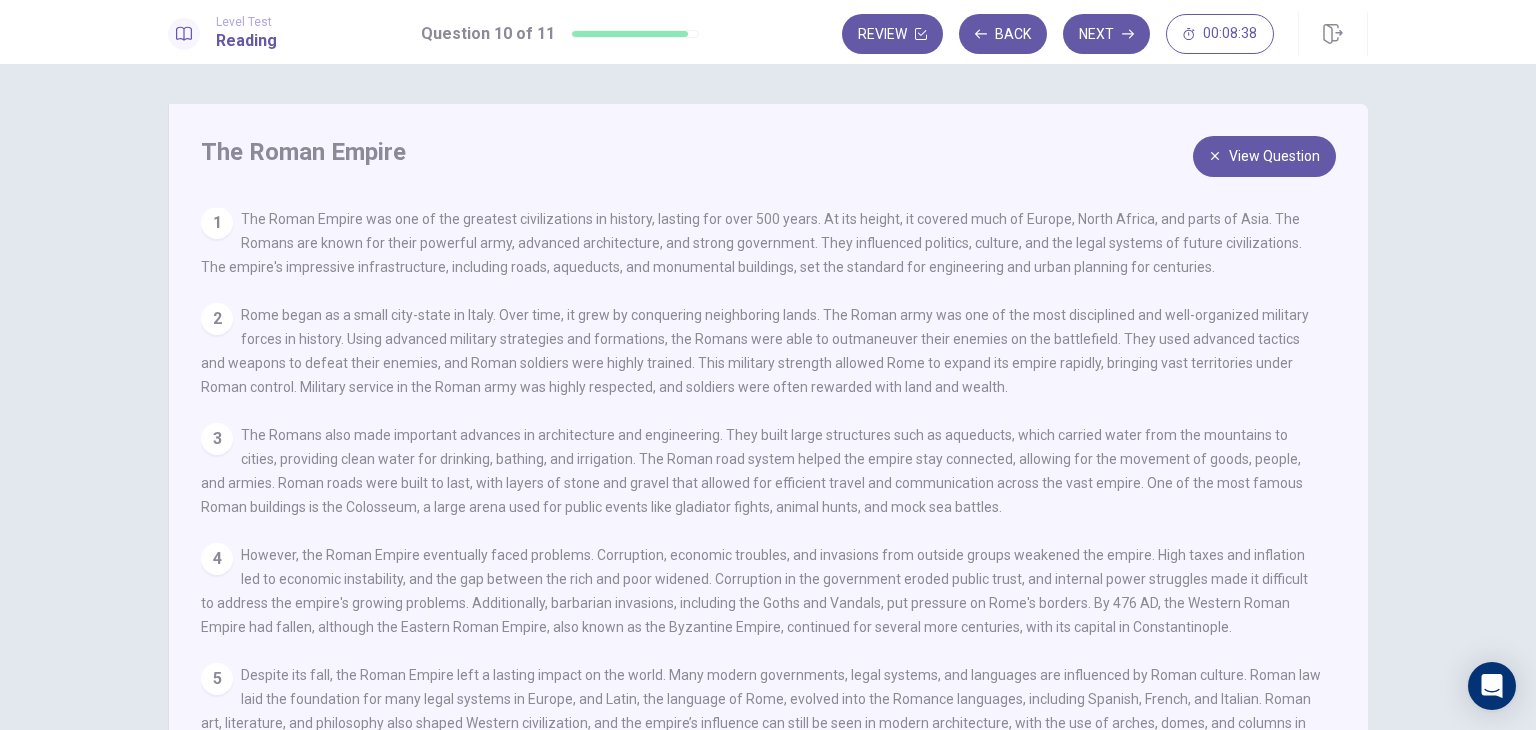 scroll, scrollTop: 16, scrollLeft: 0, axis: vertical 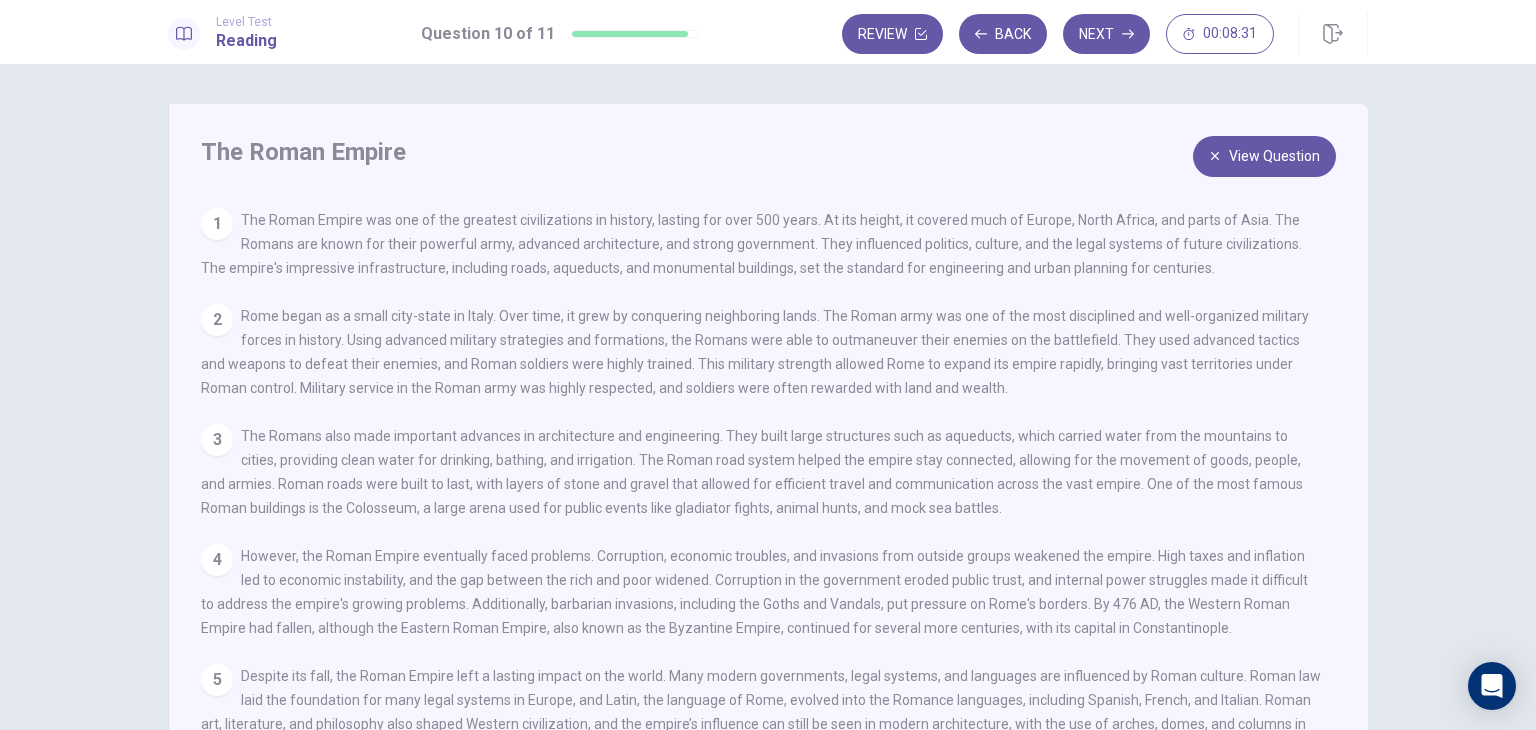 click on "View Question" at bounding box center [1264, 156] 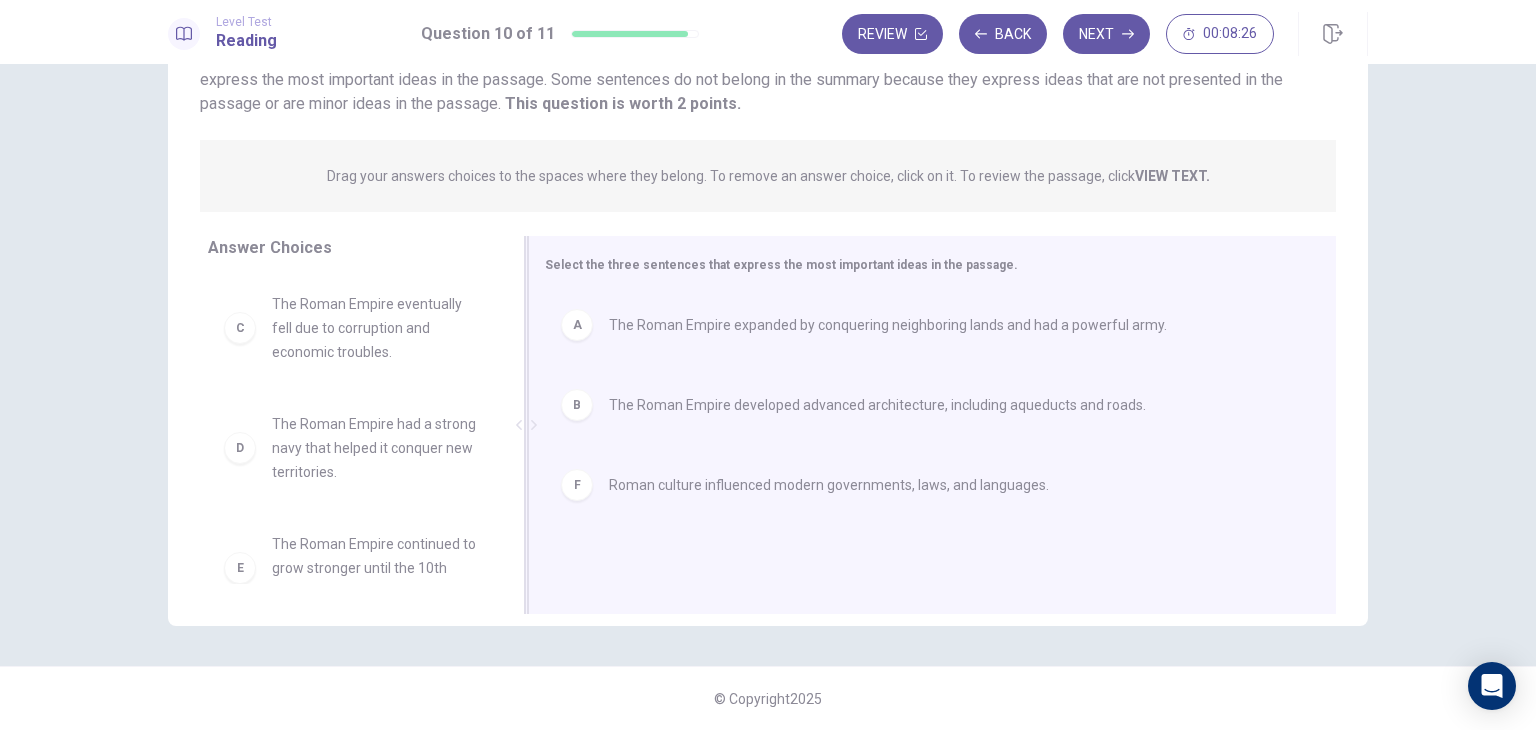 scroll, scrollTop: 0, scrollLeft: 0, axis: both 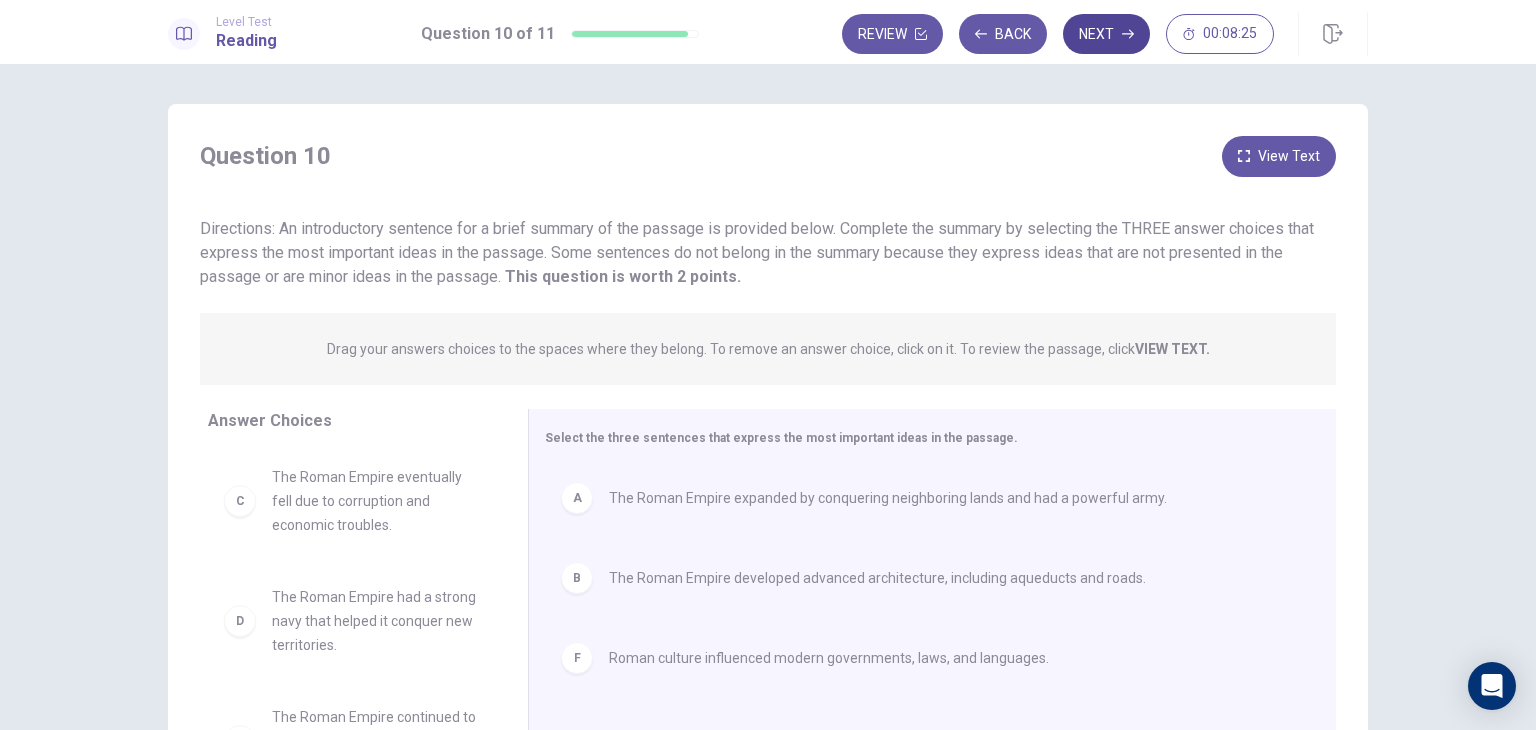 click on "Next" at bounding box center [1106, 34] 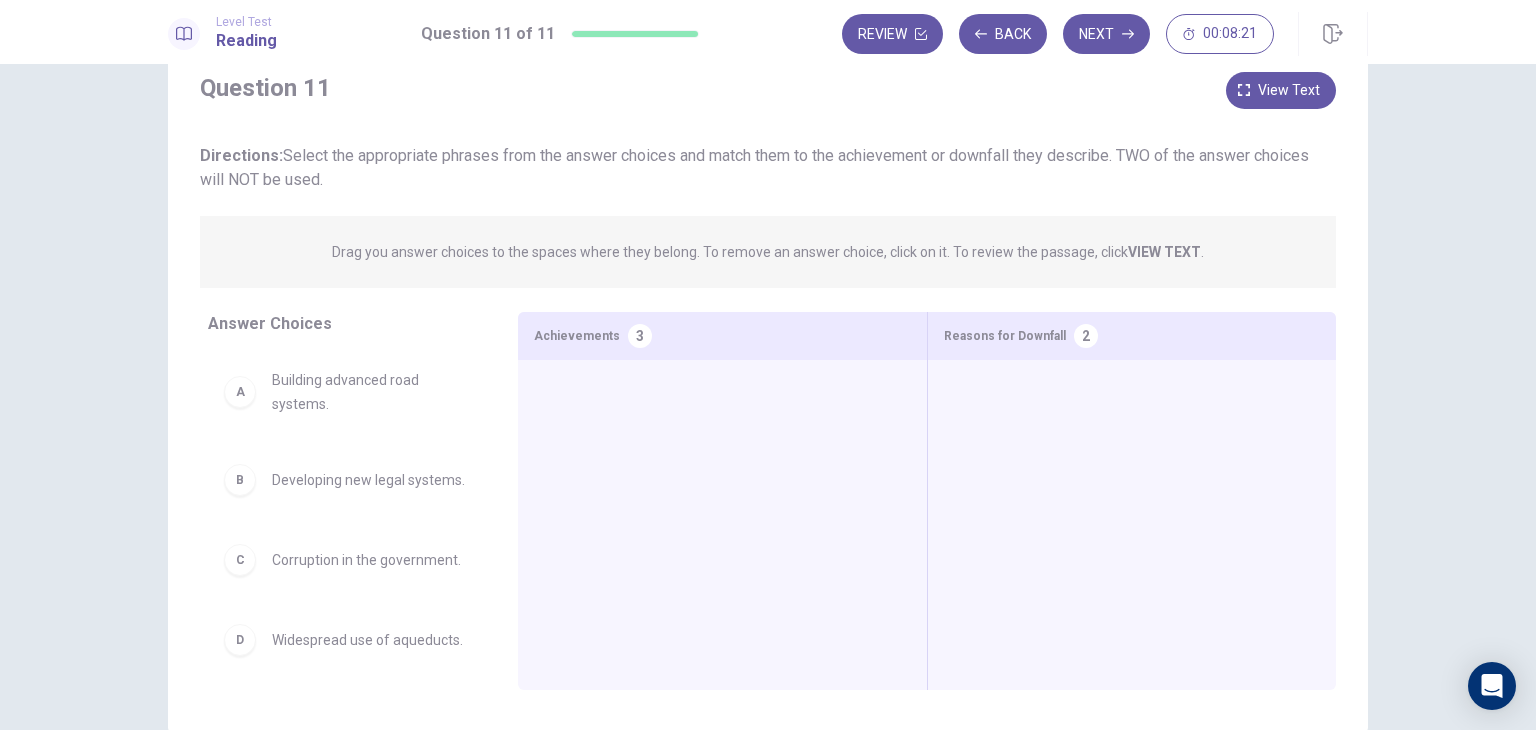 scroll, scrollTop: 100, scrollLeft: 0, axis: vertical 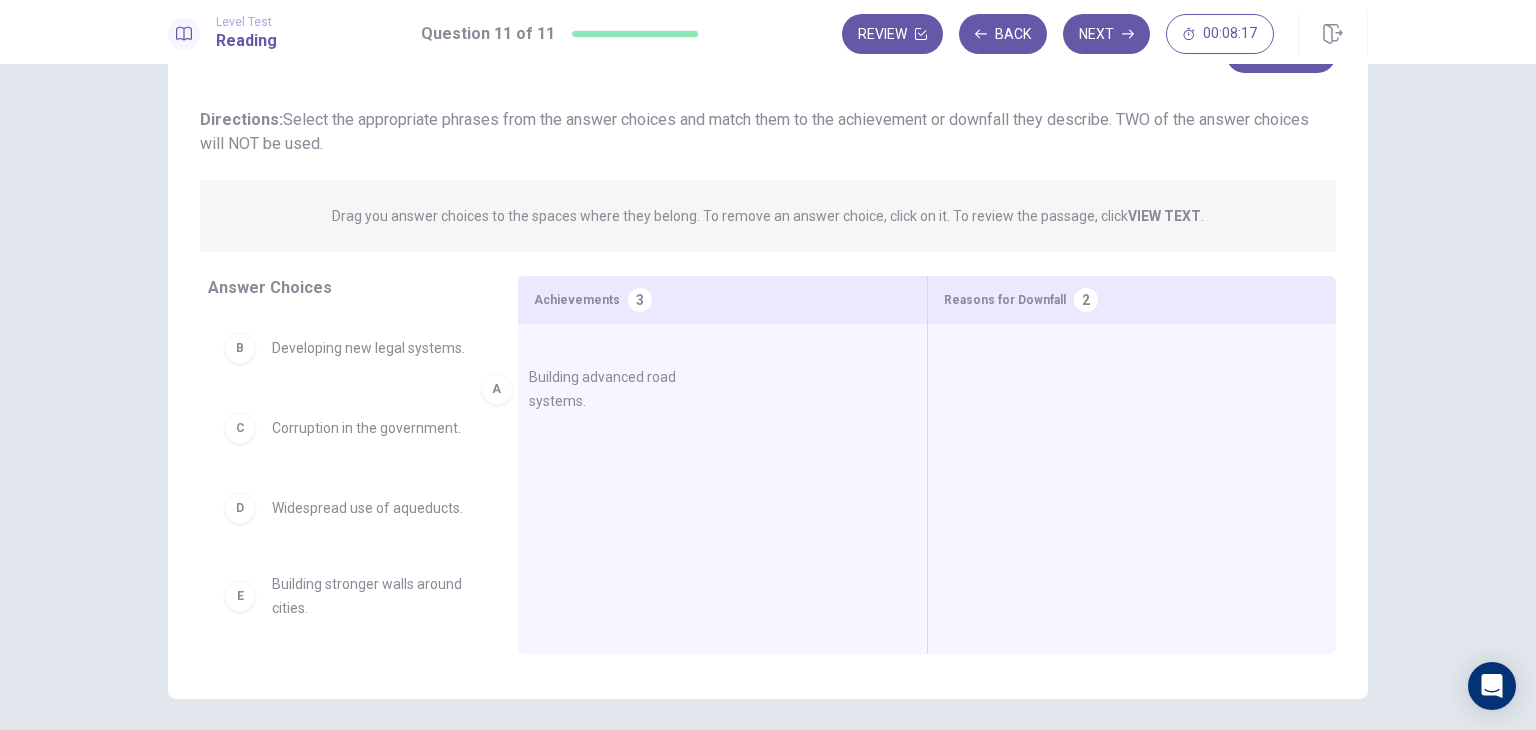 drag, startPoint x: 378, startPoint y: 355, endPoint x: 644, endPoint y: 393, distance: 268.7006 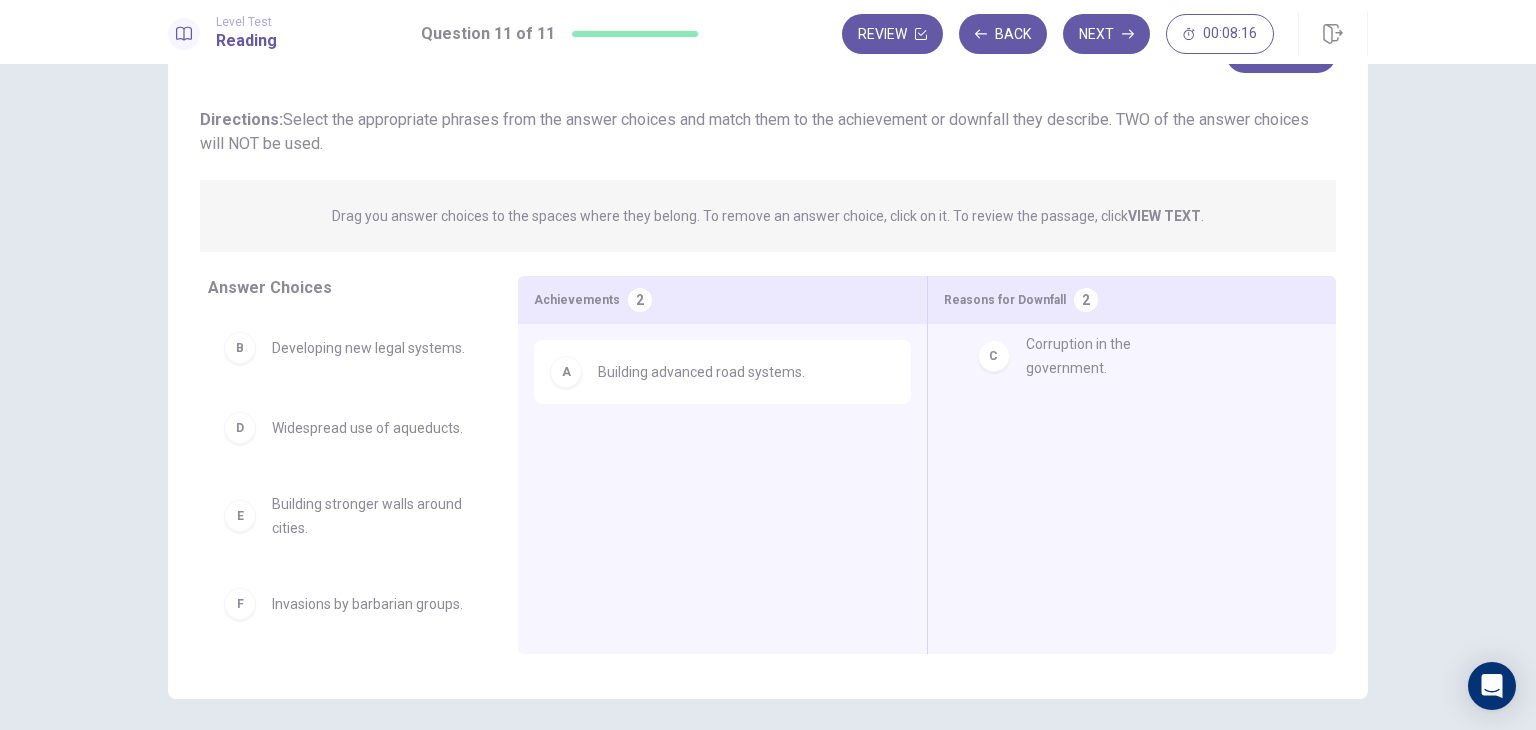 drag, startPoint x: 379, startPoint y: 449, endPoint x: 1147, endPoint y: 353, distance: 773.97675 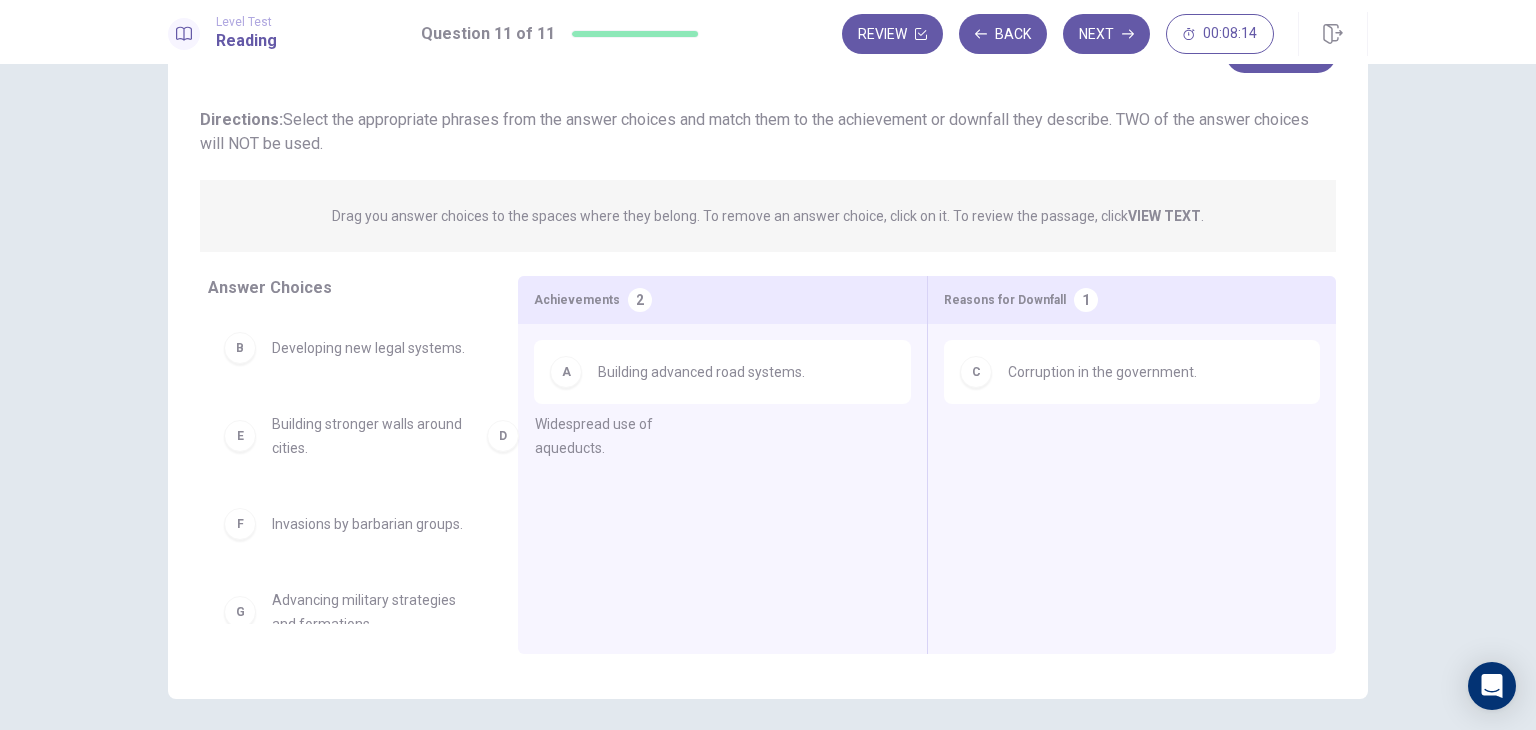 drag, startPoint x: 364, startPoint y: 459, endPoint x: 670, endPoint y: 439, distance: 306.6529 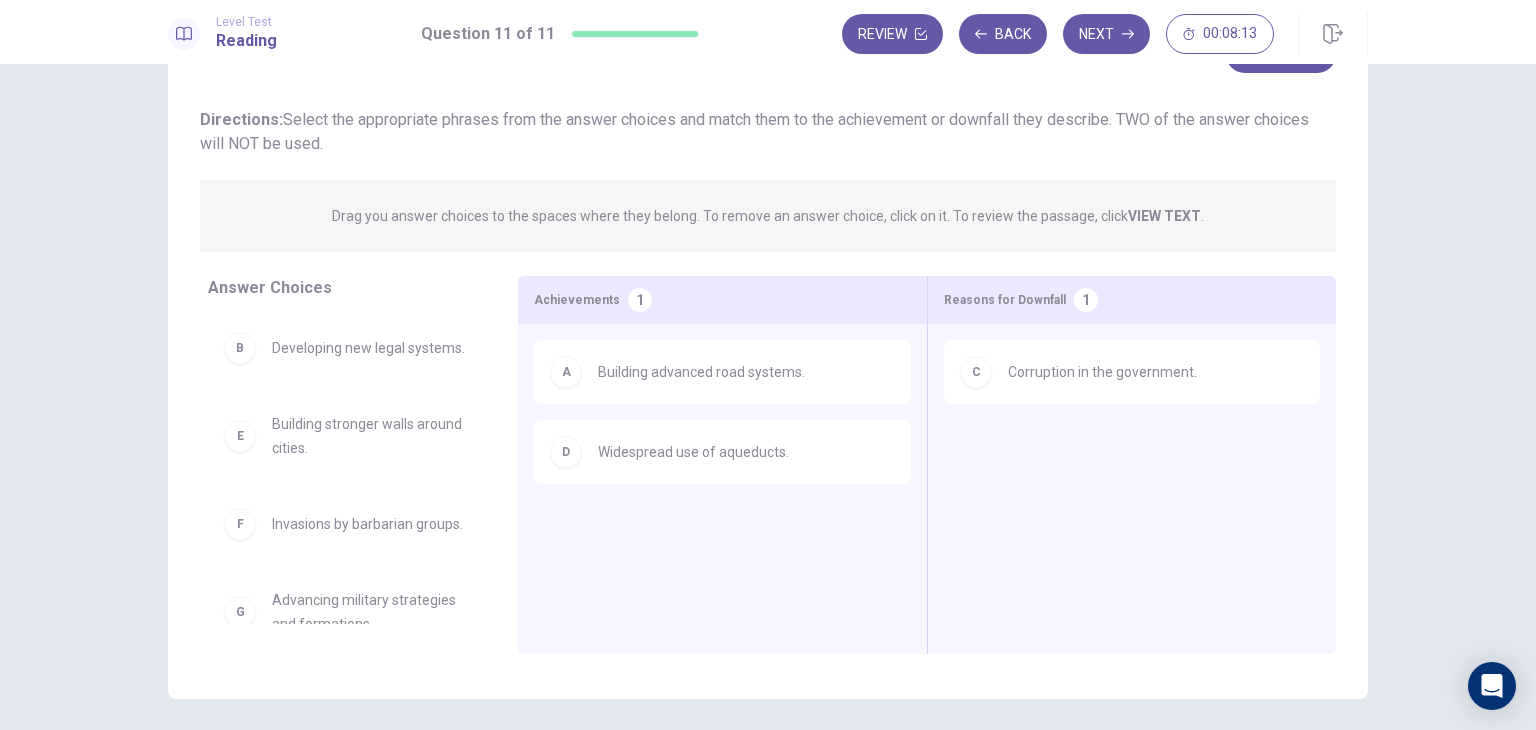 click on "Building stronger walls around cities." at bounding box center [368, 348] 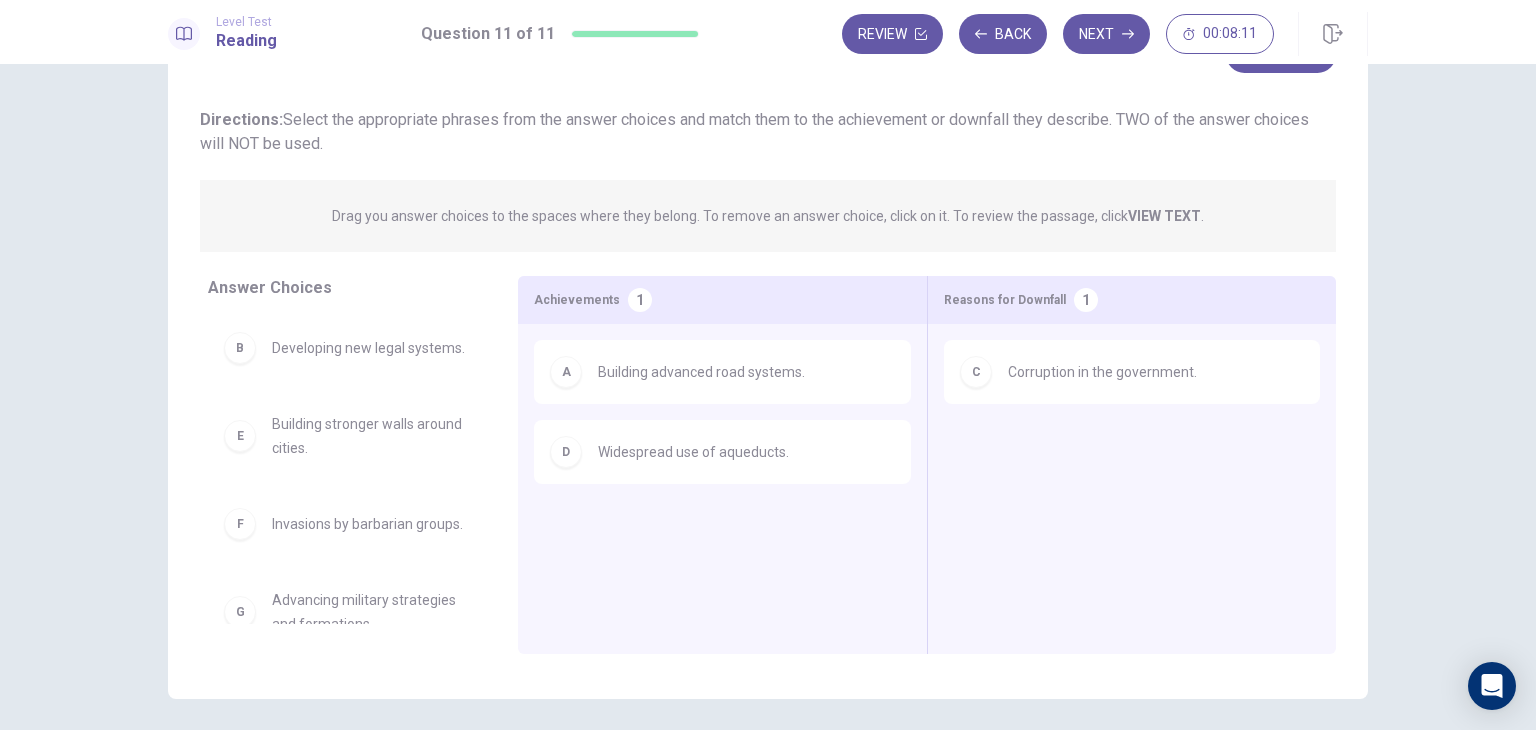 scroll, scrollTop: 60, scrollLeft: 0, axis: vertical 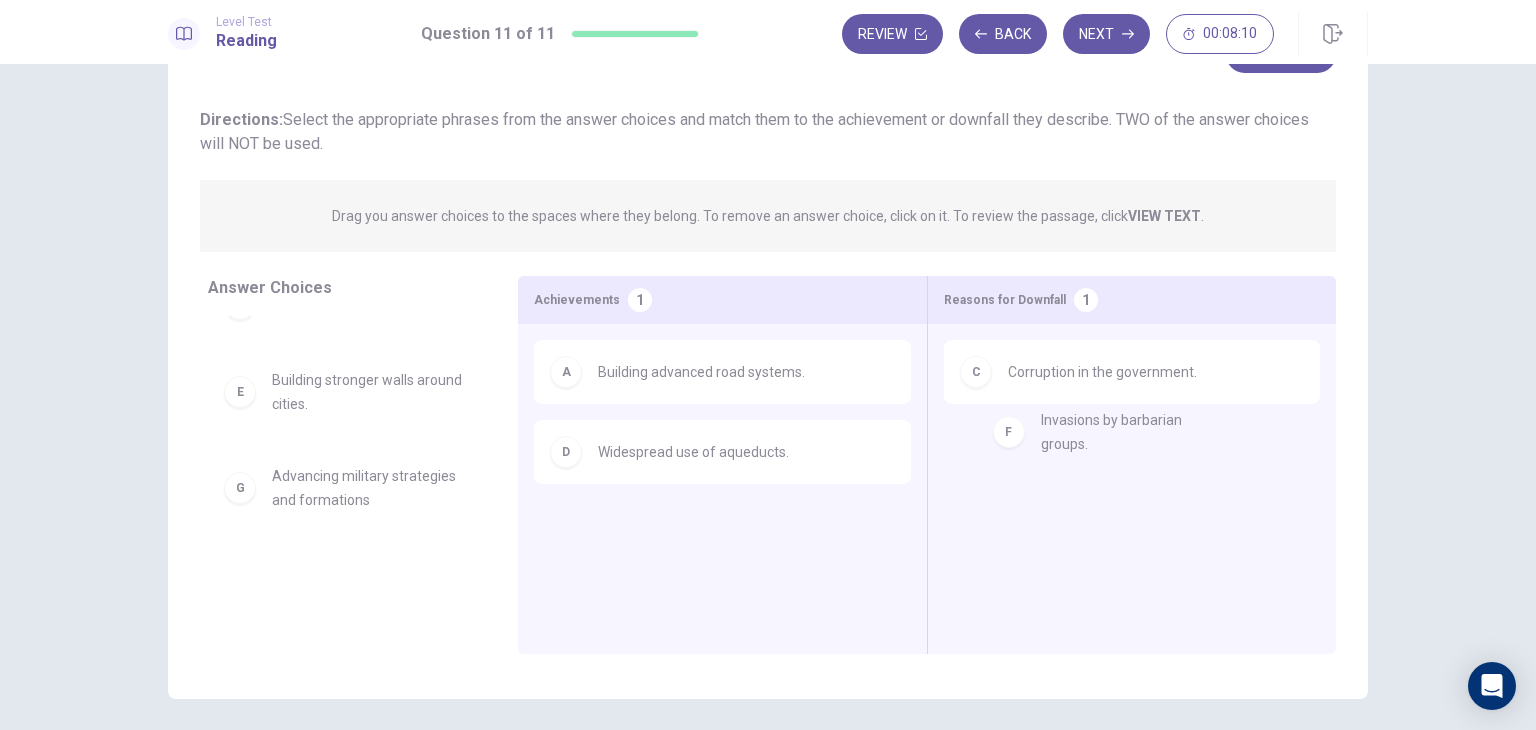 drag, startPoint x: 363, startPoint y: 485, endPoint x: 1146, endPoint y: 425, distance: 785.2955 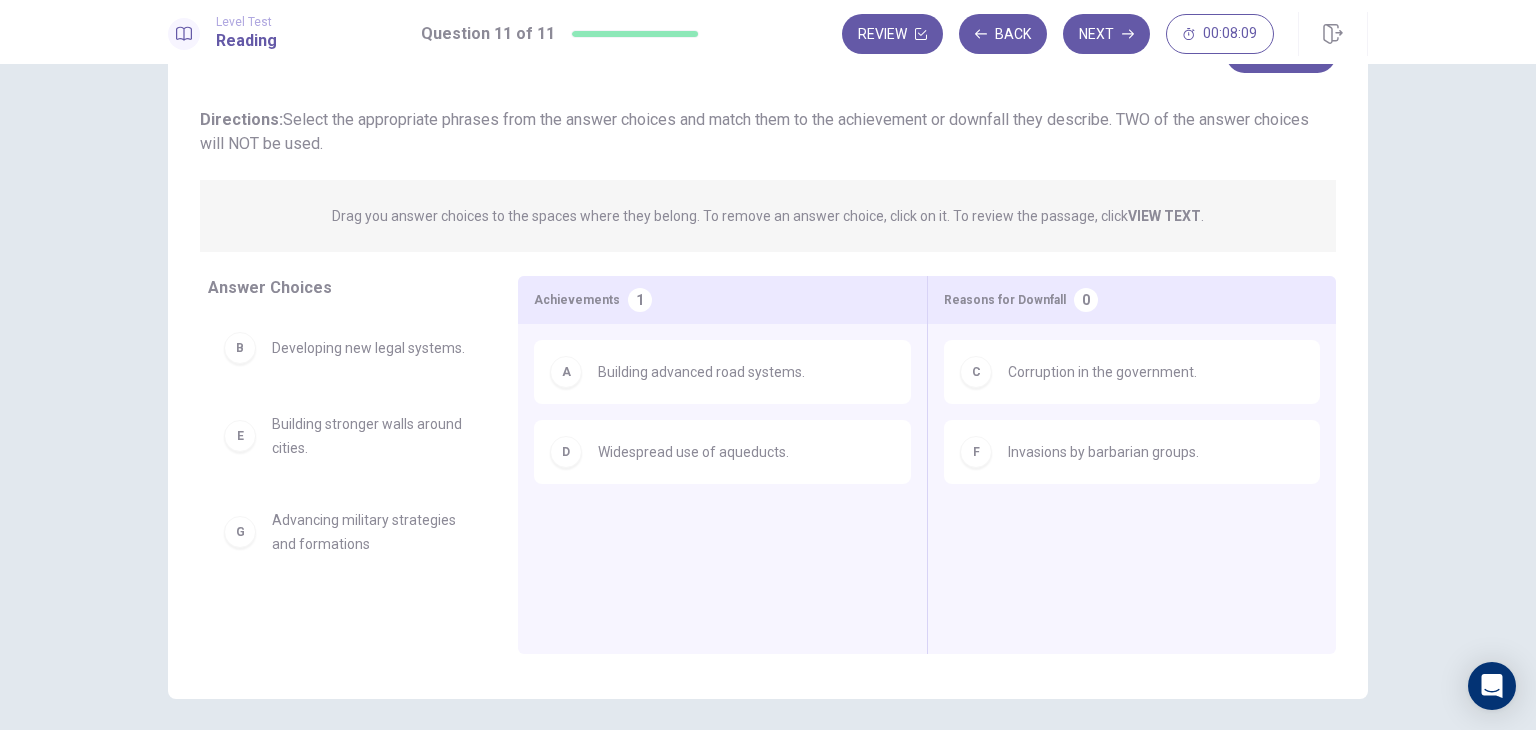 scroll, scrollTop: 0, scrollLeft: 0, axis: both 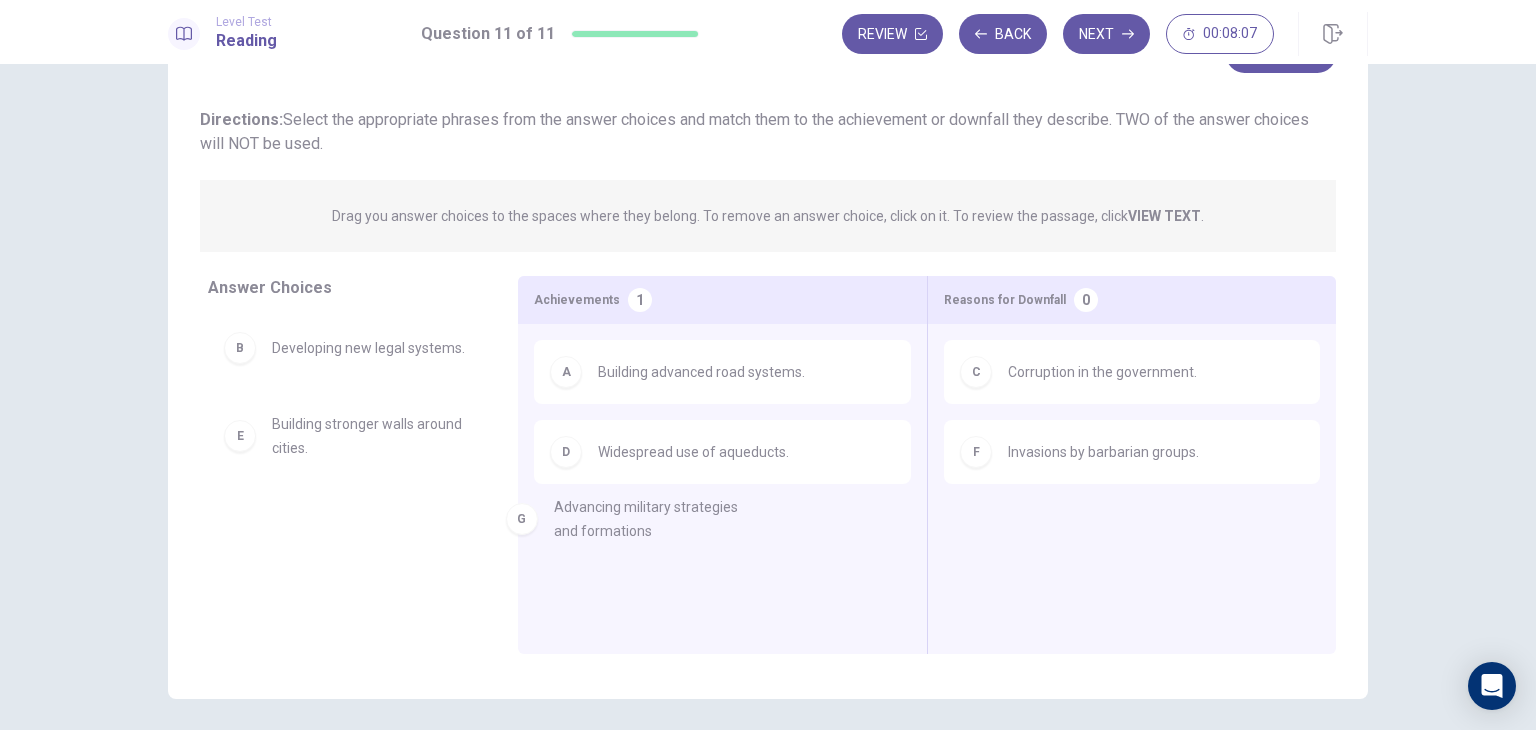 drag, startPoint x: 307, startPoint y: 545, endPoint x: 625, endPoint y: 532, distance: 318.26562 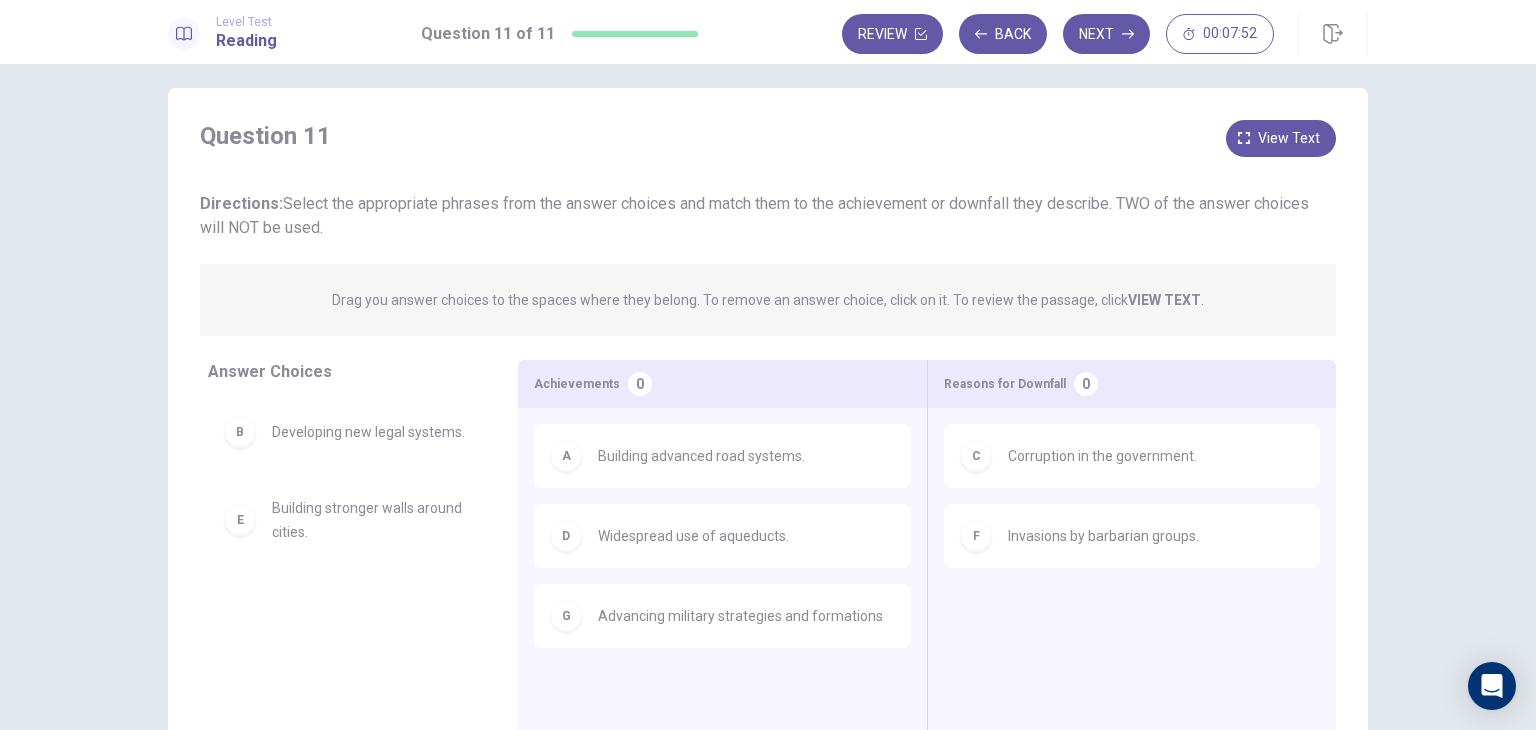 scroll, scrollTop: 0, scrollLeft: 0, axis: both 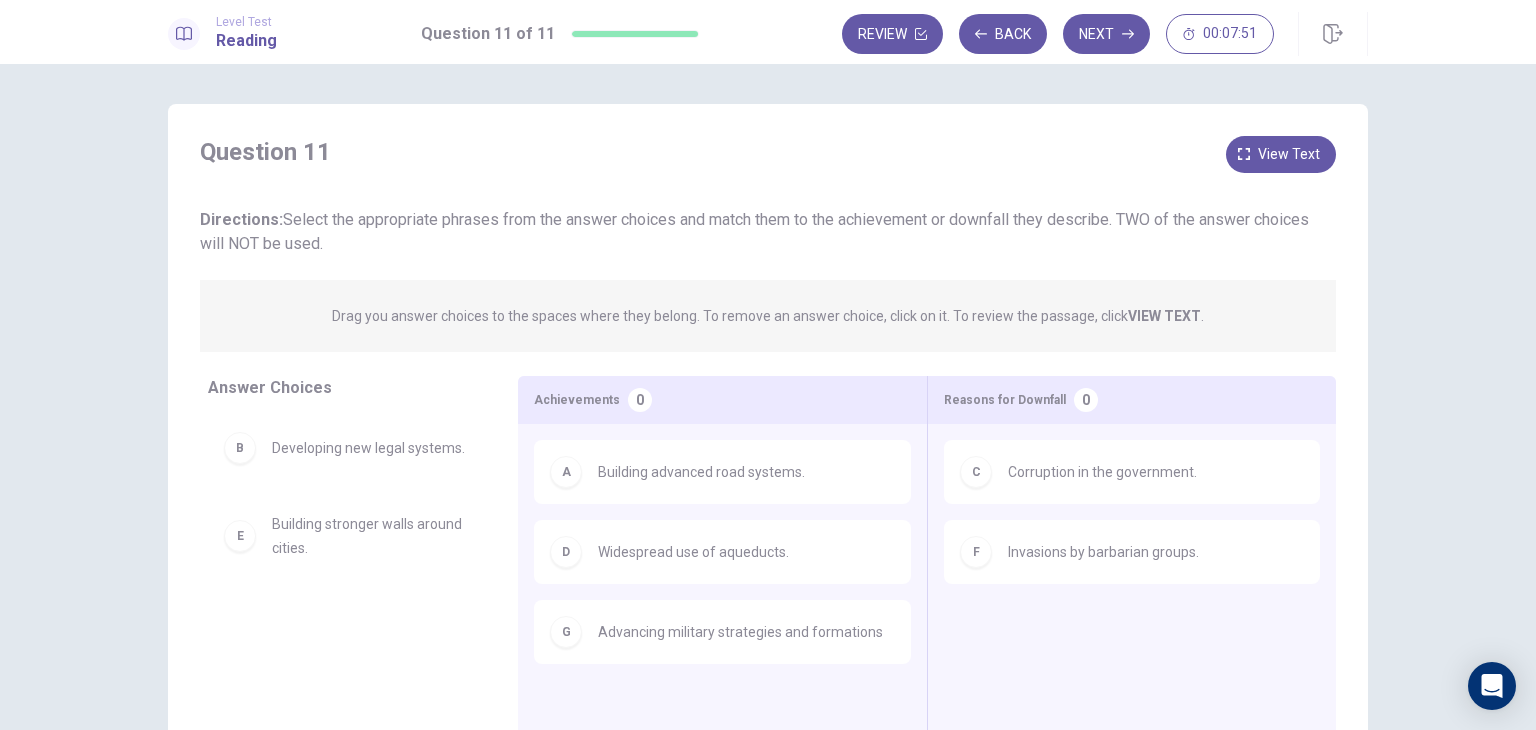 click on "B Developing new legal systems.
E Building stronger walls around cities." at bounding box center [347, 570] 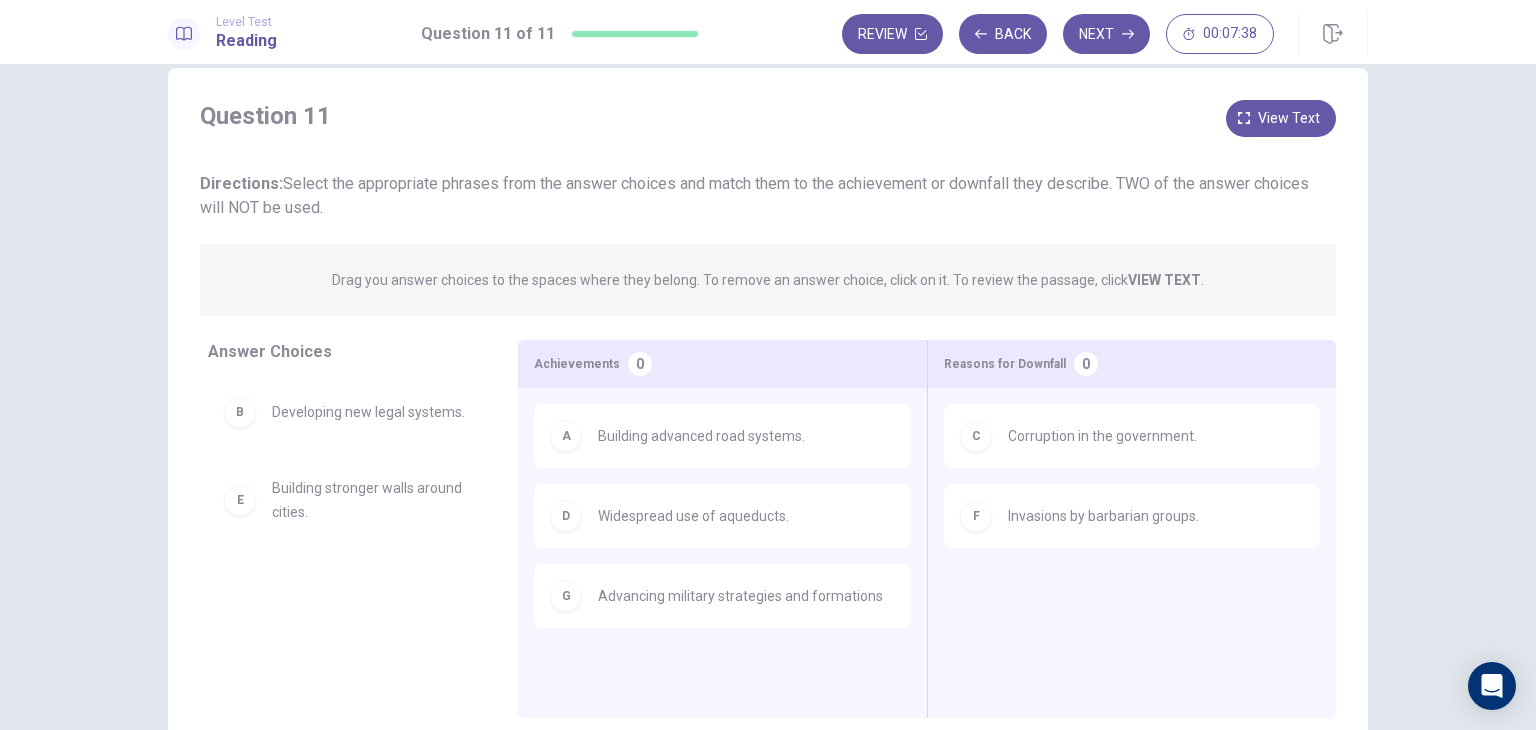 scroll, scrollTop: 0, scrollLeft: 0, axis: both 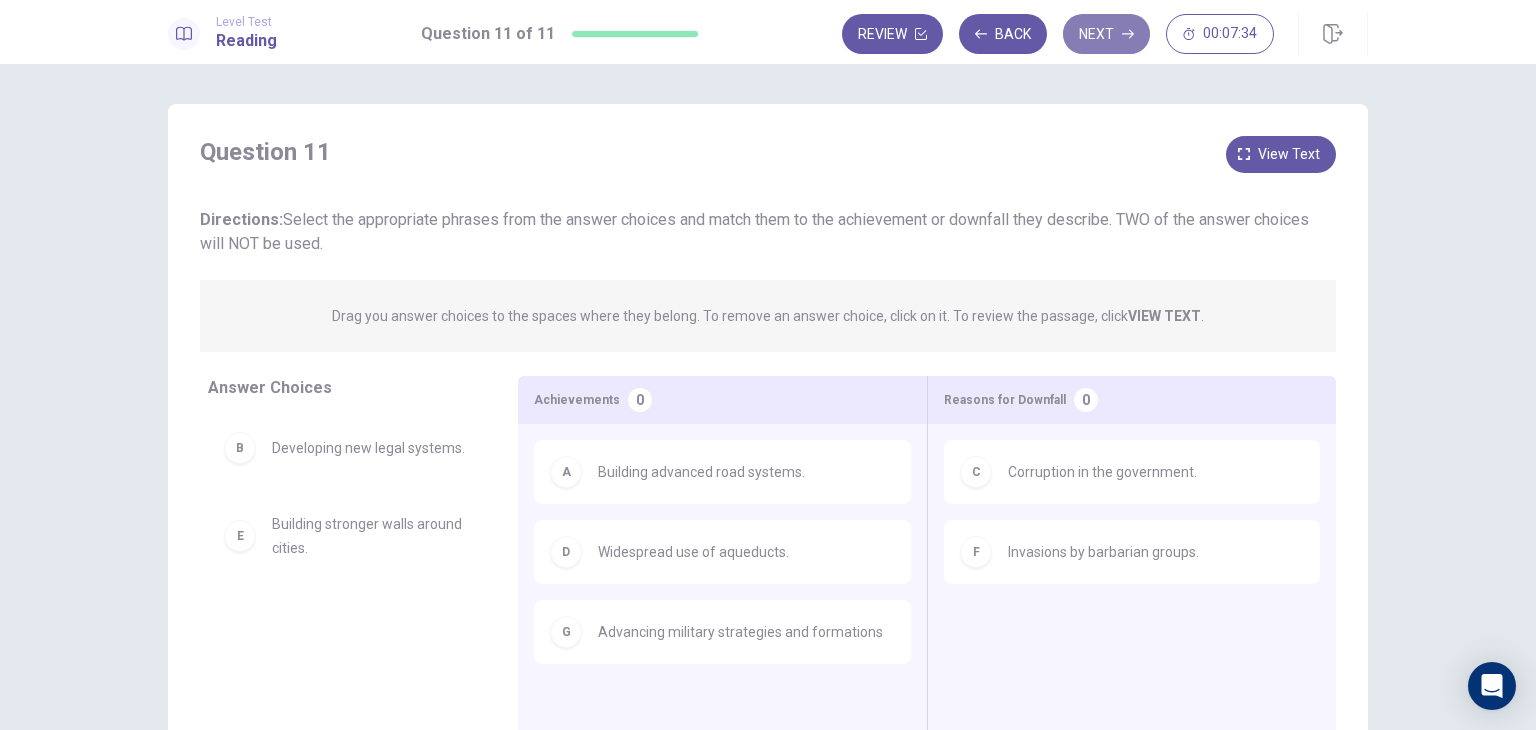 click on "Next" at bounding box center [1106, 34] 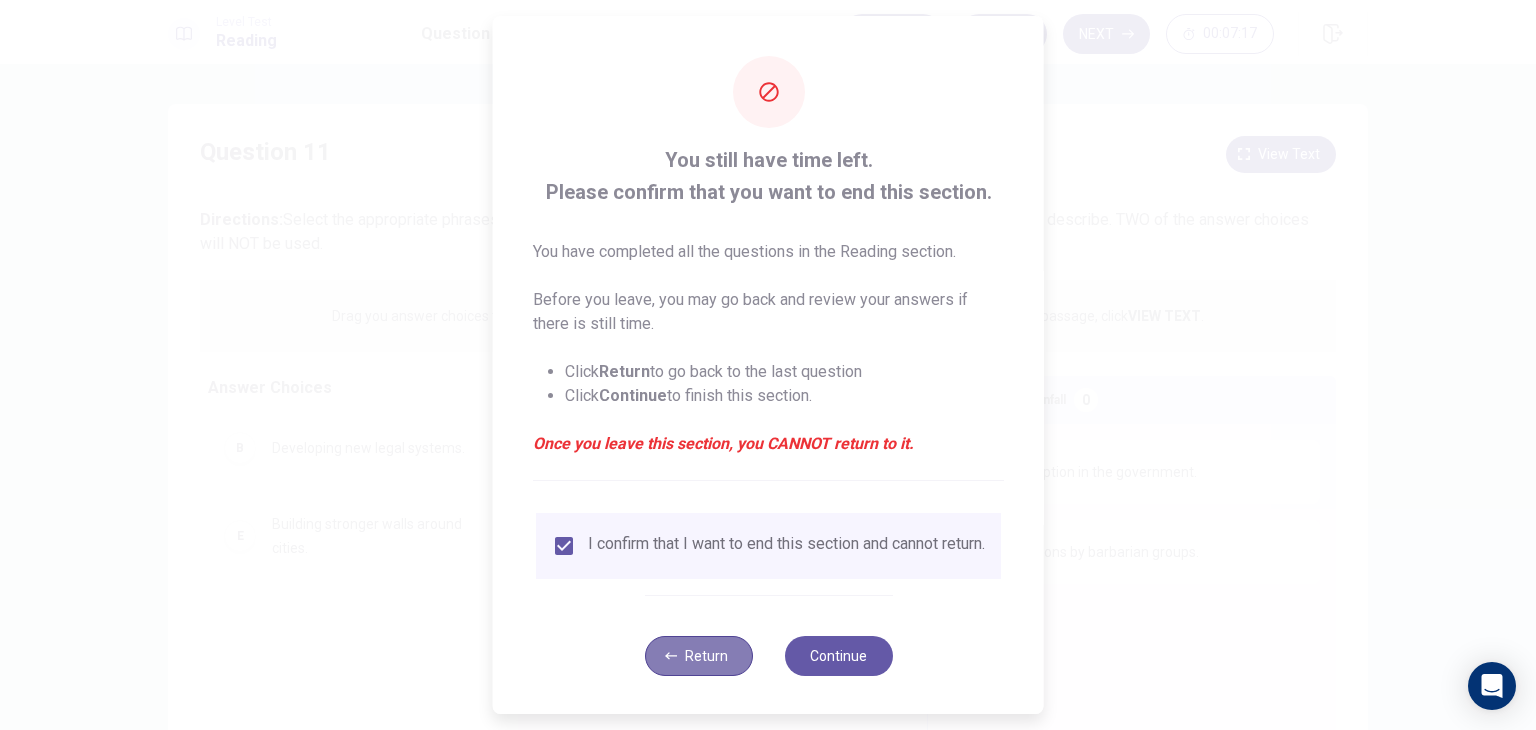 click on "Return" at bounding box center (698, 656) 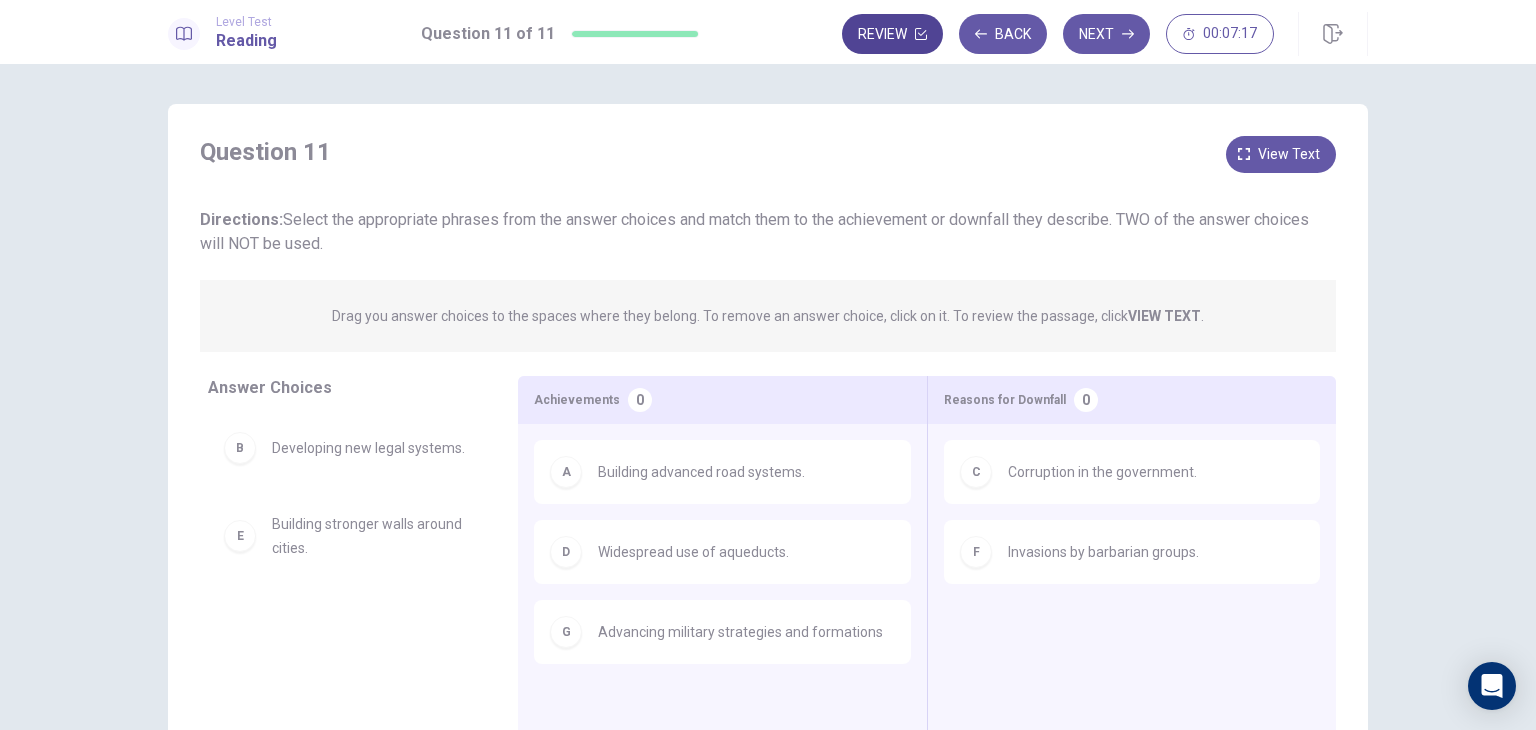 click on "Review" at bounding box center (892, 34) 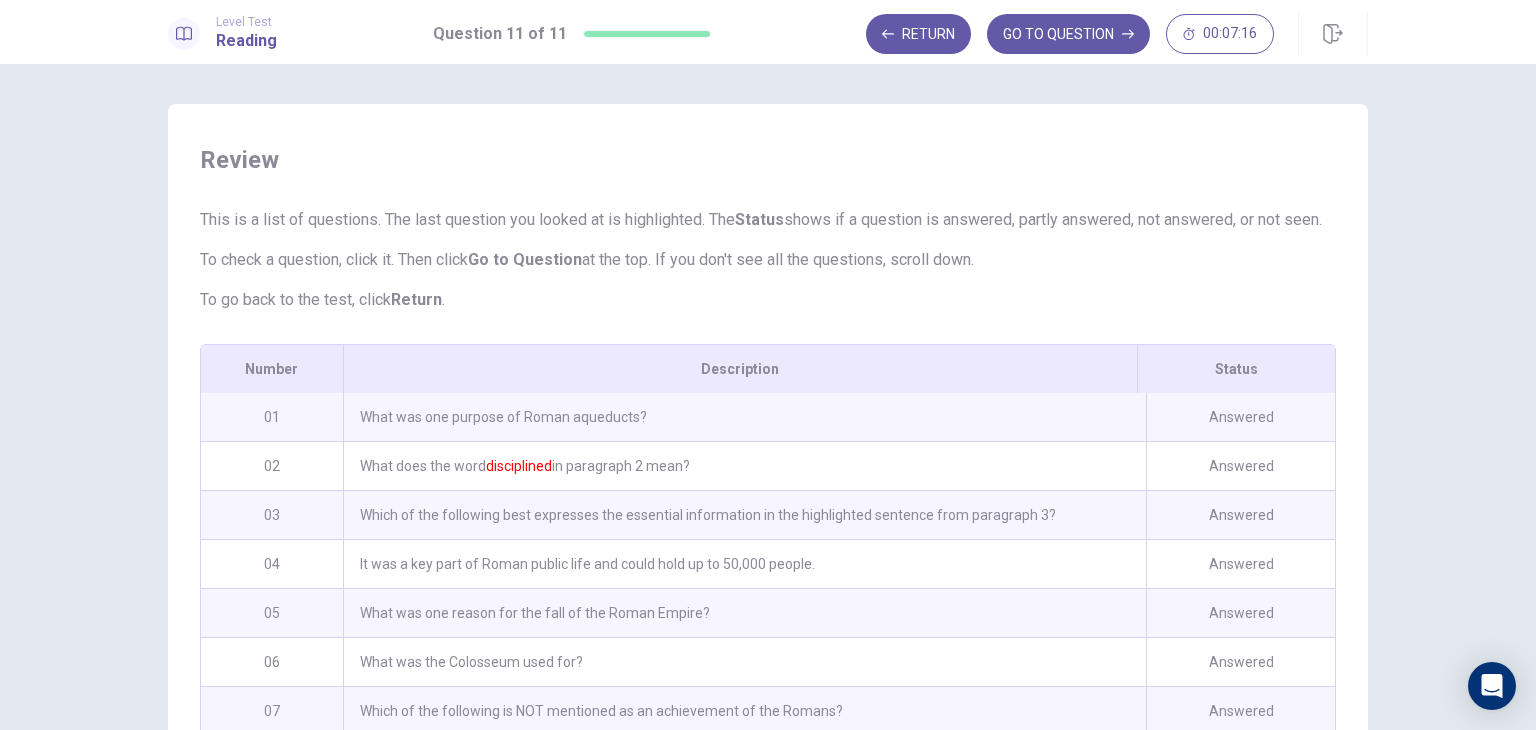 scroll, scrollTop: 243, scrollLeft: 0, axis: vertical 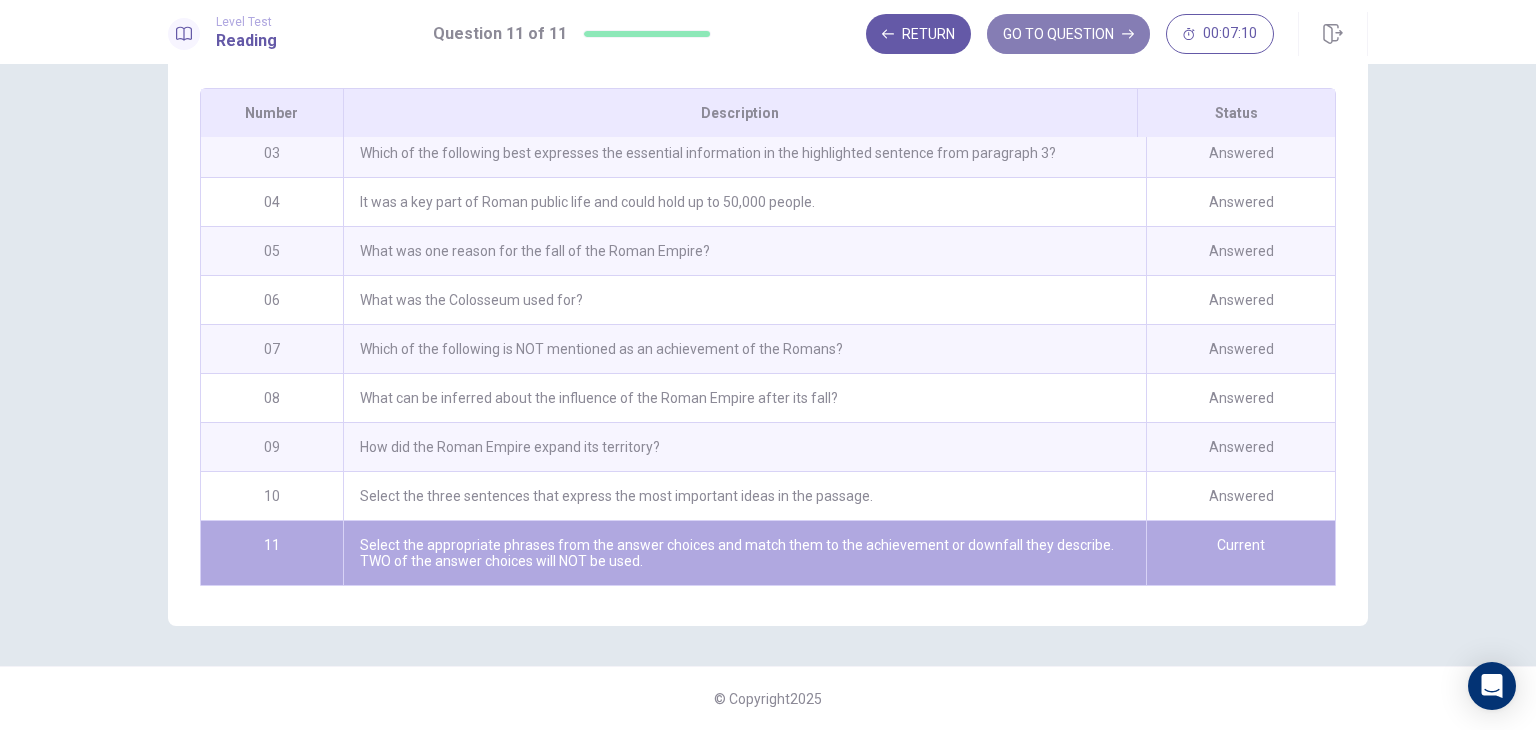 click on "GO TO QUESTION" at bounding box center (1068, 34) 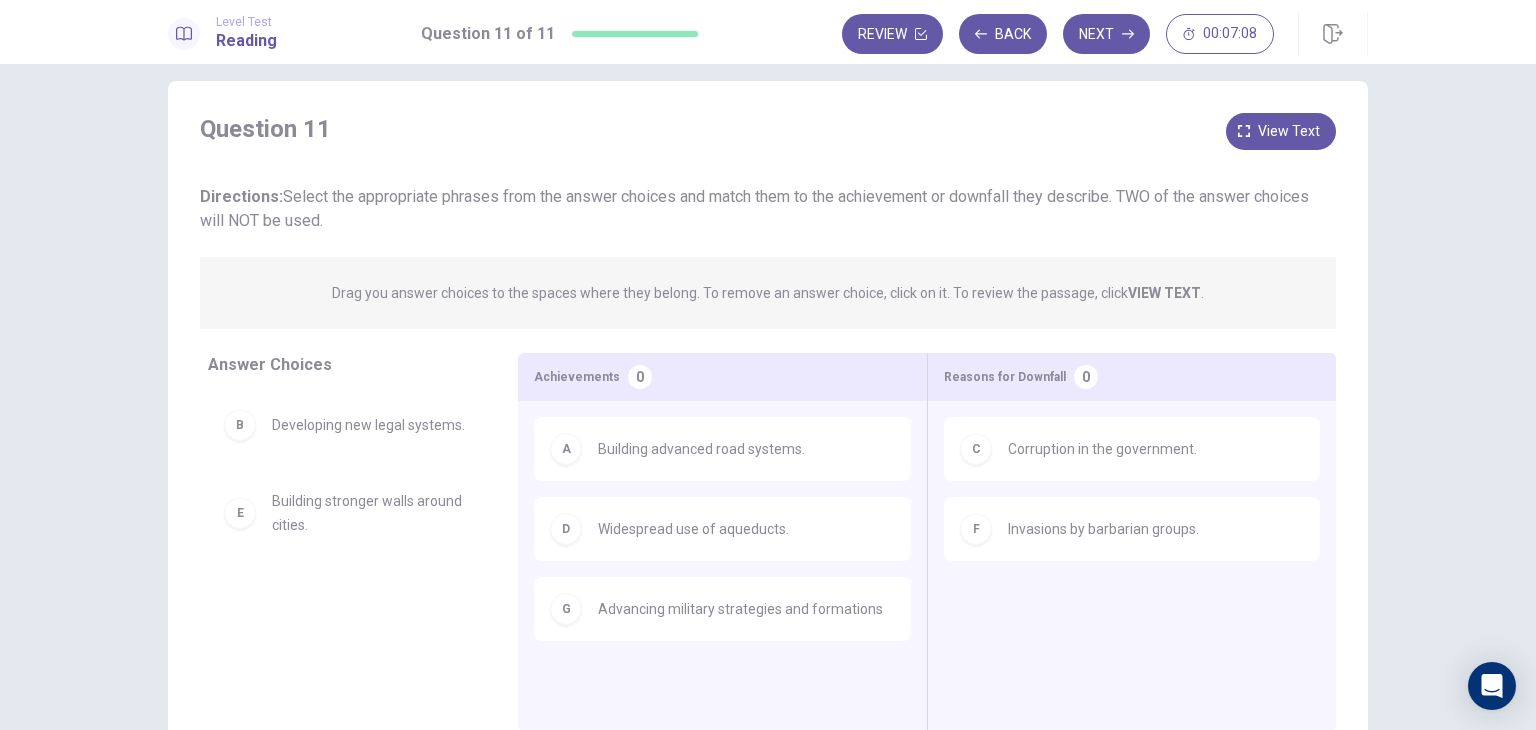 scroll, scrollTop: 0, scrollLeft: 0, axis: both 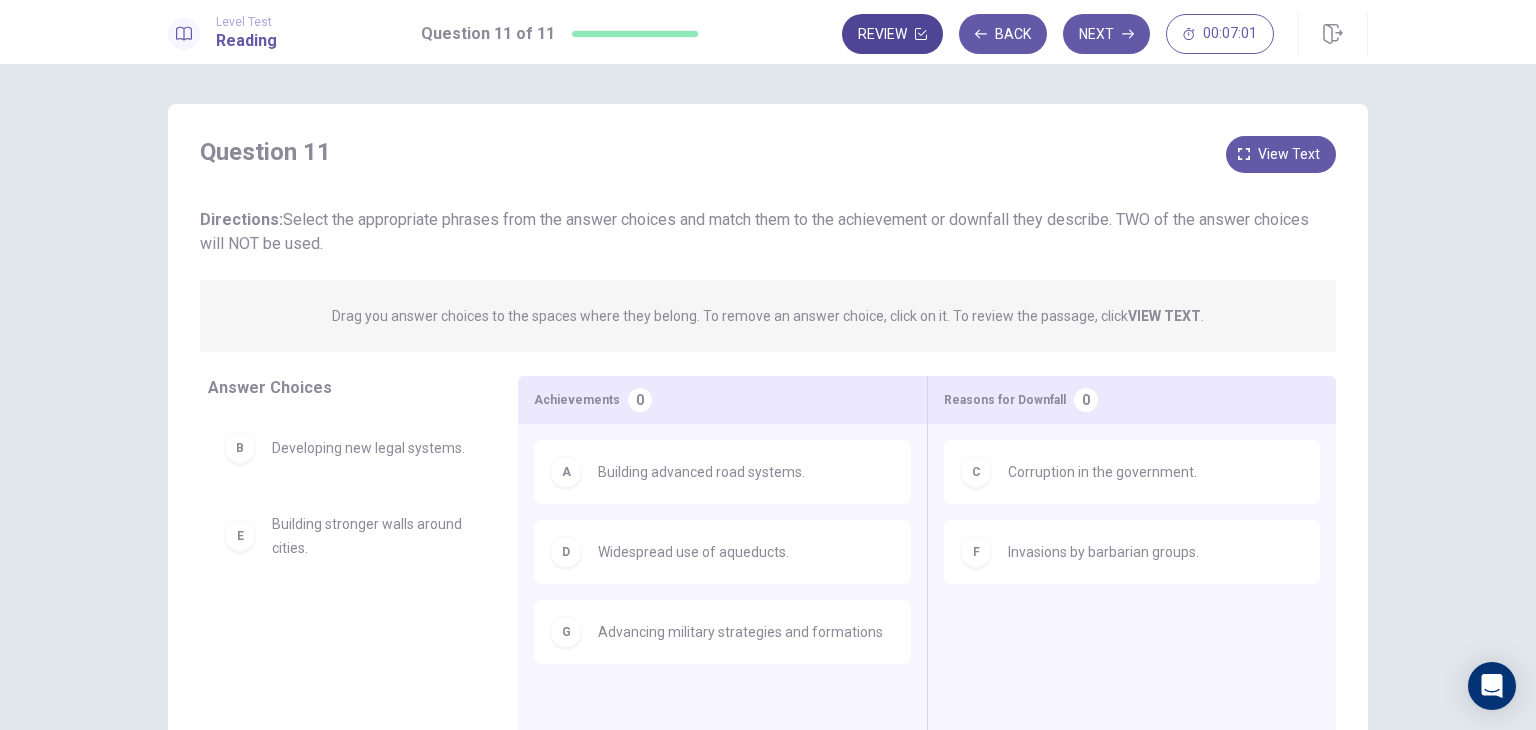 click at bounding box center (921, 34) 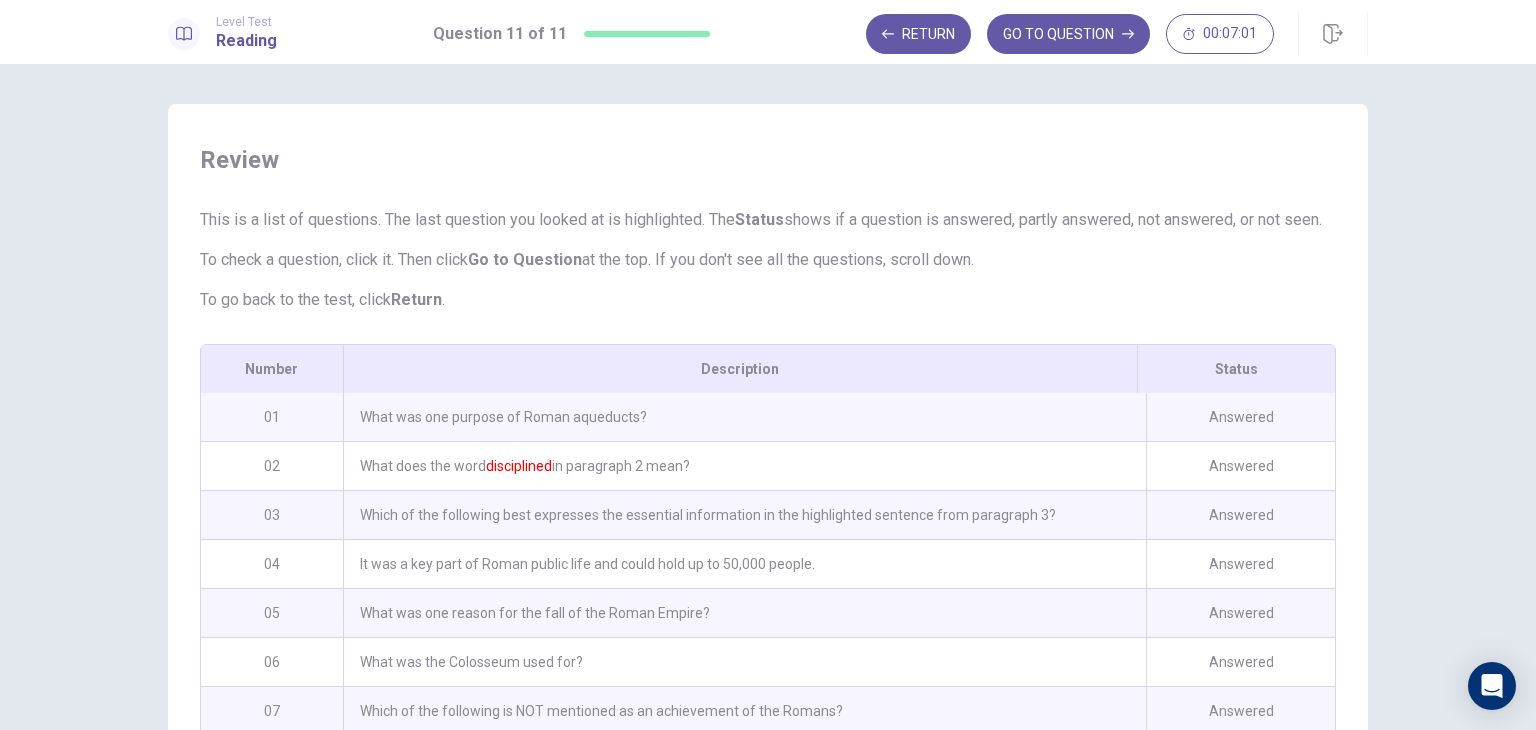 scroll, scrollTop: 105, scrollLeft: 0, axis: vertical 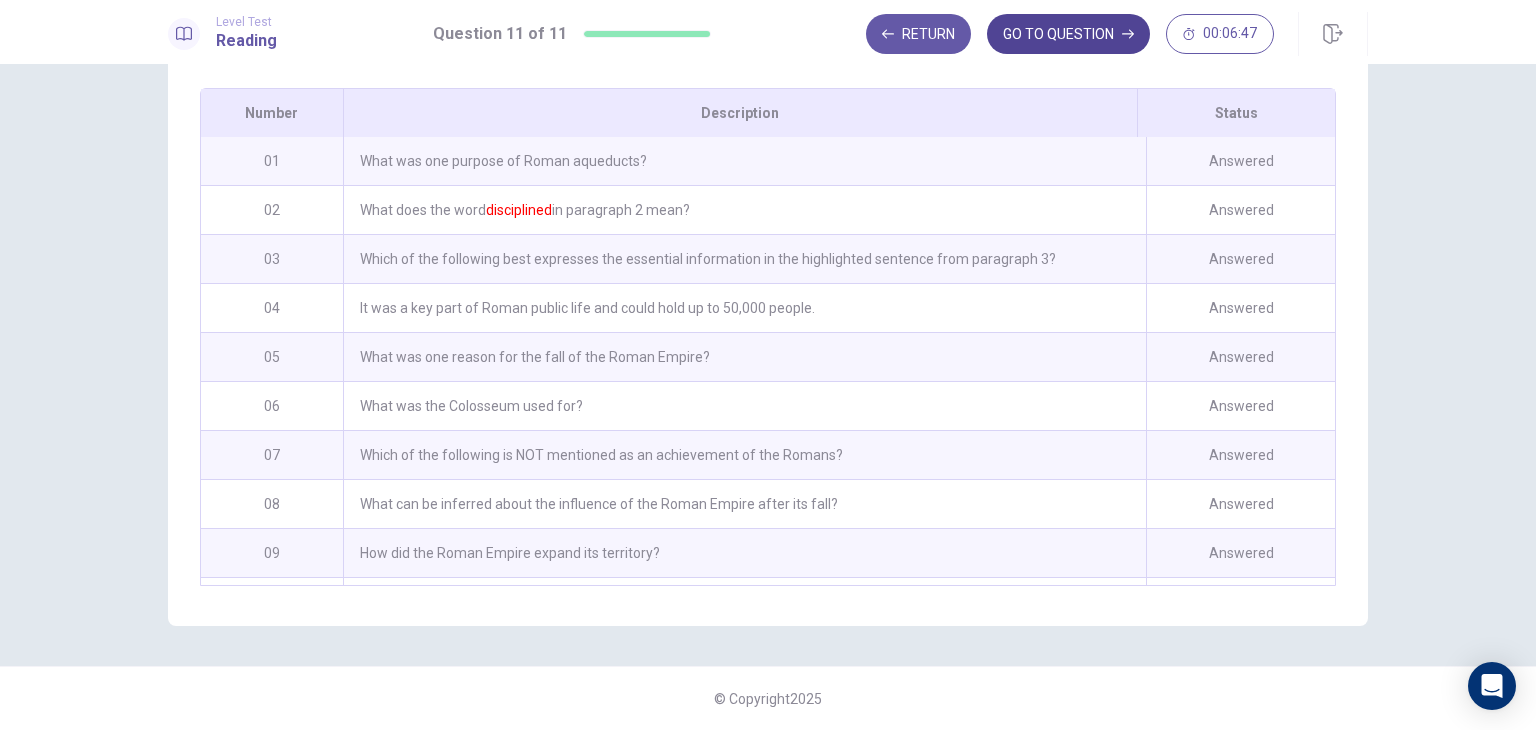 click on "GO TO QUESTION" at bounding box center (1068, 34) 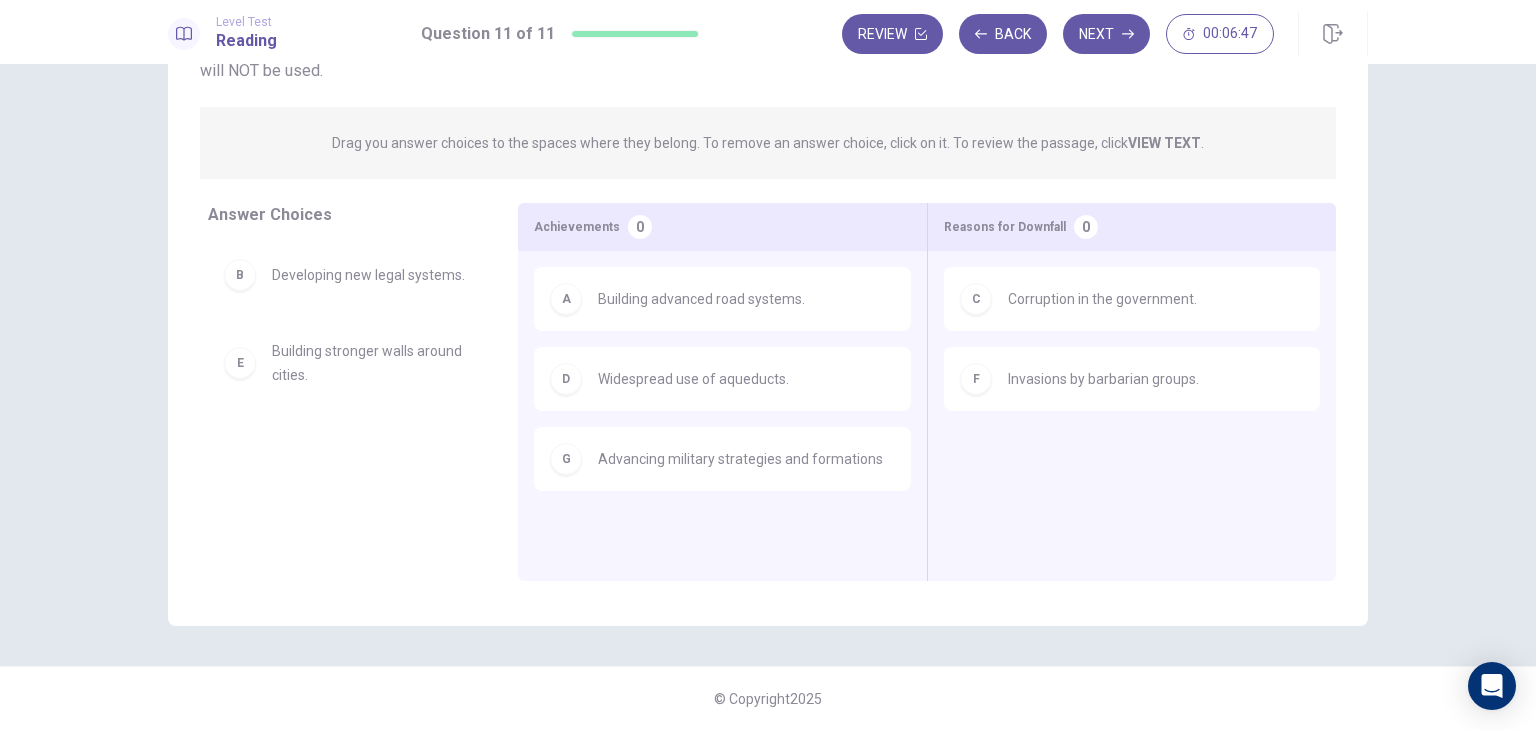 scroll, scrollTop: 173, scrollLeft: 0, axis: vertical 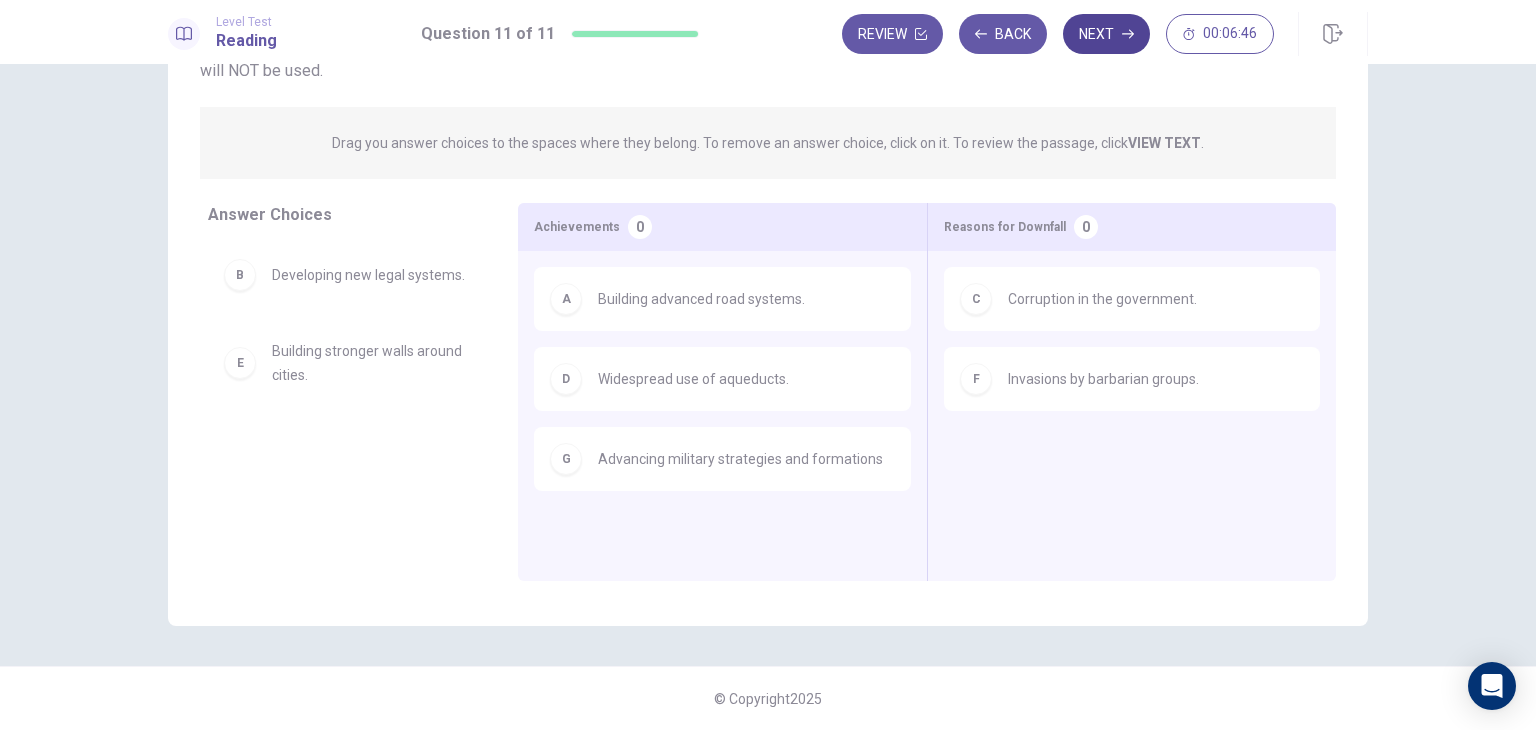 click on "Next" at bounding box center (1106, 34) 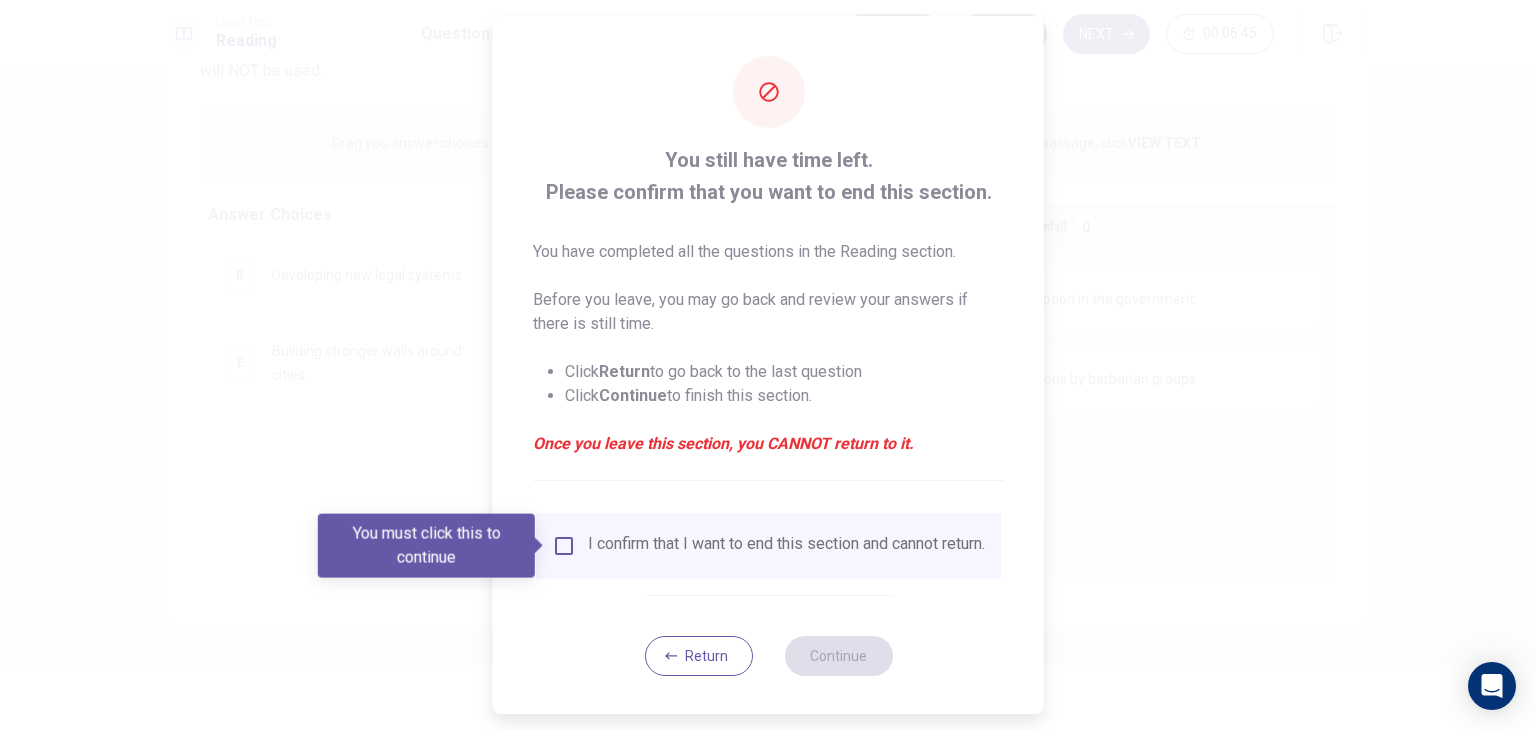 drag, startPoint x: 592, startPoint y: 538, endPoint x: 605, endPoint y: 532, distance: 14.3178215 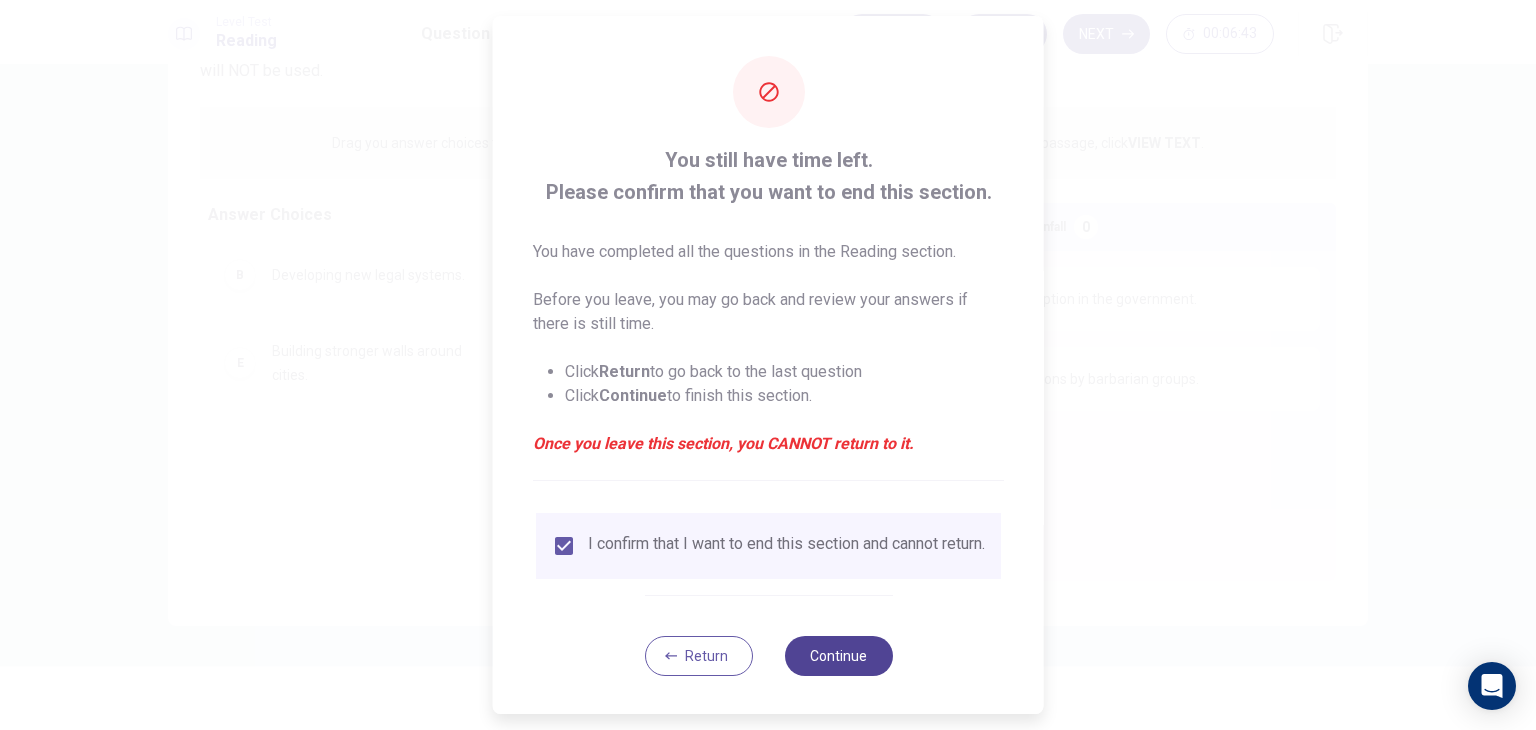 click on "Continue" at bounding box center [838, 656] 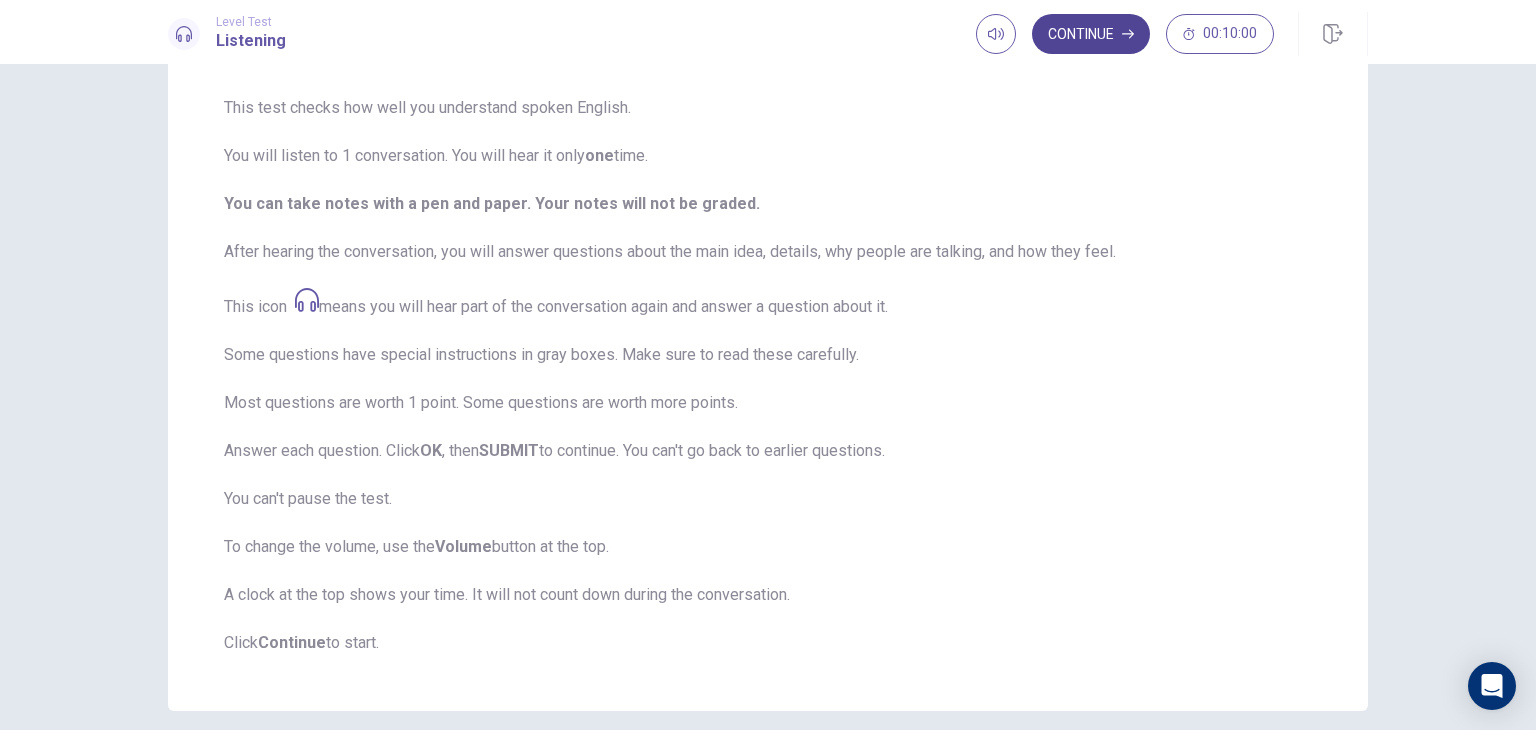 scroll, scrollTop: 100, scrollLeft: 0, axis: vertical 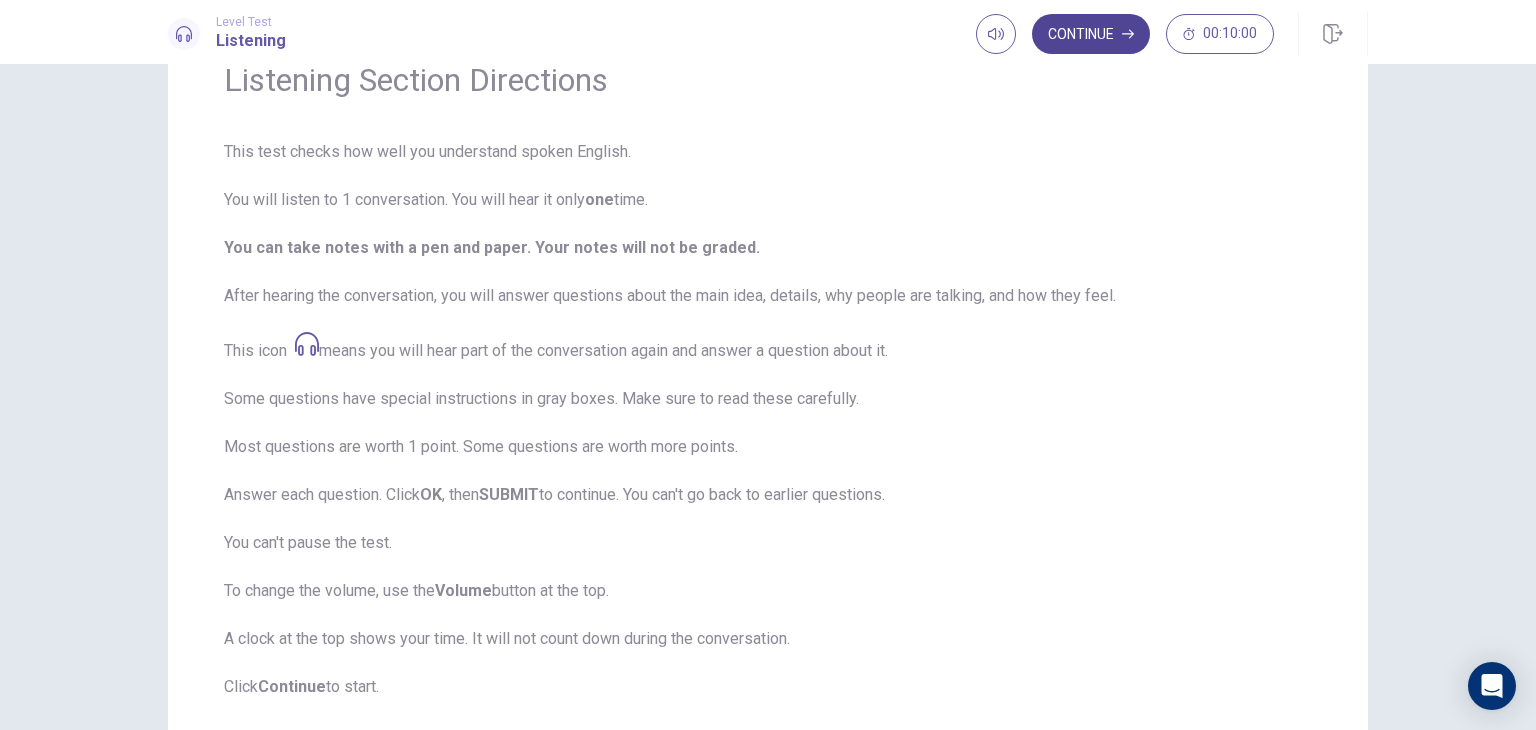 click on "Continue" at bounding box center (1091, 34) 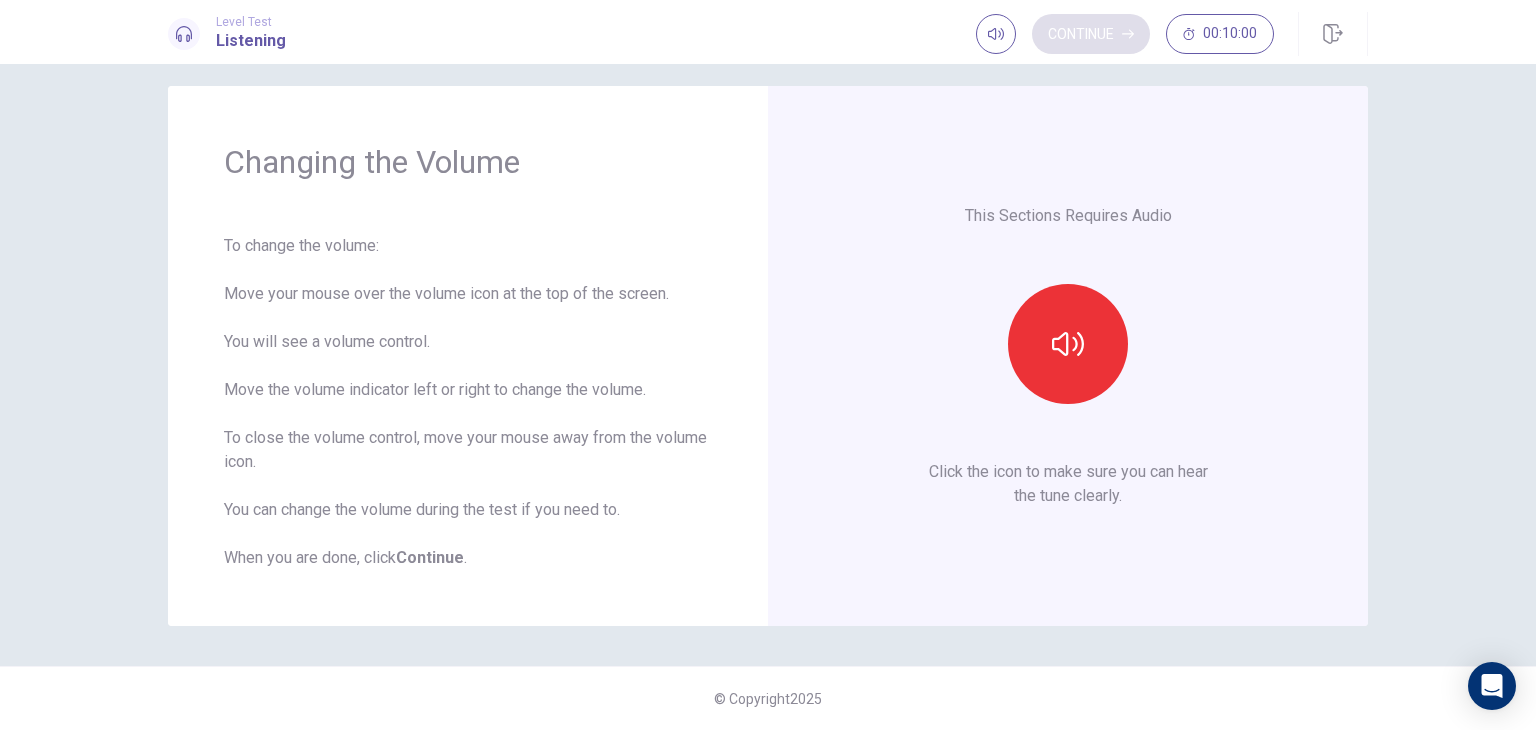 scroll, scrollTop: 18, scrollLeft: 0, axis: vertical 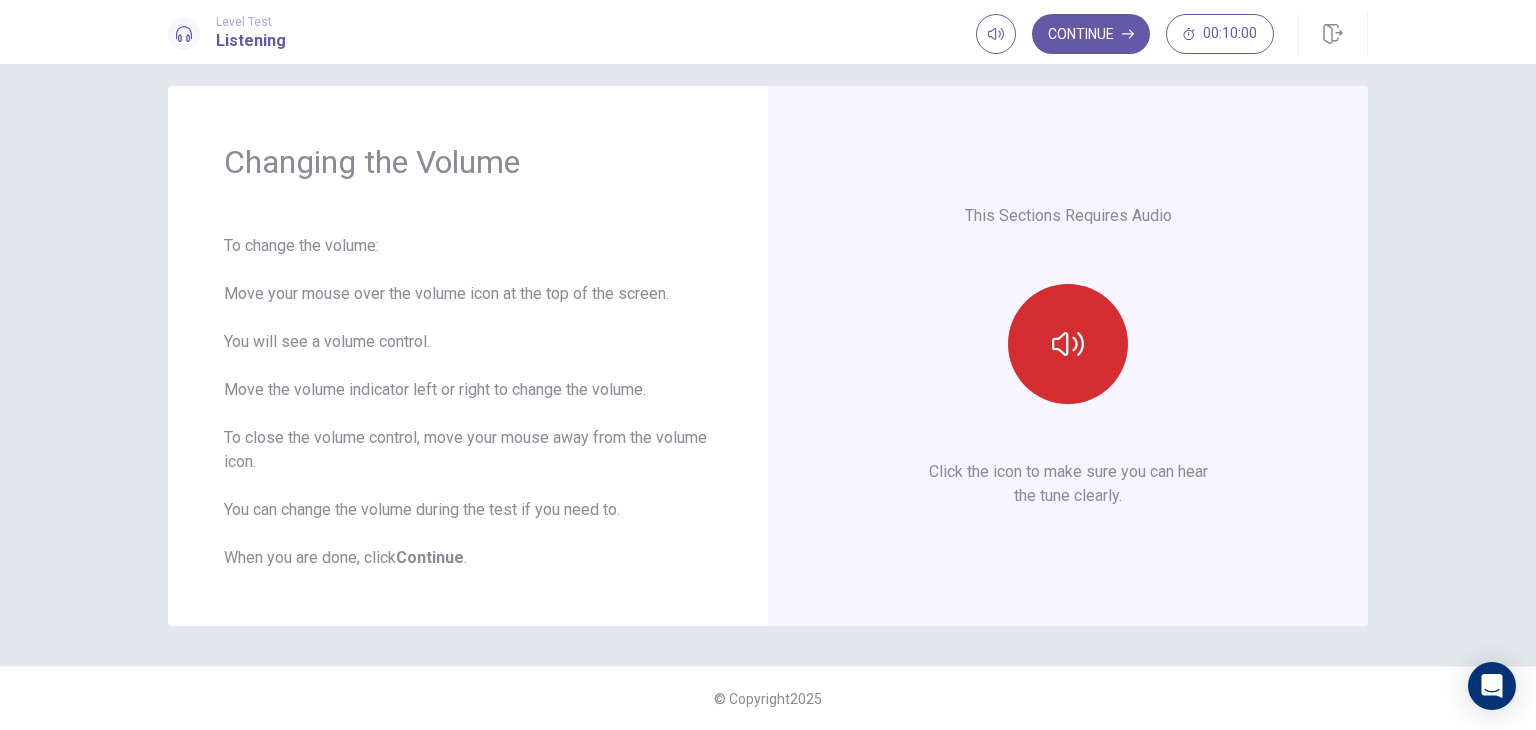 click at bounding box center [1068, 344] 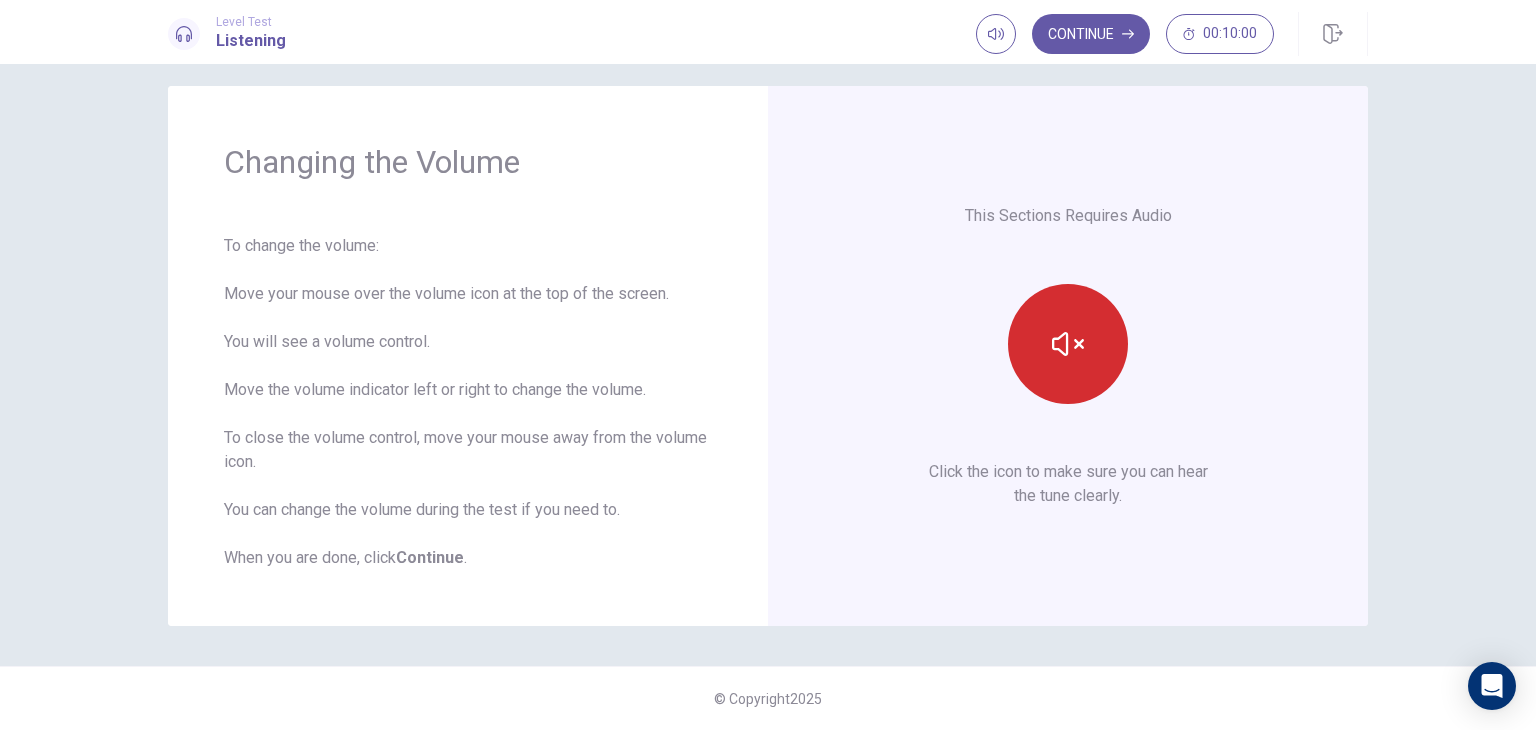 click at bounding box center [1068, 344] 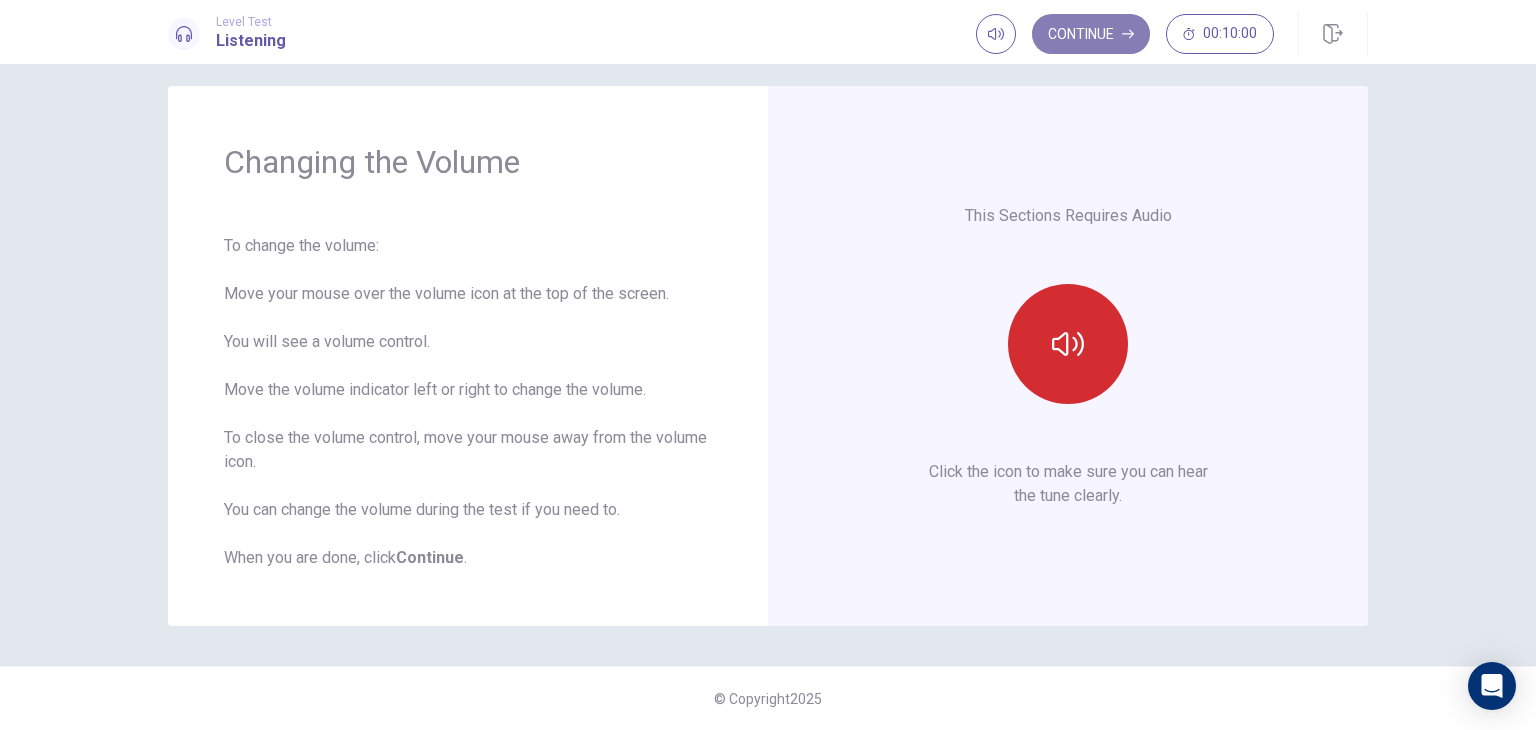 click on "Continue" at bounding box center [1091, 34] 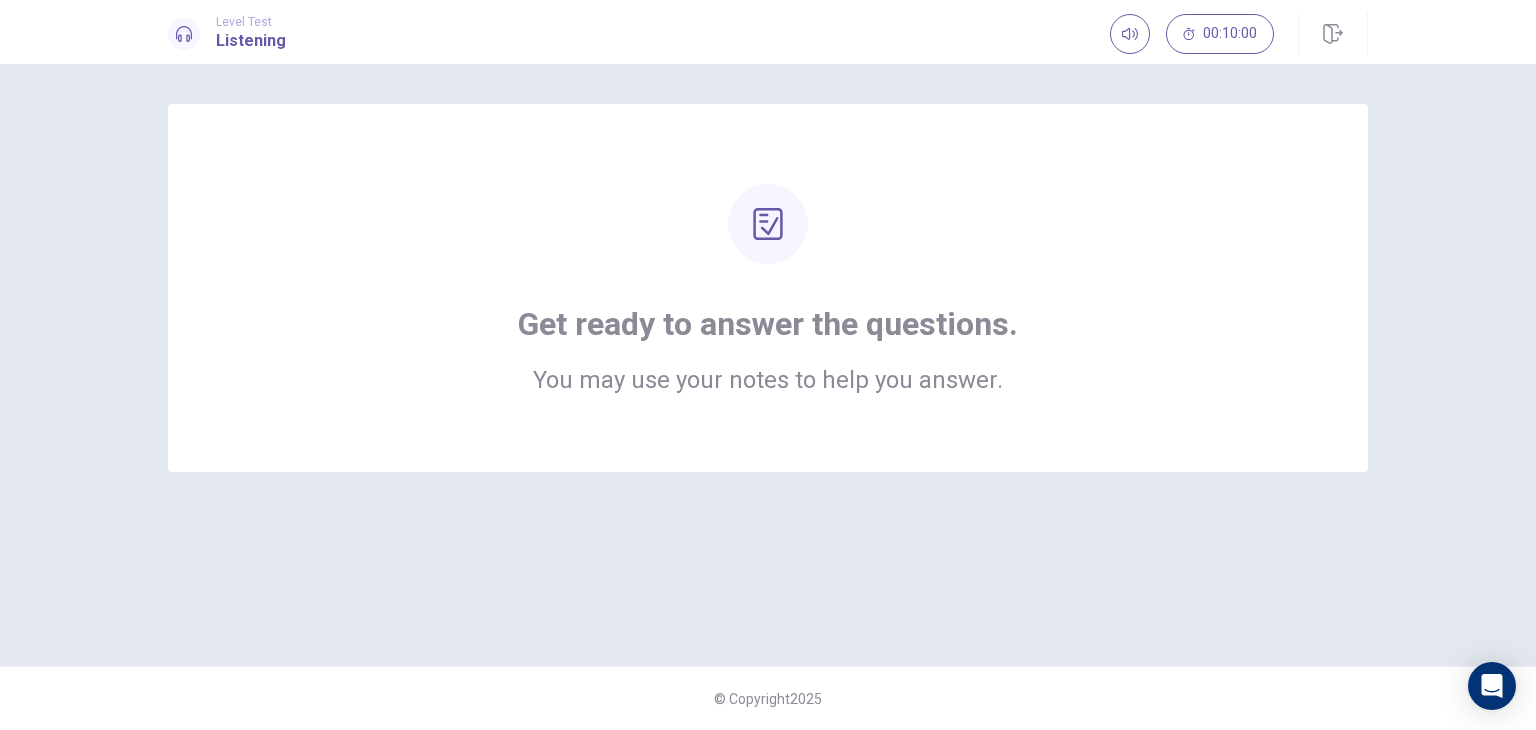 click on "Get ready to answer the questions. You may use your notes to help you answer." at bounding box center [768, 288] 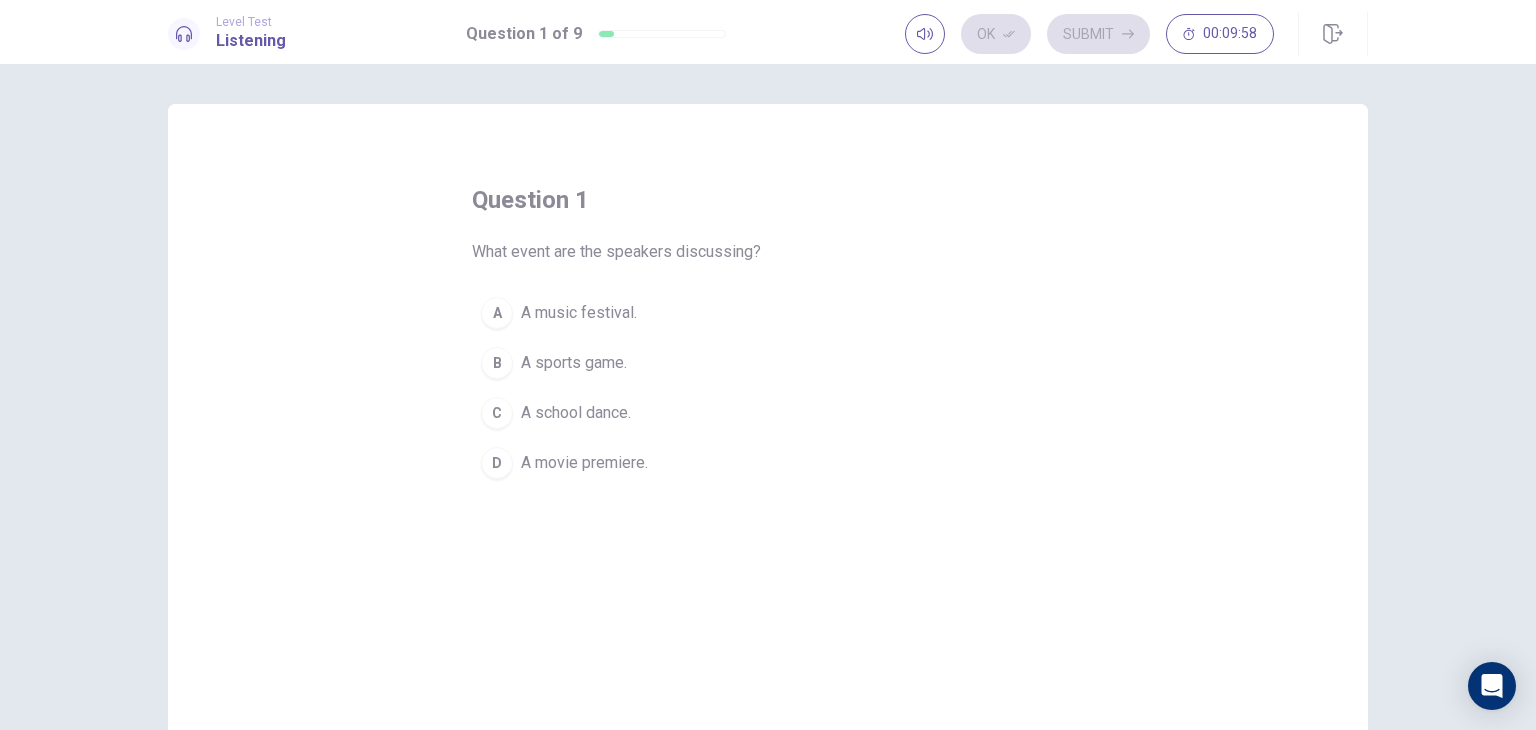 click on "A music festival." at bounding box center (579, 313) 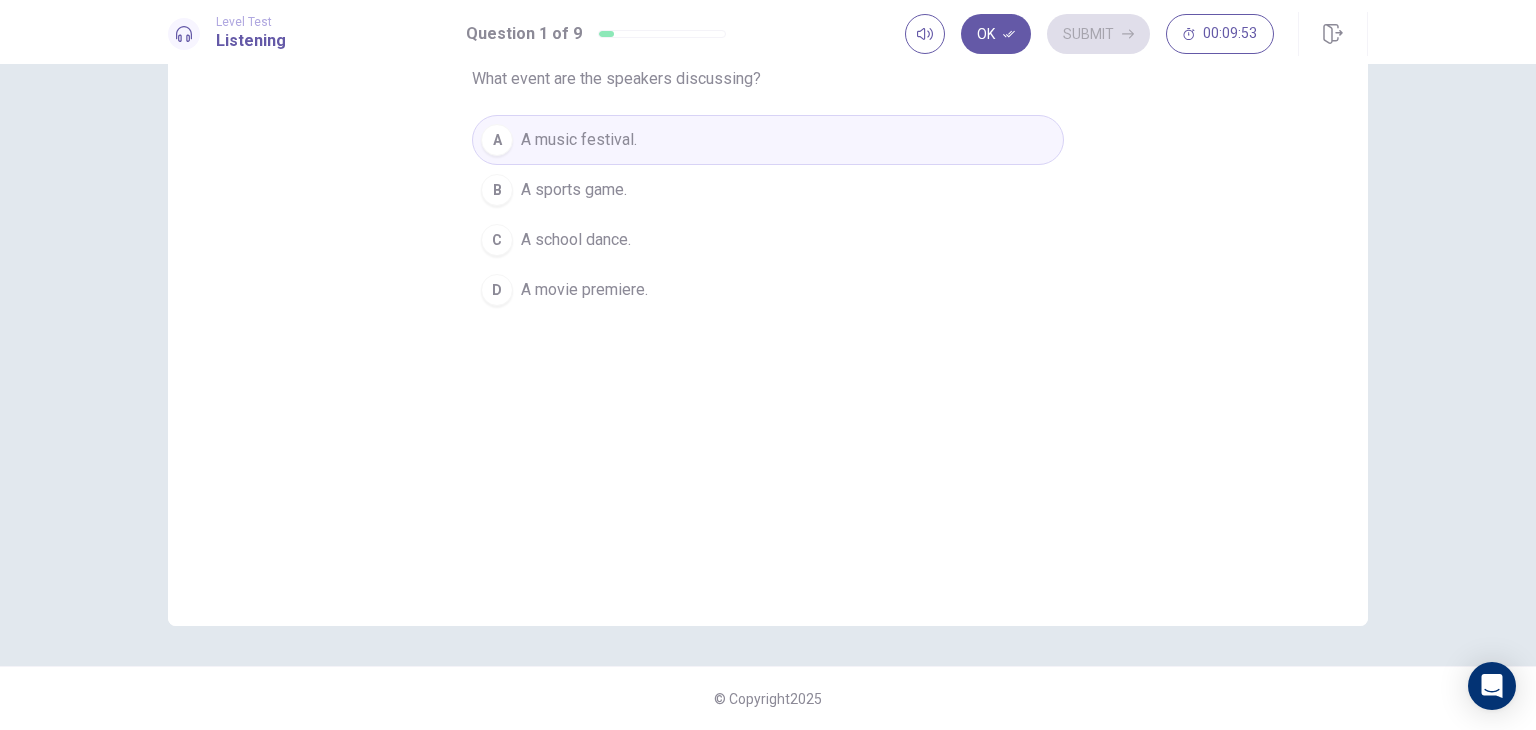 scroll, scrollTop: 0, scrollLeft: 0, axis: both 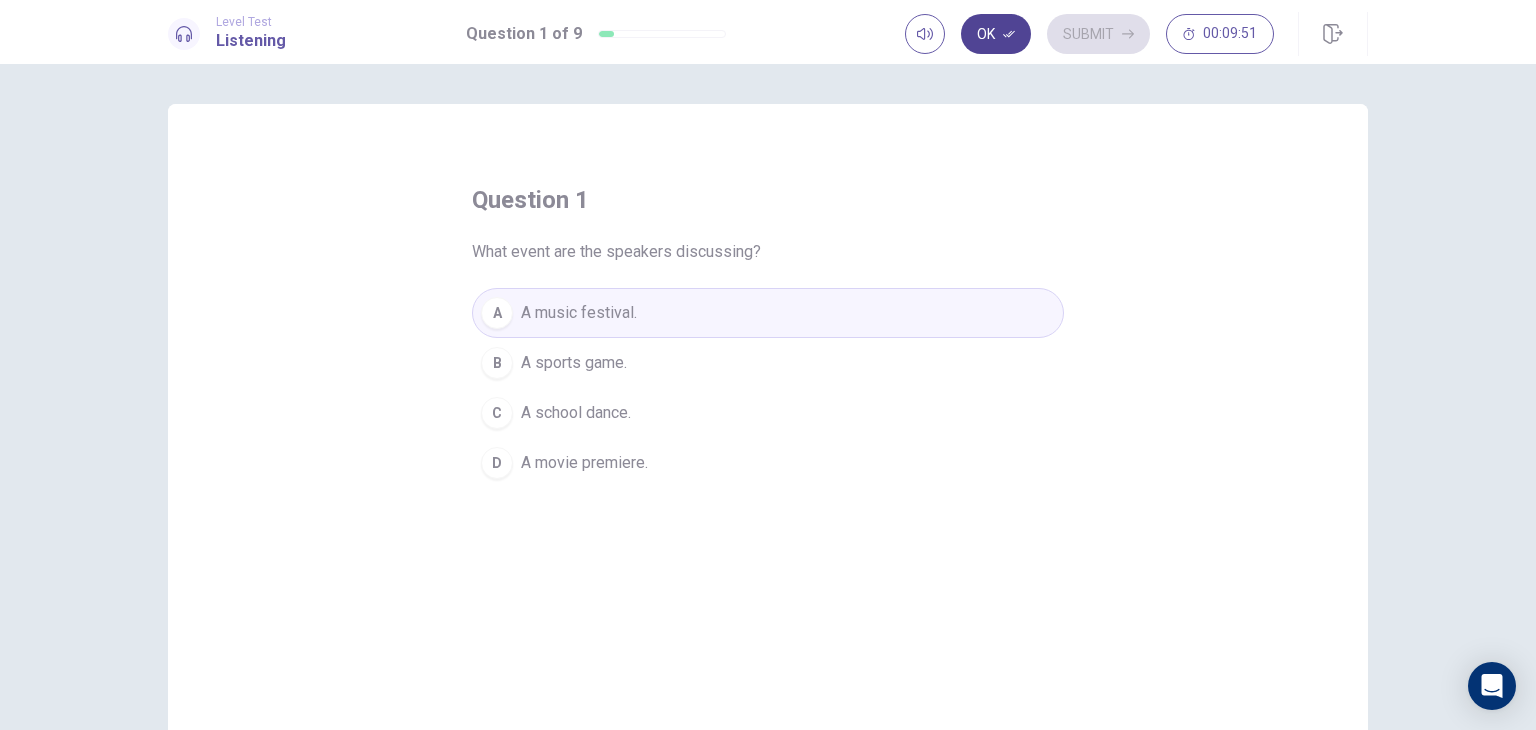click on "Ok" at bounding box center [996, 34] 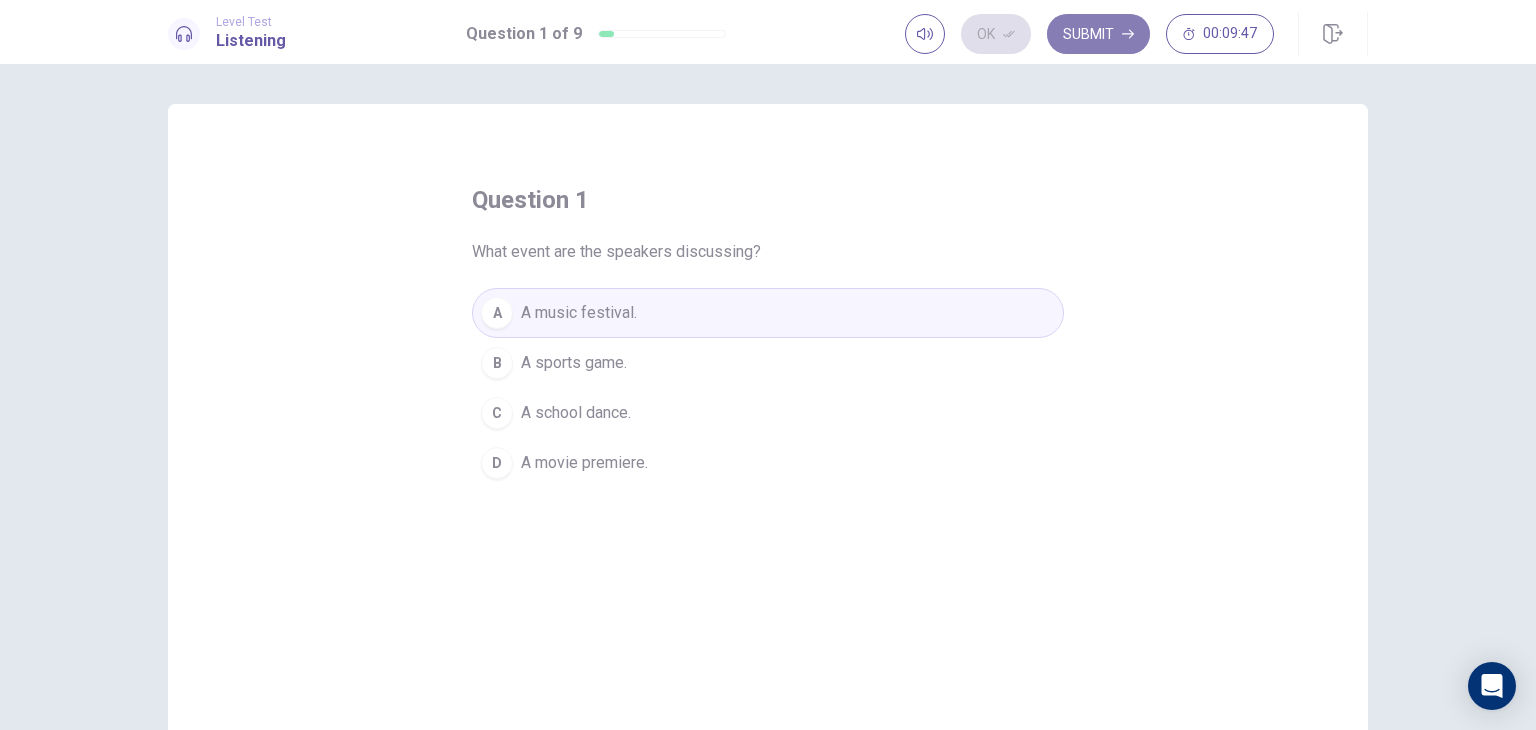 click on "Submit" at bounding box center (1098, 34) 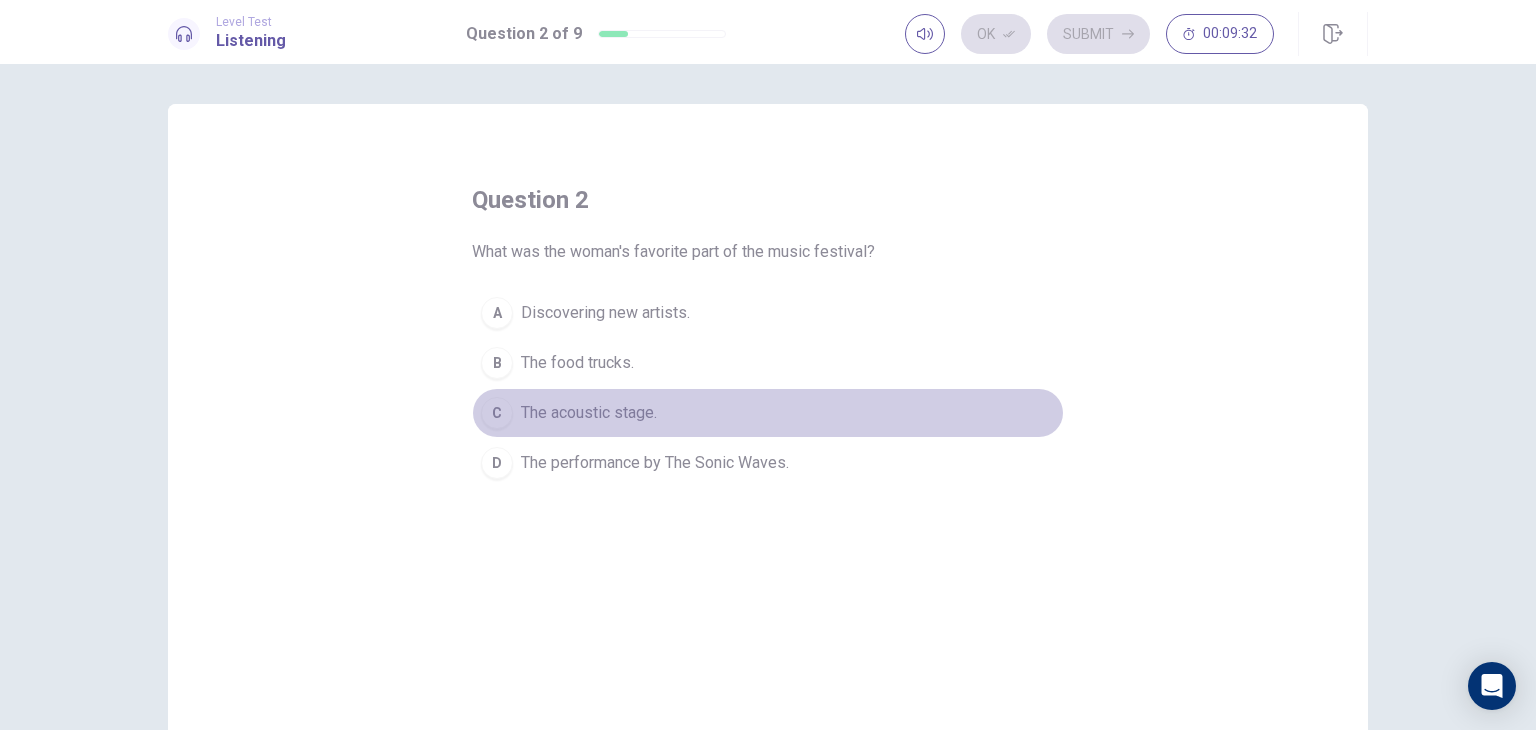 click on "The acoustic stage." at bounding box center (605, 313) 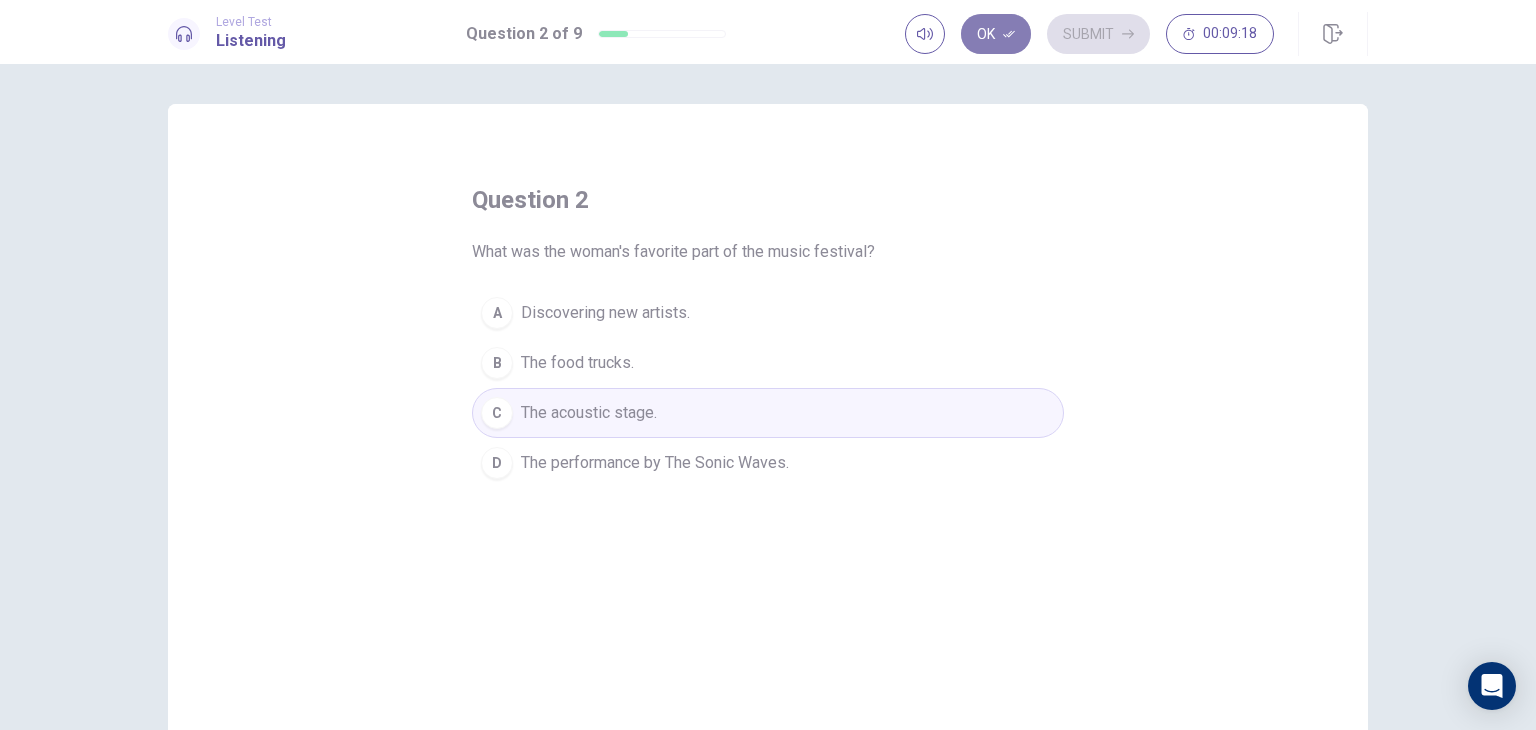 click on "Ok" at bounding box center [996, 34] 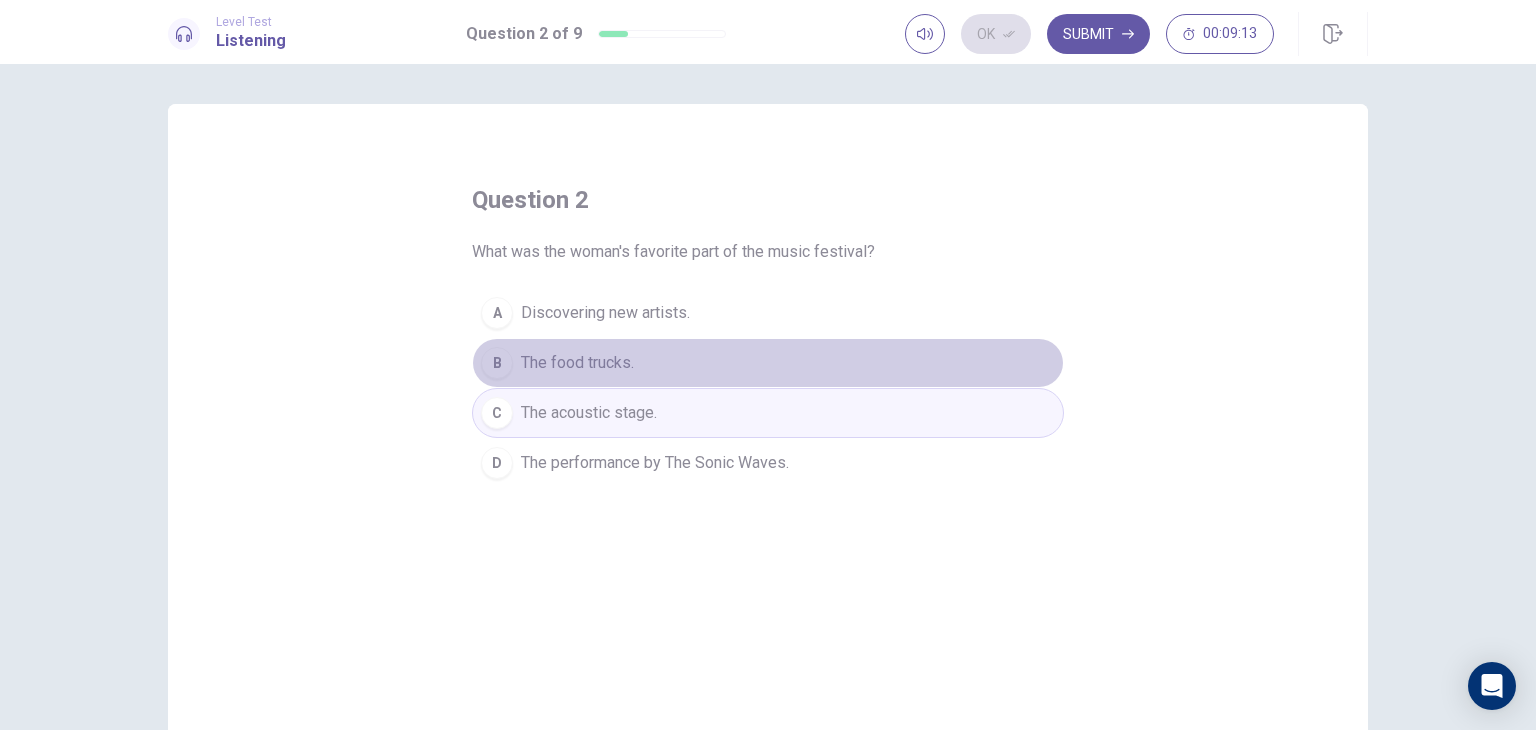 click on "B The food trucks." at bounding box center [768, 363] 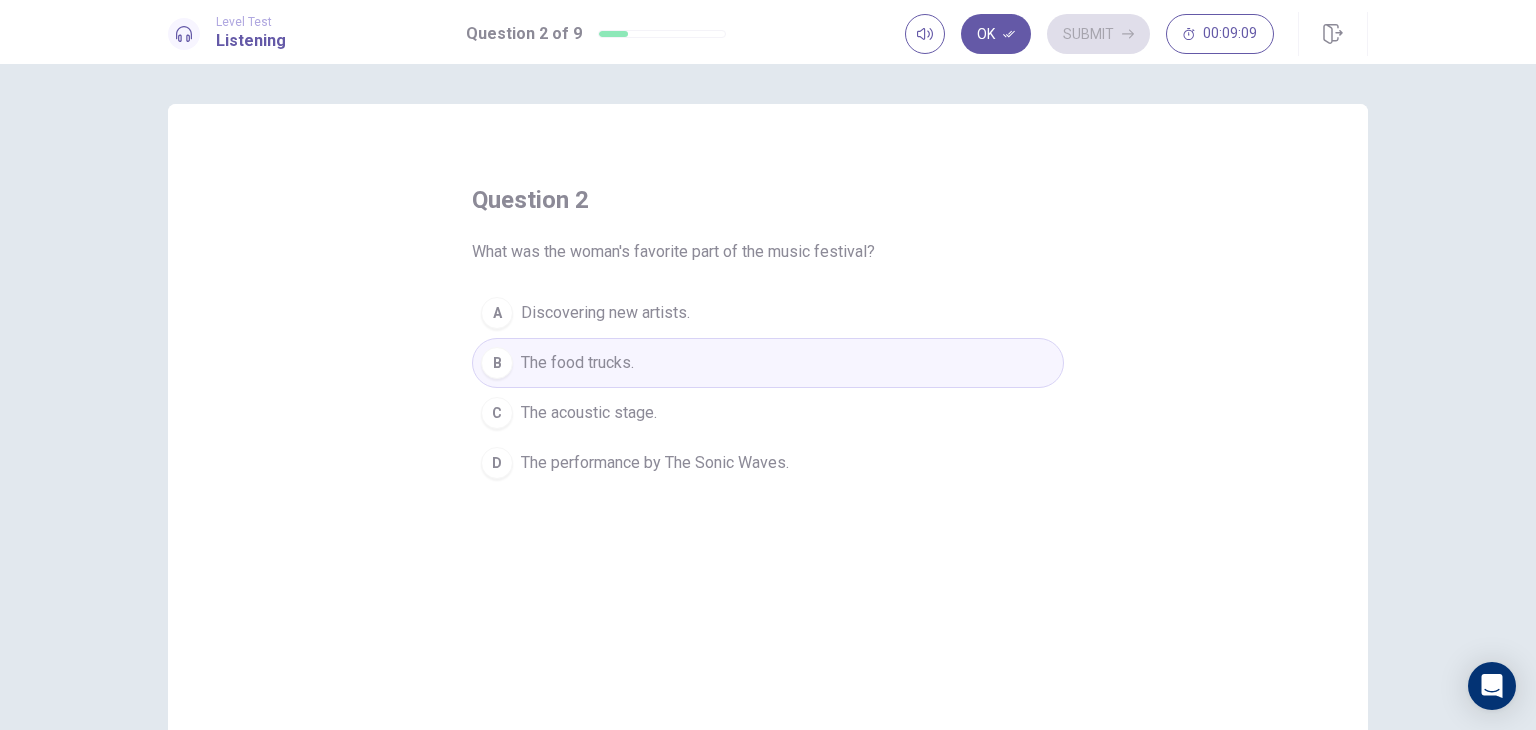 click on "D The performance by The Sonic Waves." at bounding box center (768, 463) 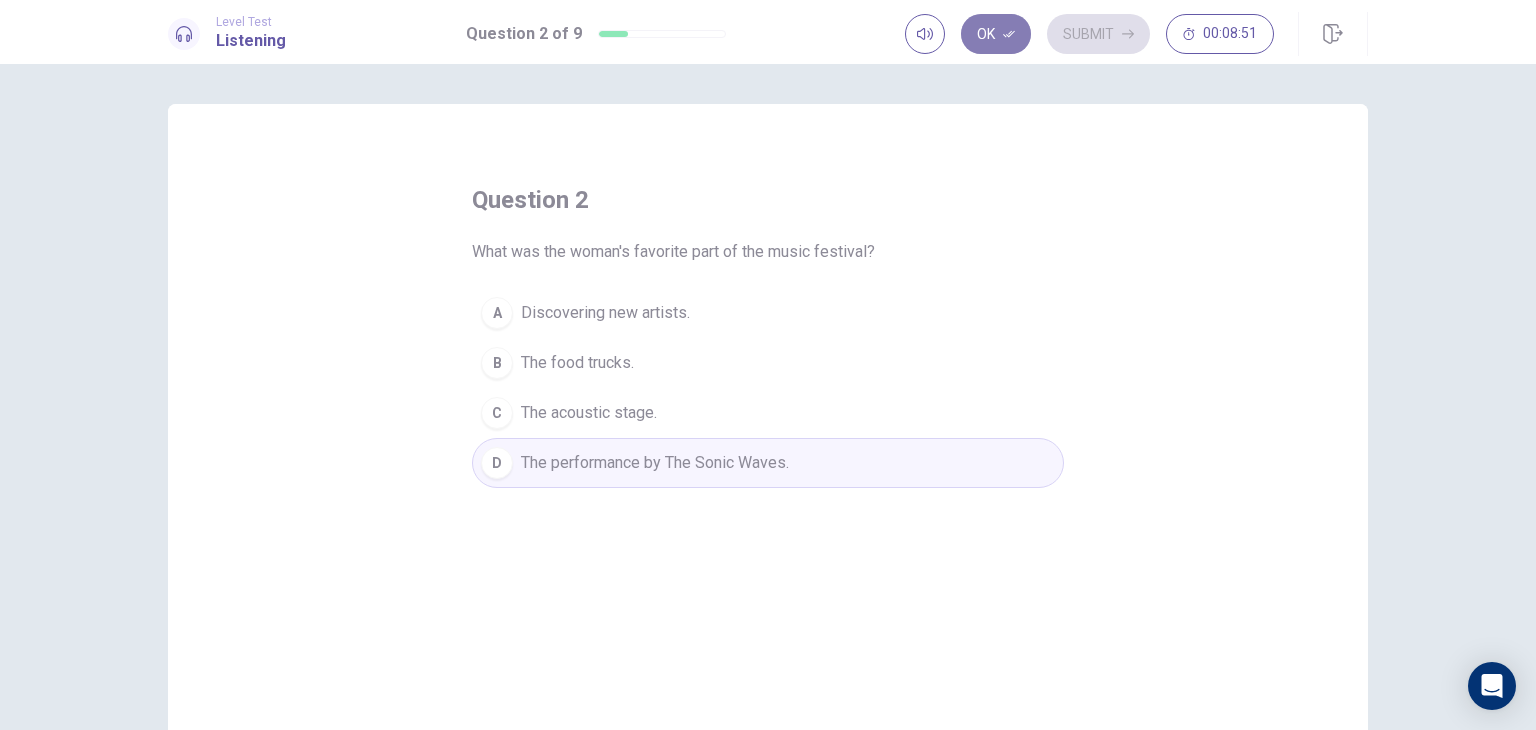 click on "Ok" at bounding box center (996, 34) 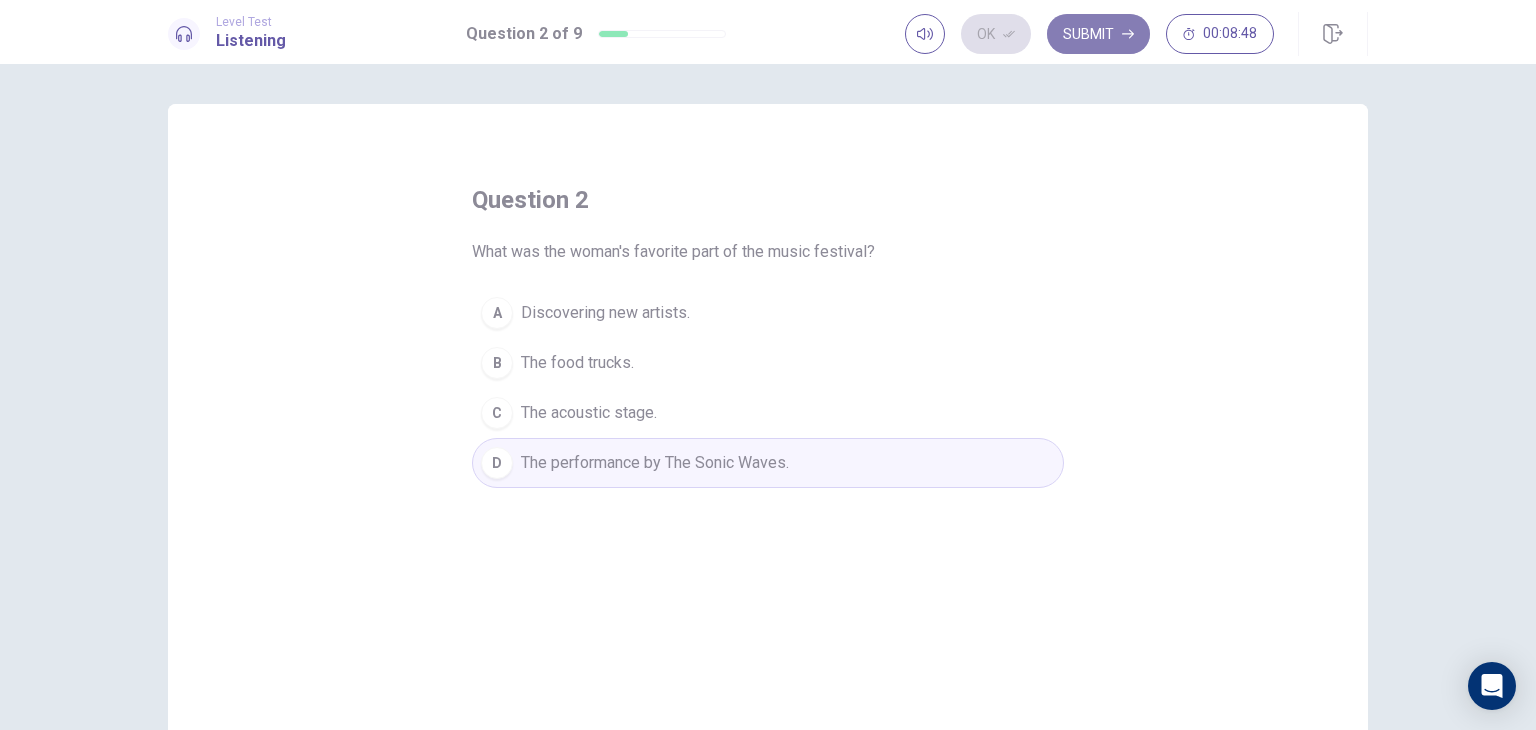click on "Submit" at bounding box center [1098, 34] 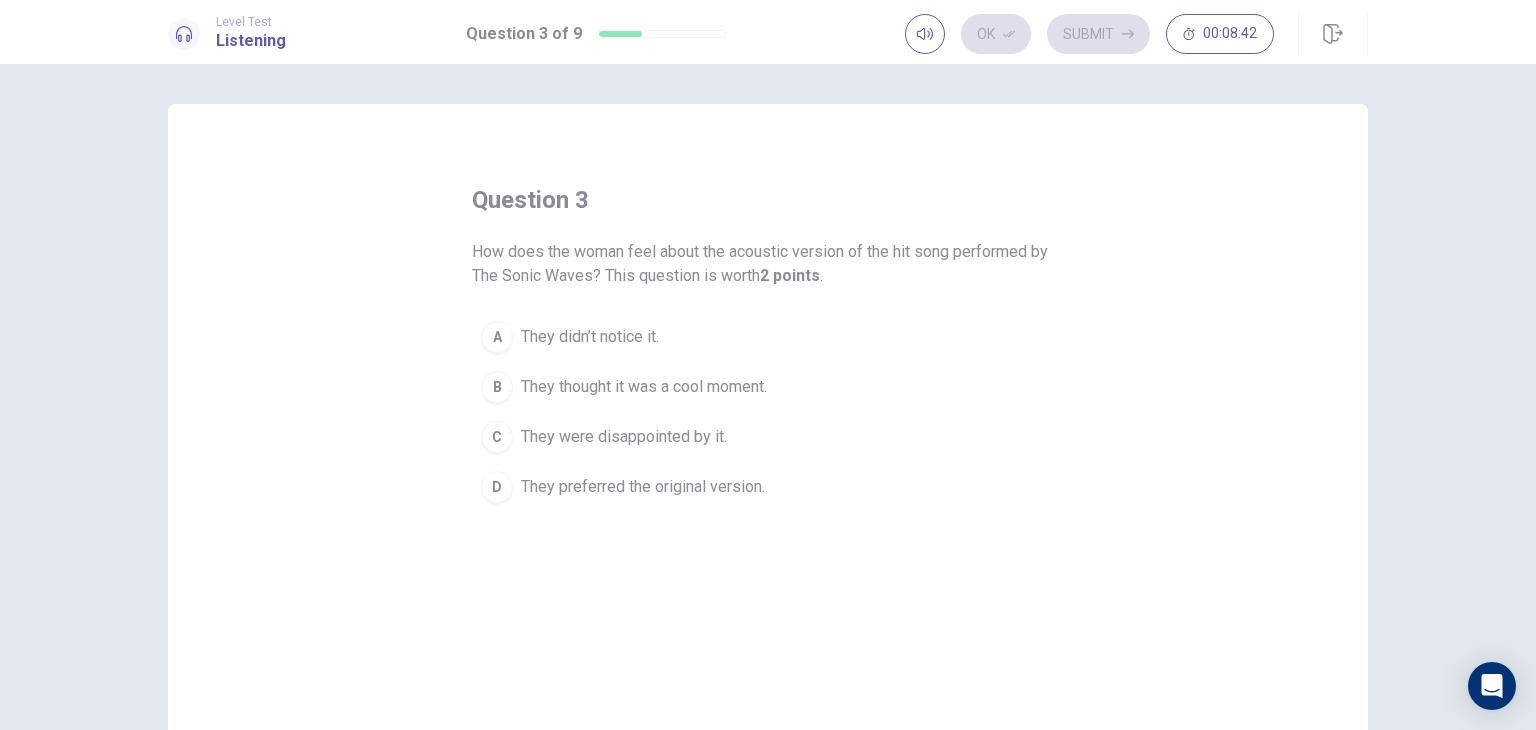 click on "They thought it was a cool moment." at bounding box center (590, 337) 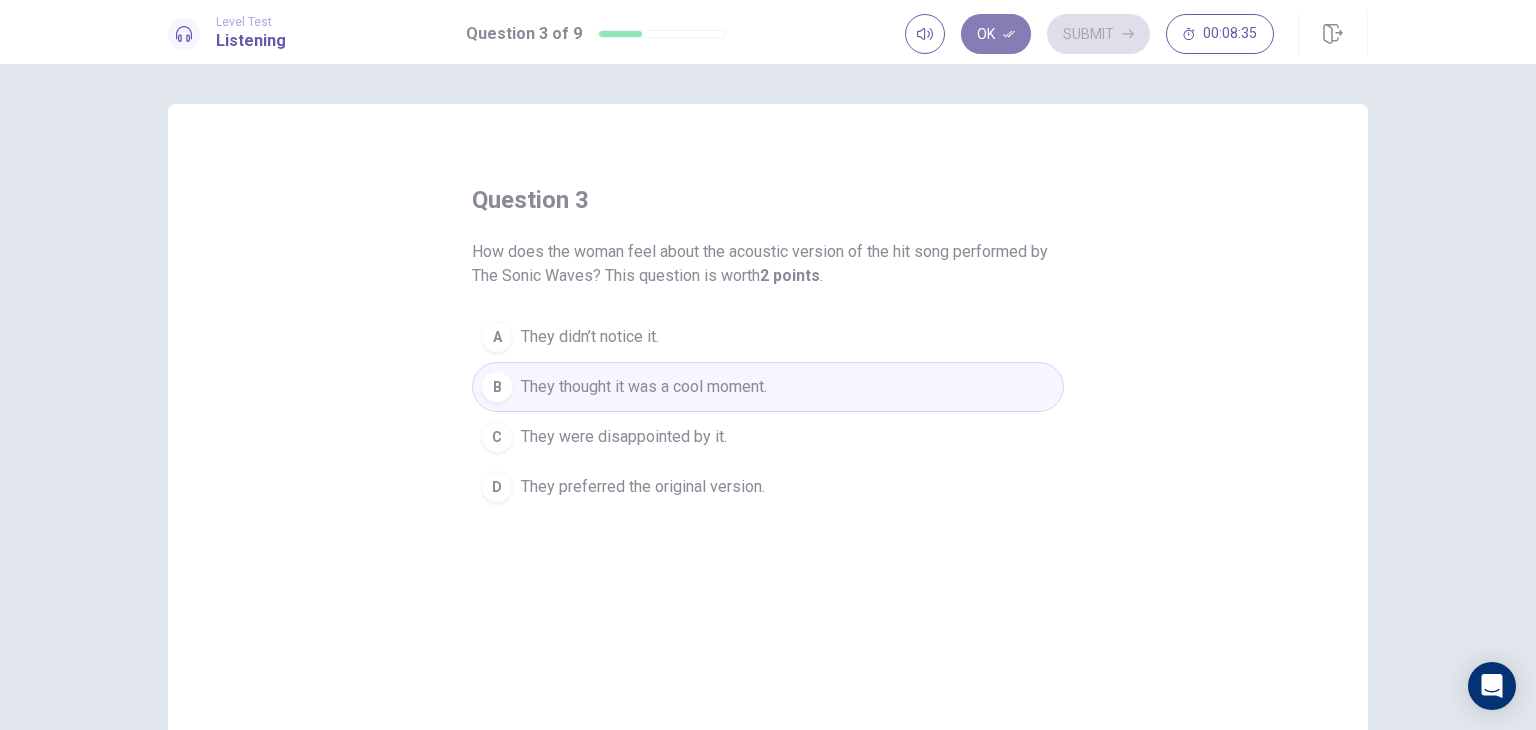 click on "Ok" at bounding box center (996, 34) 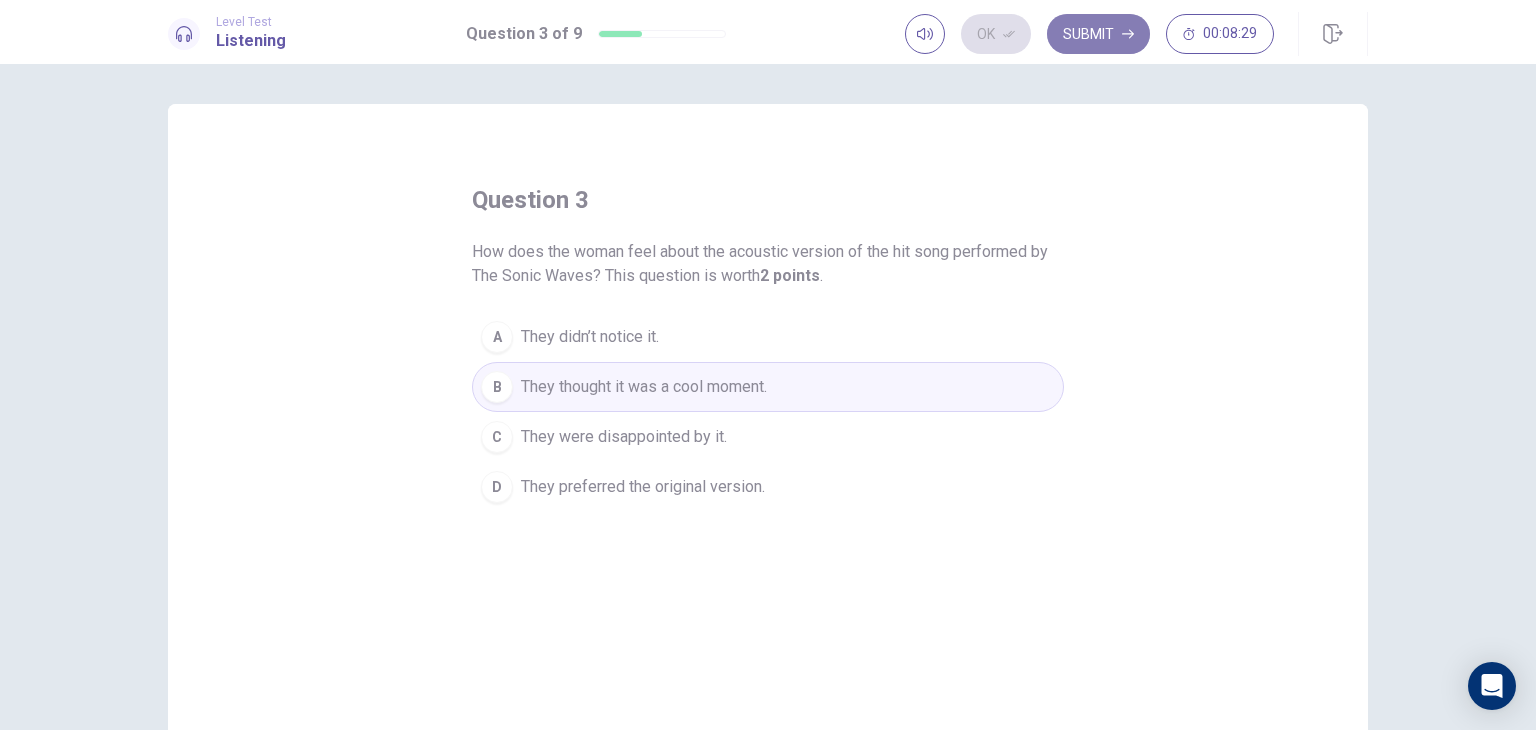 click on "Submit" at bounding box center (1098, 34) 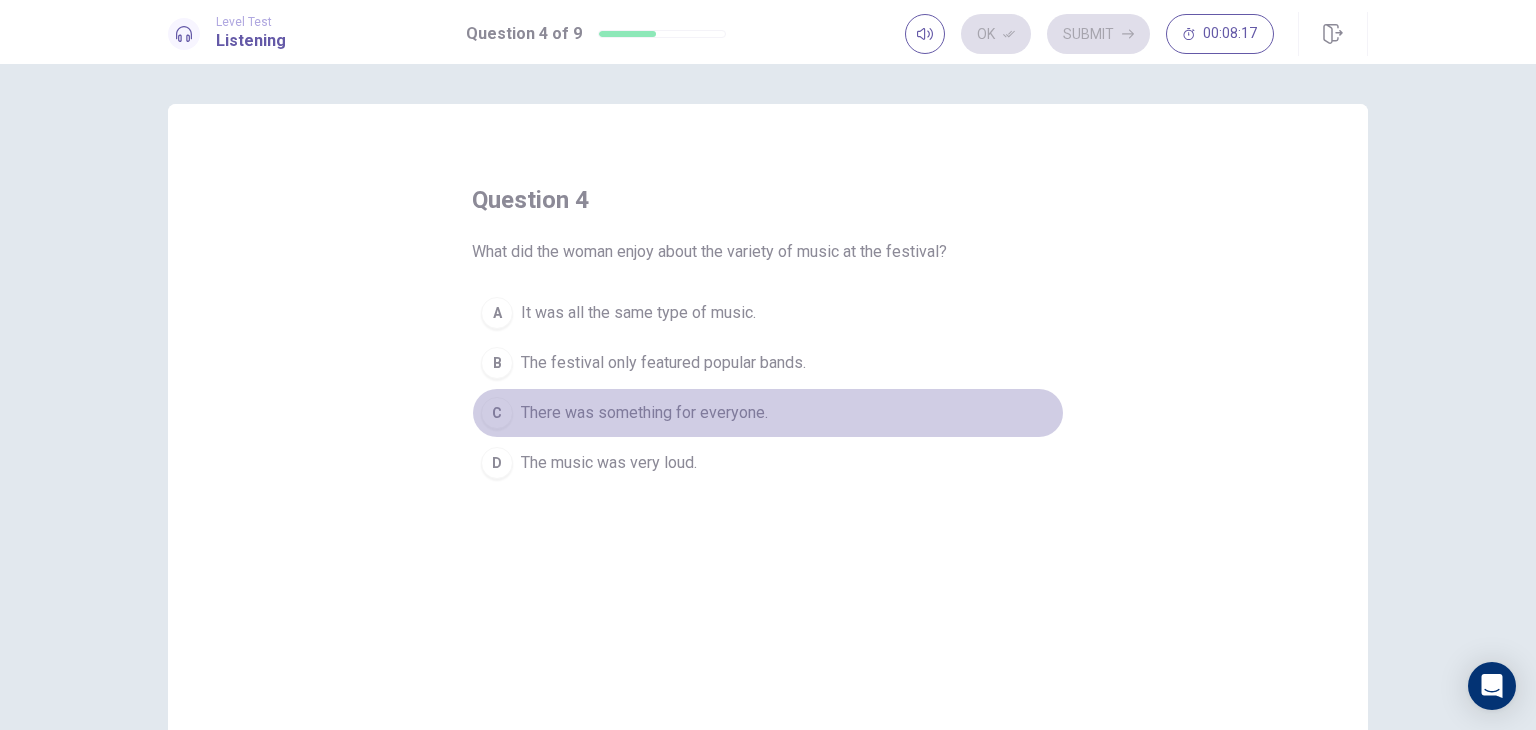click on "There was something for everyone." at bounding box center [638, 313] 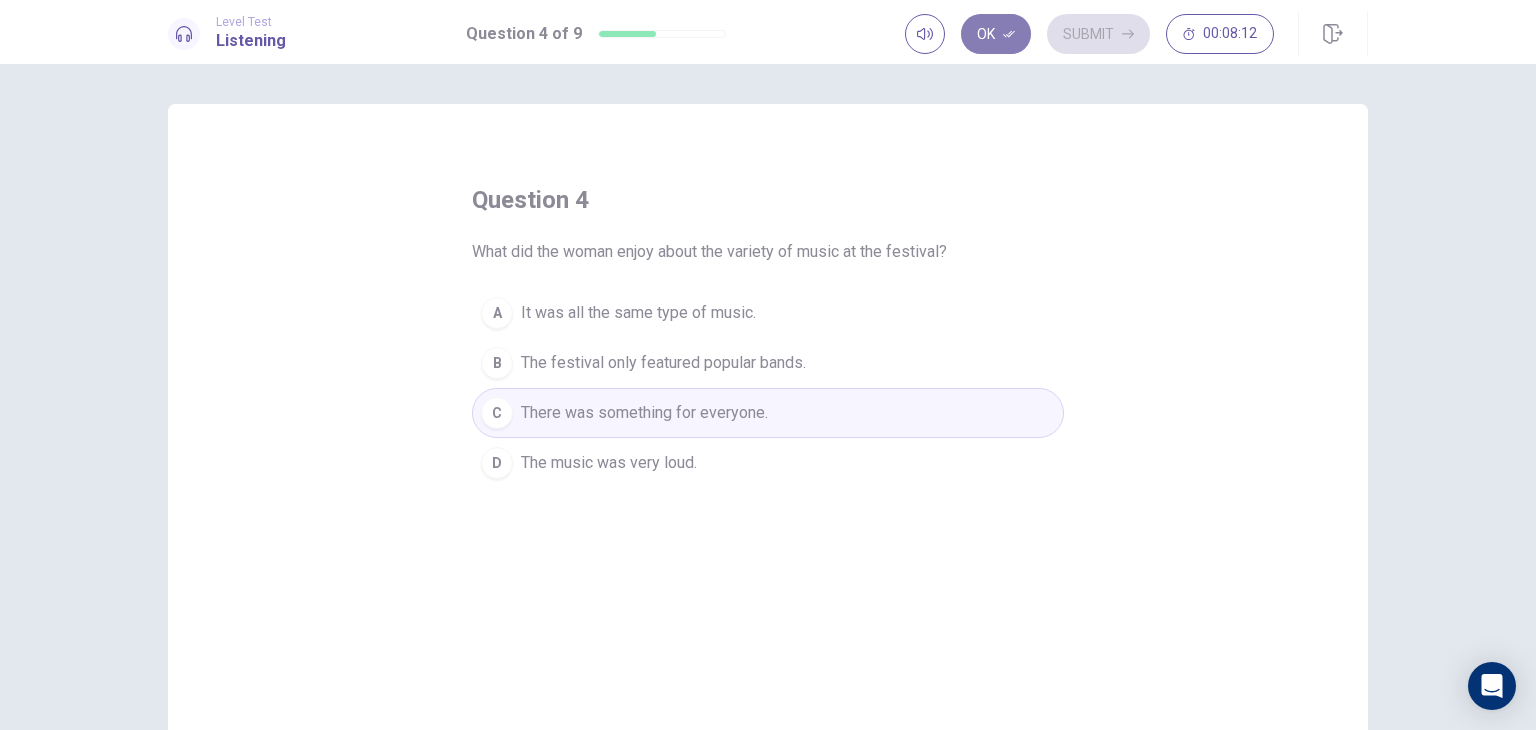 click on "Ok" at bounding box center [996, 34] 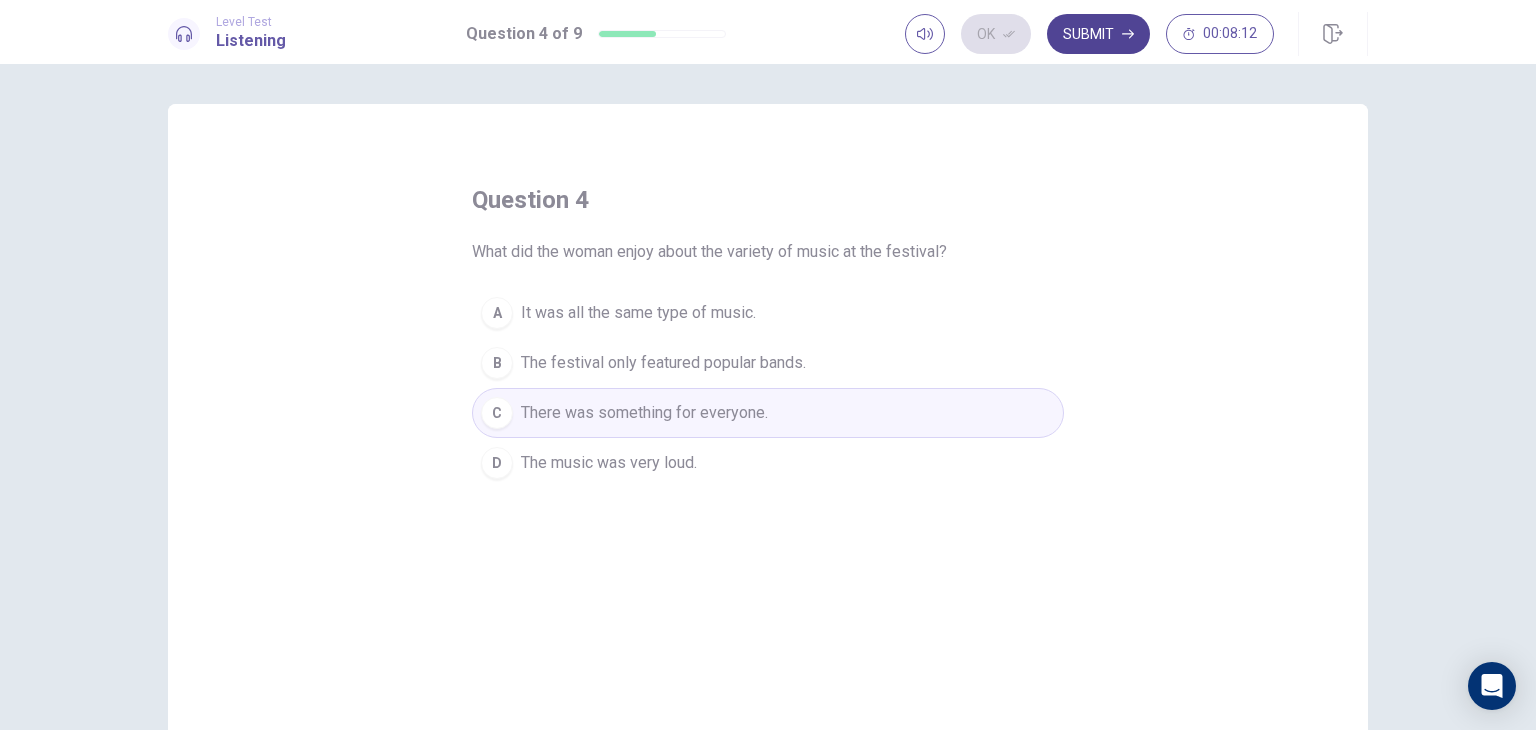 click on "Submit" at bounding box center [1098, 34] 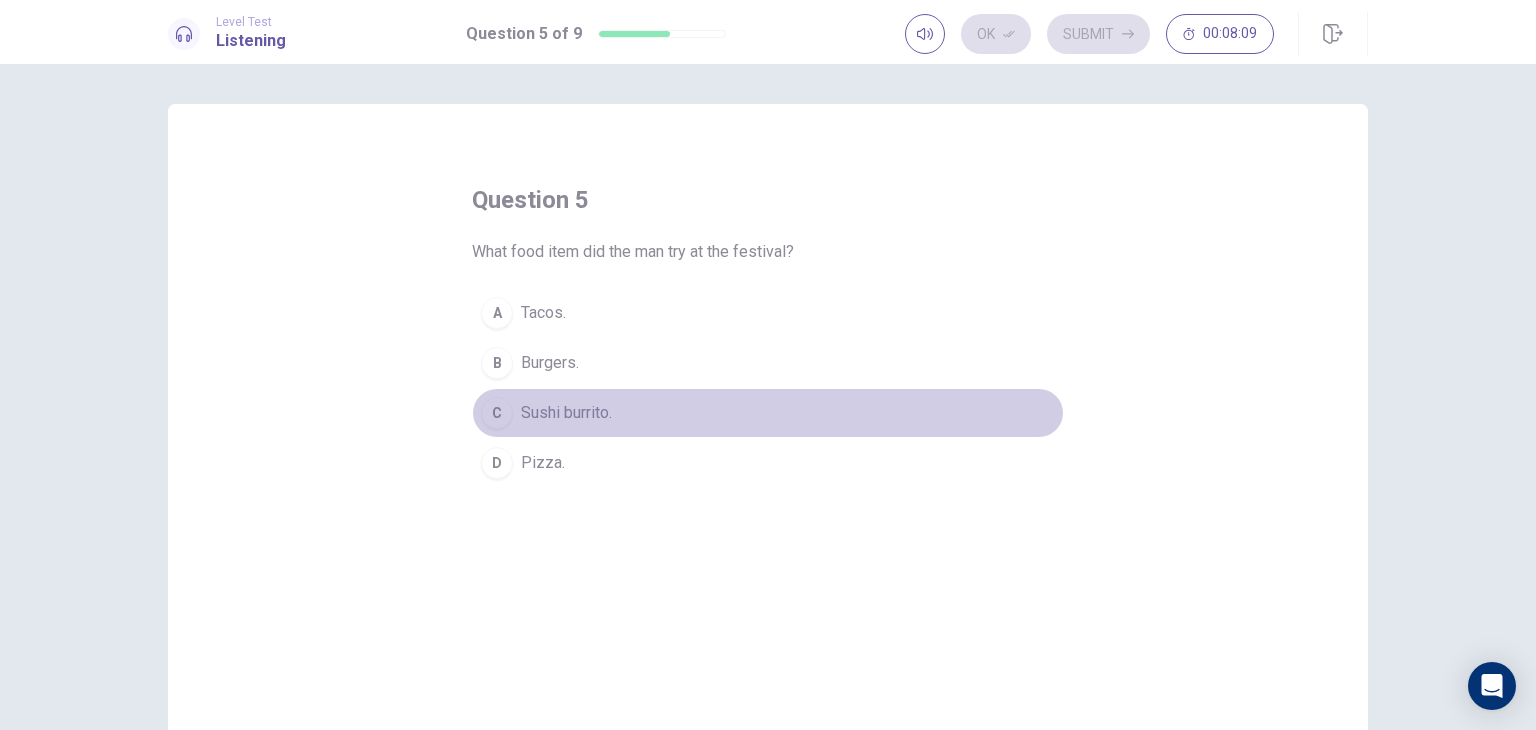 click on "Sushi burrito." at bounding box center (543, 313) 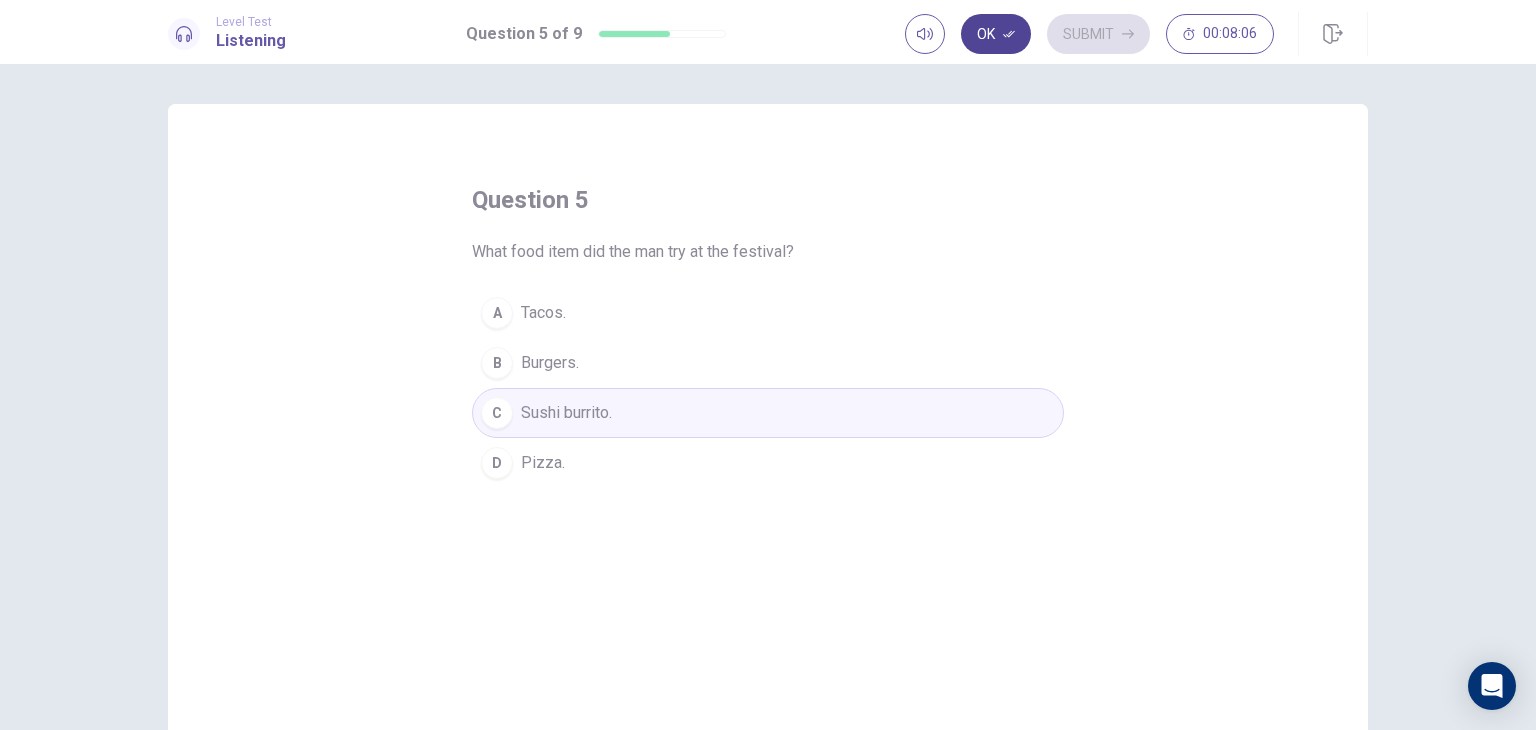 click on "Ok" at bounding box center [996, 34] 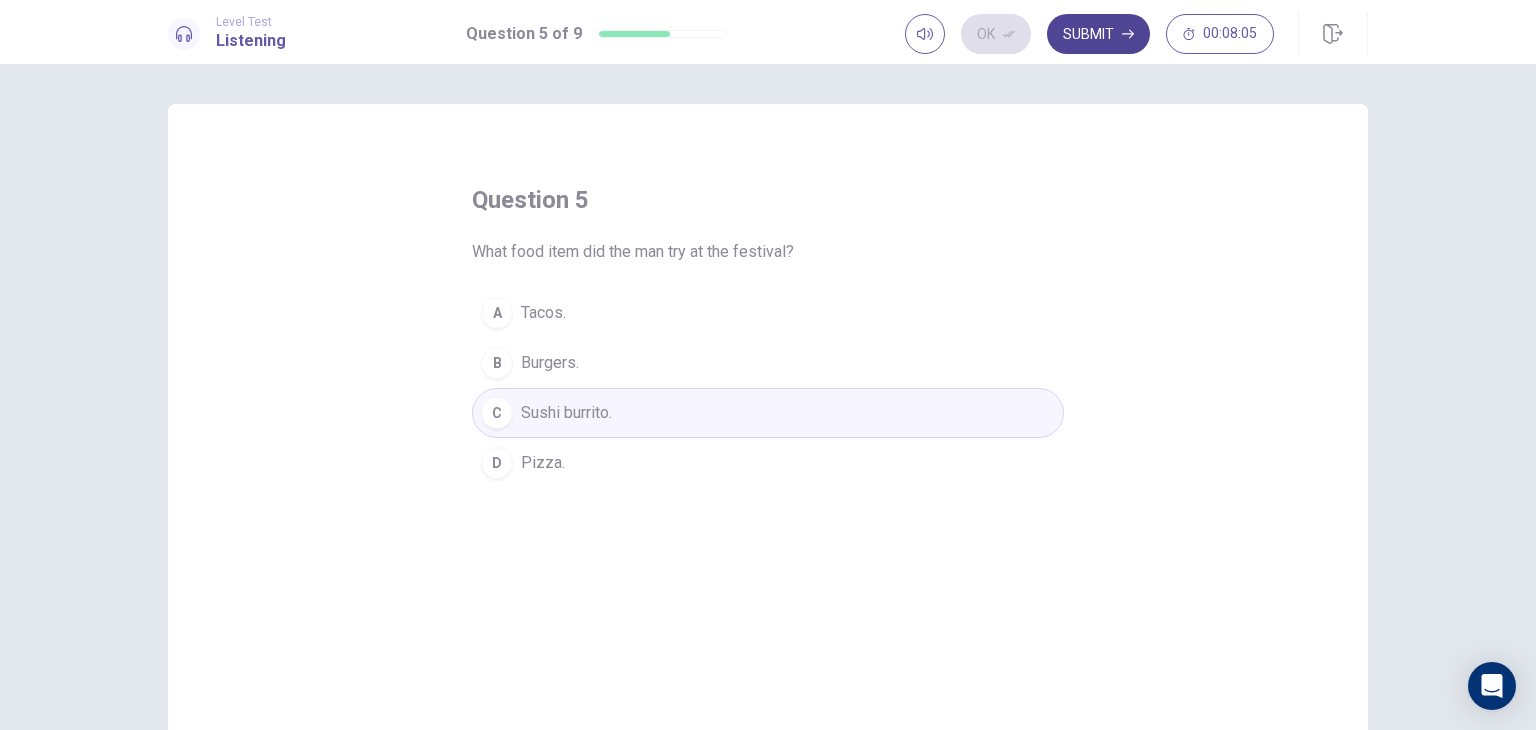 click on "Submit" at bounding box center (1098, 34) 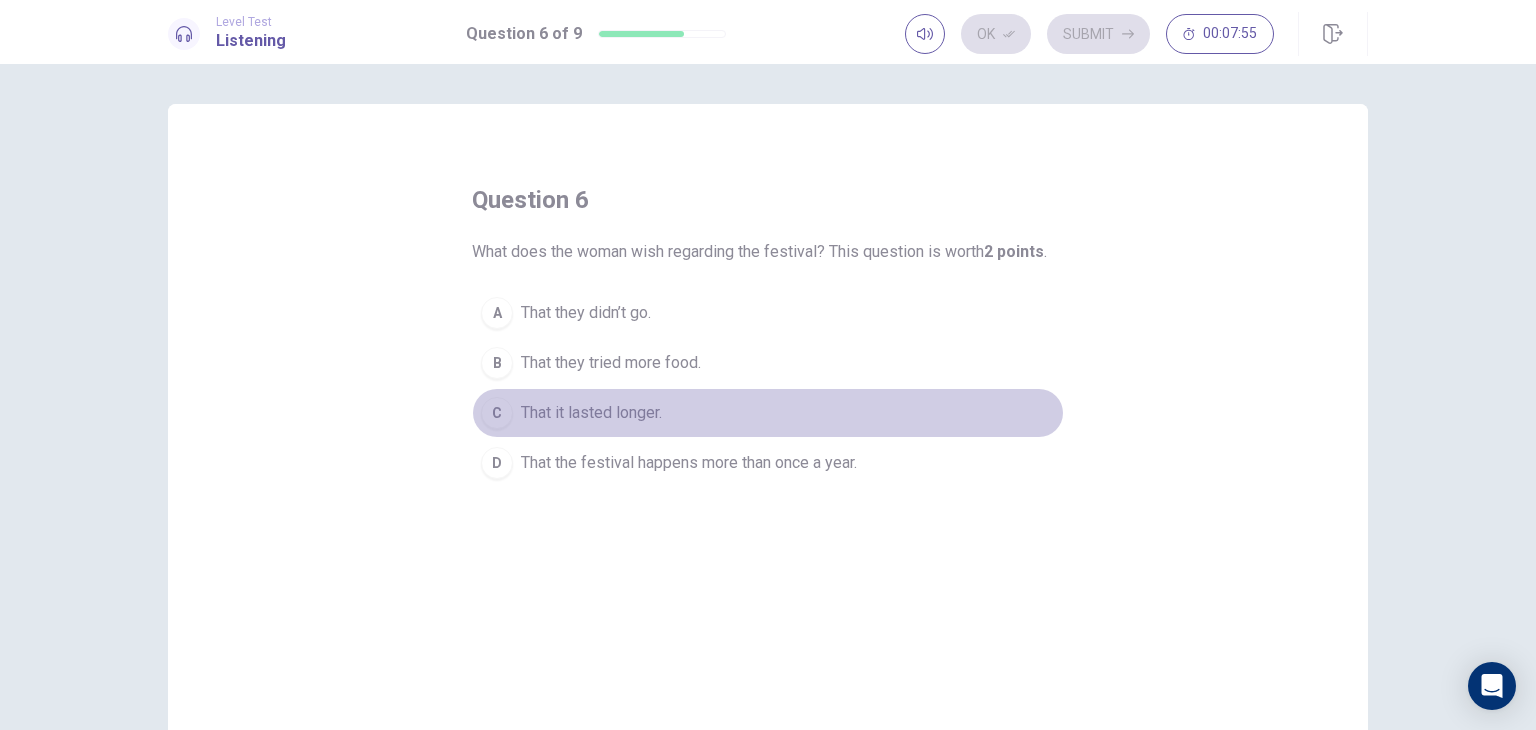 click on "C That it lasted longer." at bounding box center (768, 413) 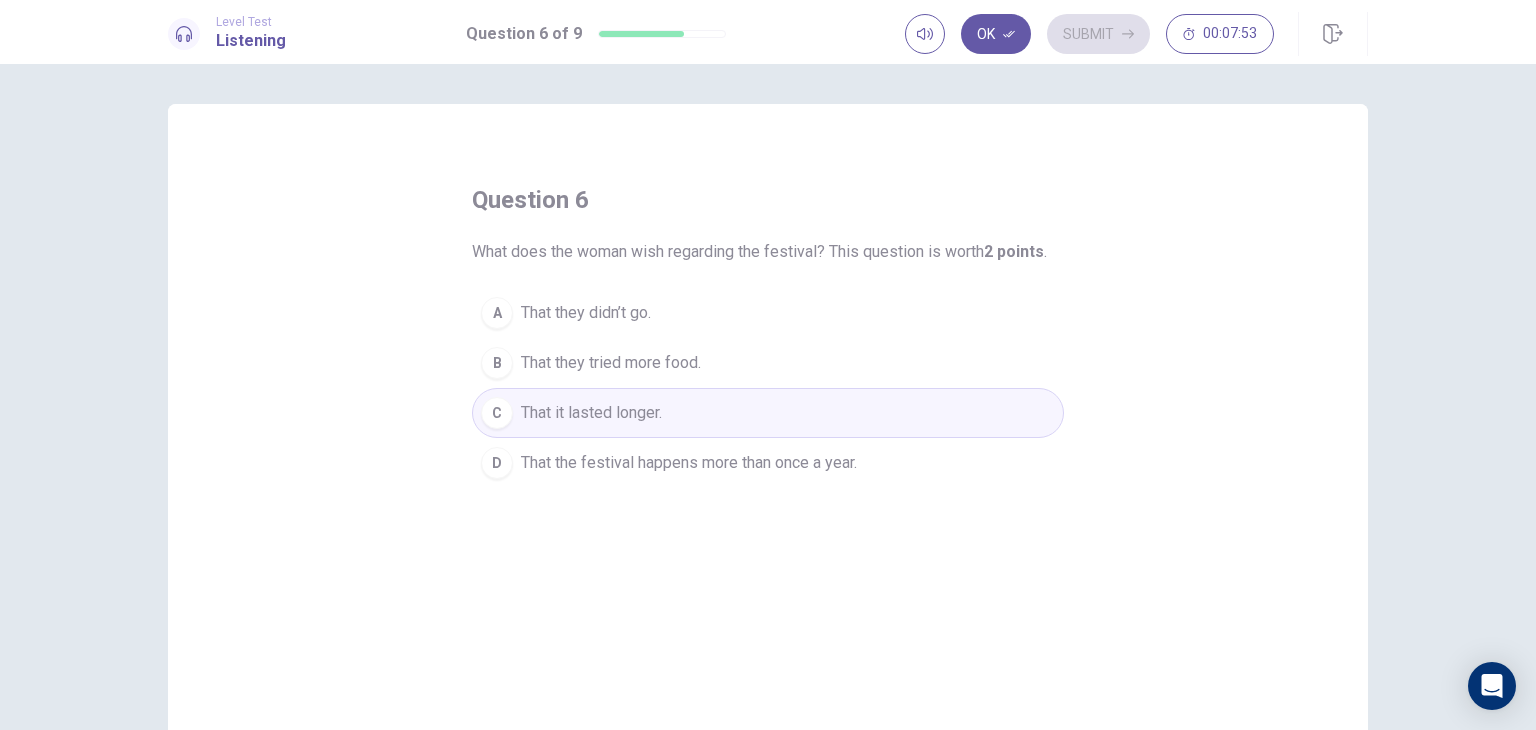 click on "That the festival happens more than once a year." at bounding box center [586, 313] 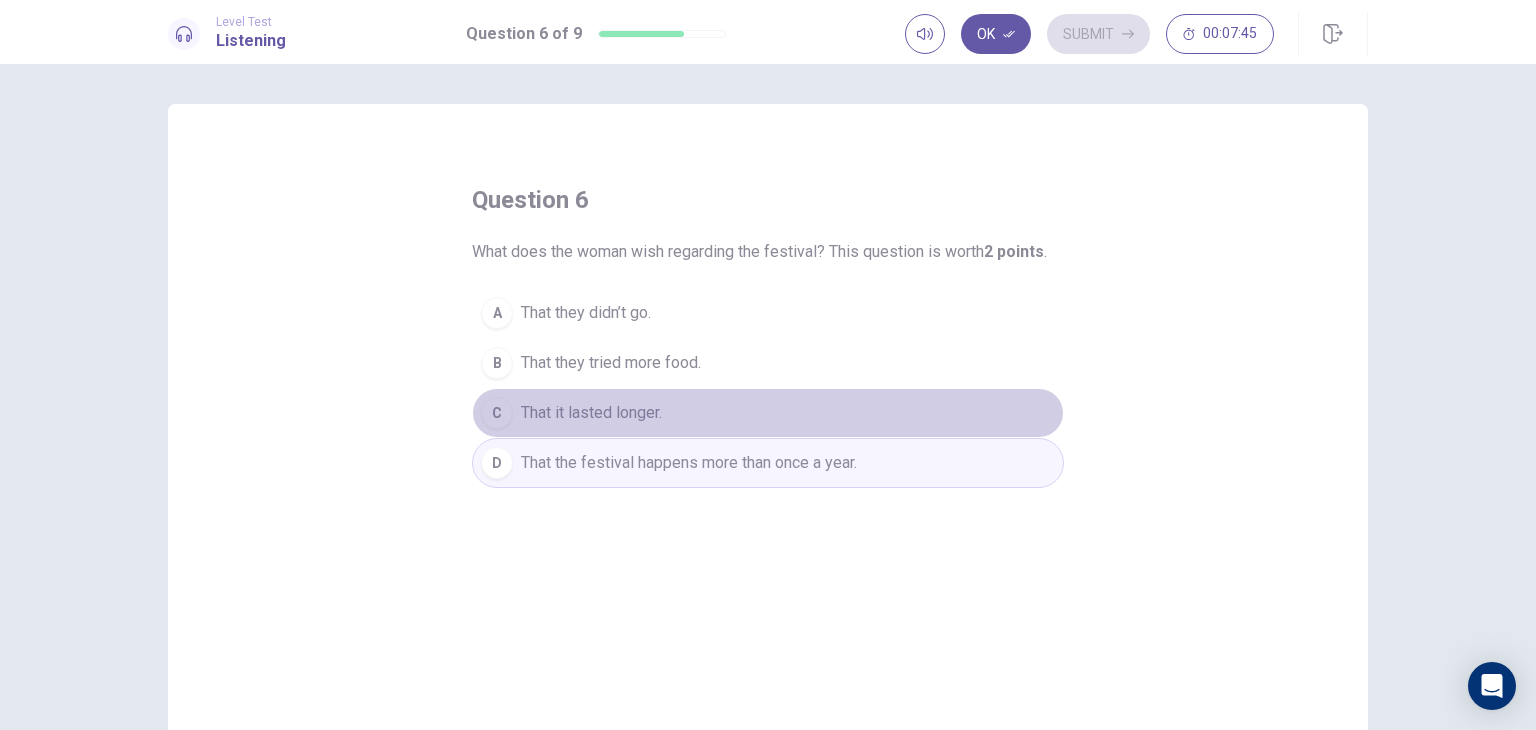 click on "That it lasted longer." at bounding box center [586, 313] 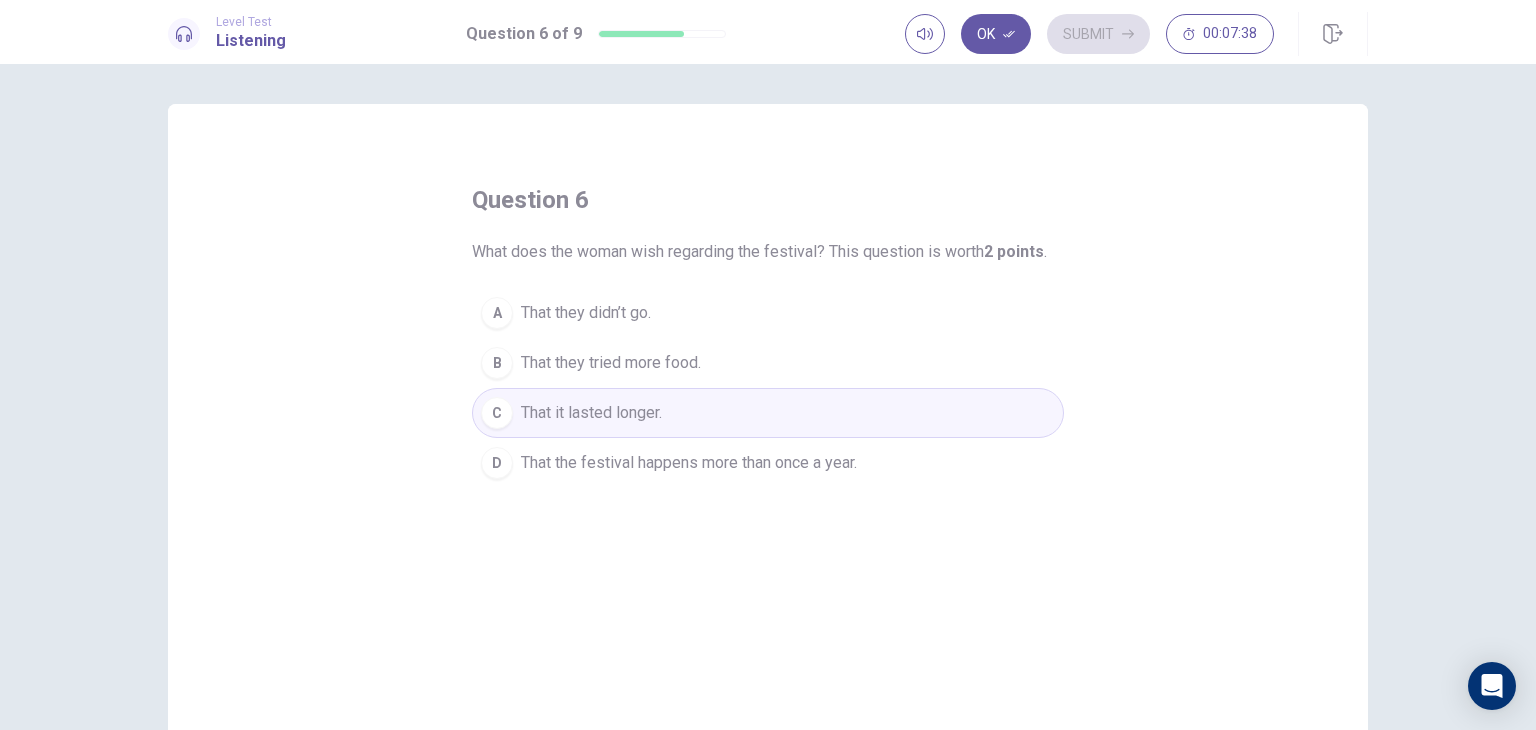 click on "That the festival happens more than once a year." at bounding box center [586, 313] 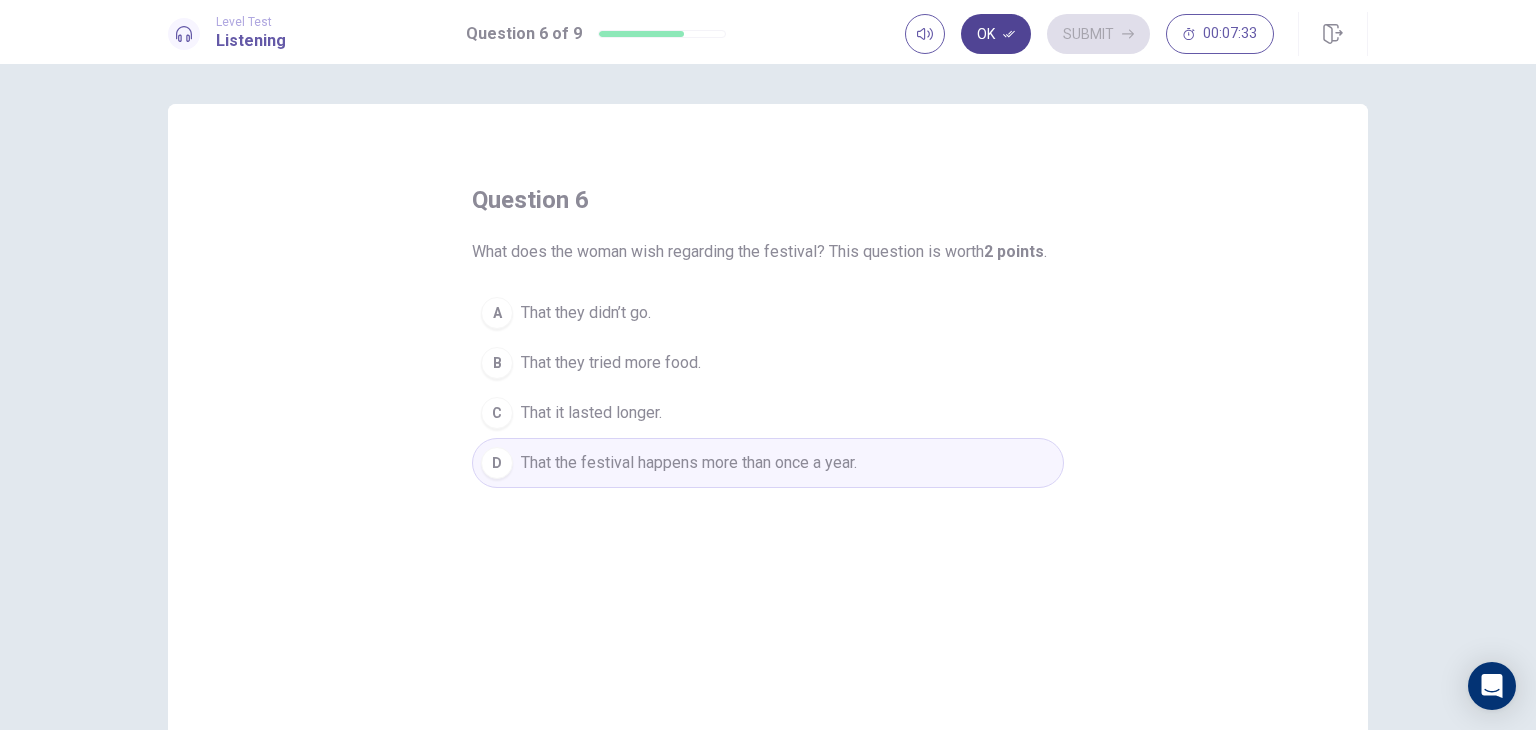 click at bounding box center (1009, 34) 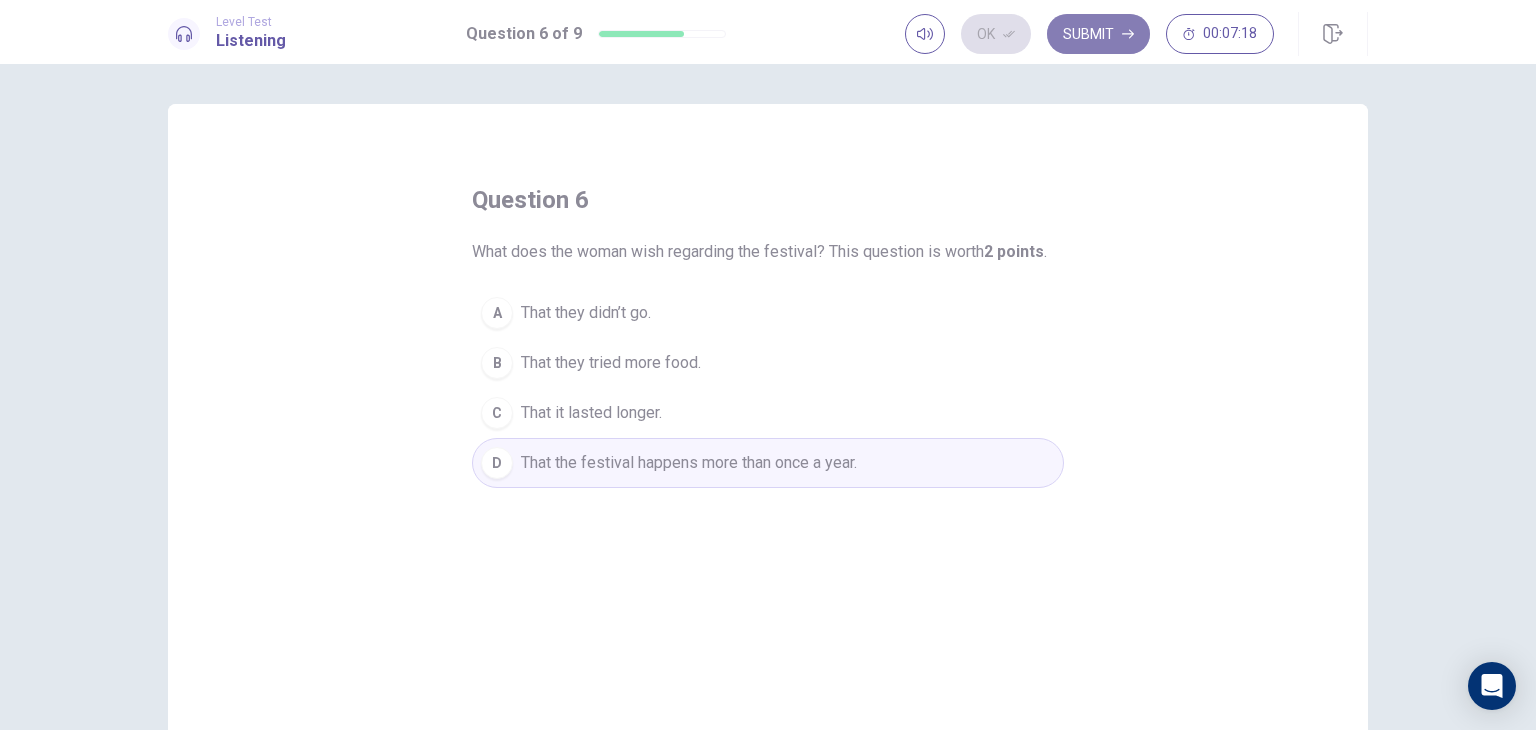 click on "Submit" at bounding box center [1098, 34] 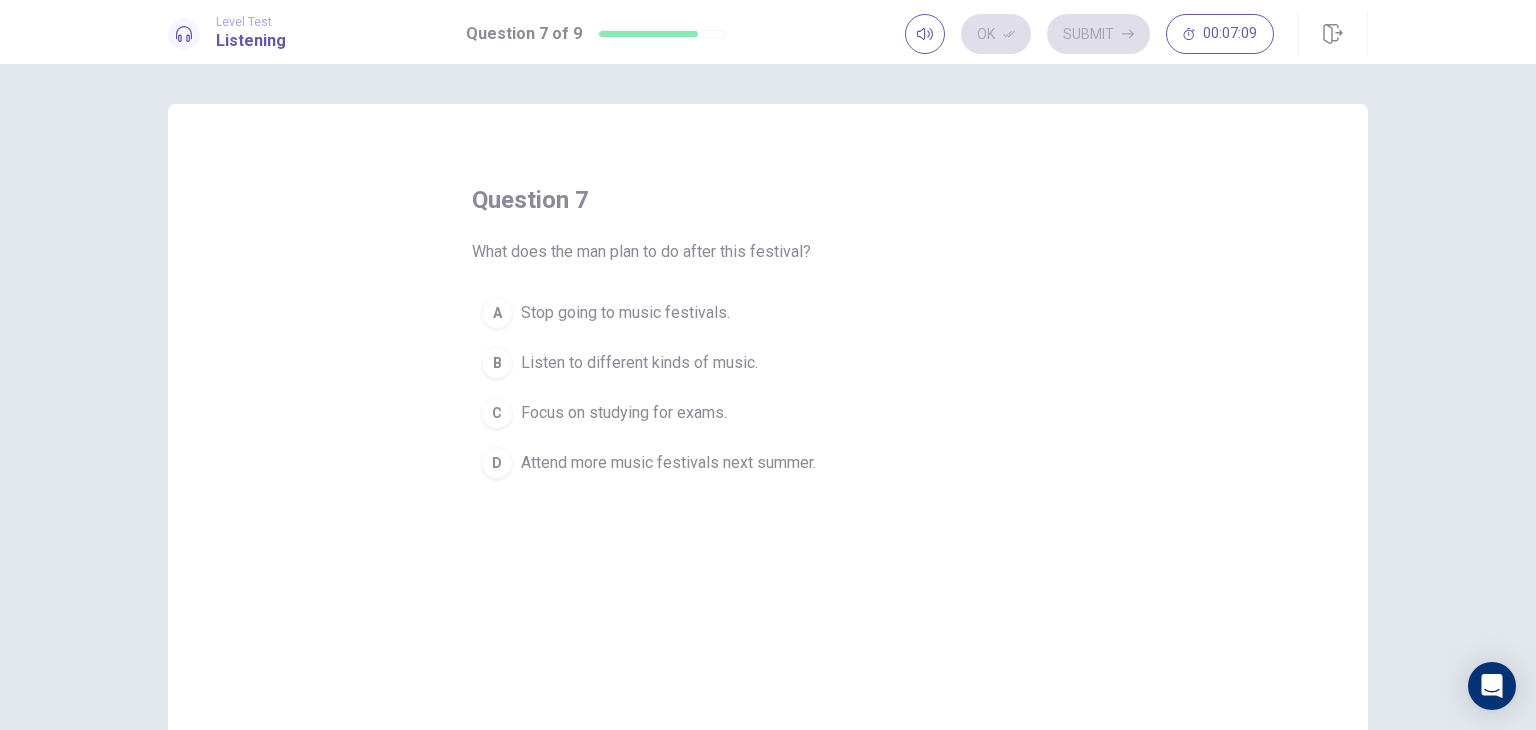 click on "Attend more music festivals next summer." at bounding box center [625, 313] 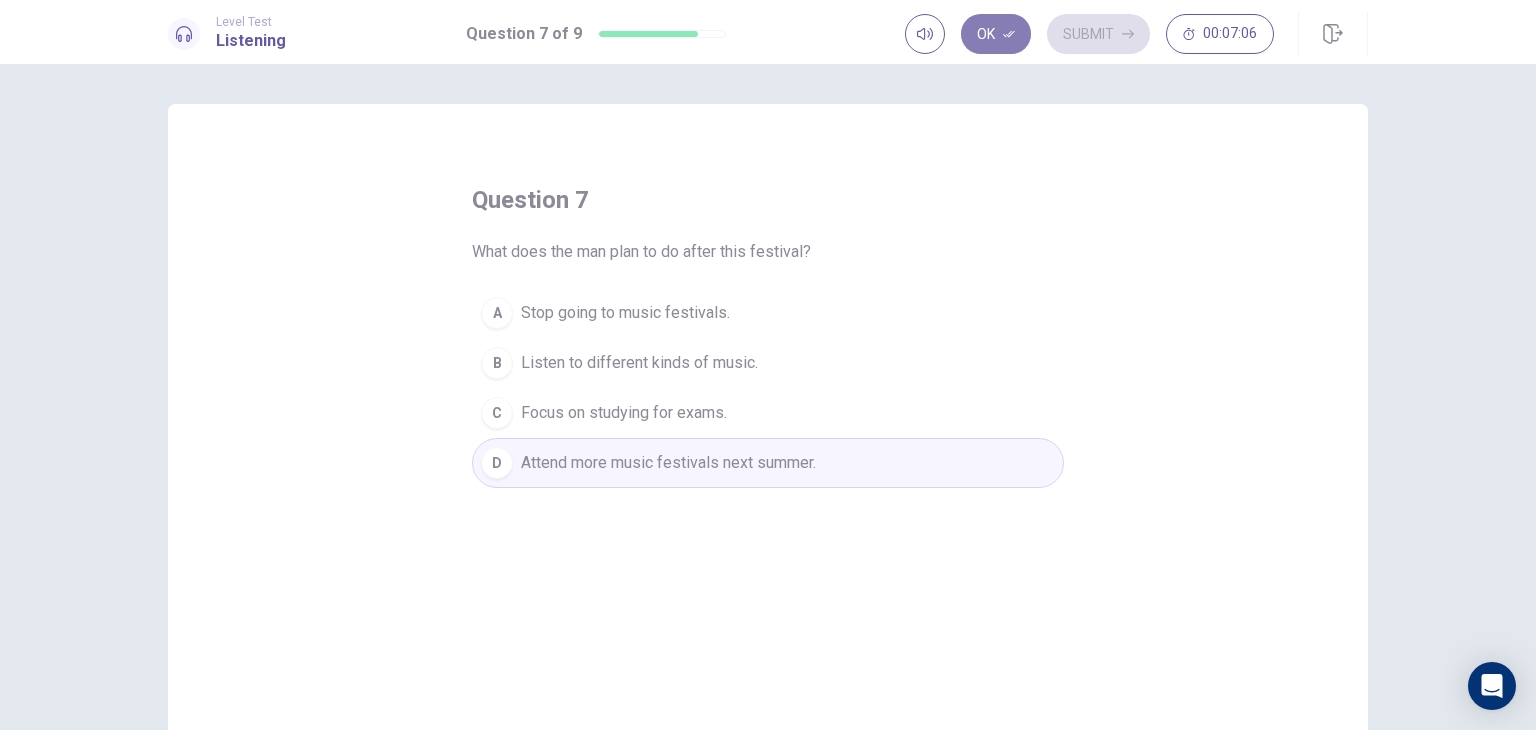 click on "Ok" at bounding box center [996, 34] 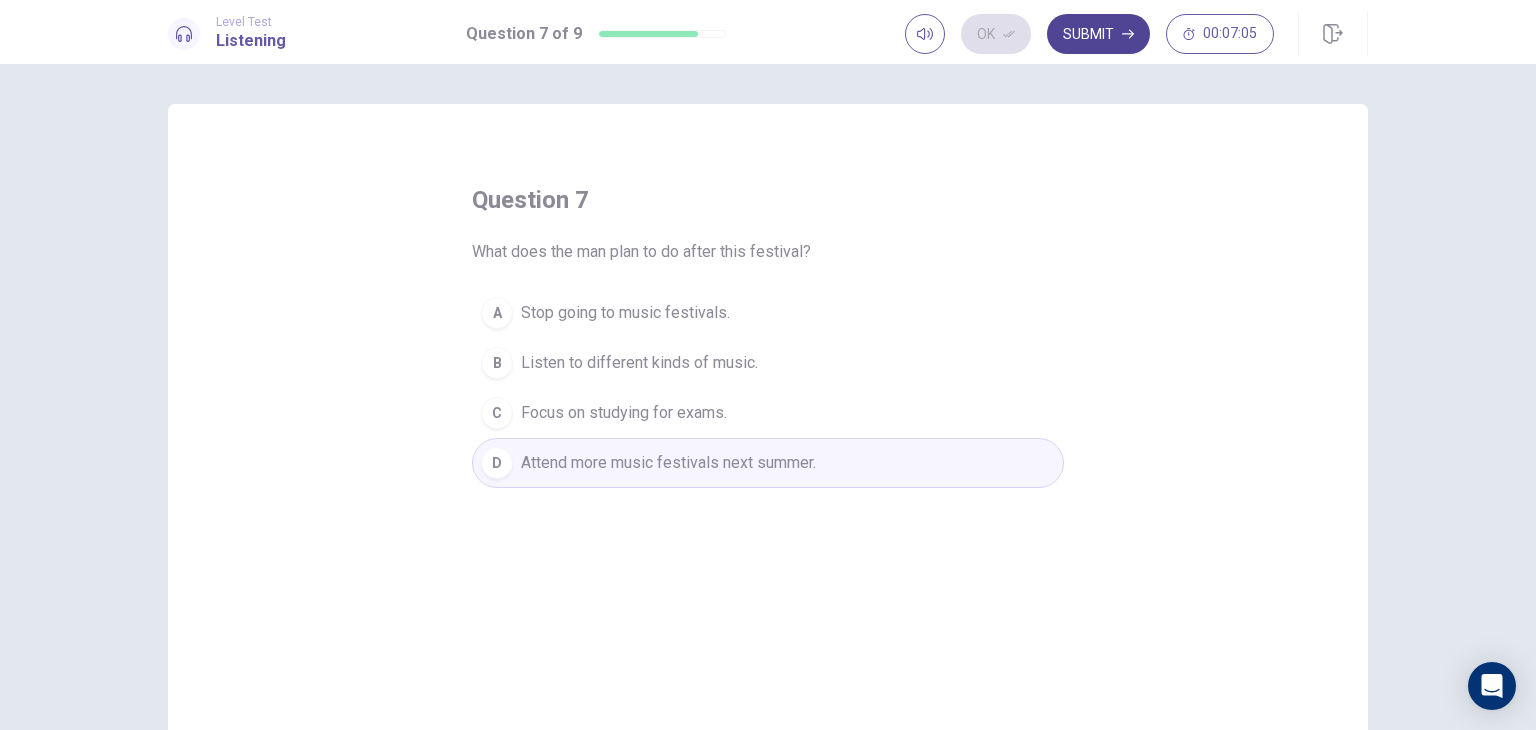 click on "Submit" at bounding box center (1098, 34) 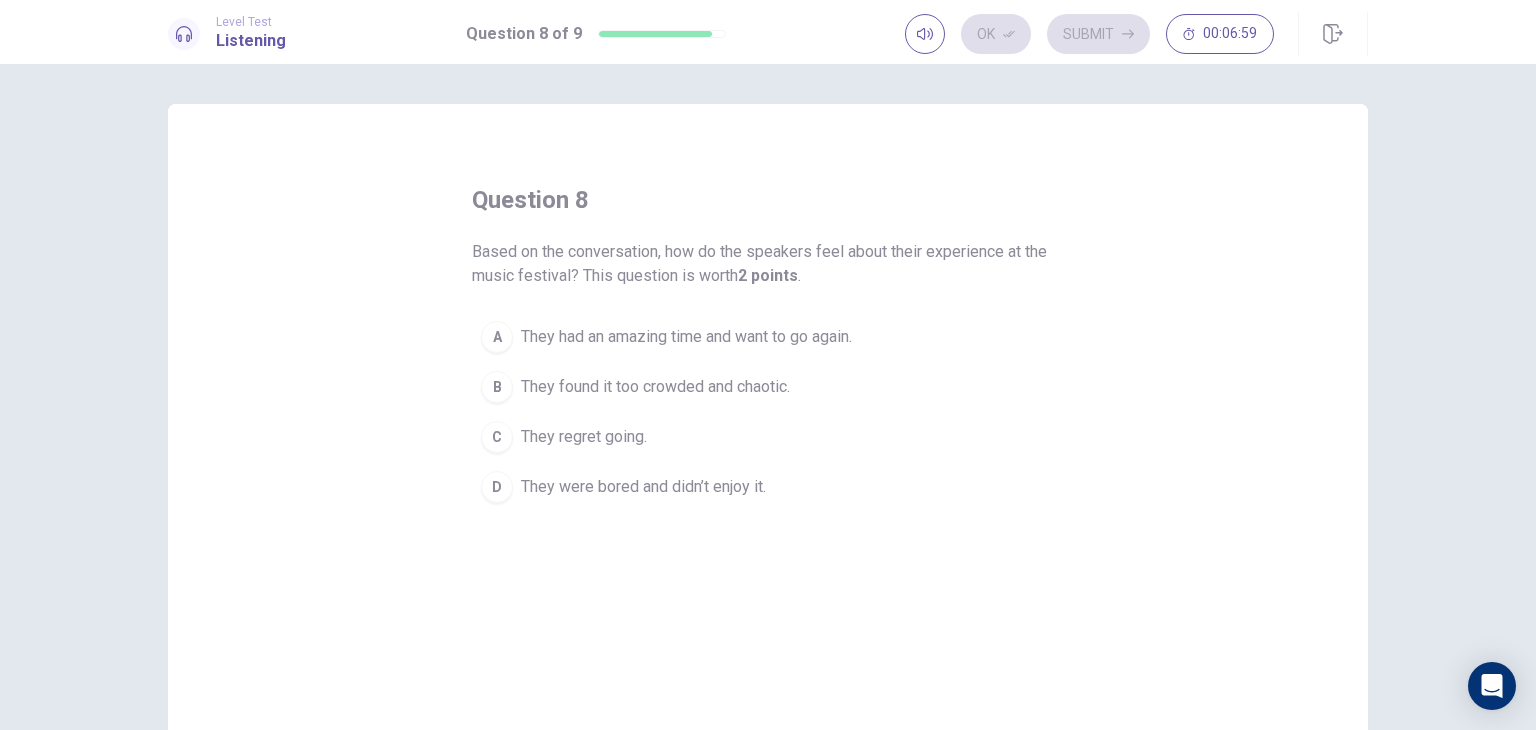 click on "They had an amazing time and want to go again." at bounding box center (686, 337) 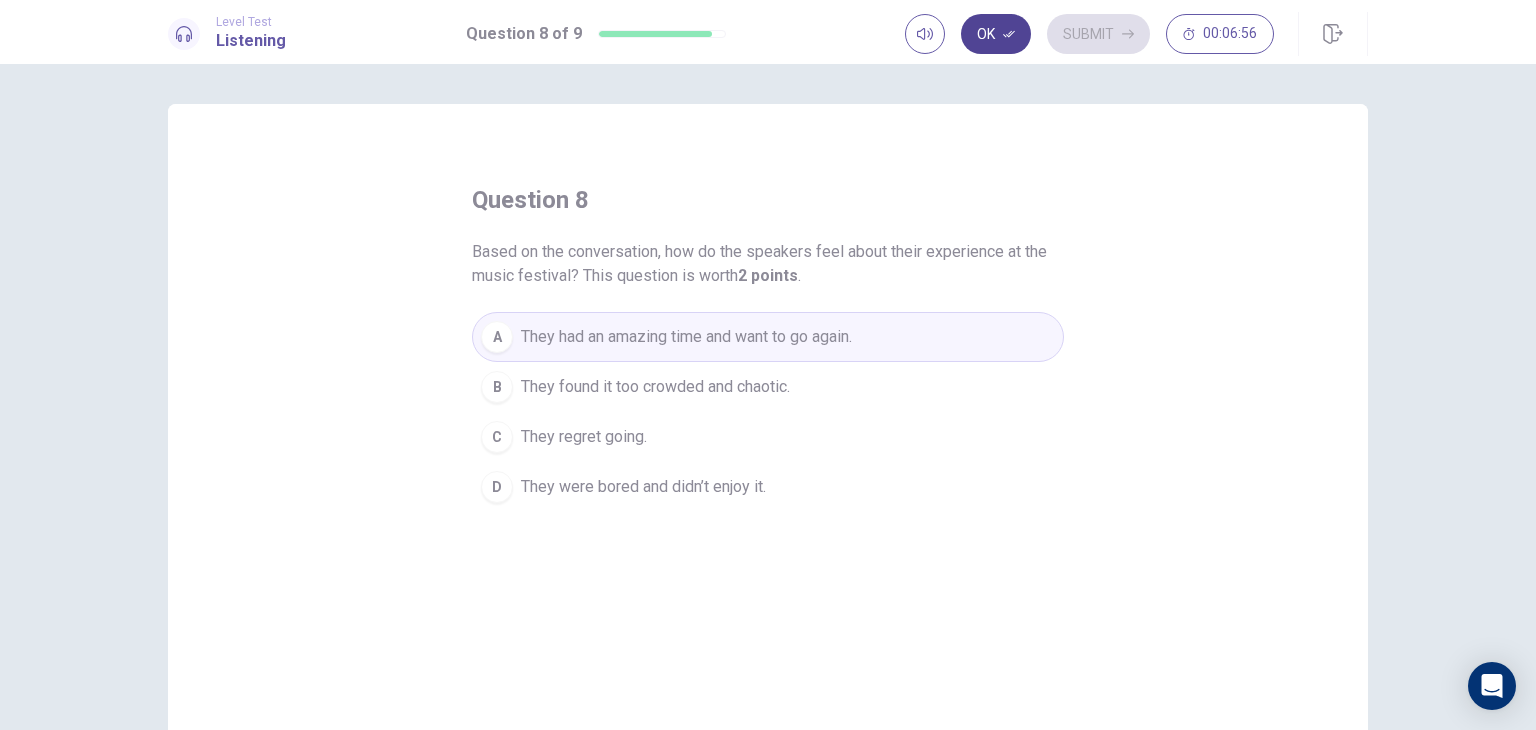 click on "Ok" at bounding box center (996, 34) 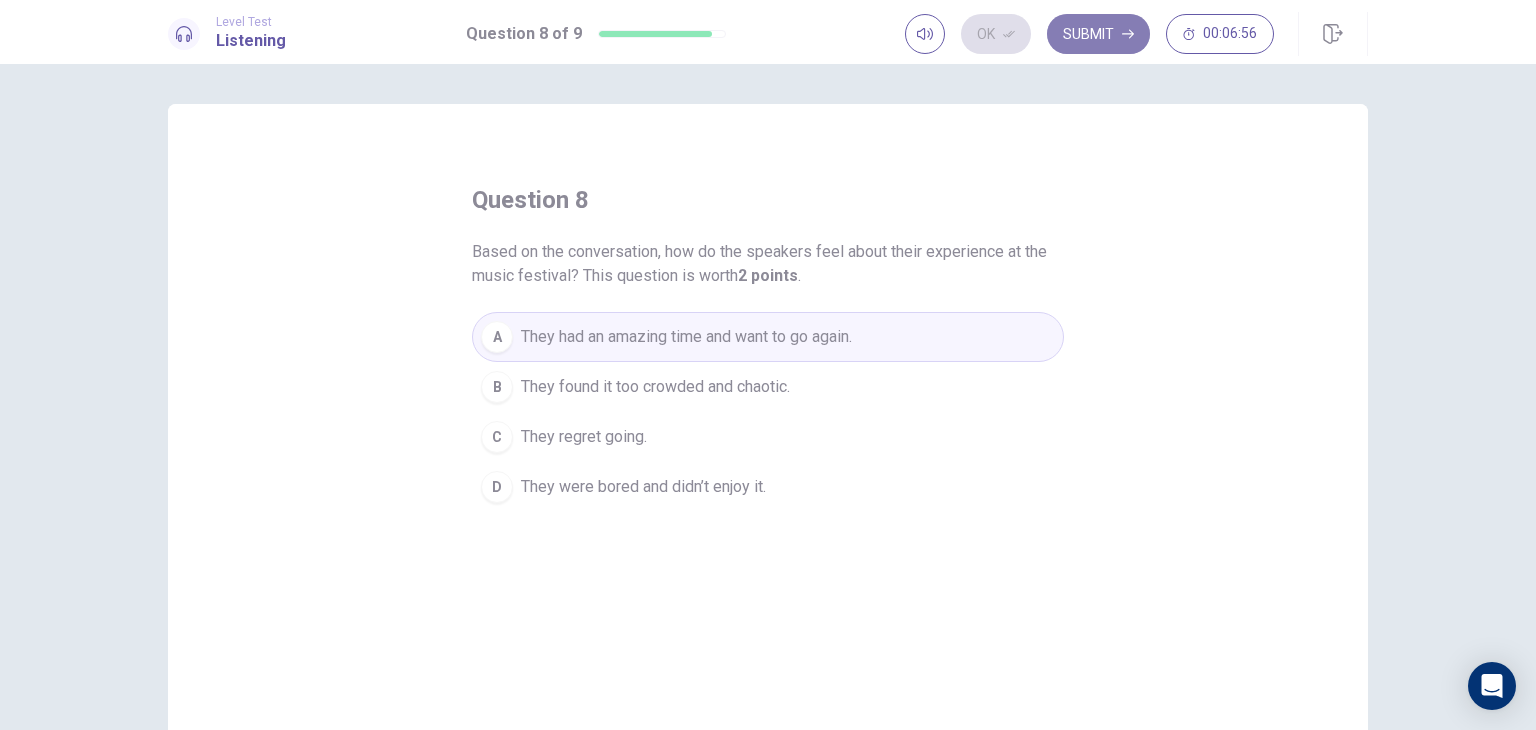 click on "Submit" at bounding box center [1098, 34] 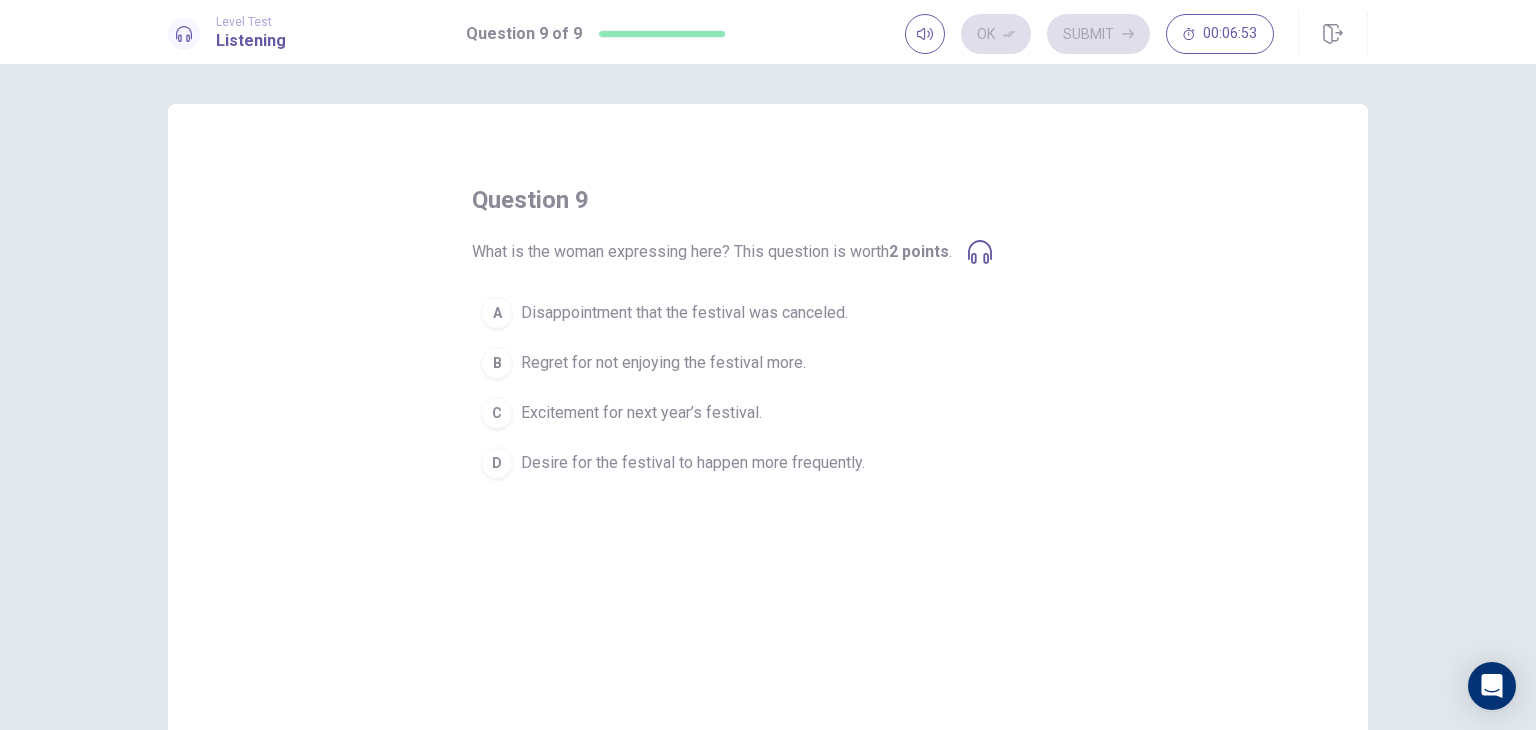 click on "Excitement for next year’s festival." at bounding box center (684, 313) 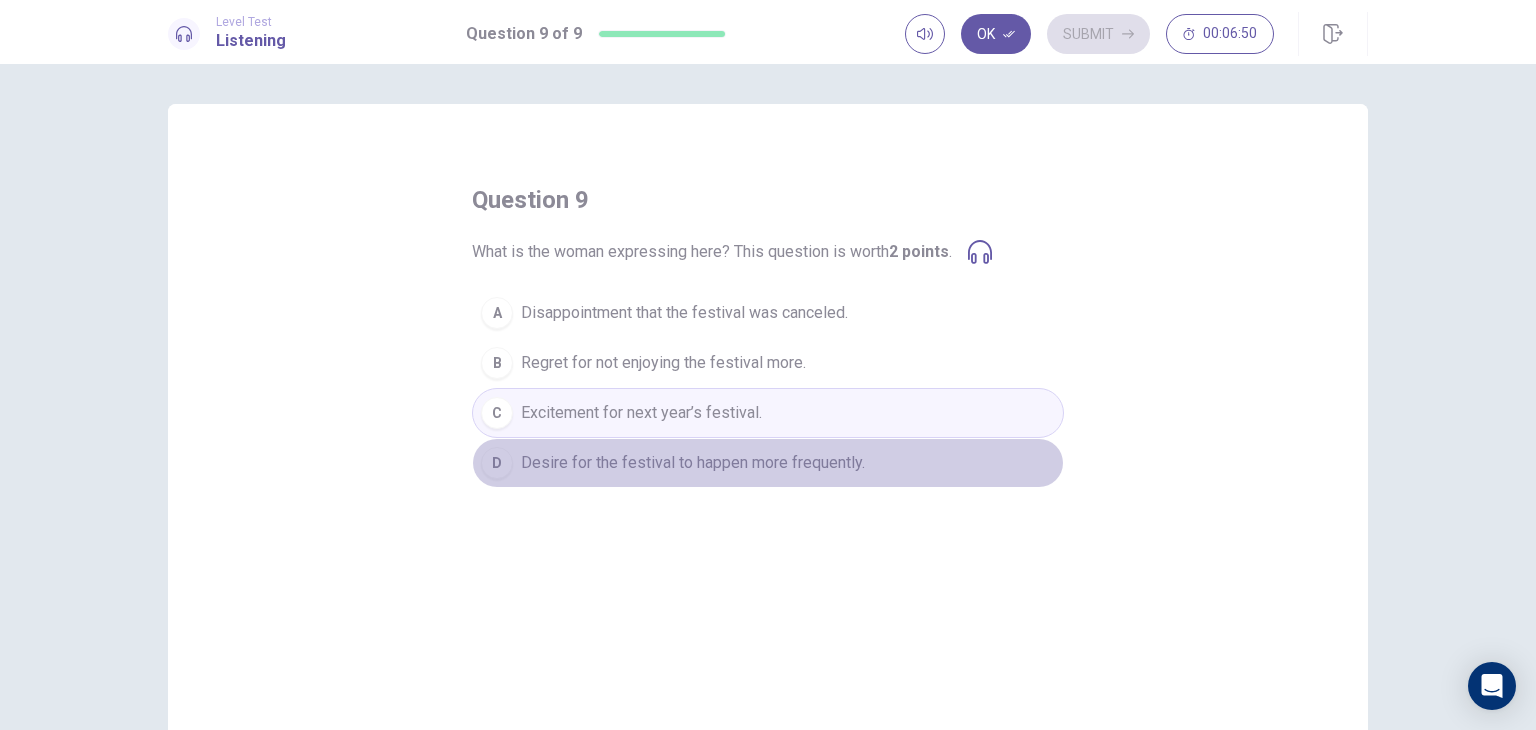 click on "Desire for the festival to happen more frequently." at bounding box center [684, 313] 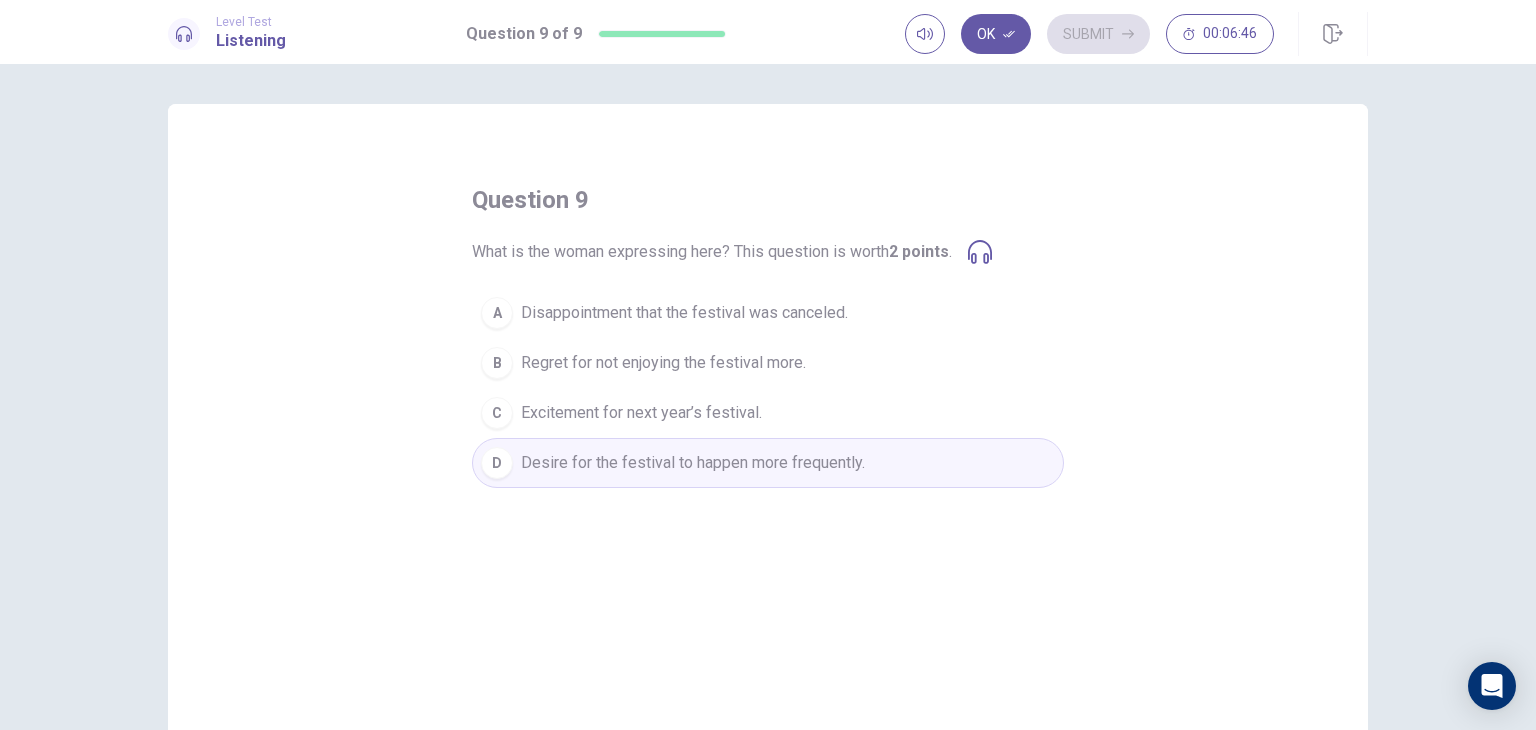 click at bounding box center (980, 252) 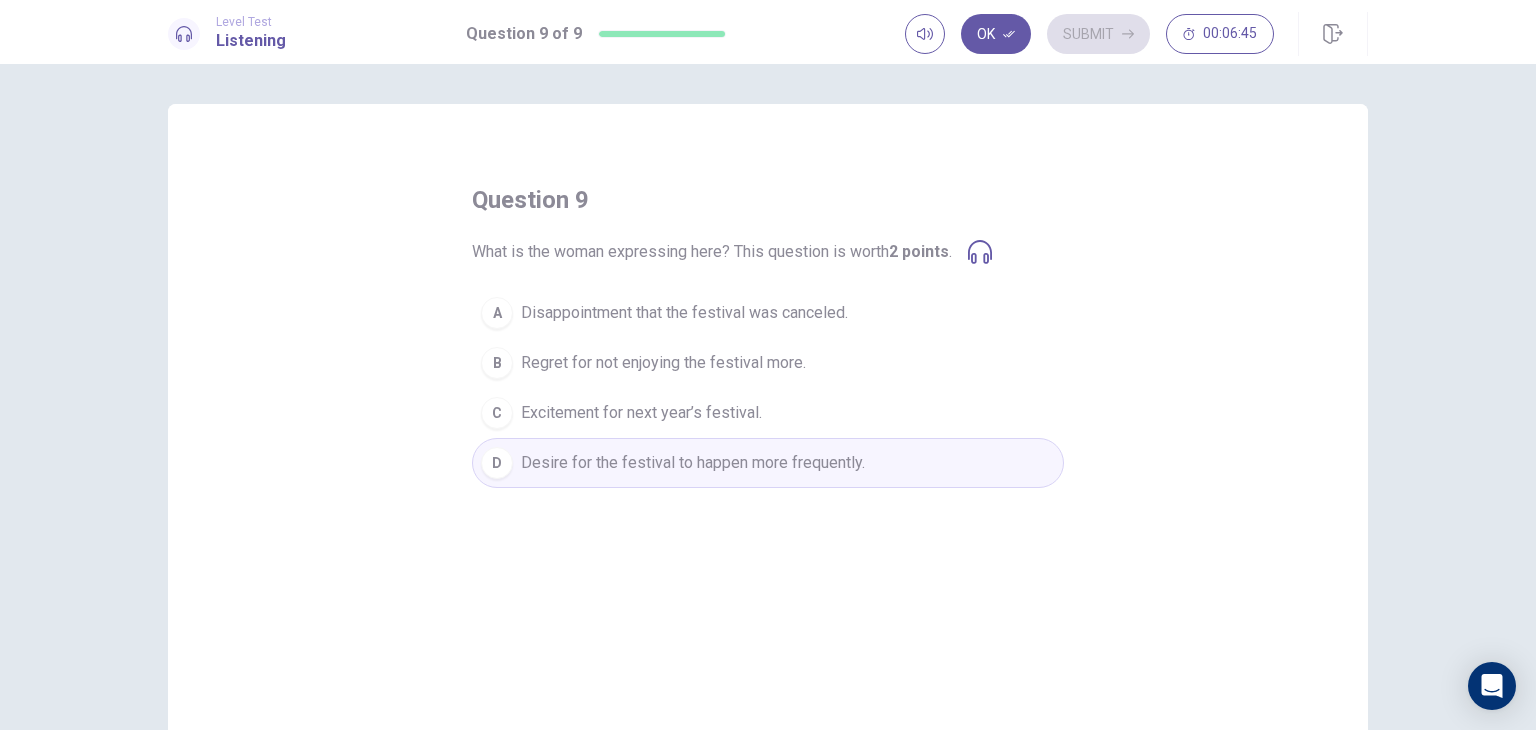 click at bounding box center (980, 252) 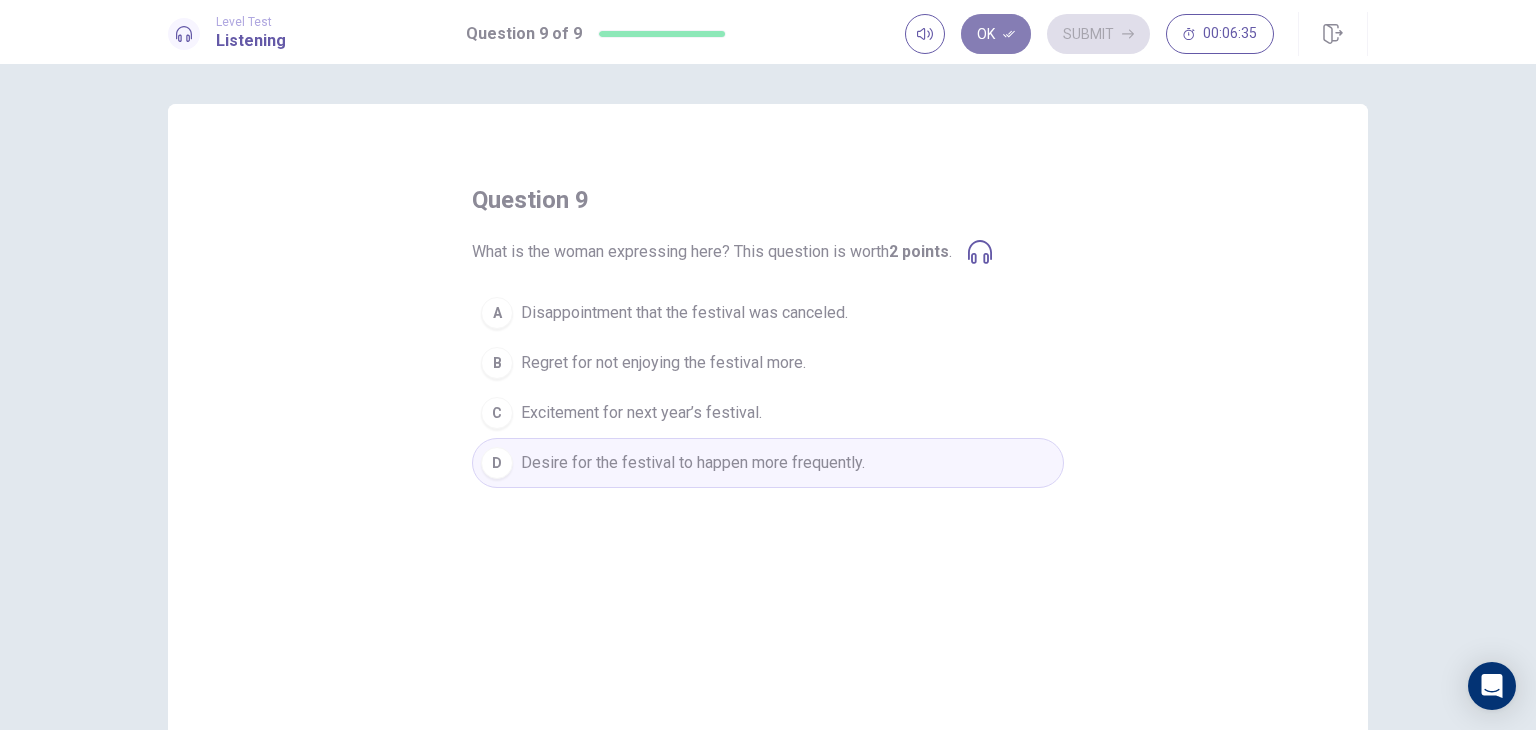 click on "Ok" at bounding box center [996, 34] 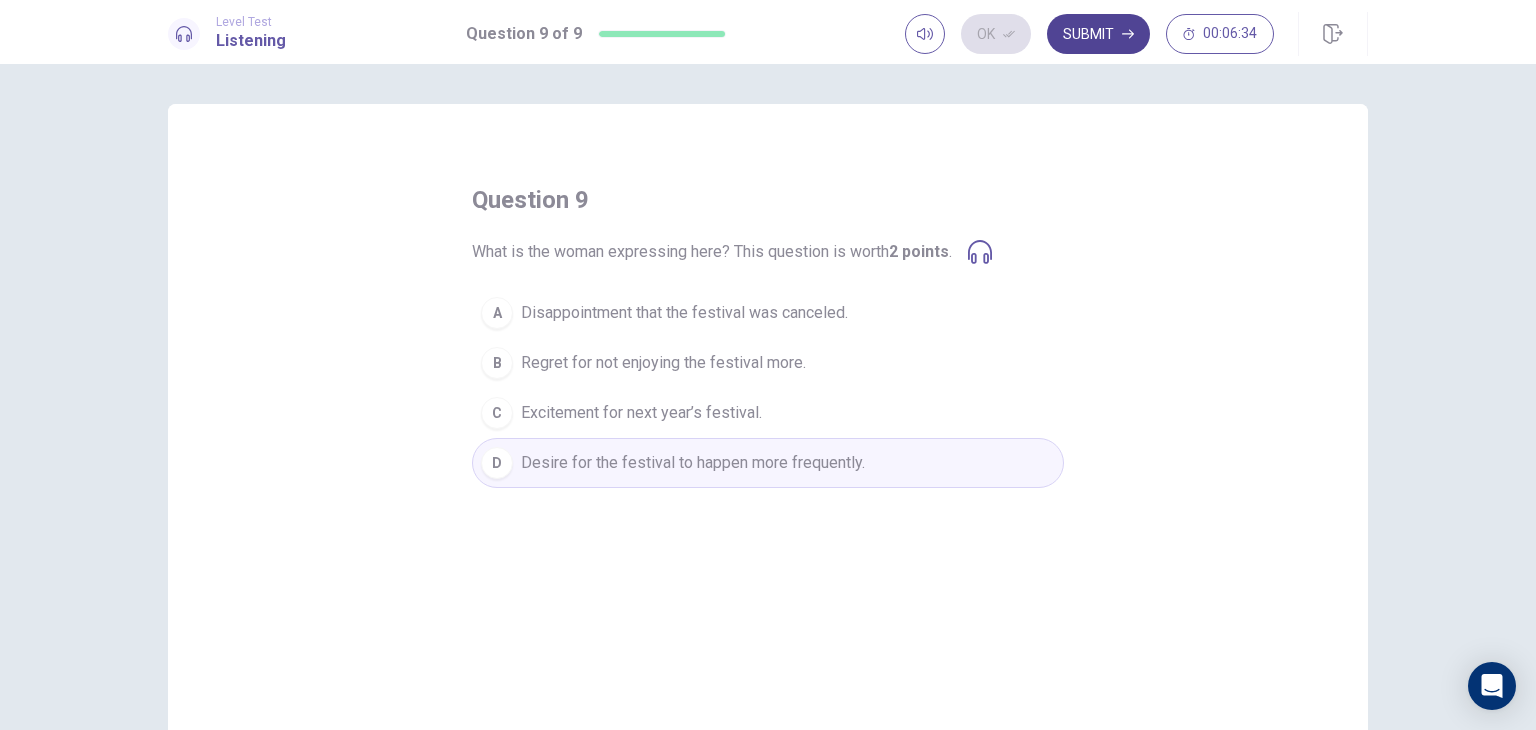 click on "Submit" at bounding box center (1098, 34) 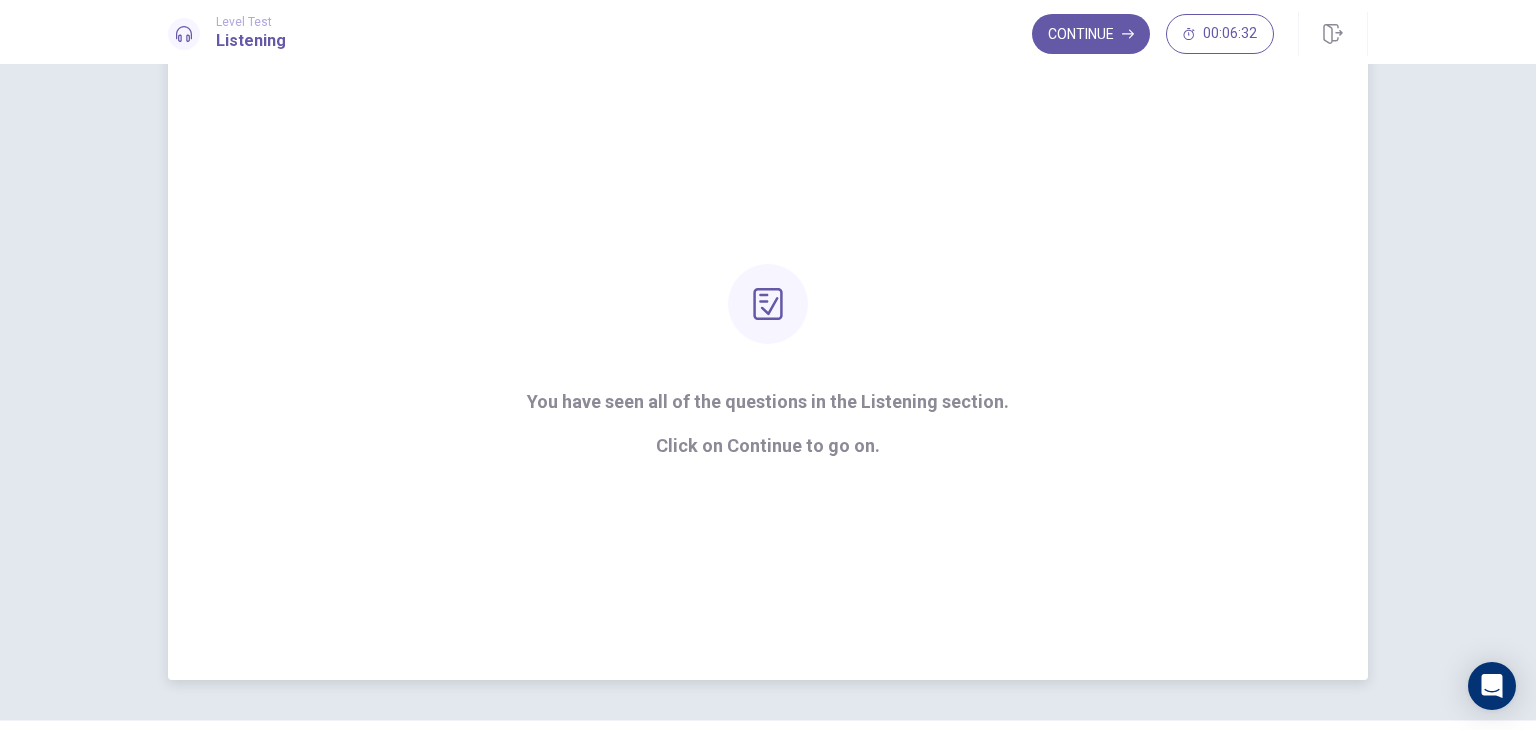 scroll, scrollTop: 100, scrollLeft: 0, axis: vertical 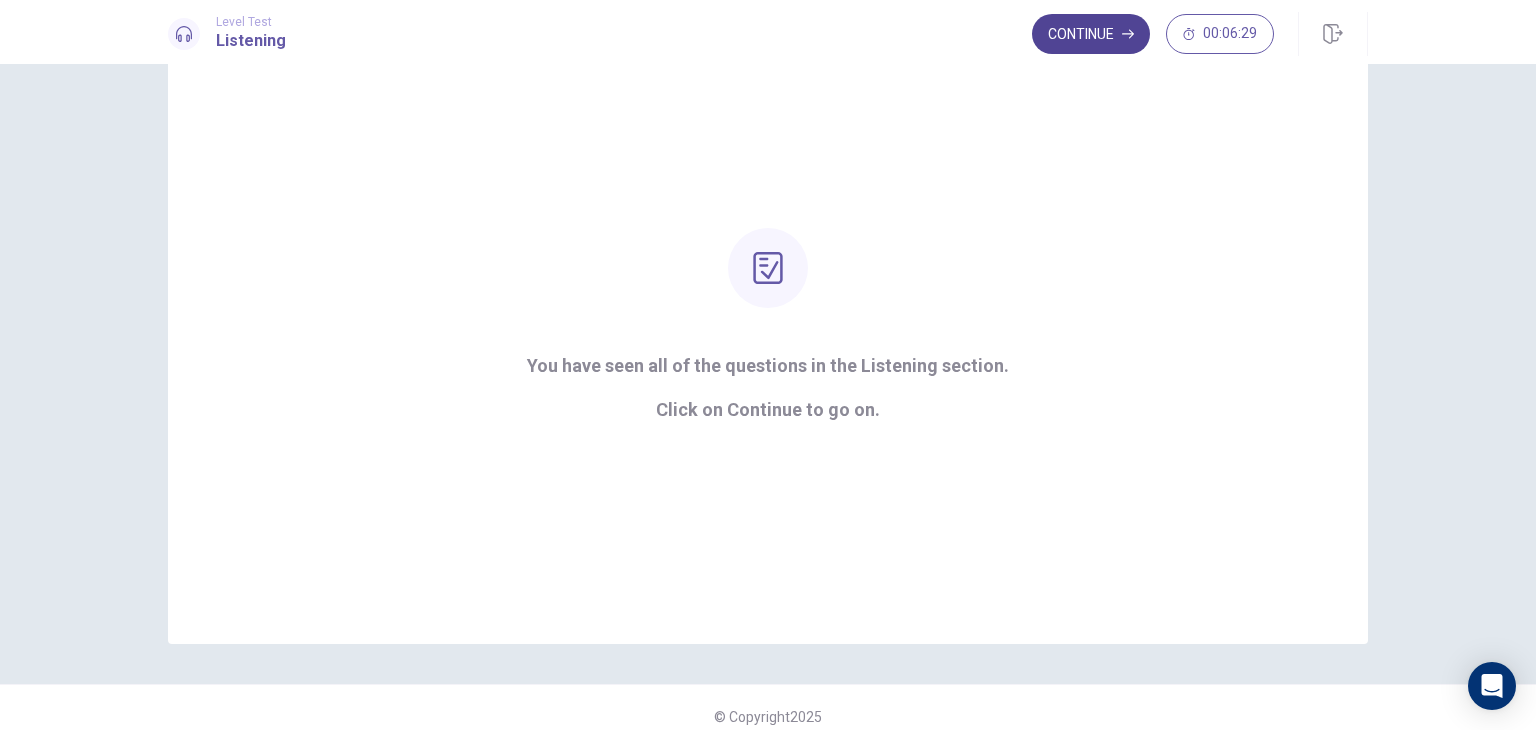 click on "Continue" at bounding box center [1091, 34] 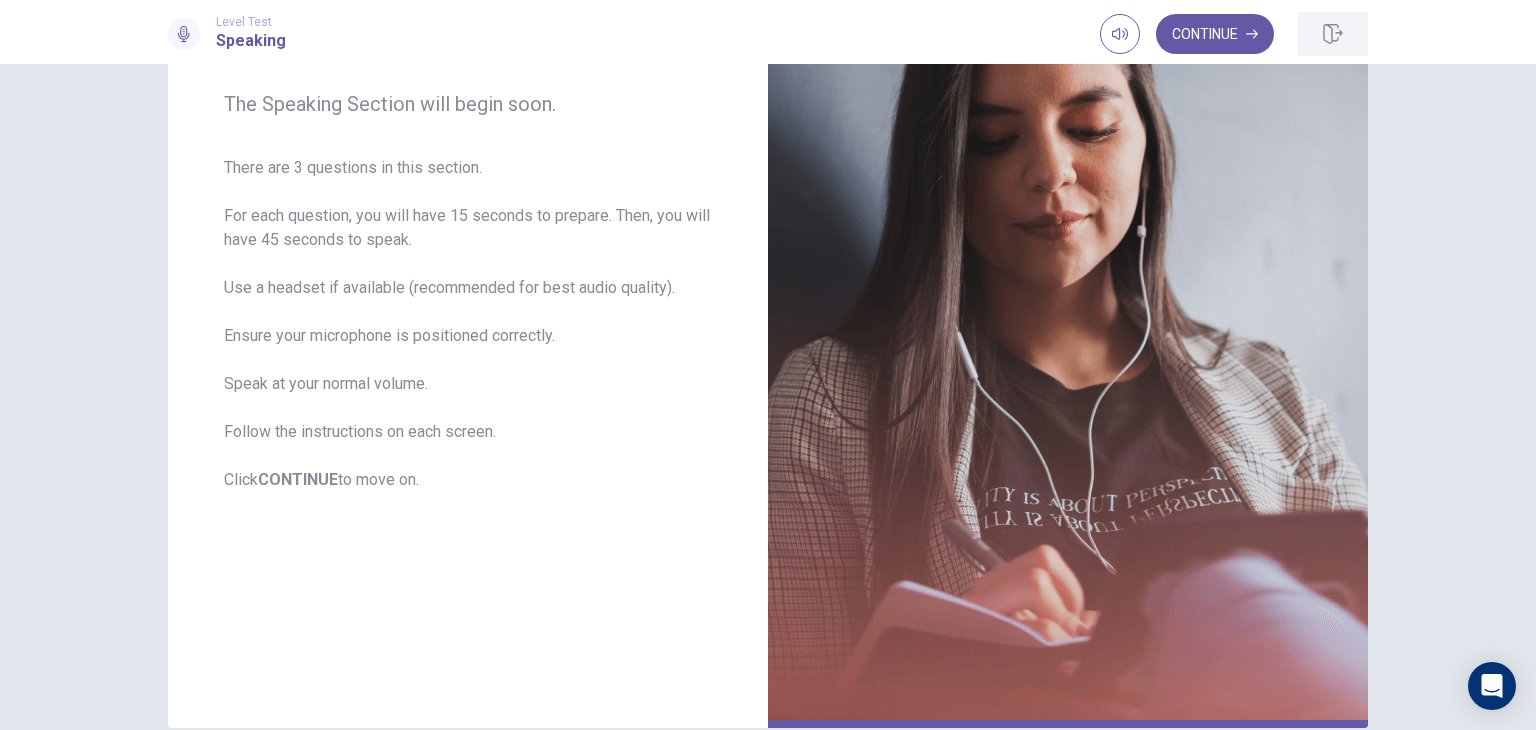 scroll, scrollTop: 150, scrollLeft: 0, axis: vertical 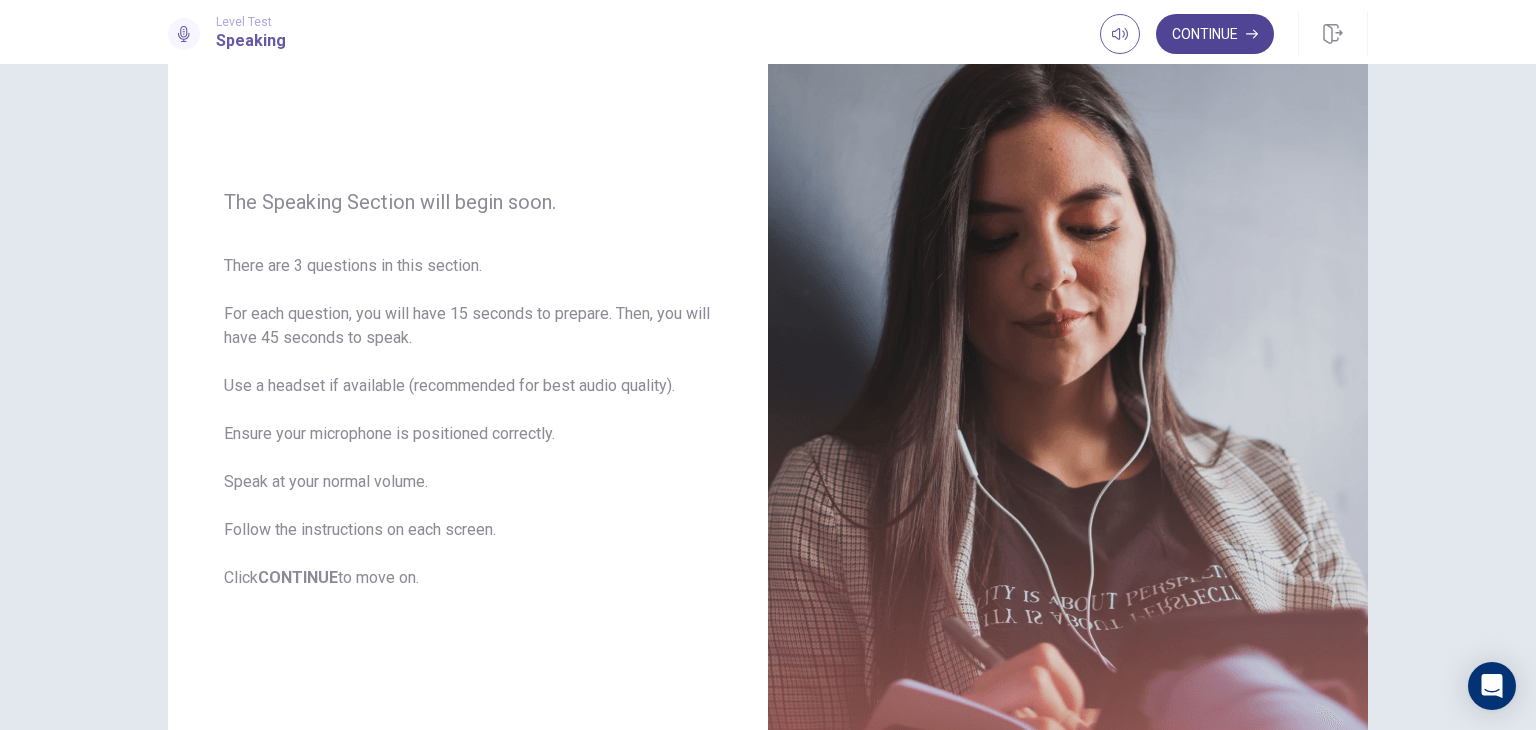 click on "Continue" at bounding box center (1215, 34) 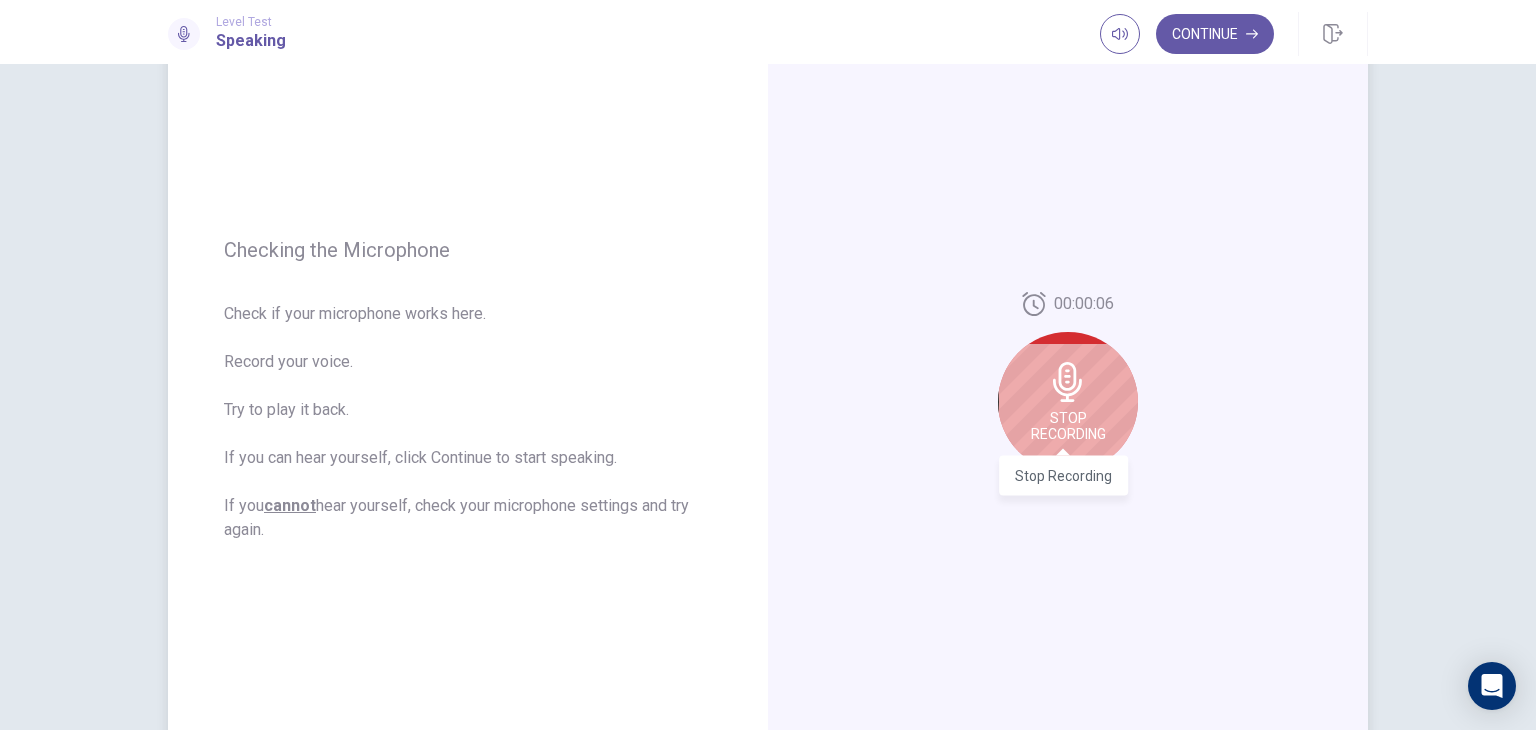 click on "Stop   Recording" at bounding box center [1068, 426] 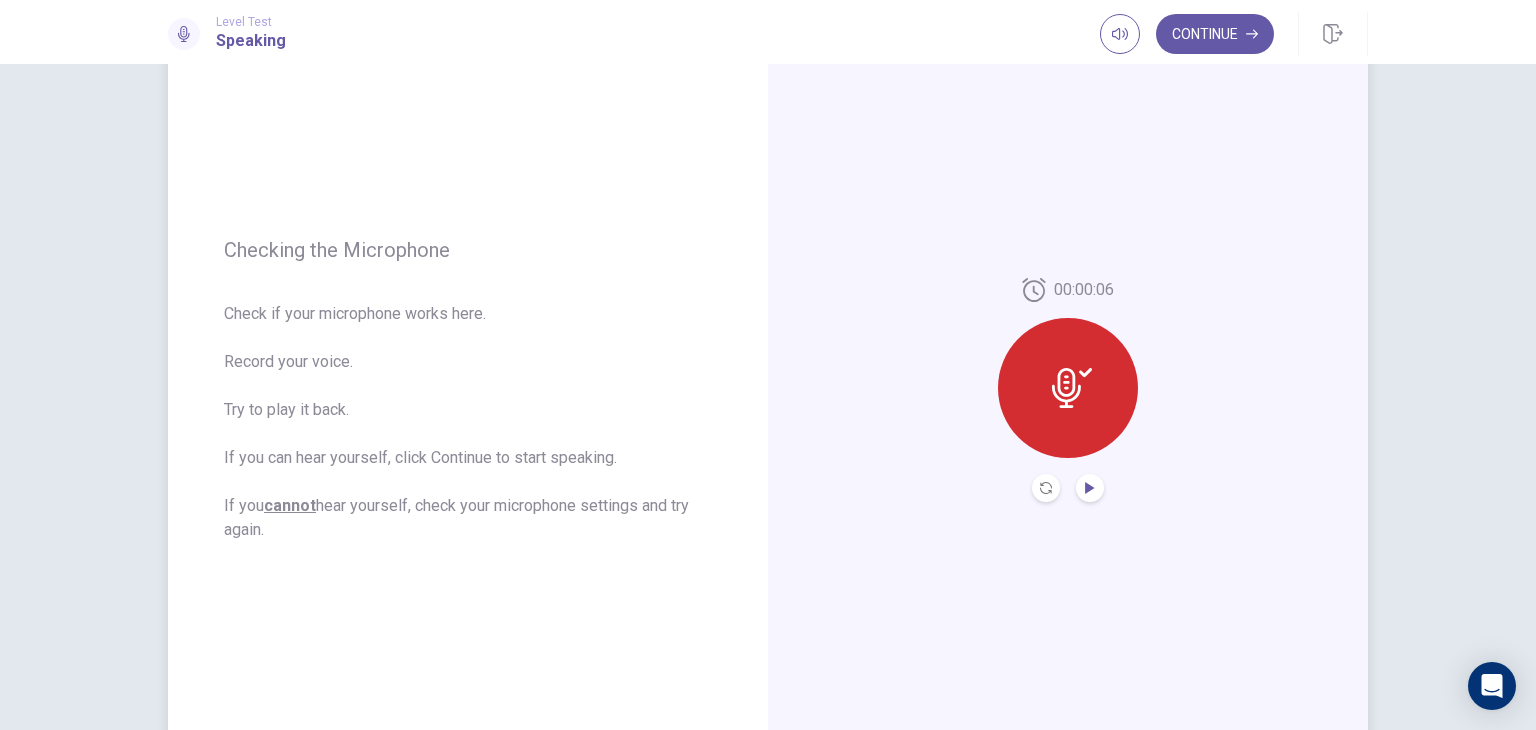 click at bounding box center (1089, 488) 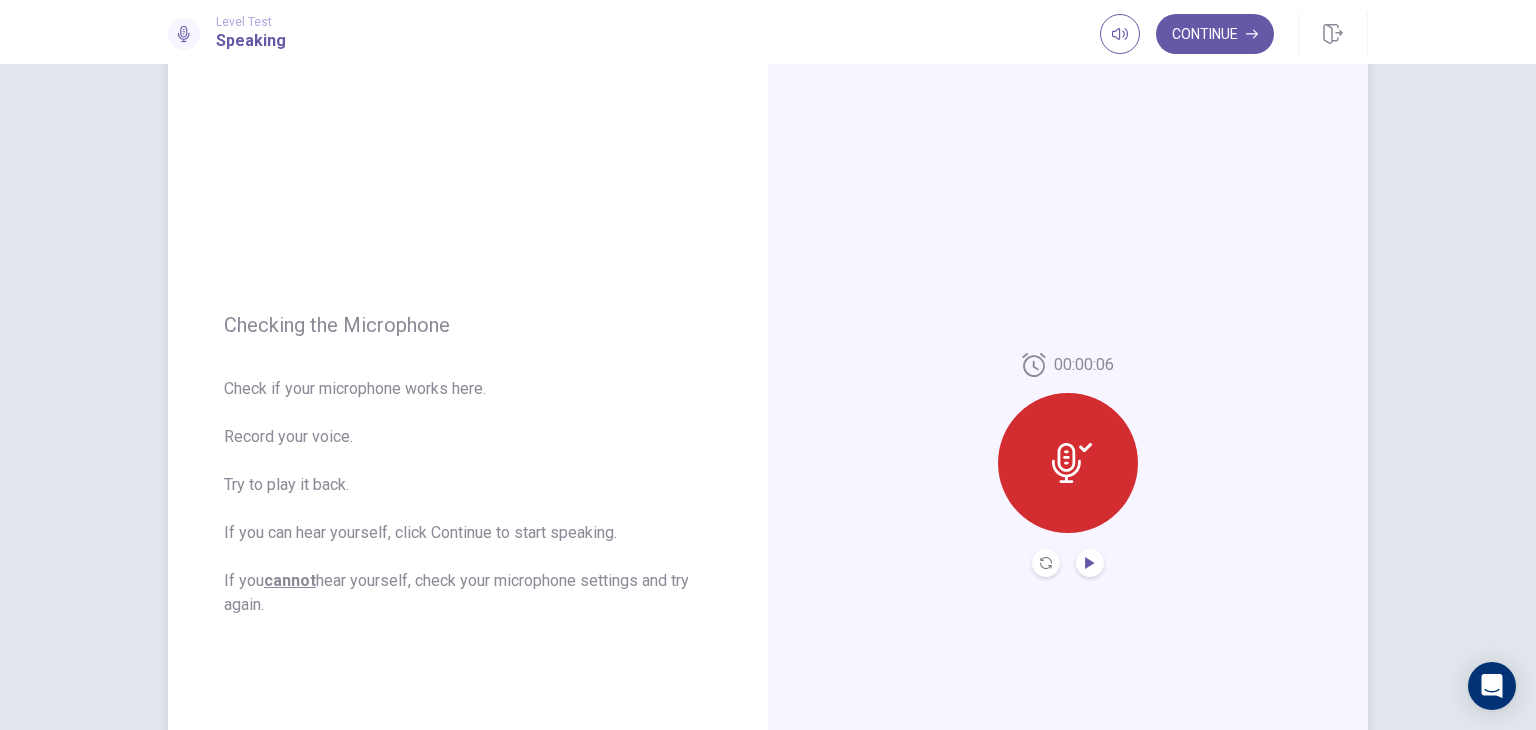 scroll, scrollTop: 50, scrollLeft: 0, axis: vertical 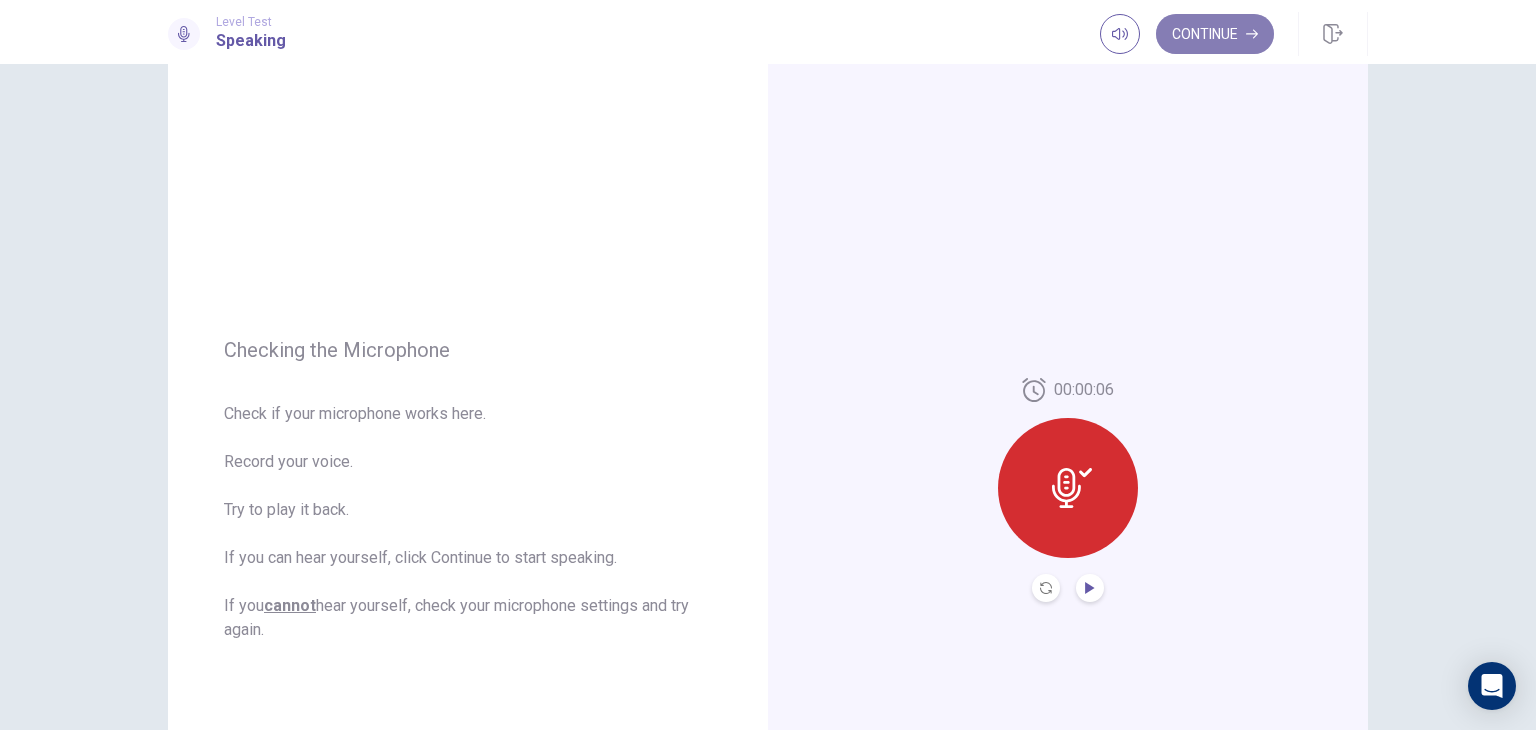 click on "Continue" at bounding box center (1215, 34) 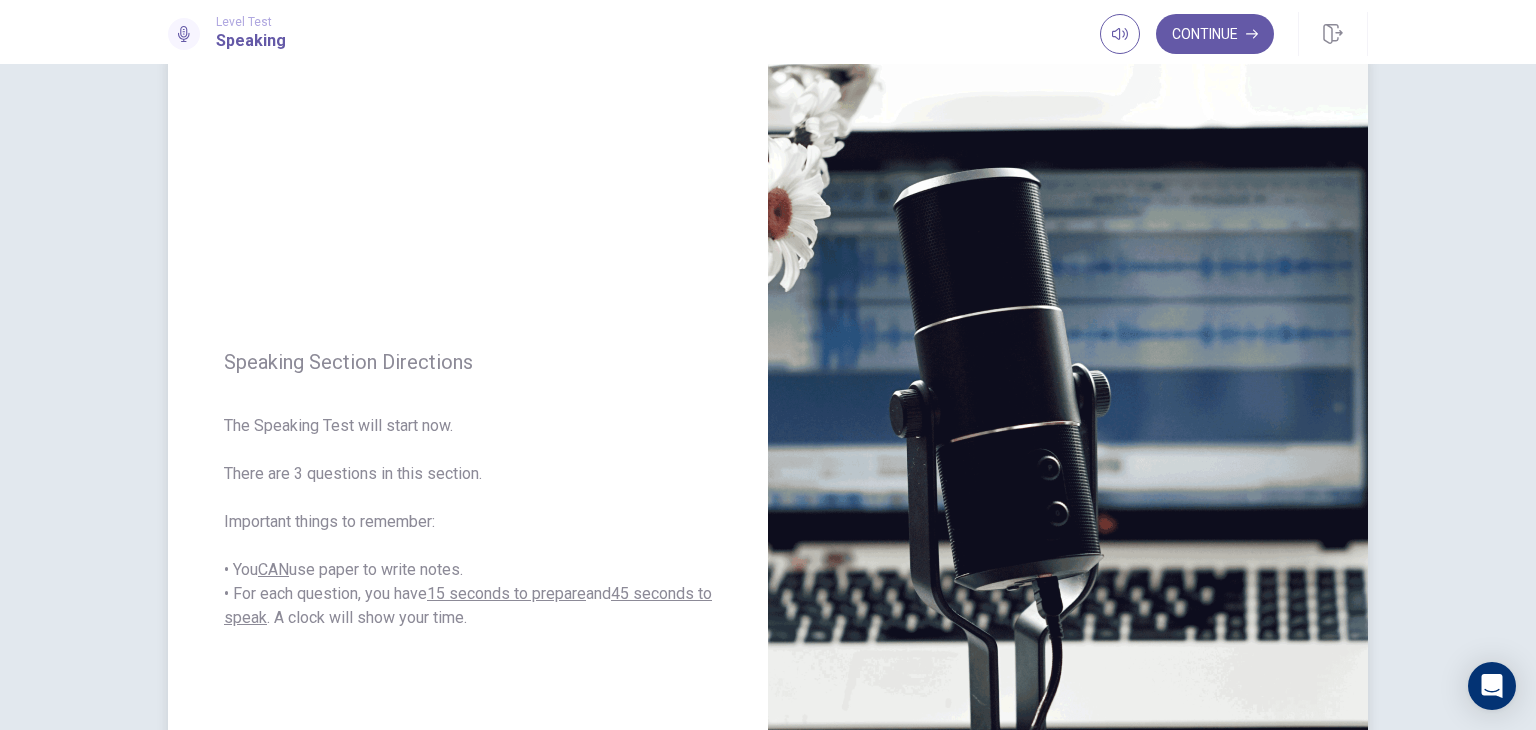 scroll, scrollTop: 0, scrollLeft: 0, axis: both 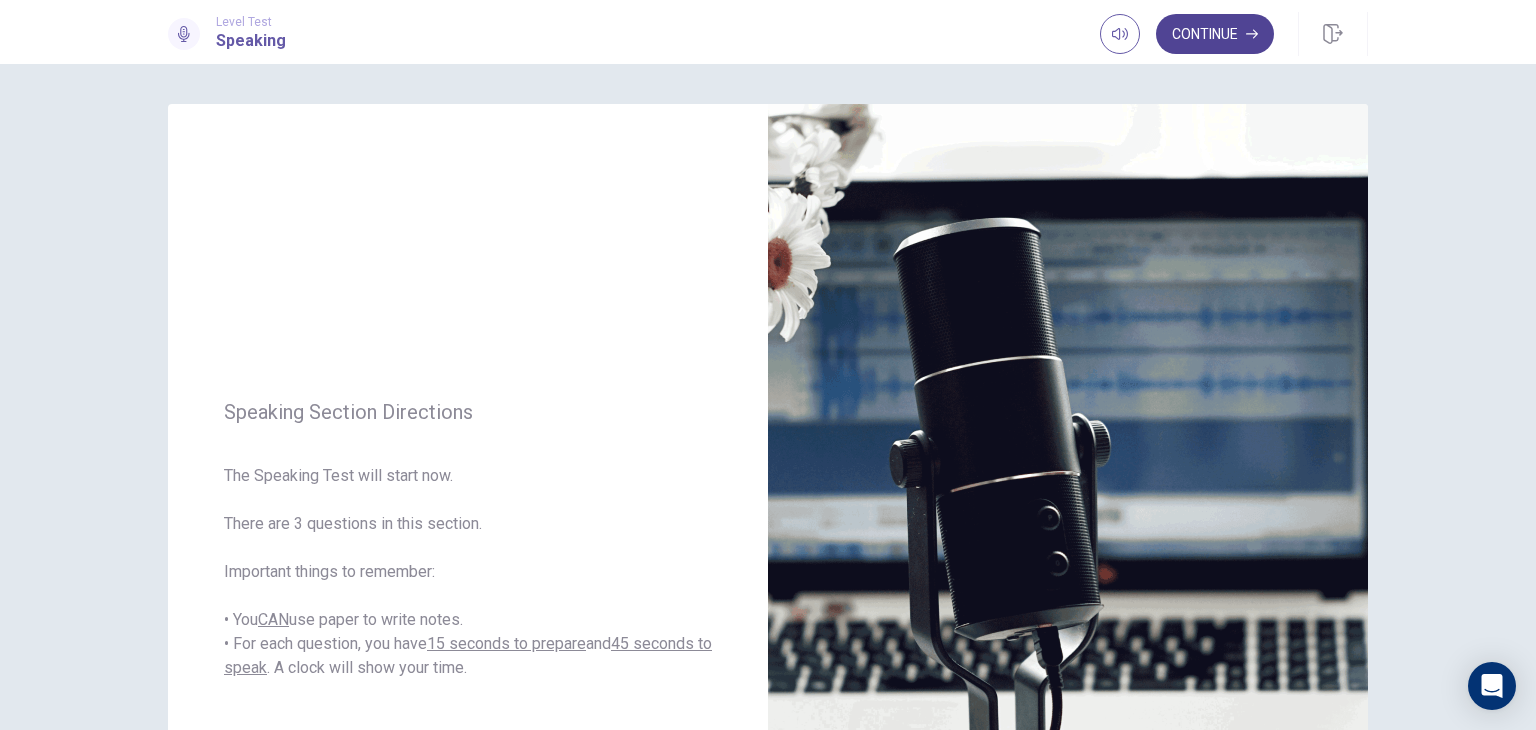 click on "Continue" at bounding box center [1215, 34] 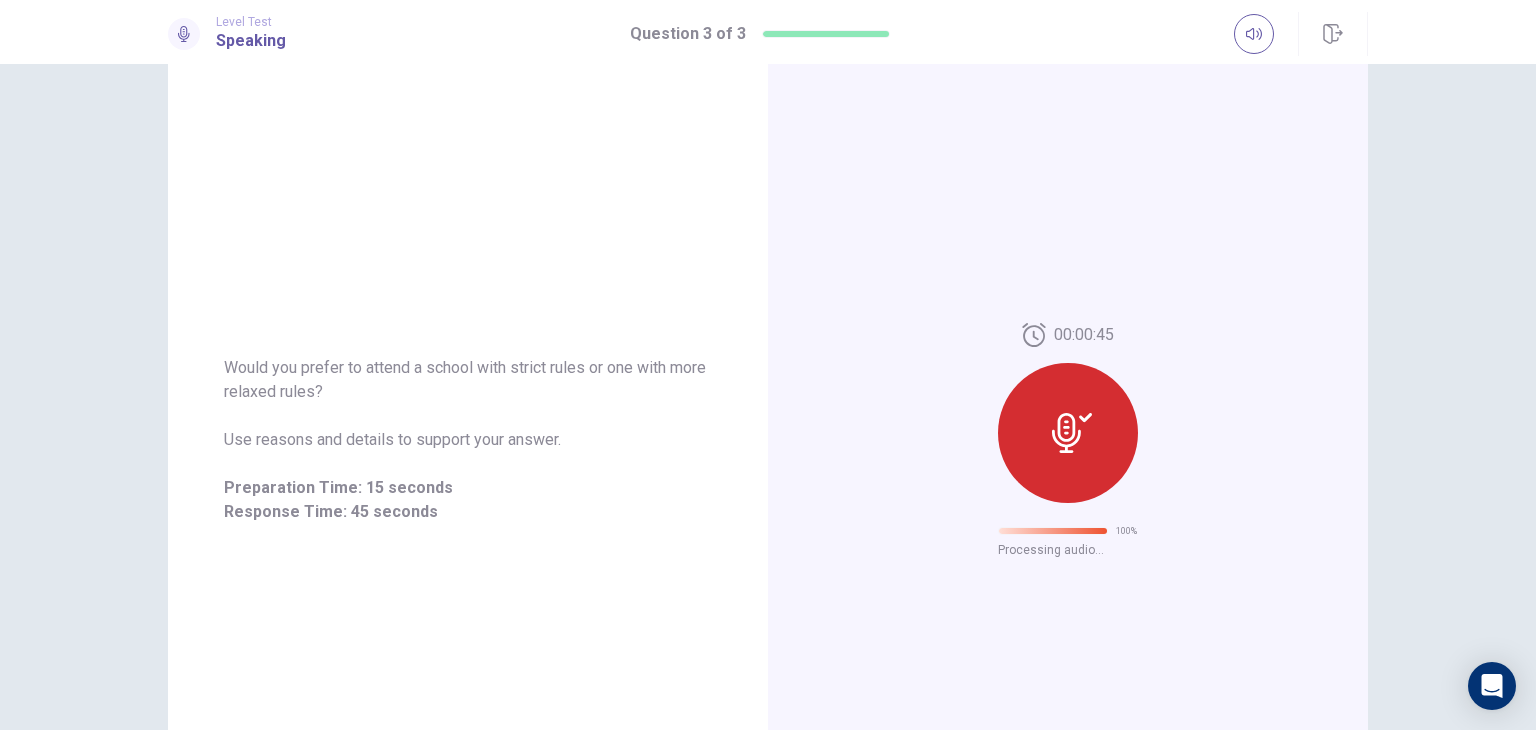 scroll, scrollTop: 0, scrollLeft: 0, axis: both 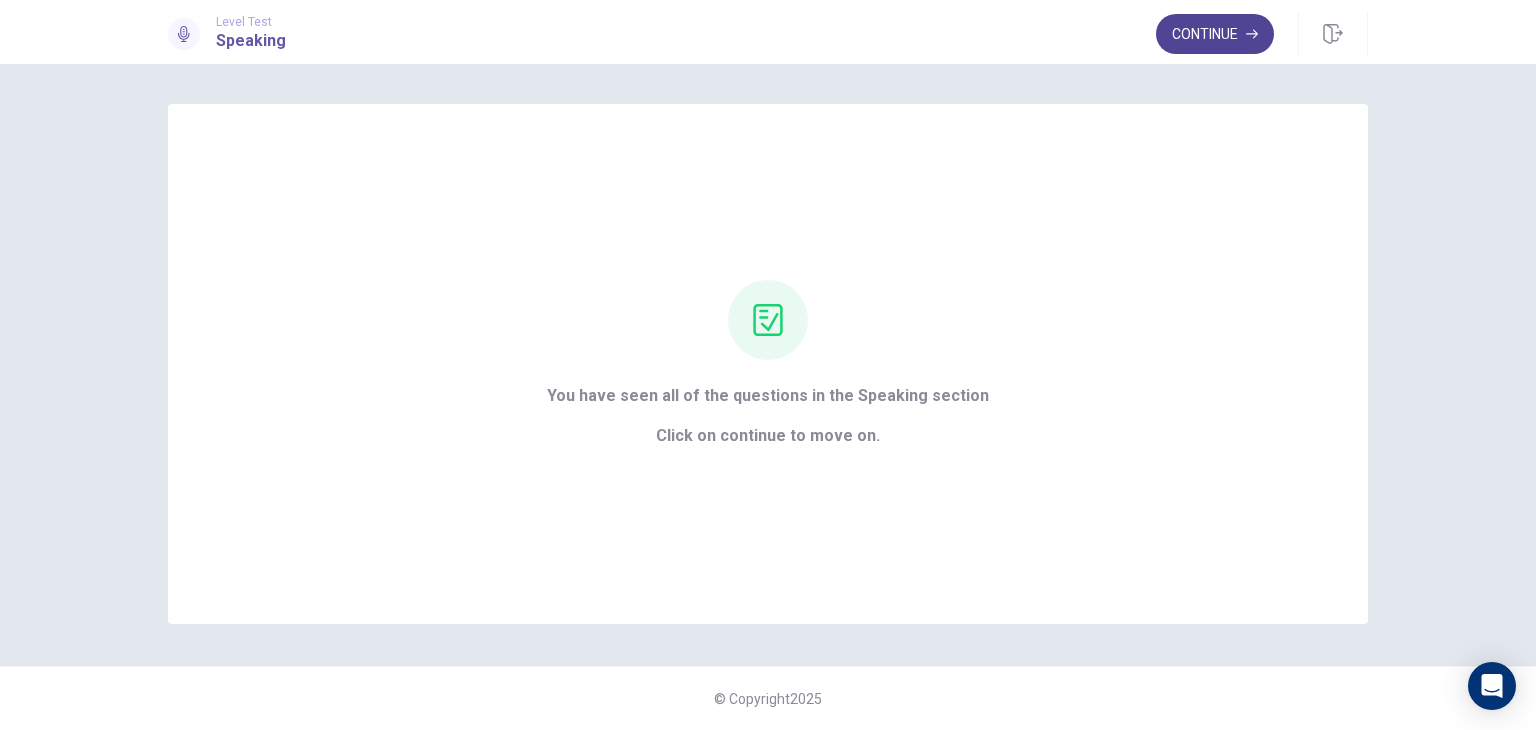 click on "Continue" at bounding box center (1215, 34) 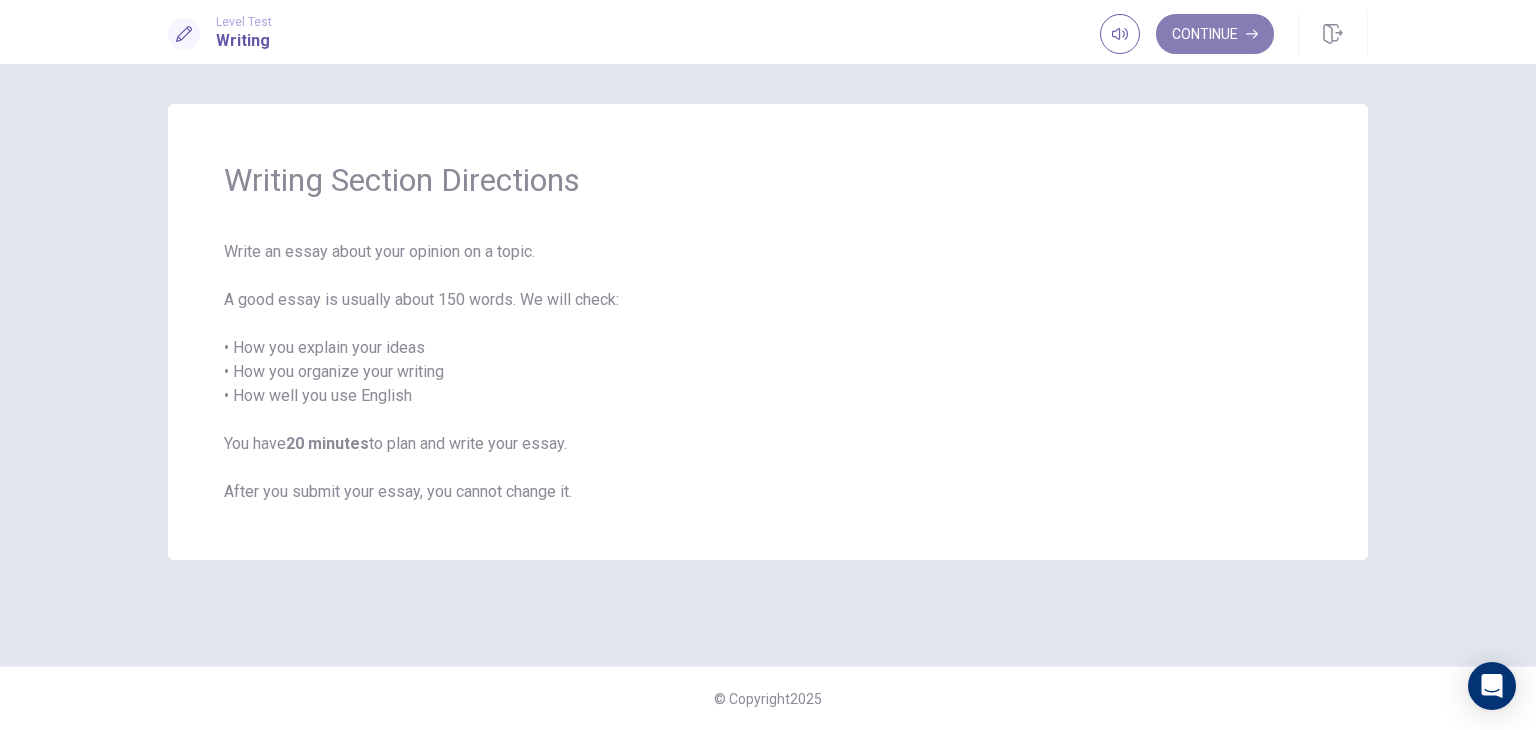 click on "Continue" at bounding box center [1215, 34] 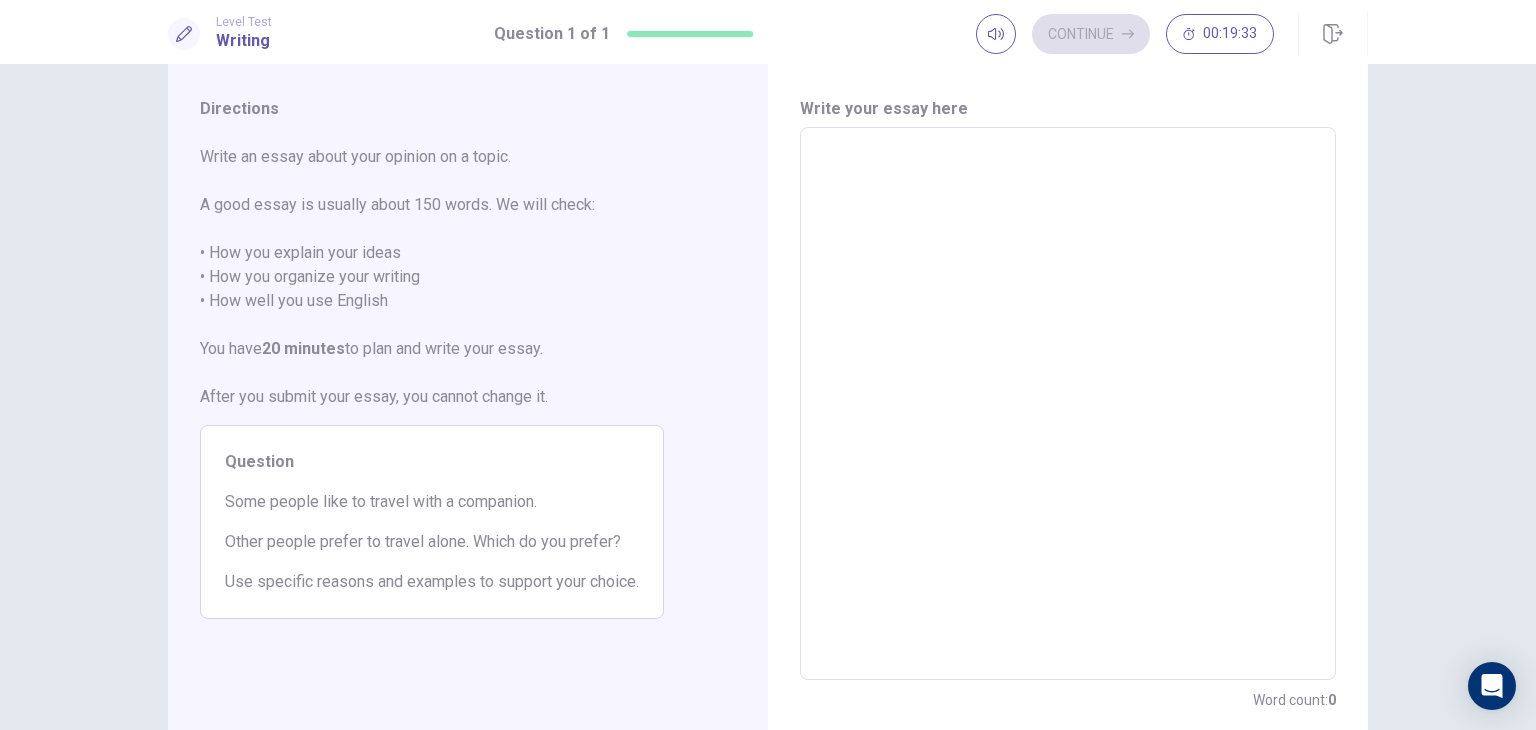 scroll, scrollTop: 0, scrollLeft: 0, axis: both 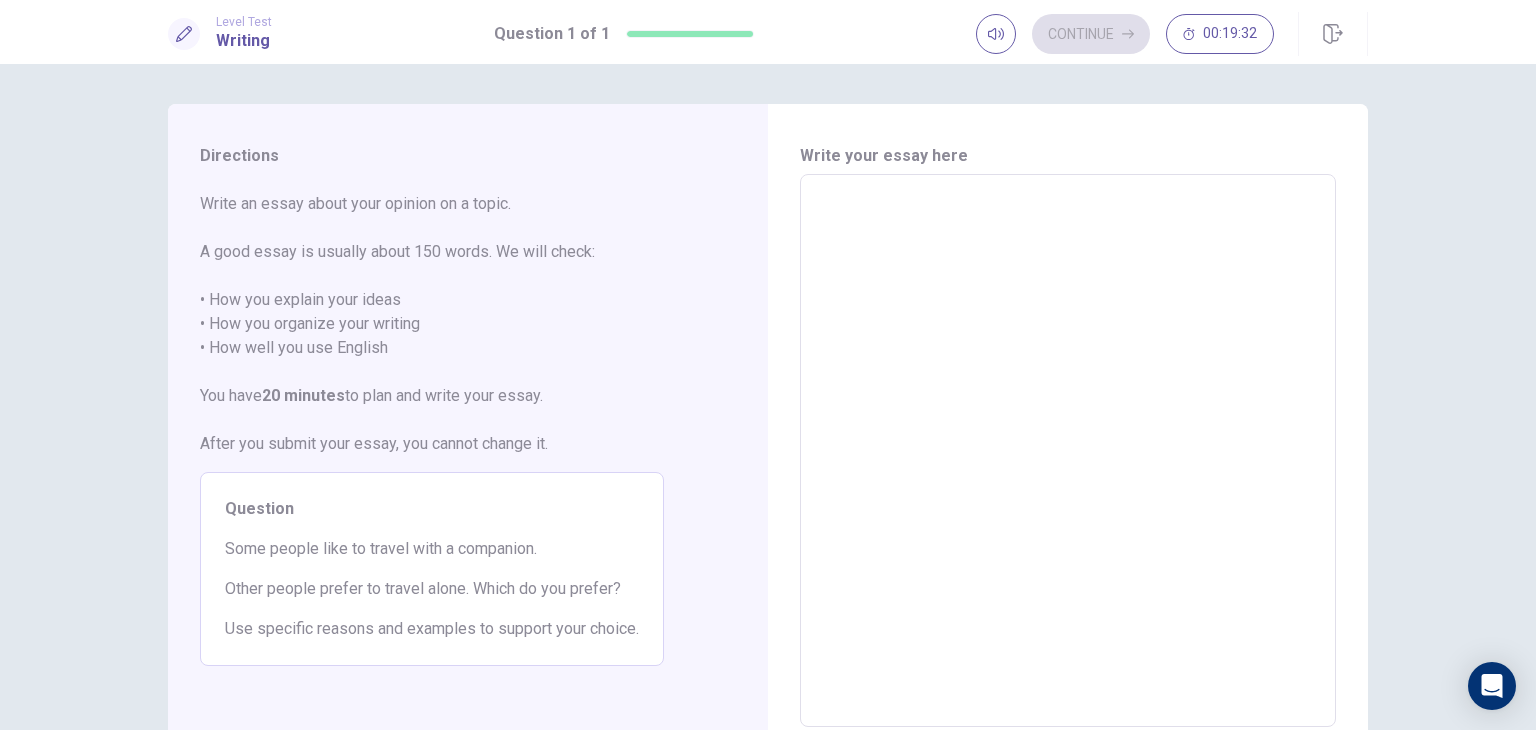 click at bounding box center (1068, 451) 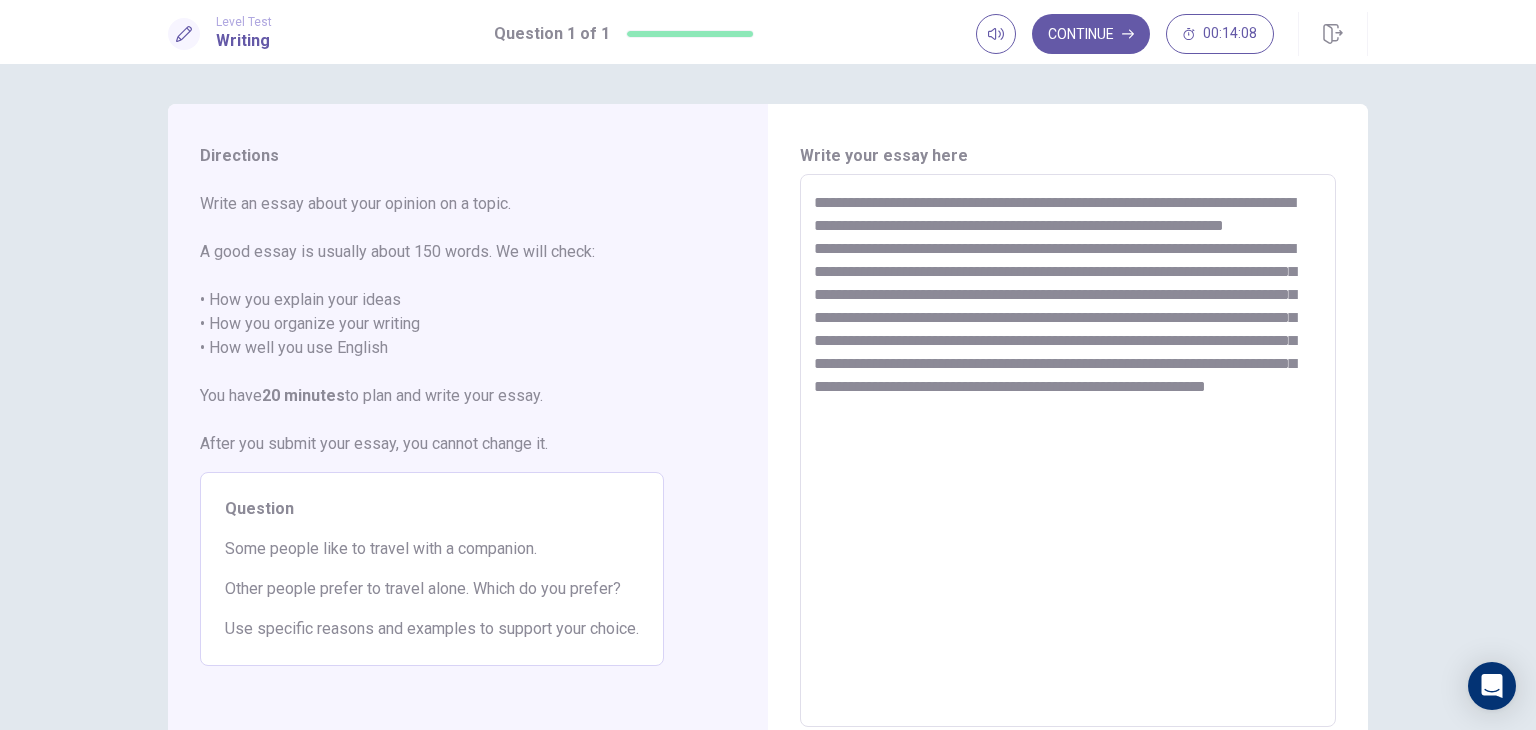 click on "**********" at bounding box center [1068, 451] 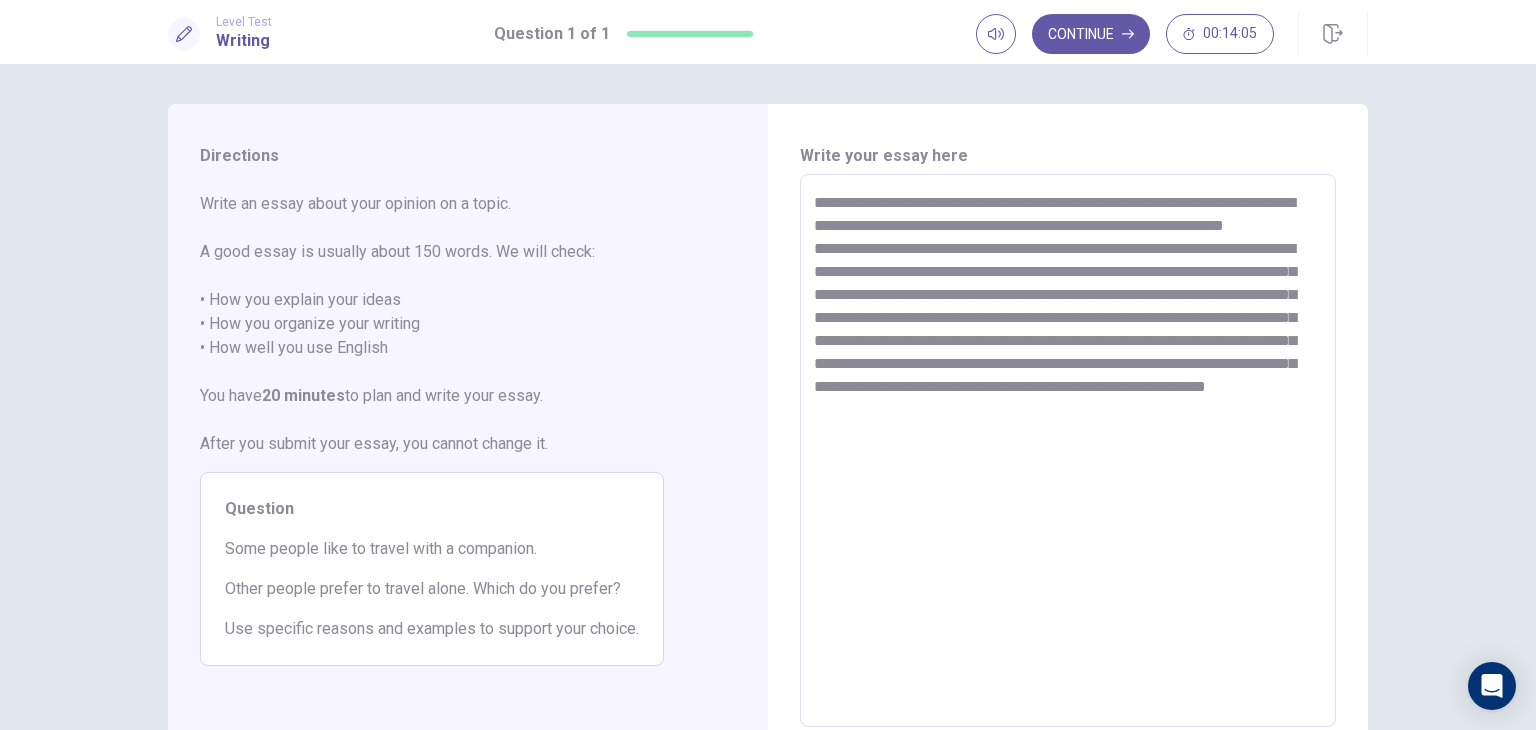 click on "**********" at bounding box center (1068, 451) 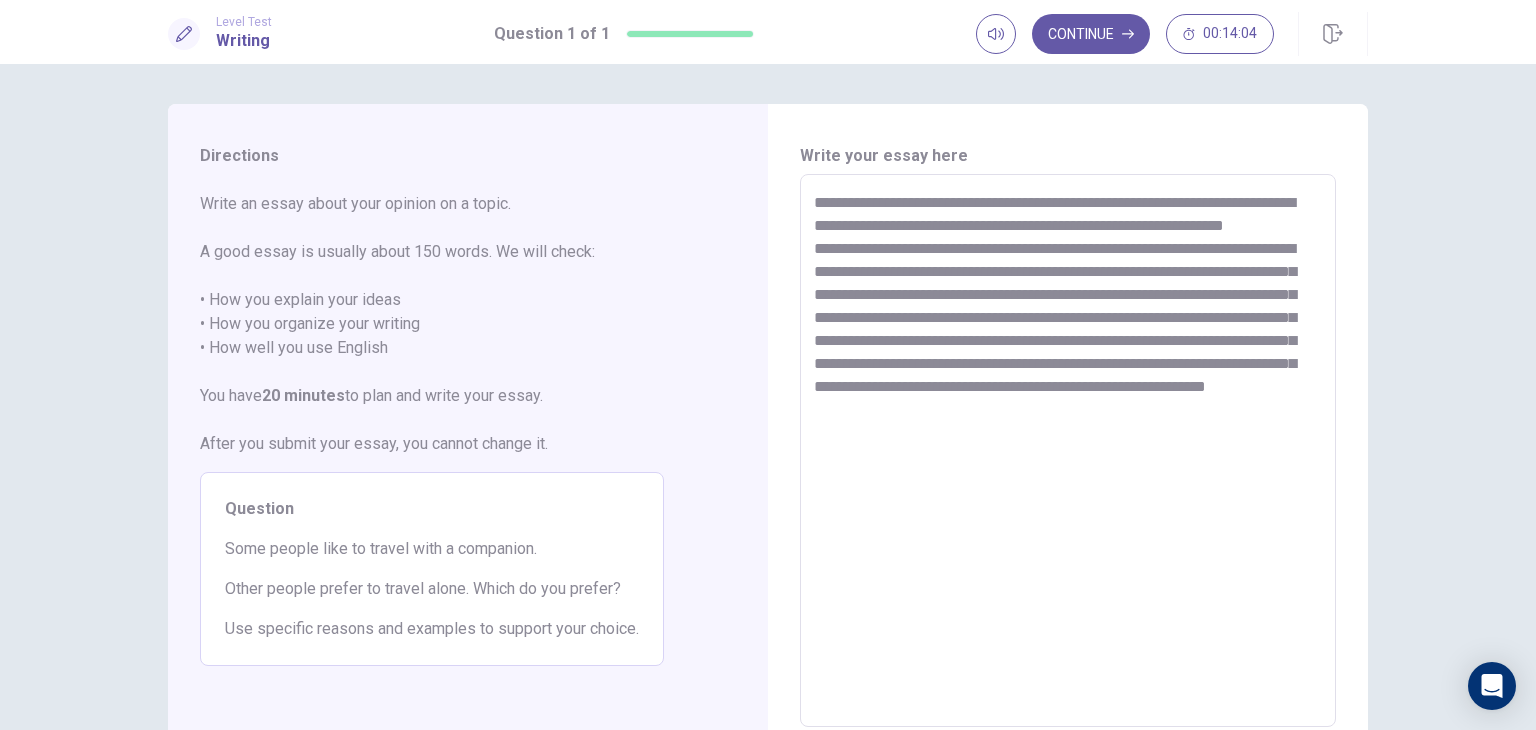 click on "**********" at bounding box center [1068, 451] 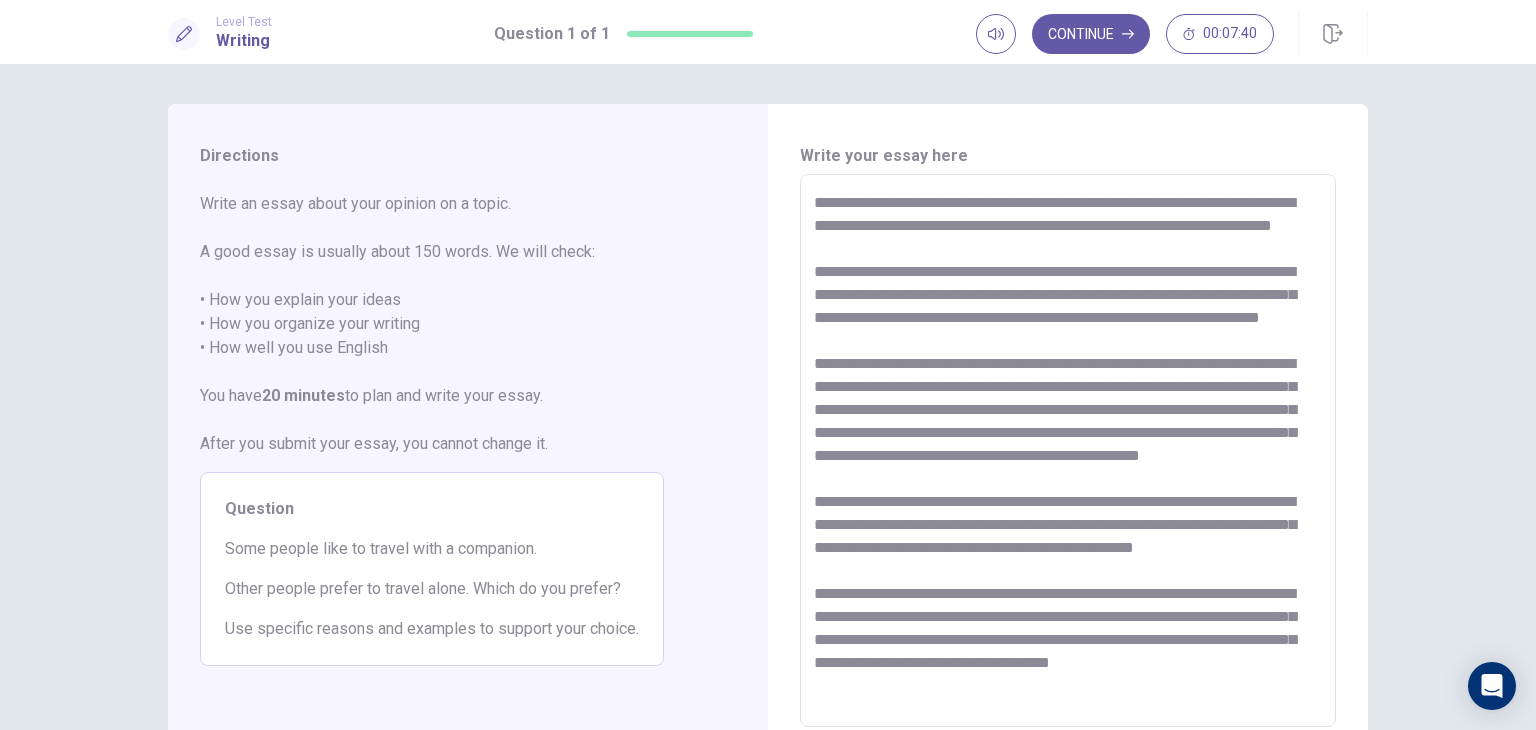 scroll, scrollTop: 100, scrollLeft: 0, axis: vertical 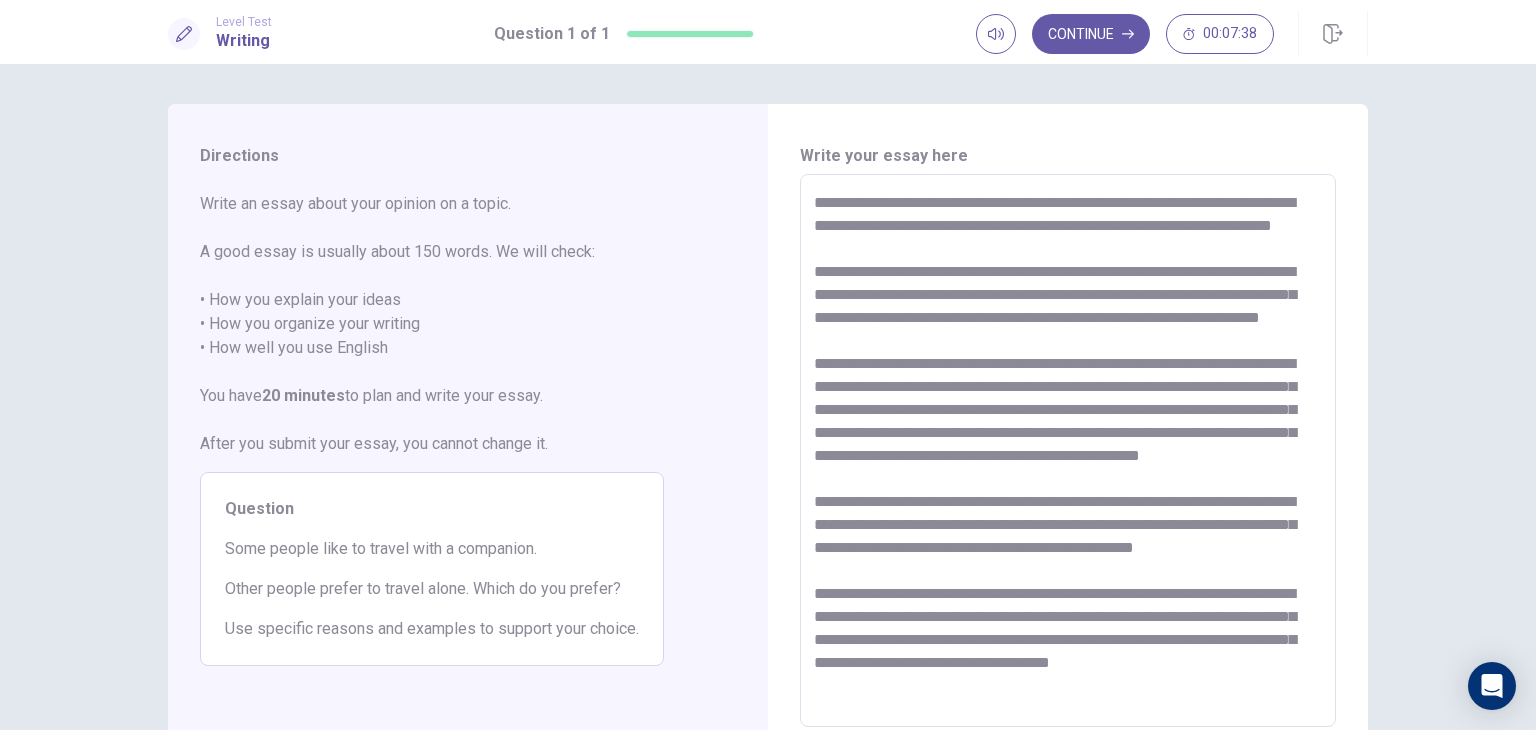 click at bounding box center [1068, 451] 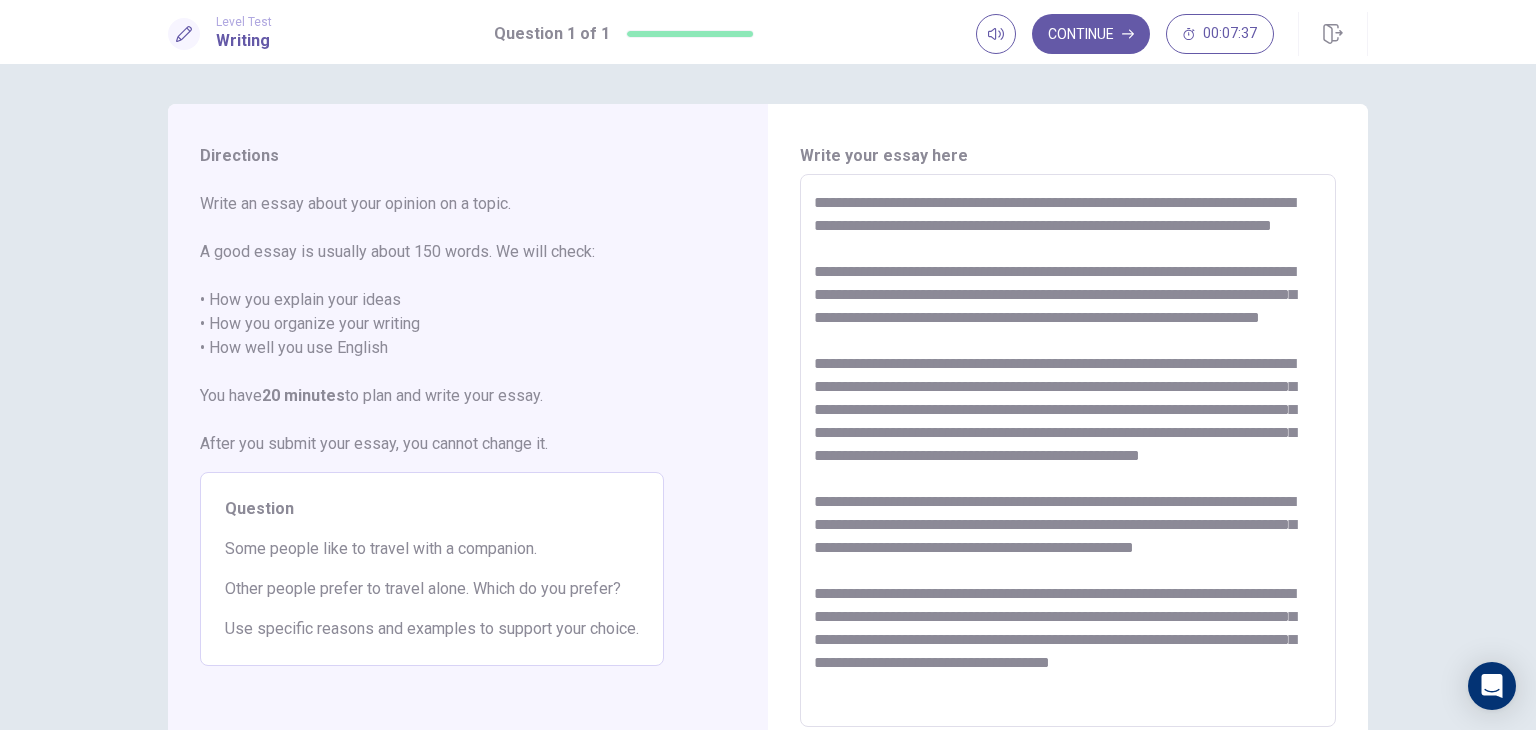 click at bounding box center (1068, 451) 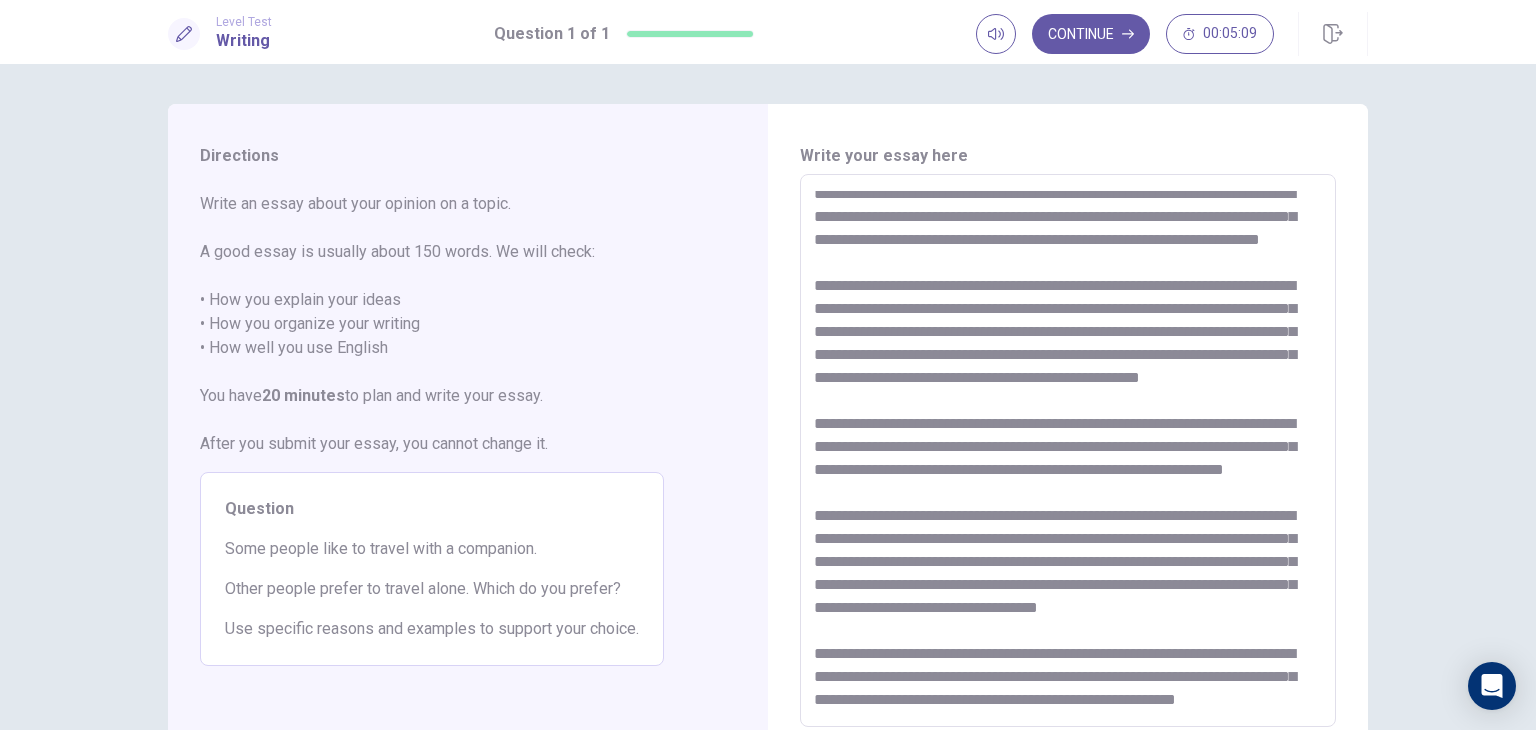 scroll, scrollTop: 262, scrollLeft: 0, axis: vertical 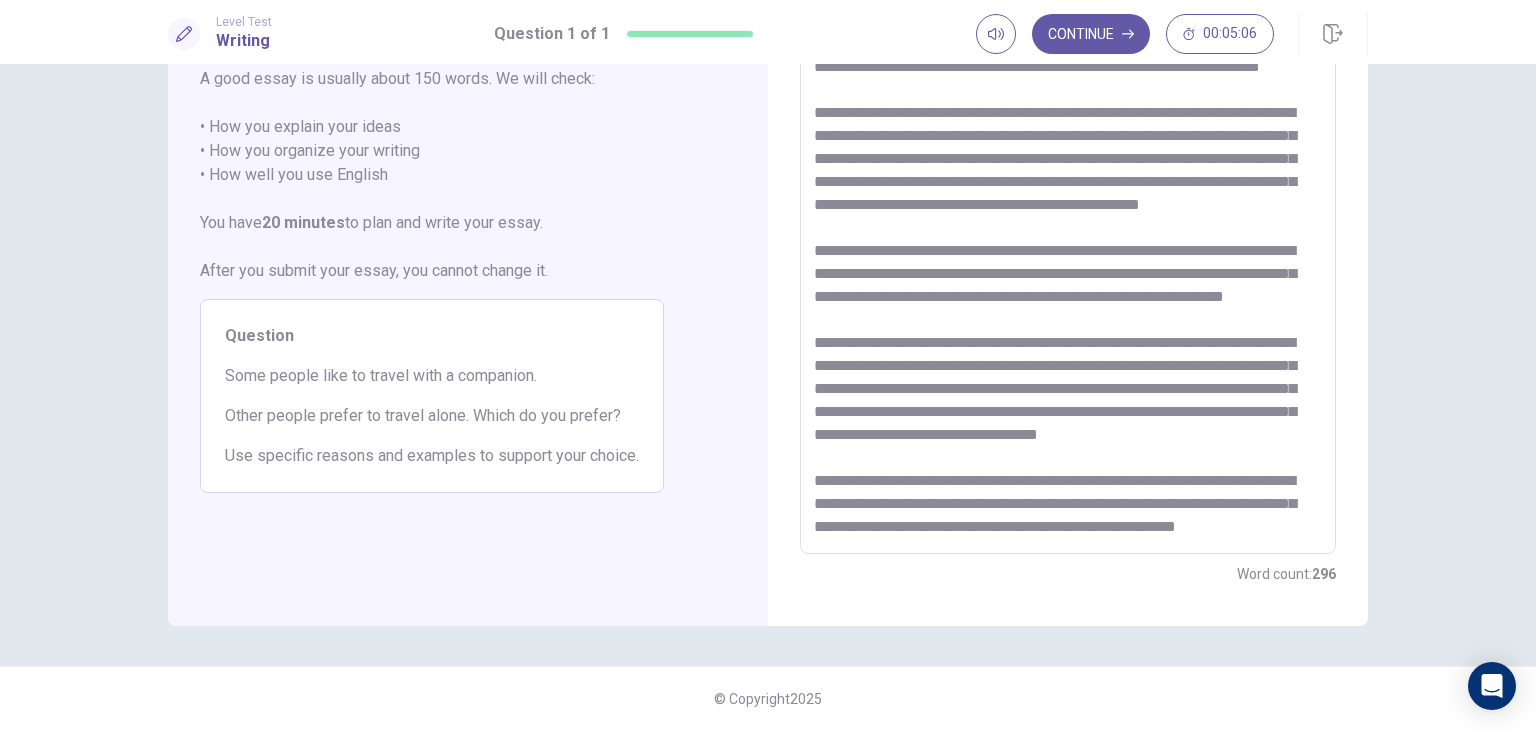 click at bounding box center [1068, 278] 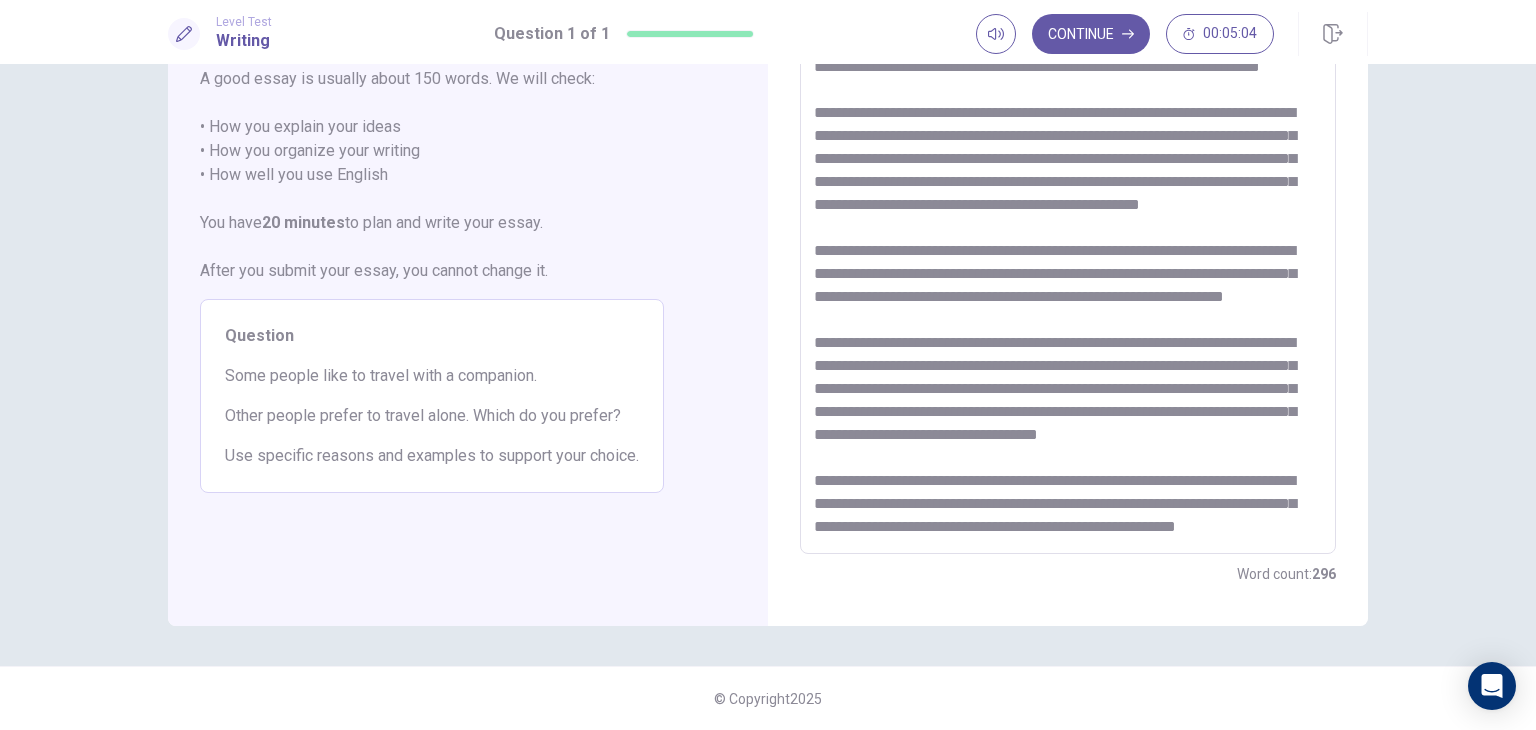click at bounding box center [1068, 278] 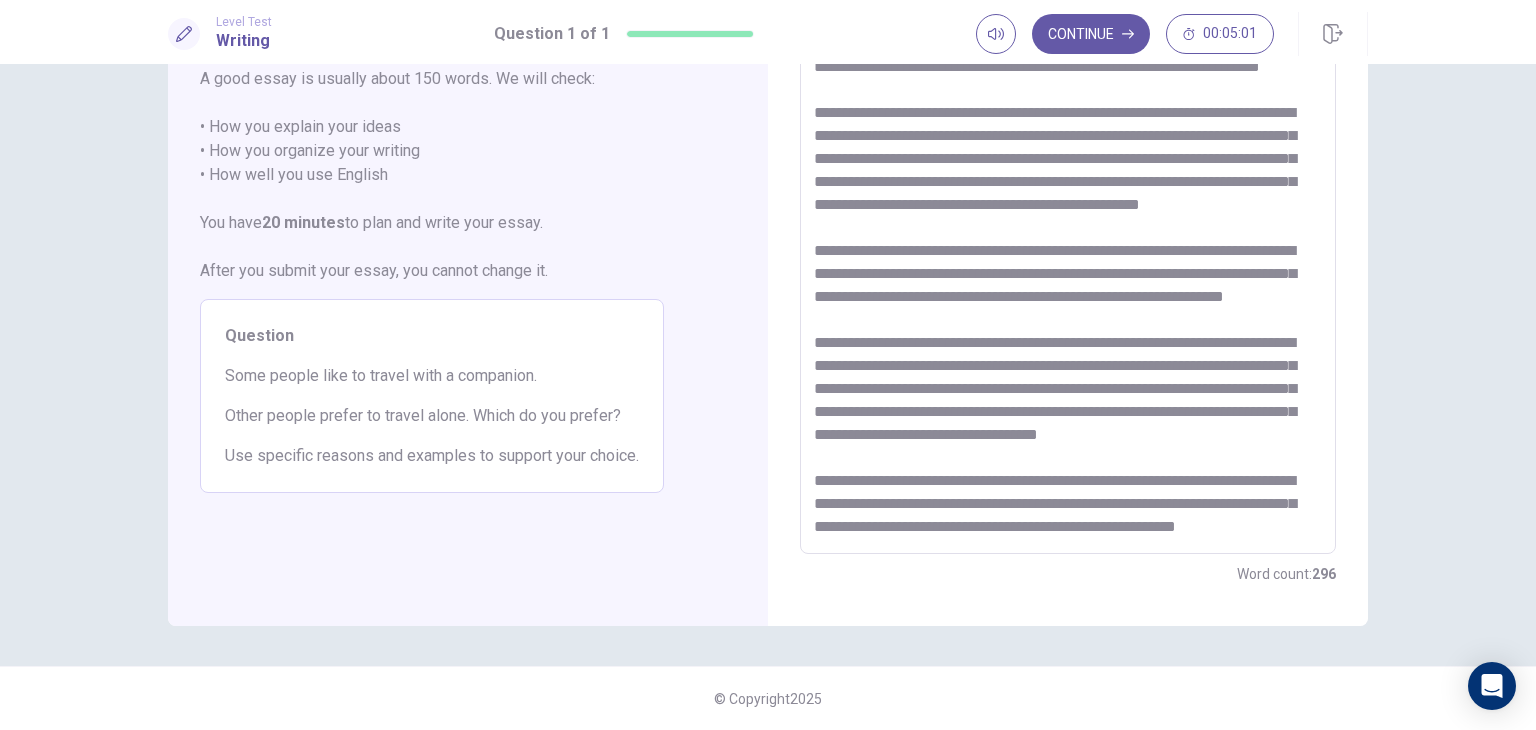 click at bounding box center (1068, 278) 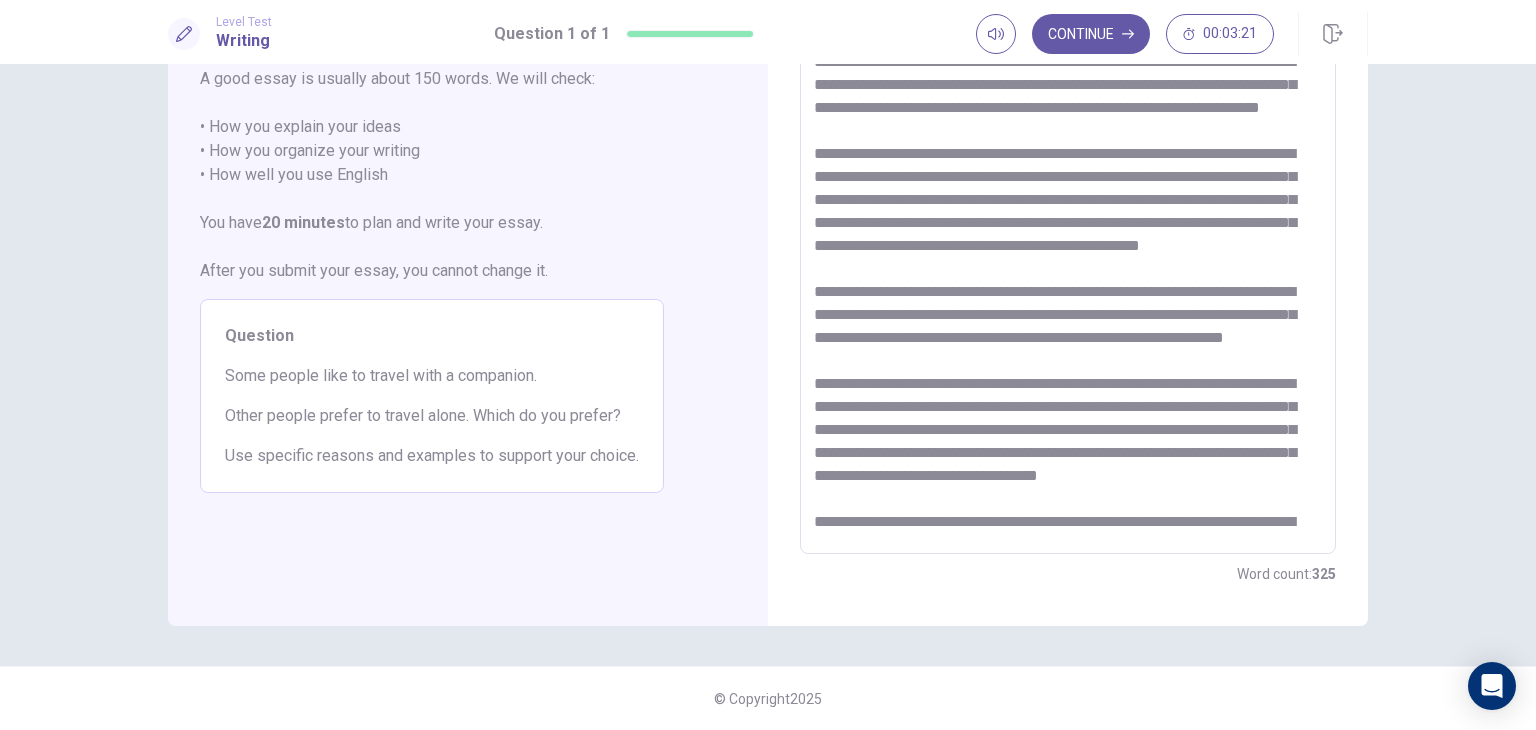 scroll, scrollTop: 0, scrollLeft: 0, axis: both 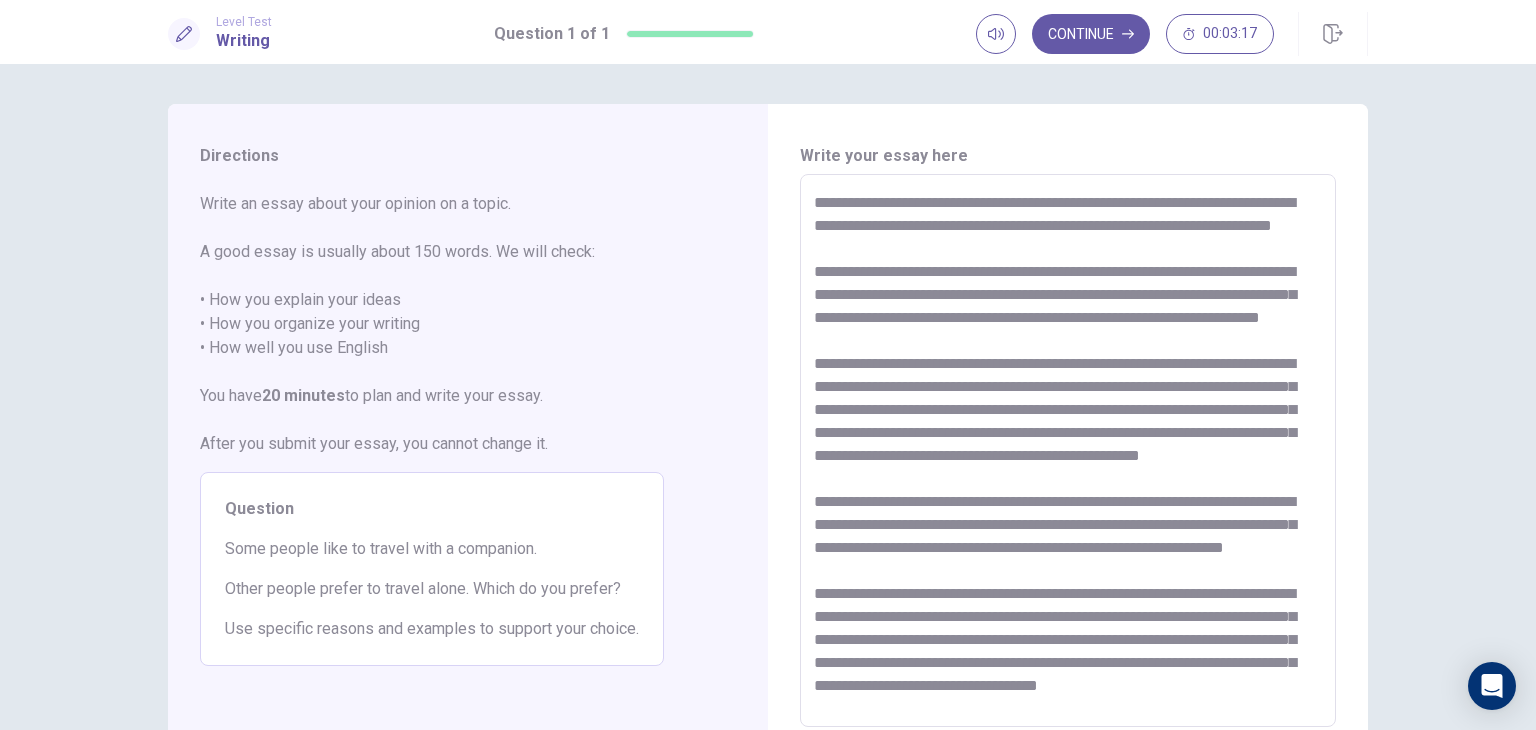 click at bounding box center [1068, 451] 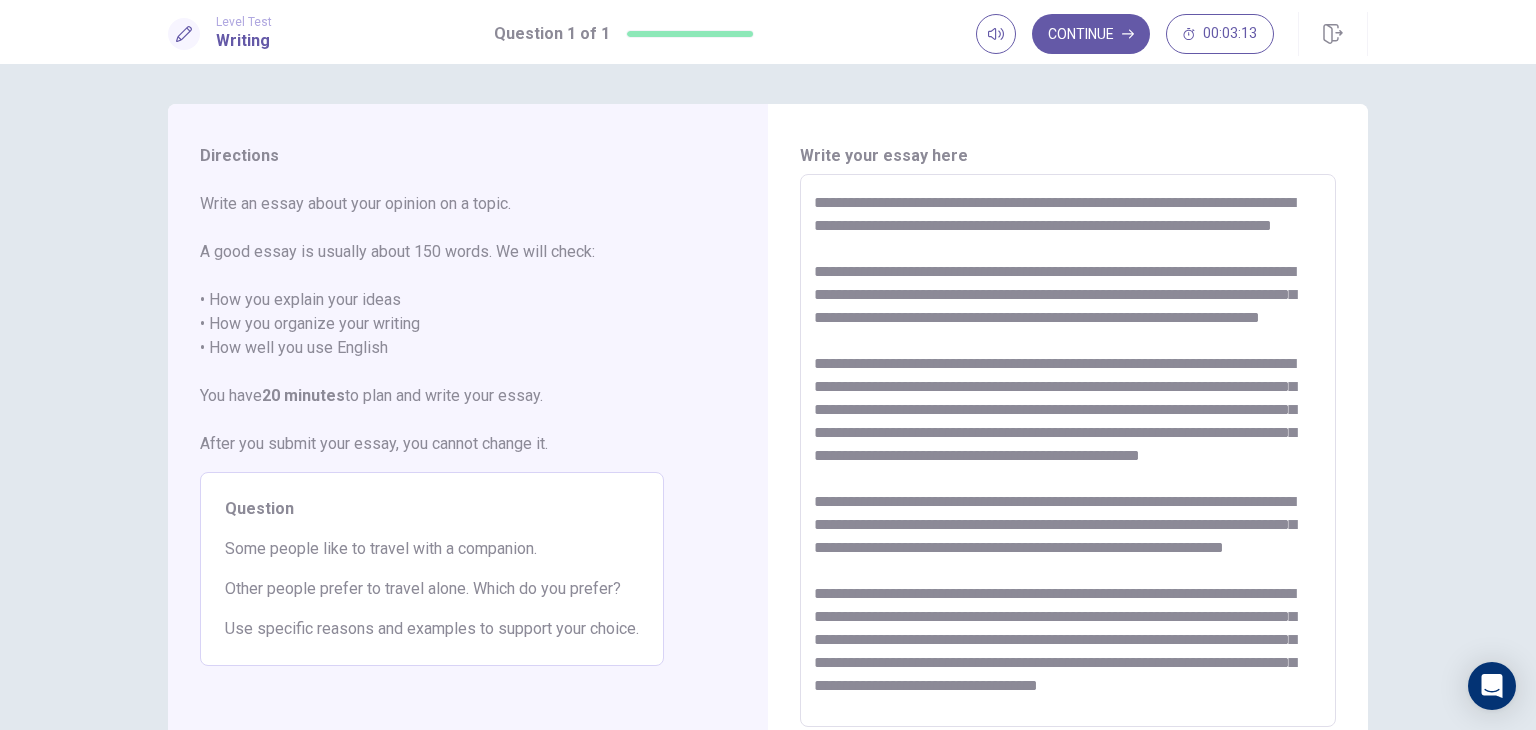 click at bounding box center (1068, 451) 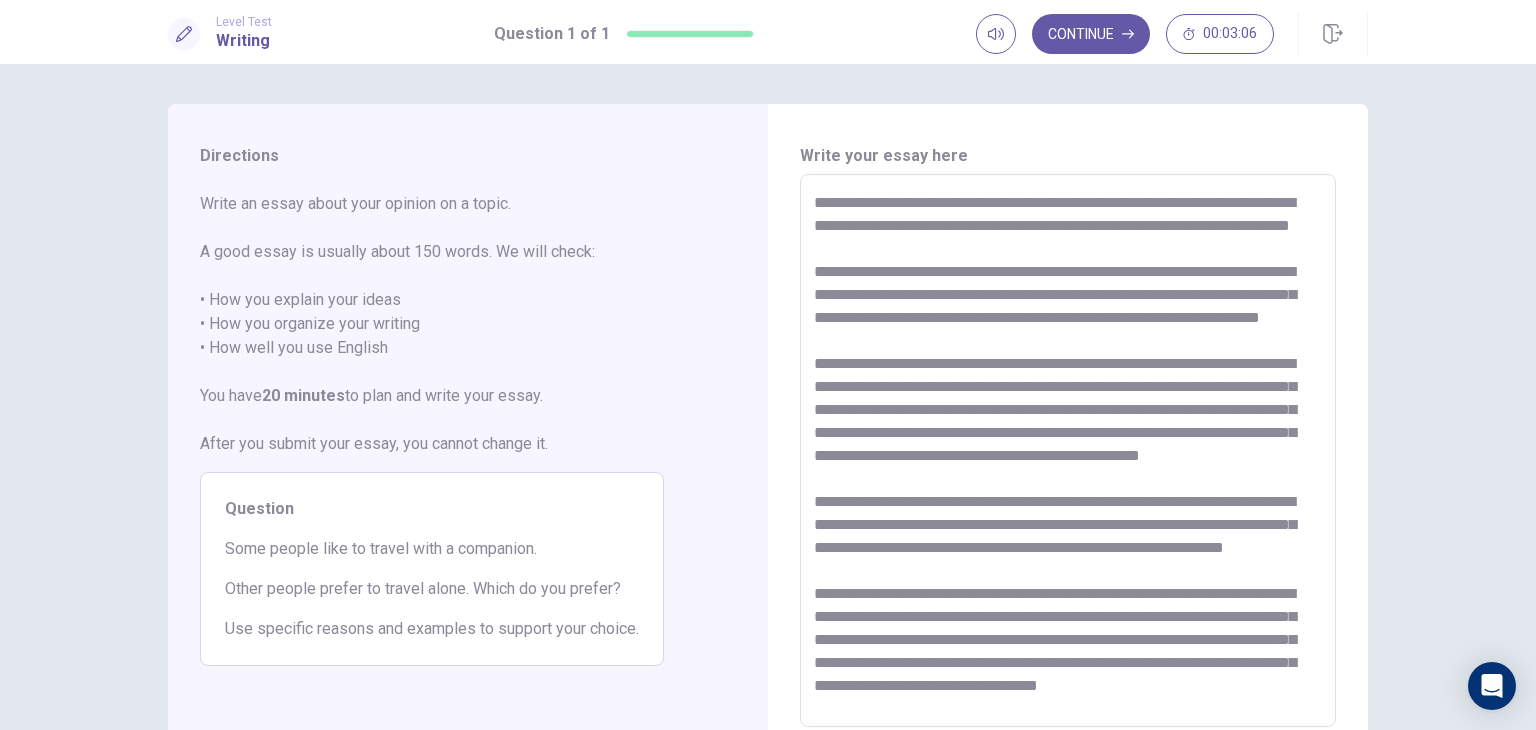 click at bounding box center (1068, 451) 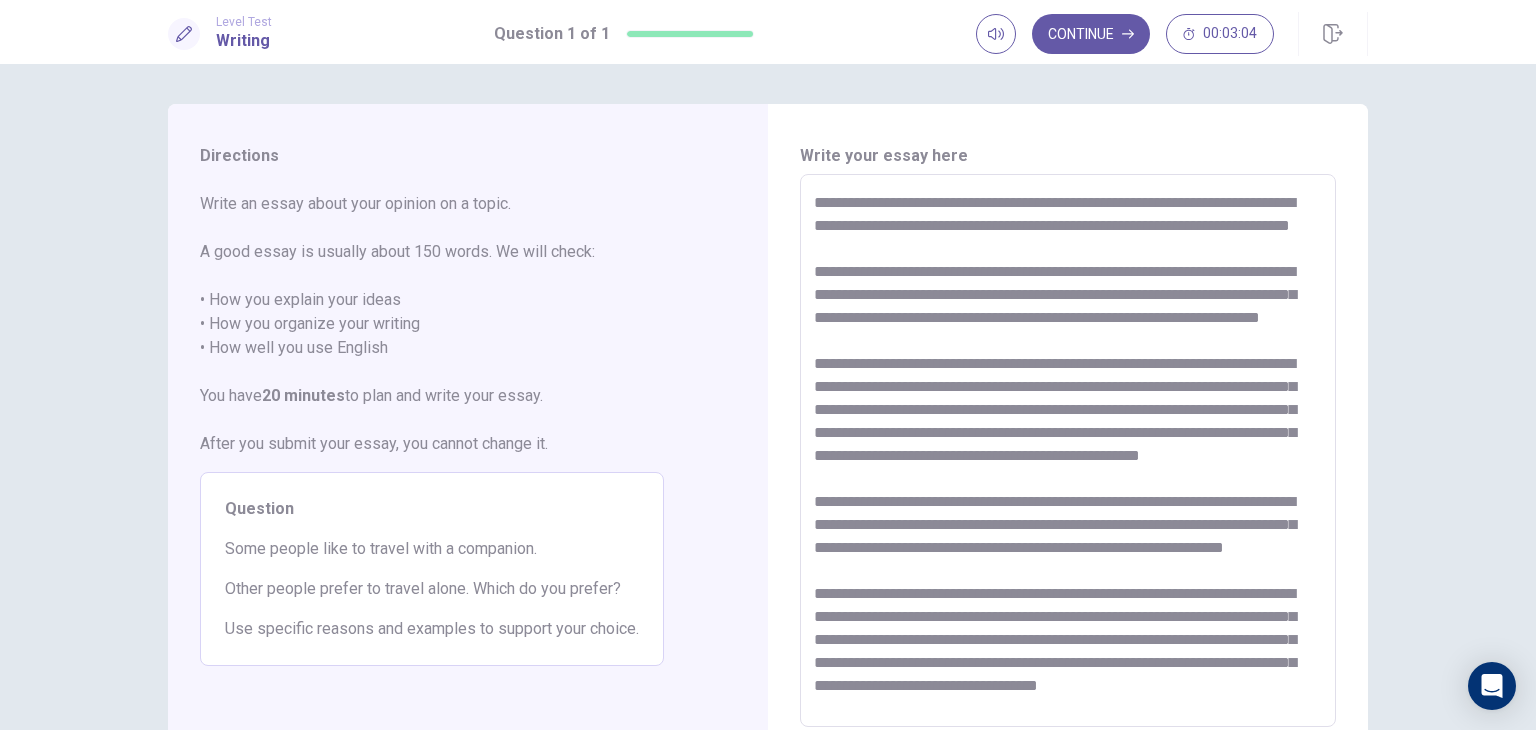 click at bounding box center (1068, 451) 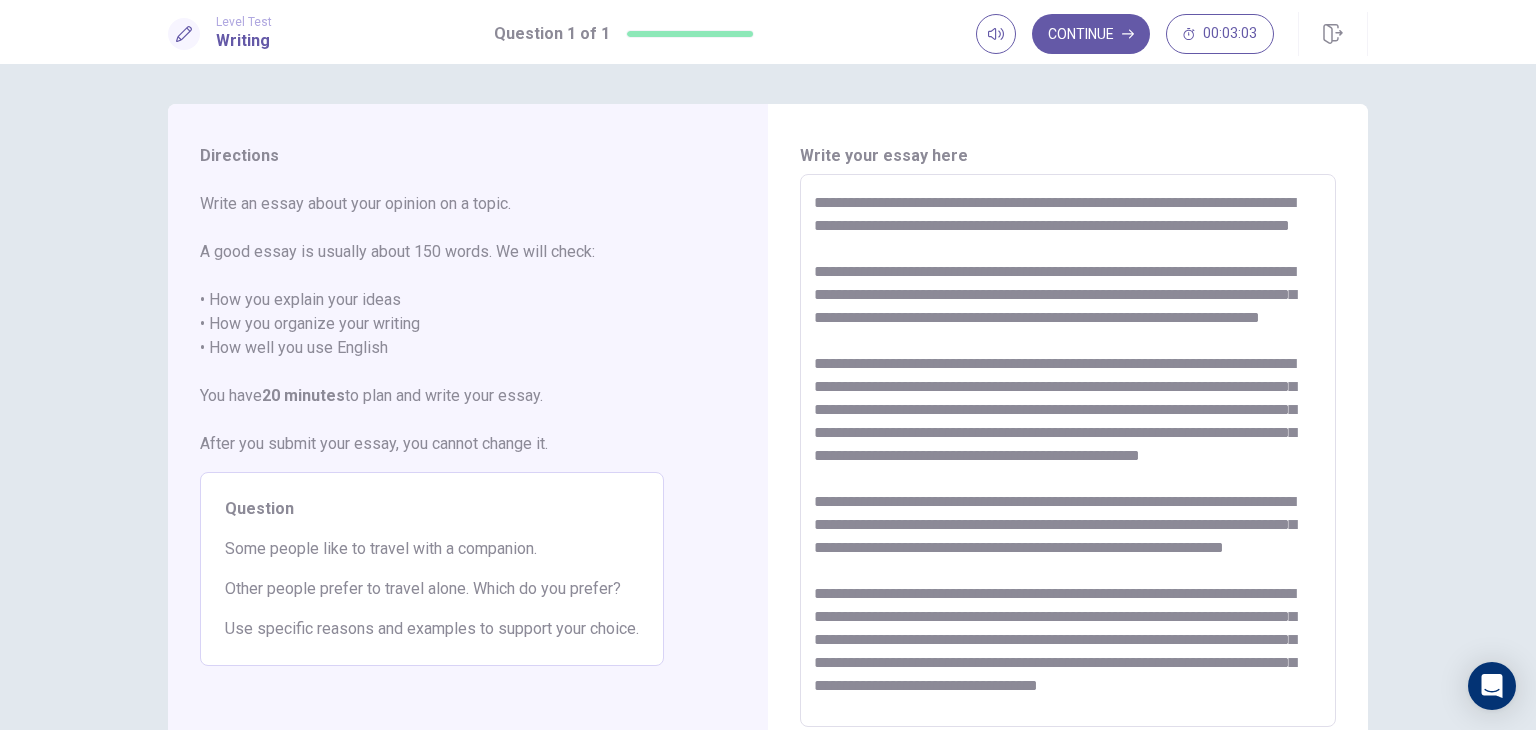 click at bounding box center [1068, 451] 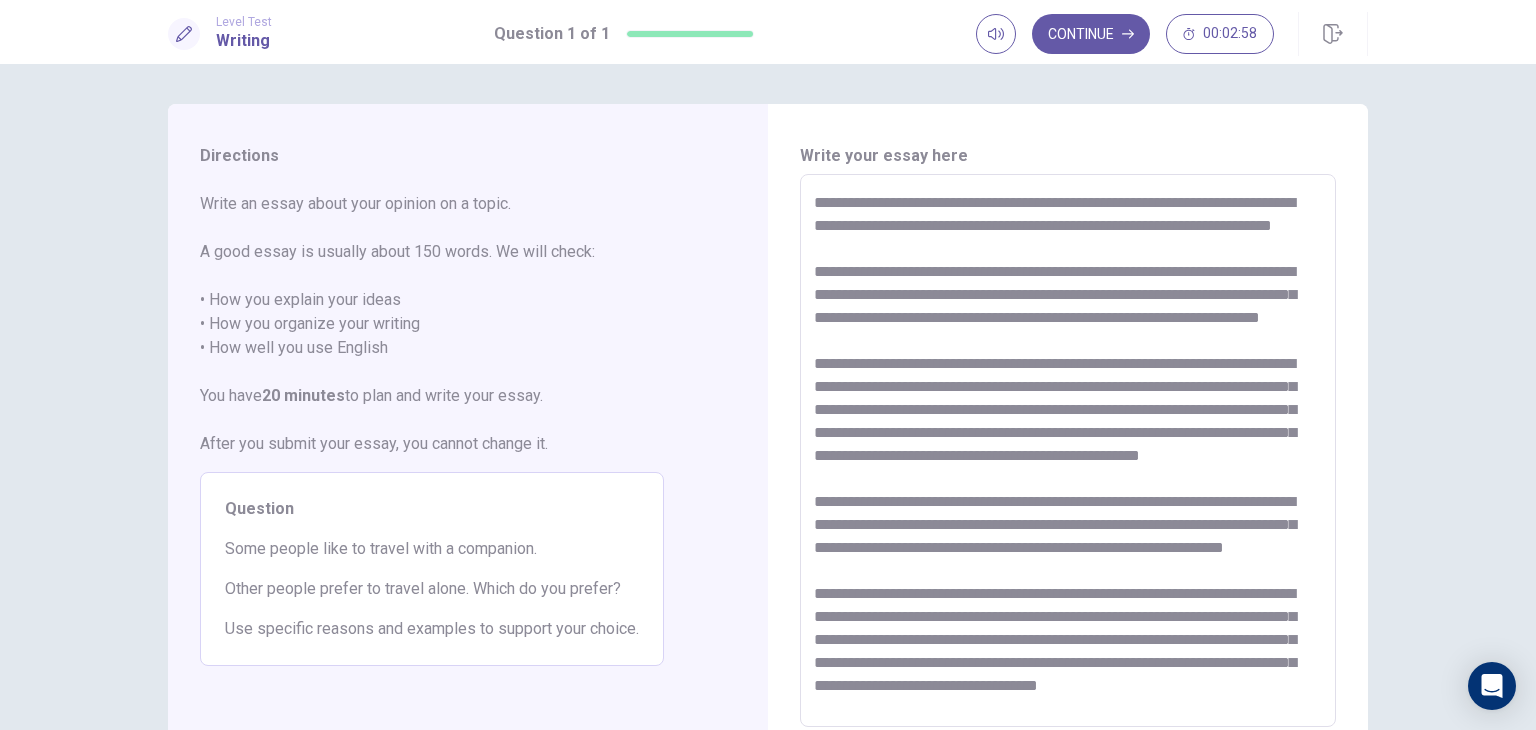 click at bounding box center (1068, 451) 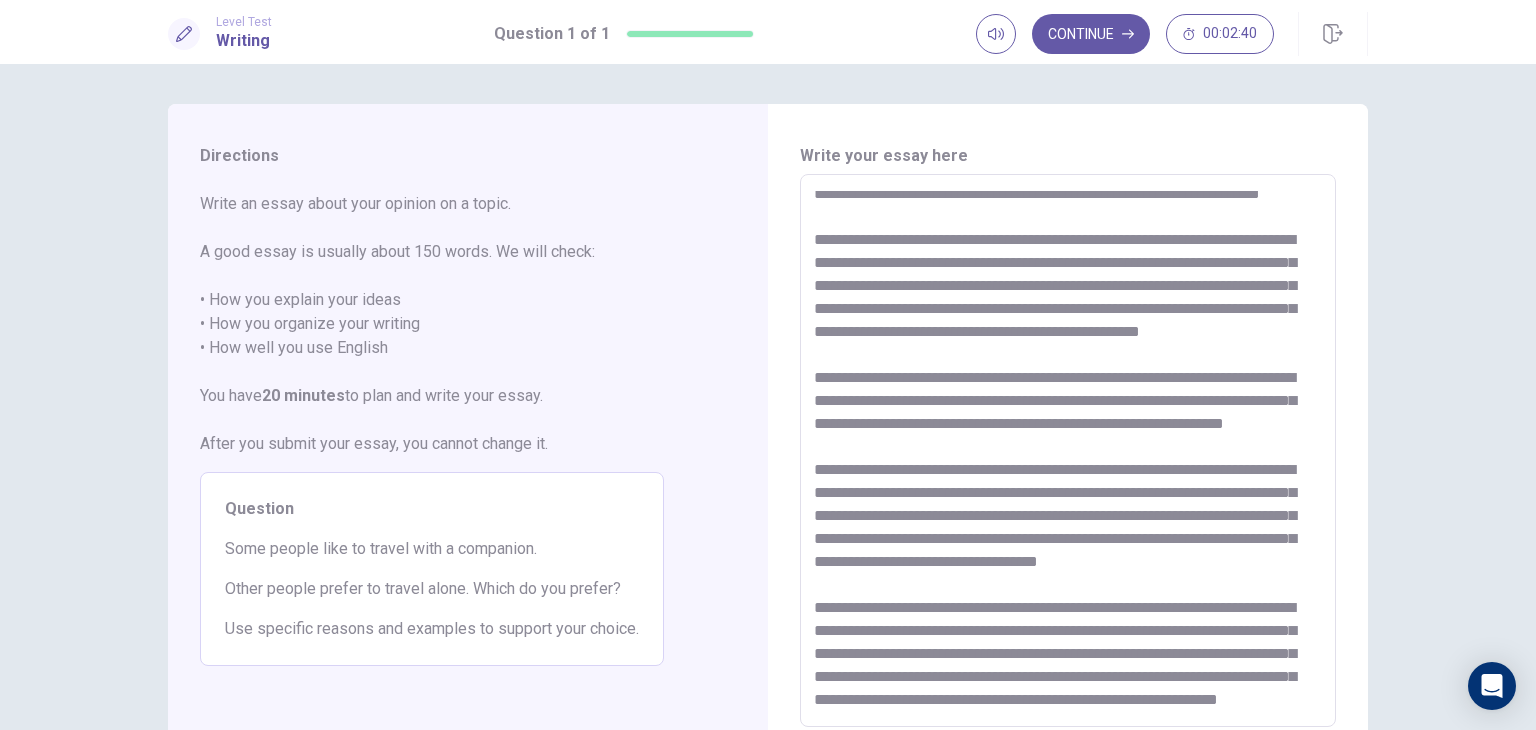 scroll, scrollTop: 200, scrollLeft: 0, axis: vertical 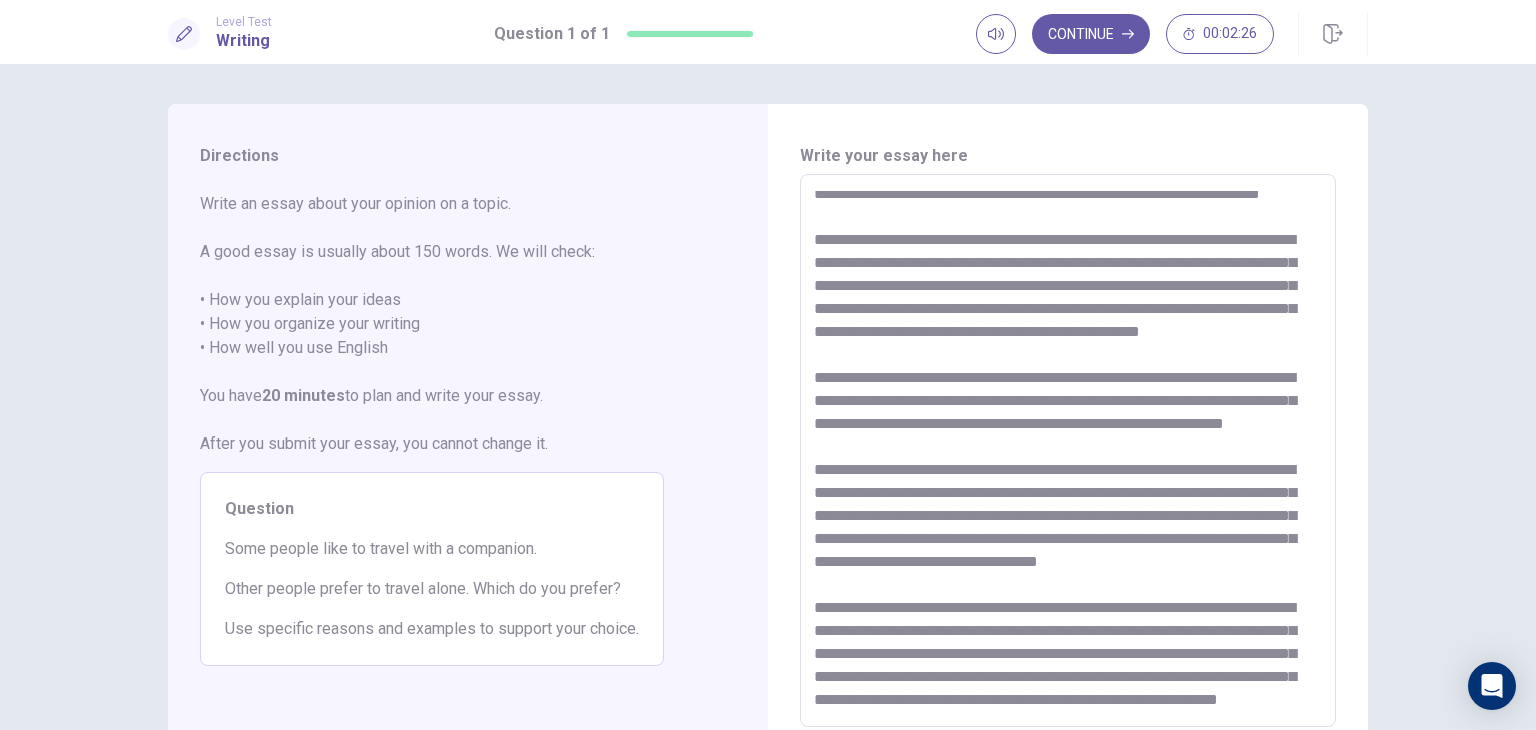click at bounding box center (1068, 451) 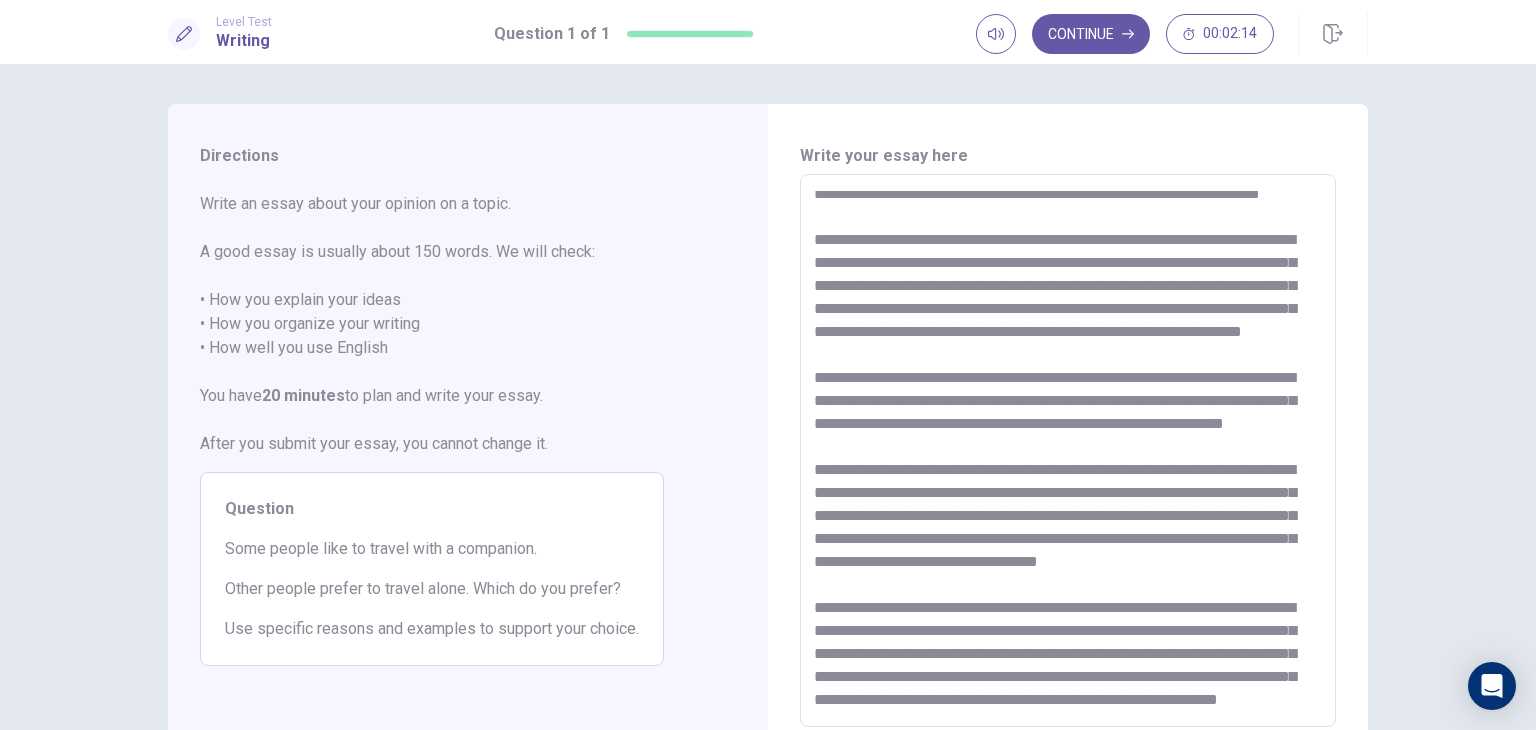 click at bounding box center [1068, 451] 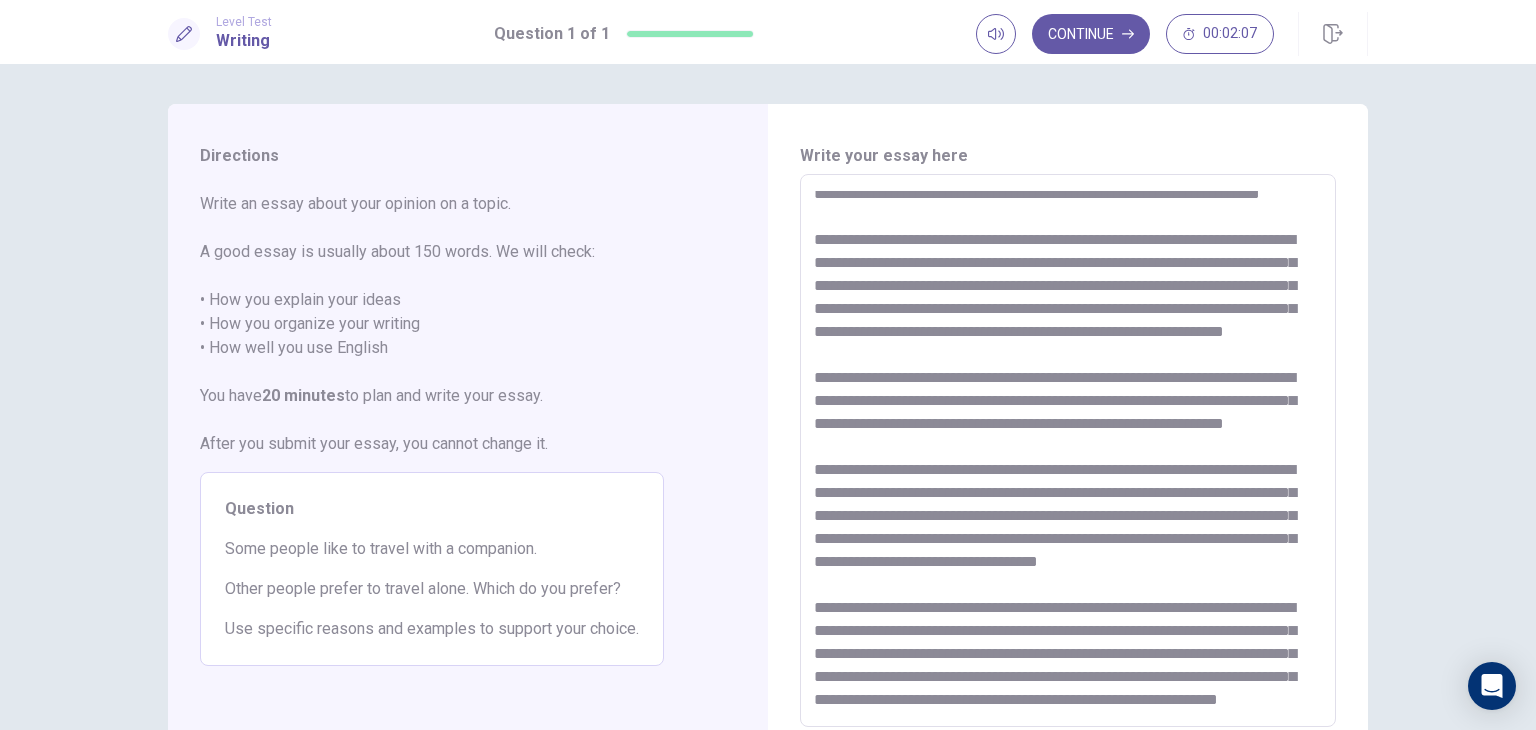 click at bounding box center (1068, 451) 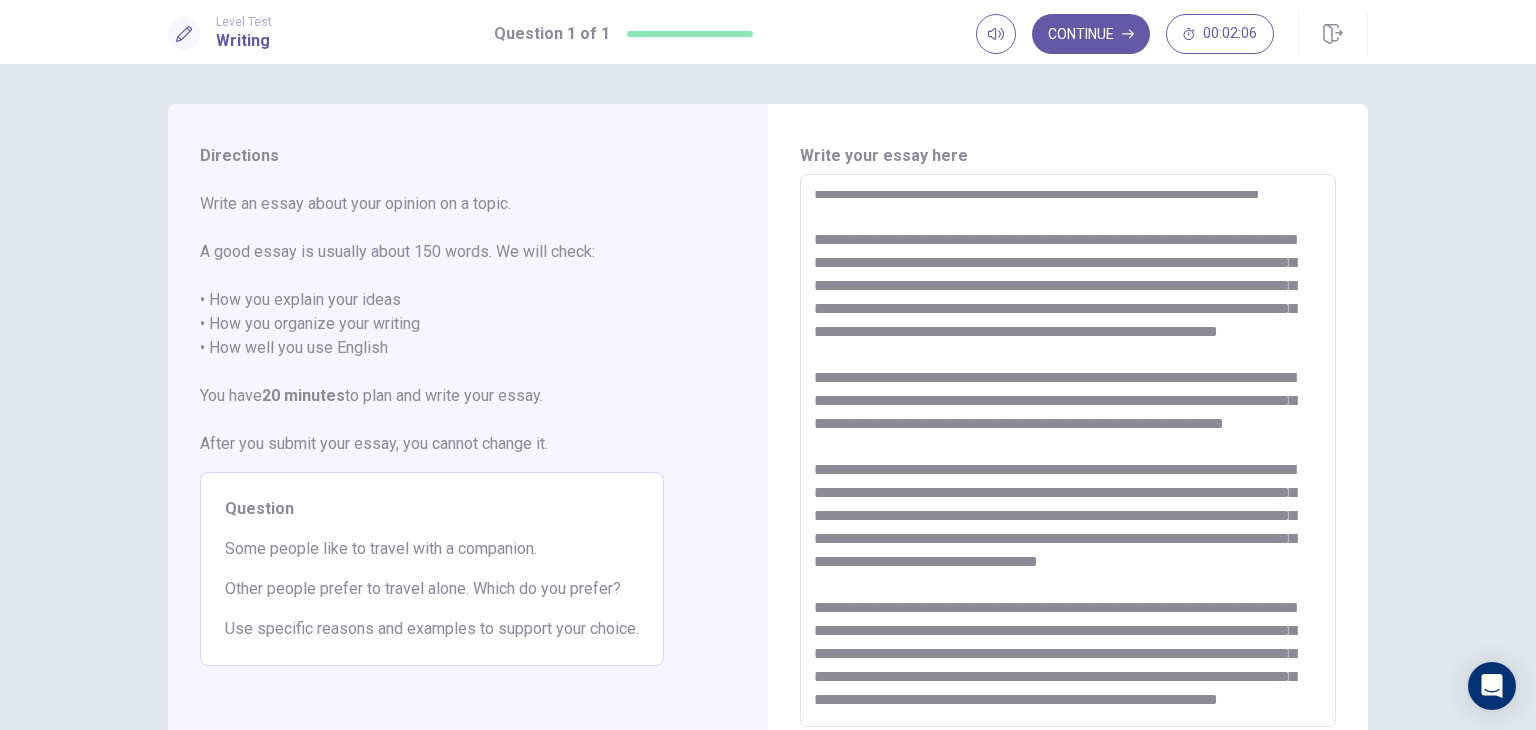 click at bounding box center (1068, 451) 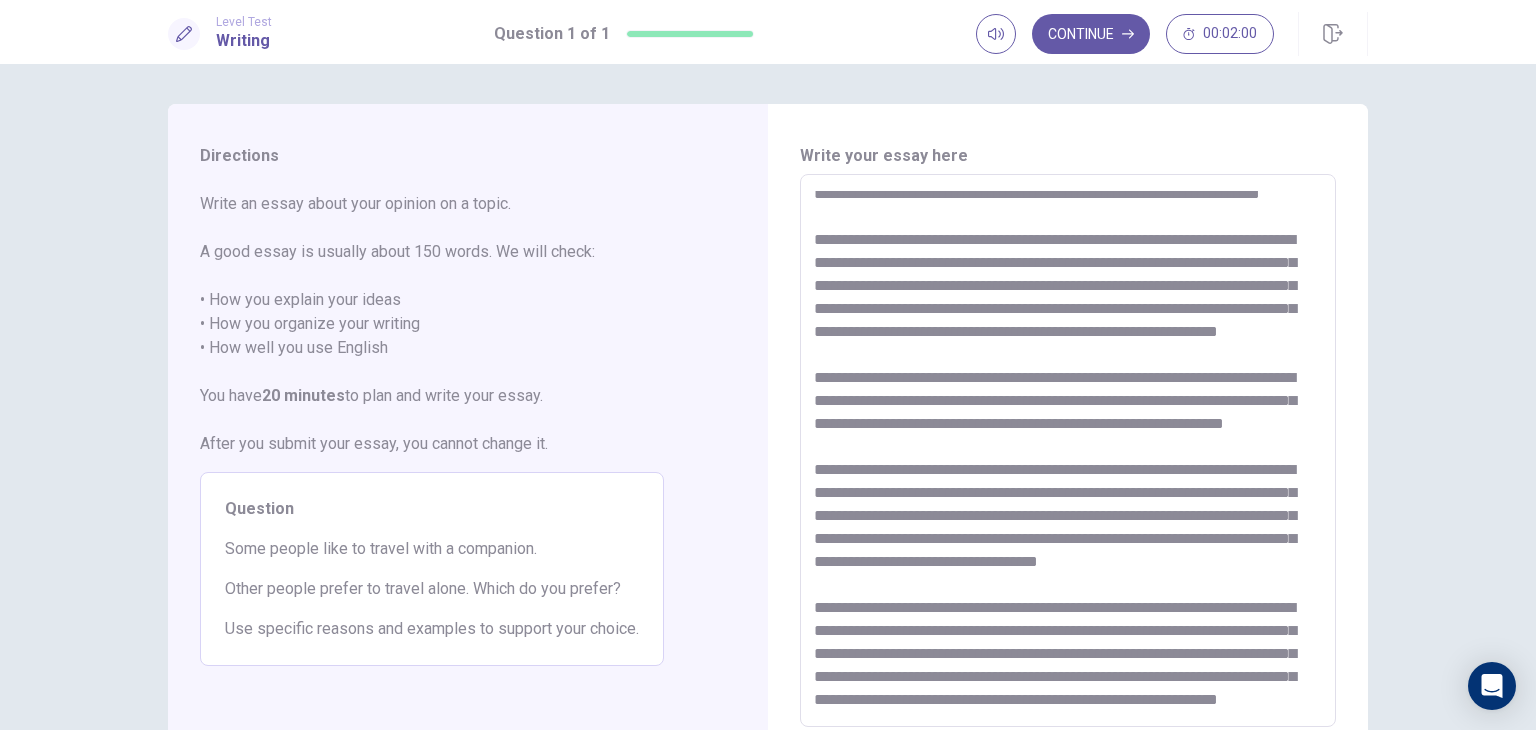 click at bounding box center [1068, 451] 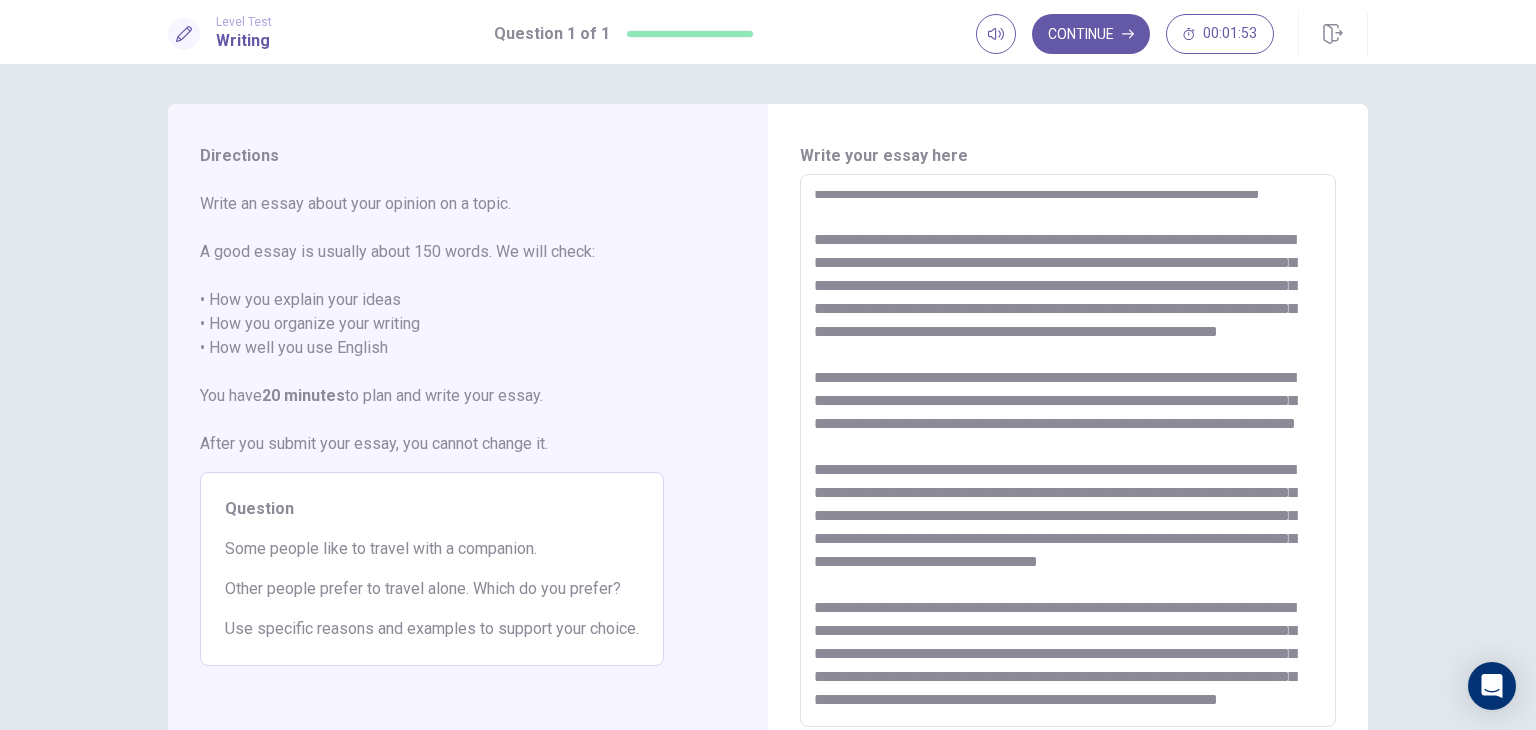 click at bounding box center [1068, 451] 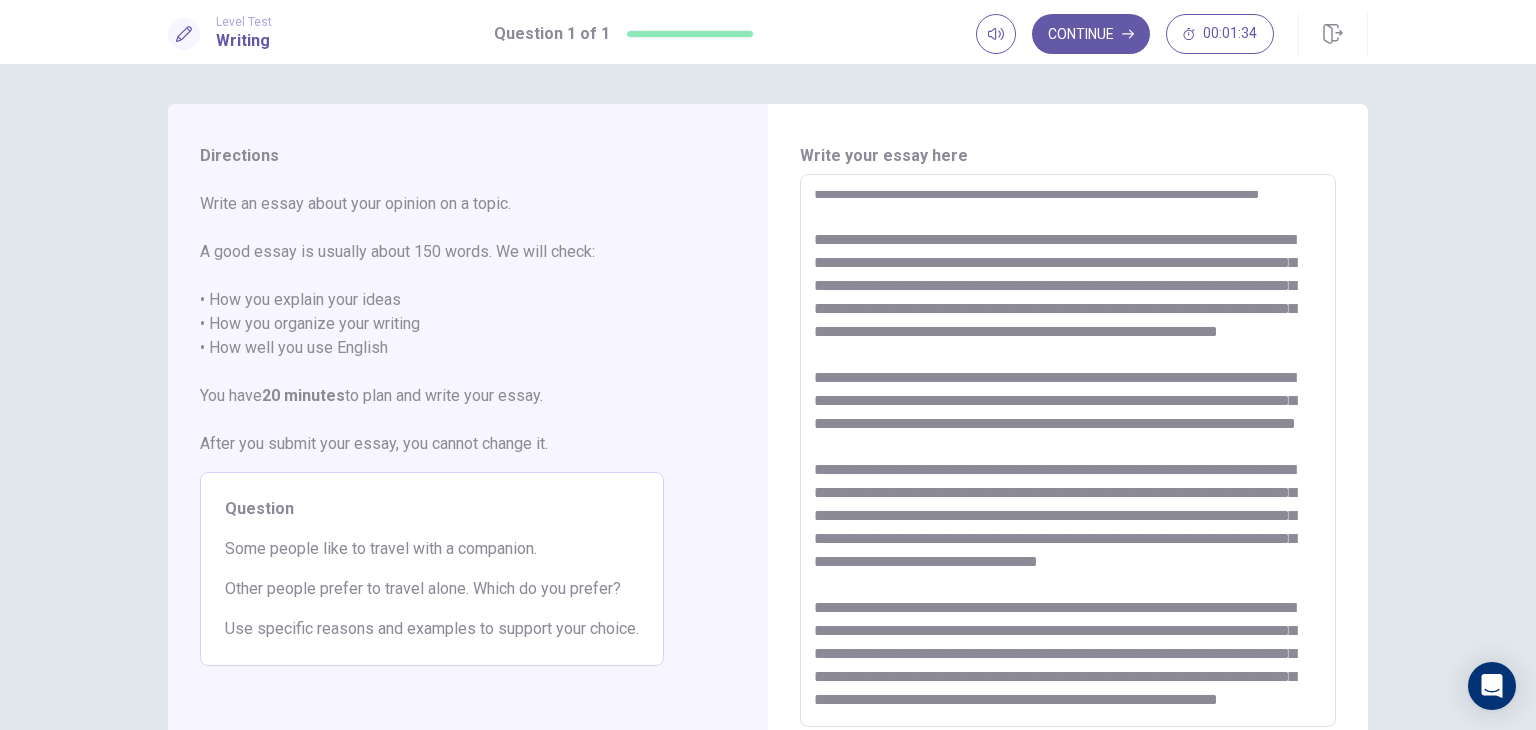 scroll, scrollTop: 308, scrollLeft: 0, axis: vertical 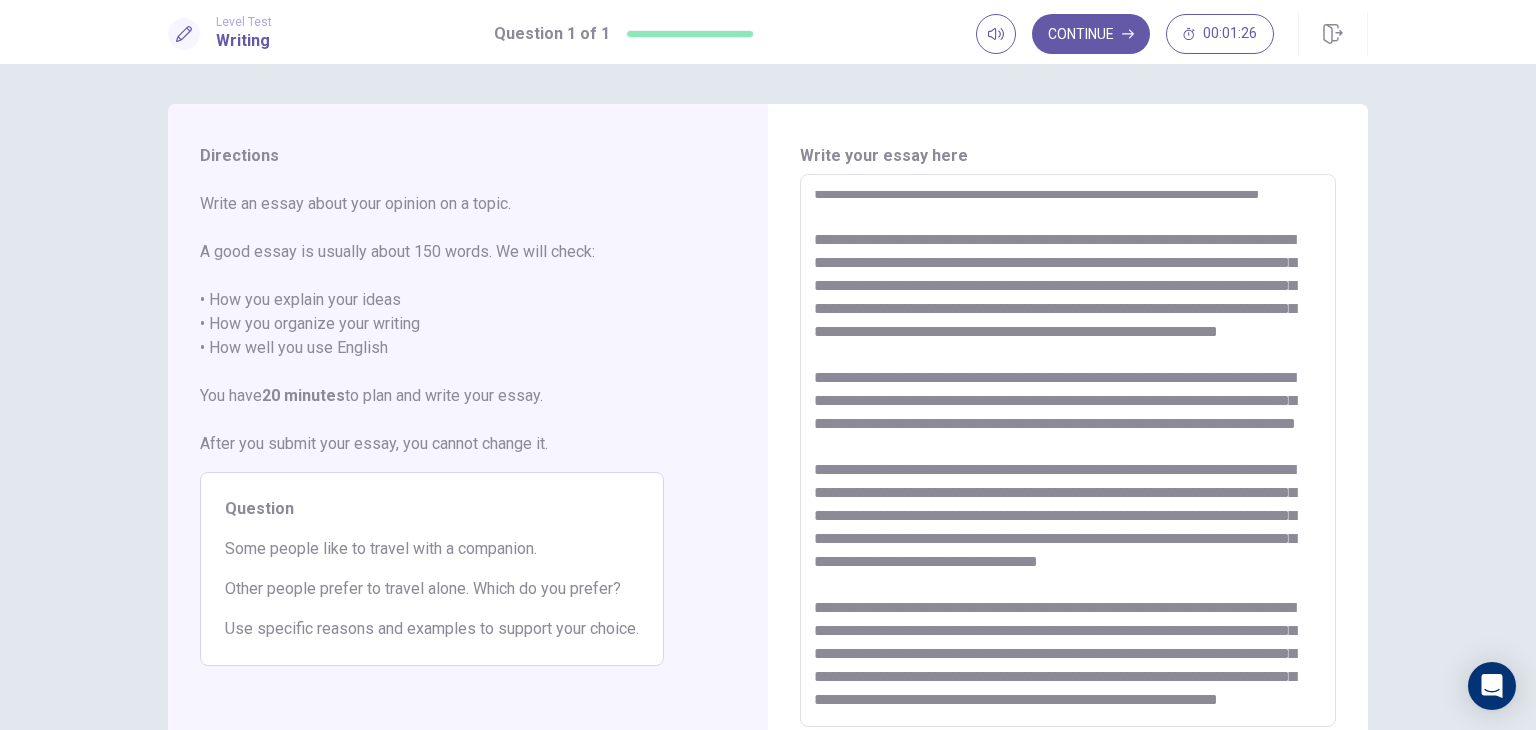 click at bounding box center (1068, 451) 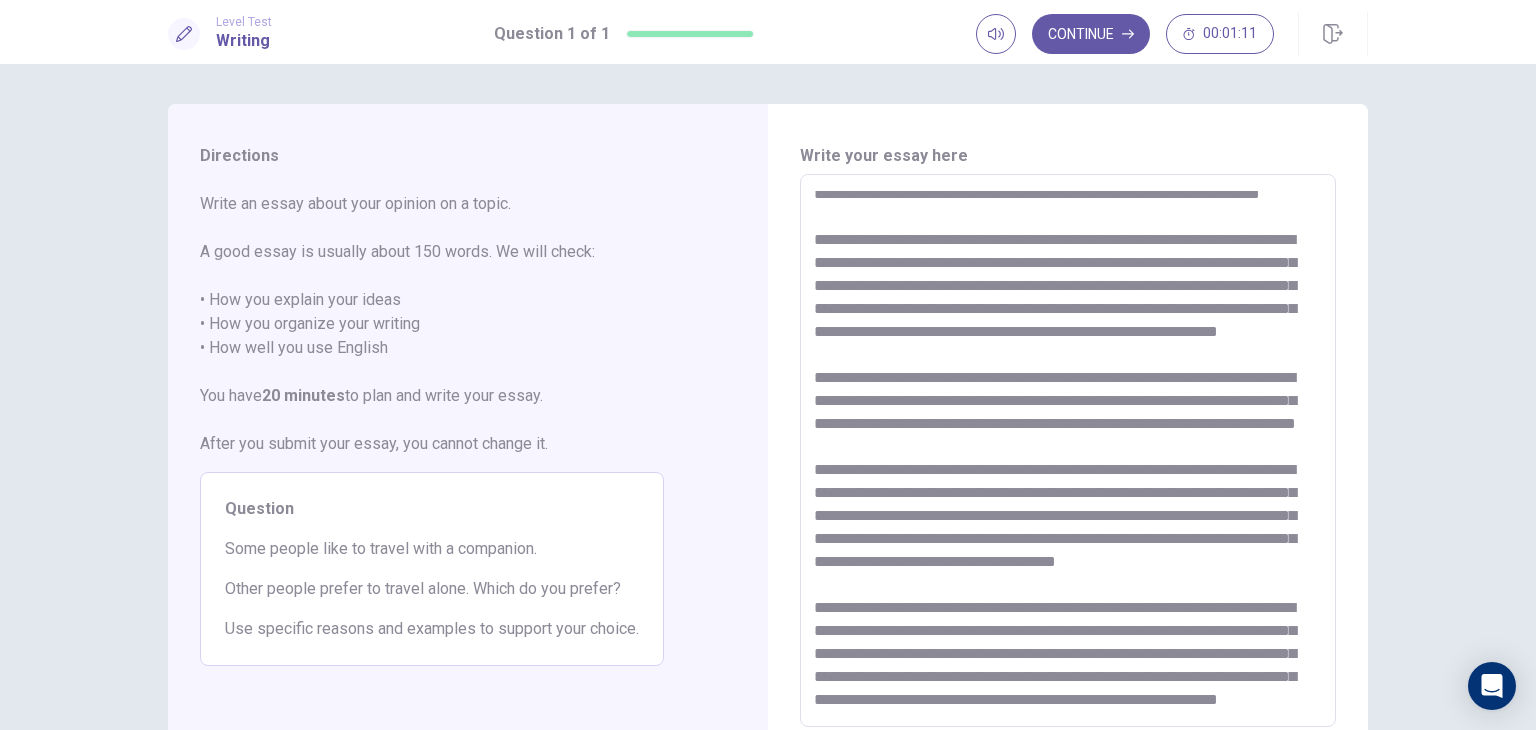 scroll, scrollTop: 100, scrollLeft: 0, axis: vertical 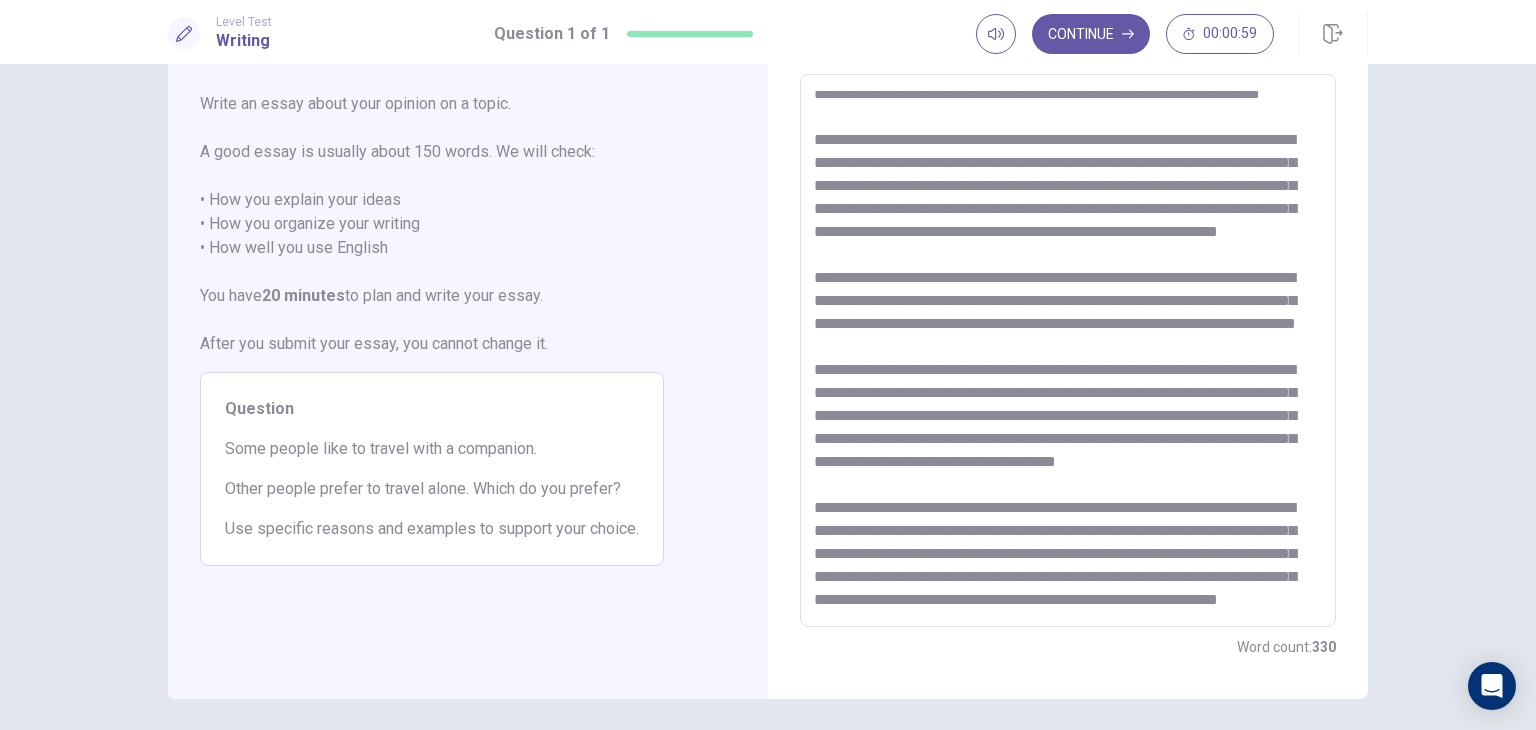 click at bounding box center [1068, 351] 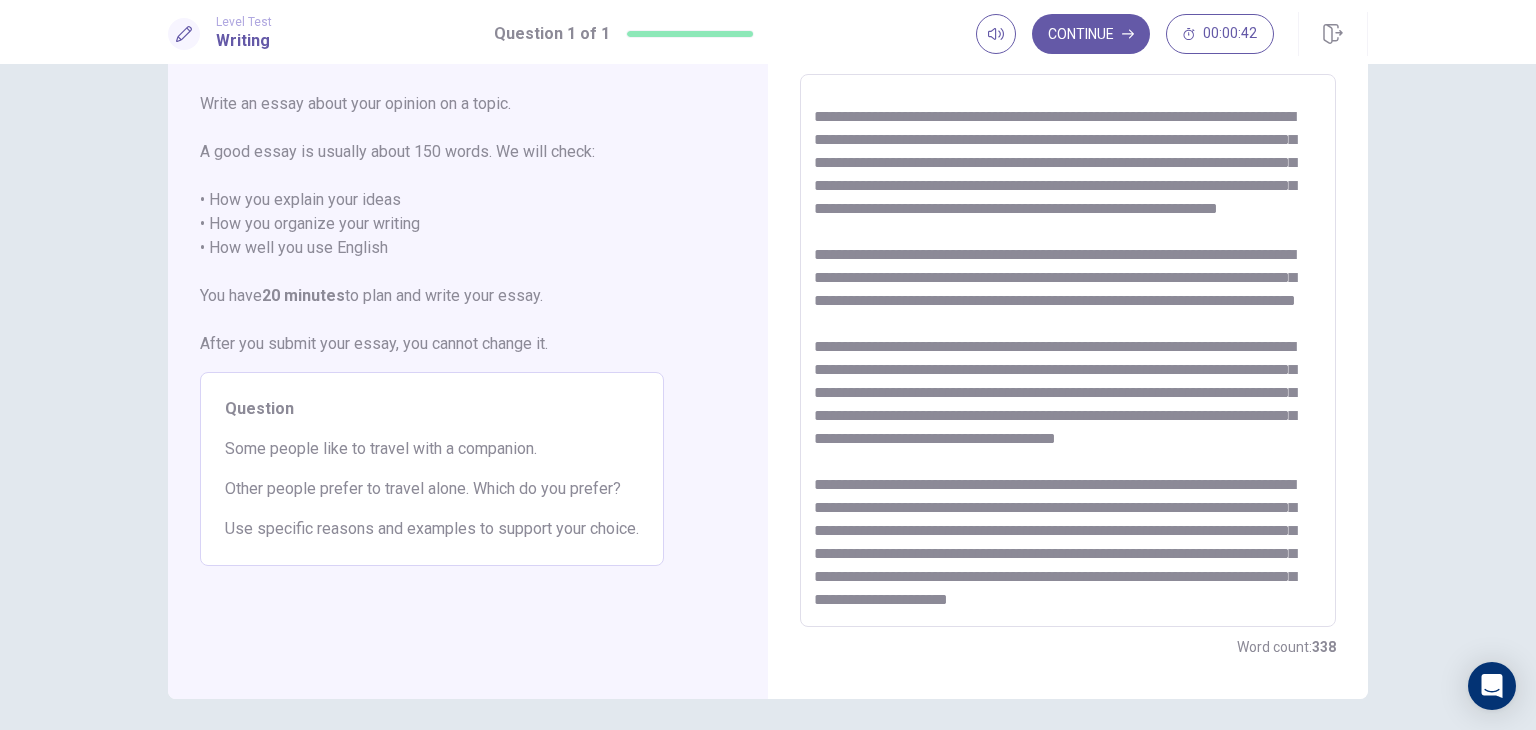 scroll, scrollTop: 0, scrollLeft: 0, axis: both 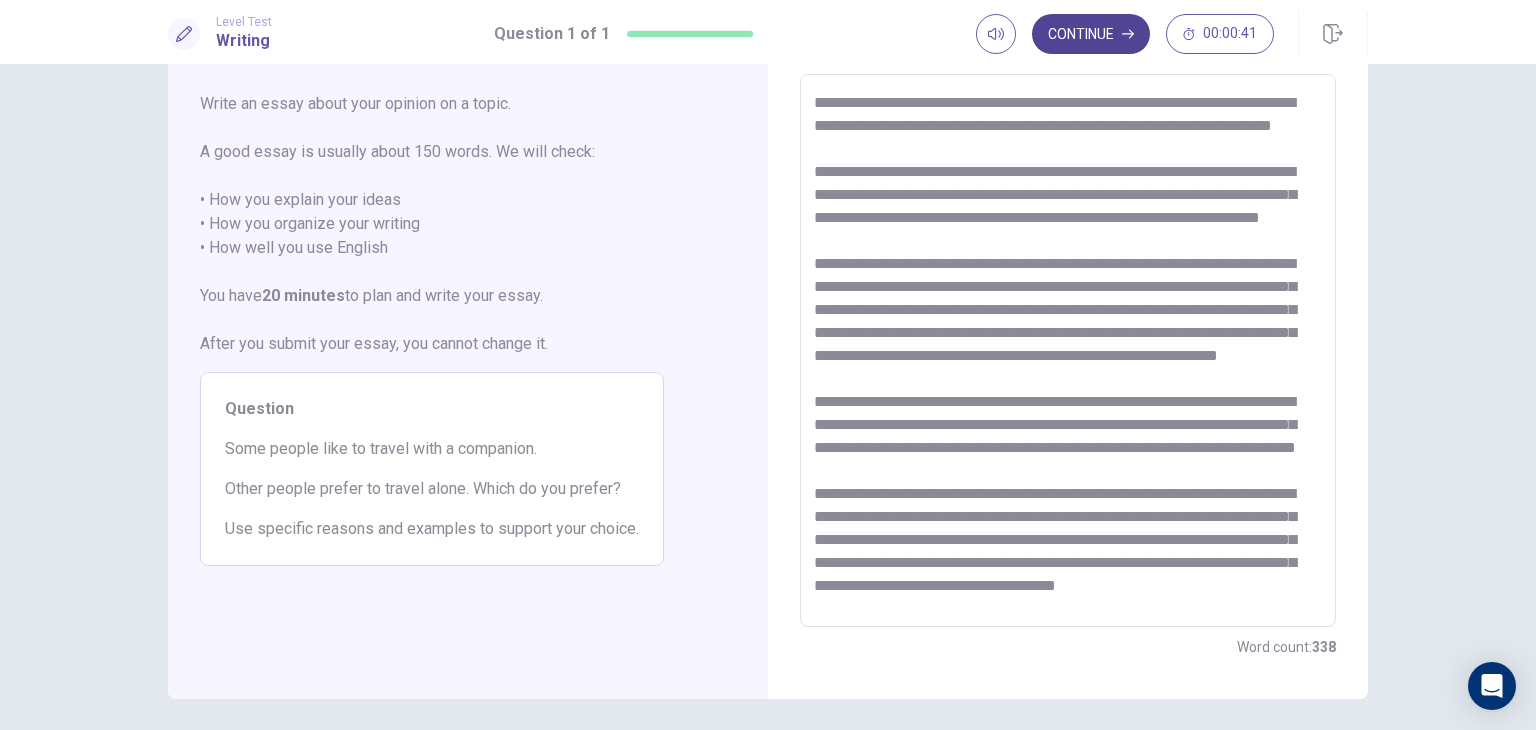 type on "**********" 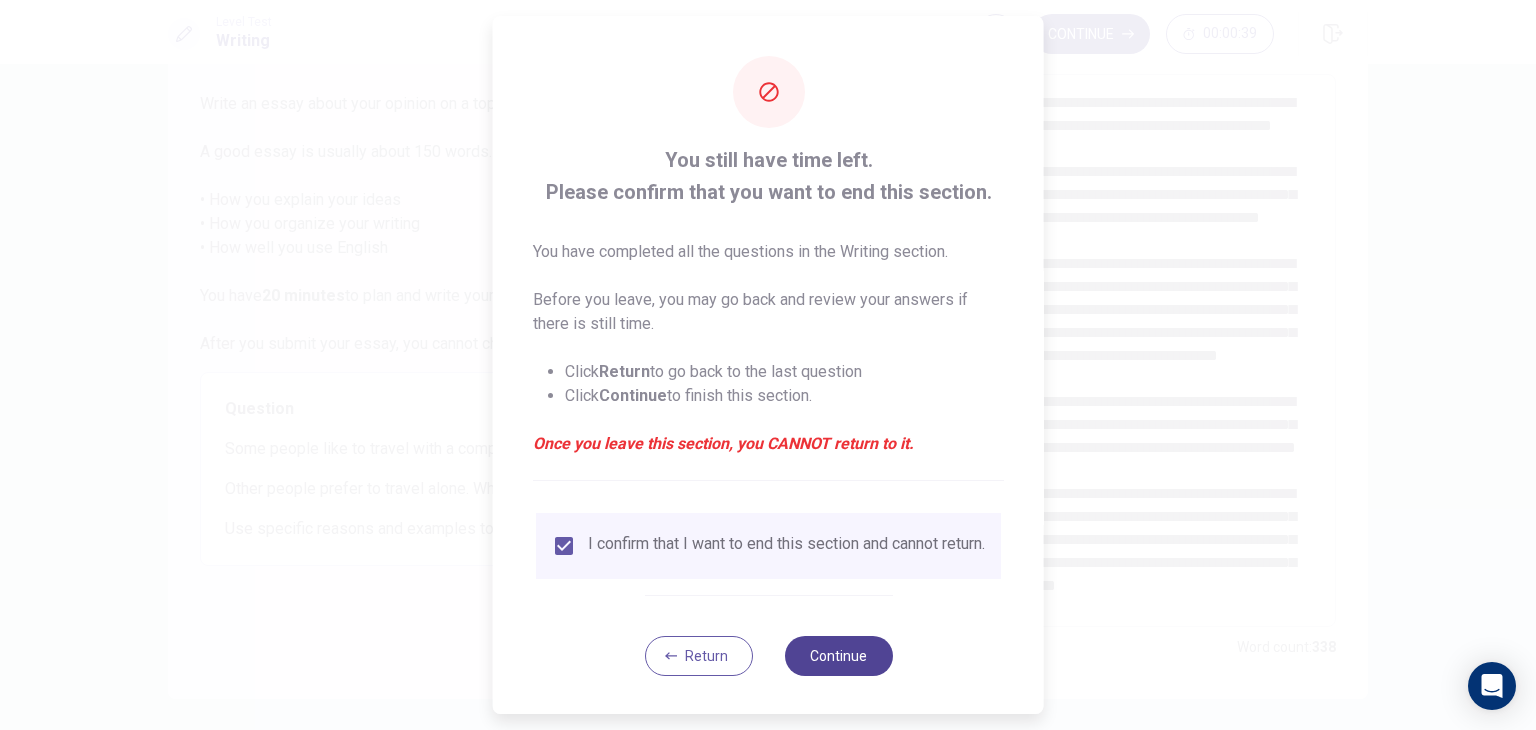 click on "Continue" at bounding box center (838, 656) 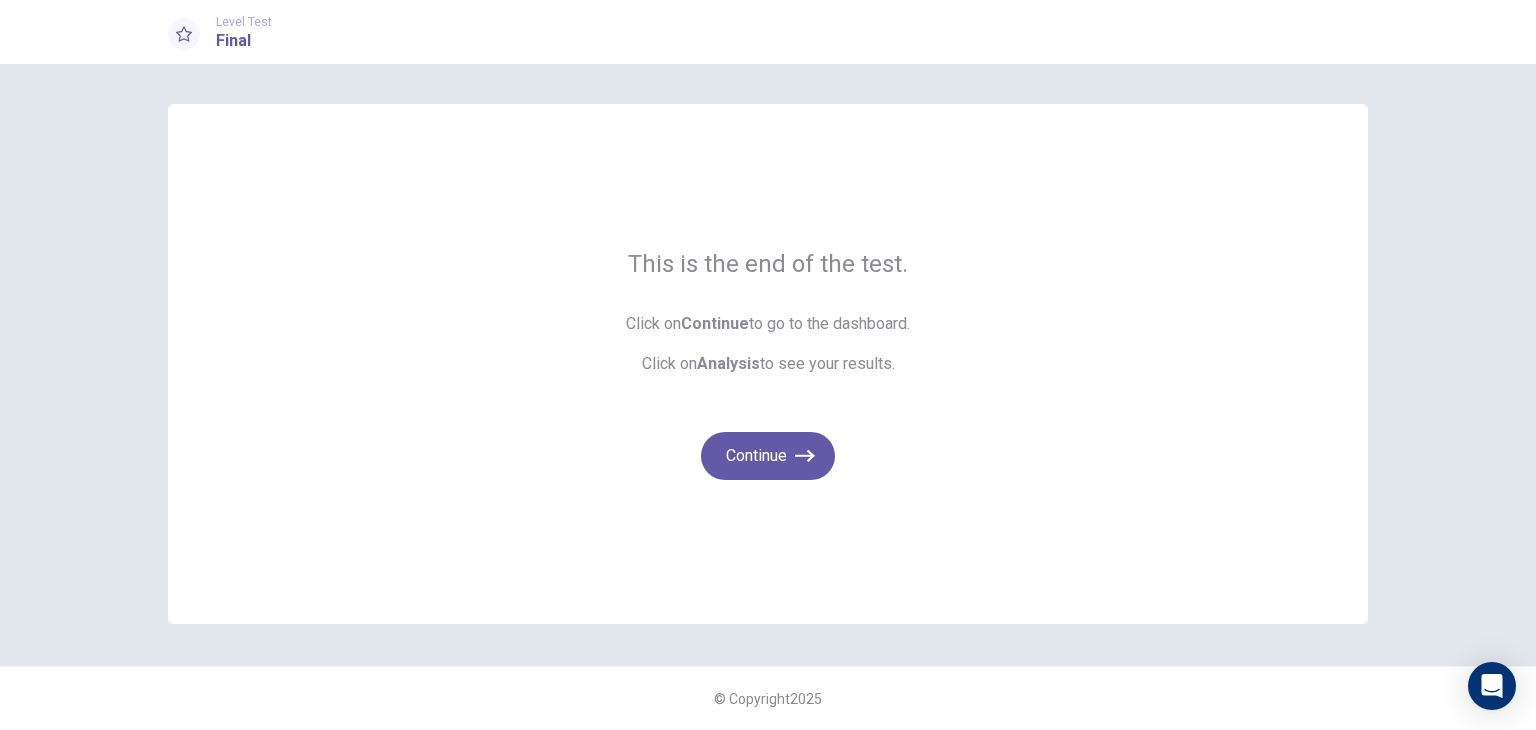 scroll, scrollTop: 0, scrollLeft: 0, axis: both 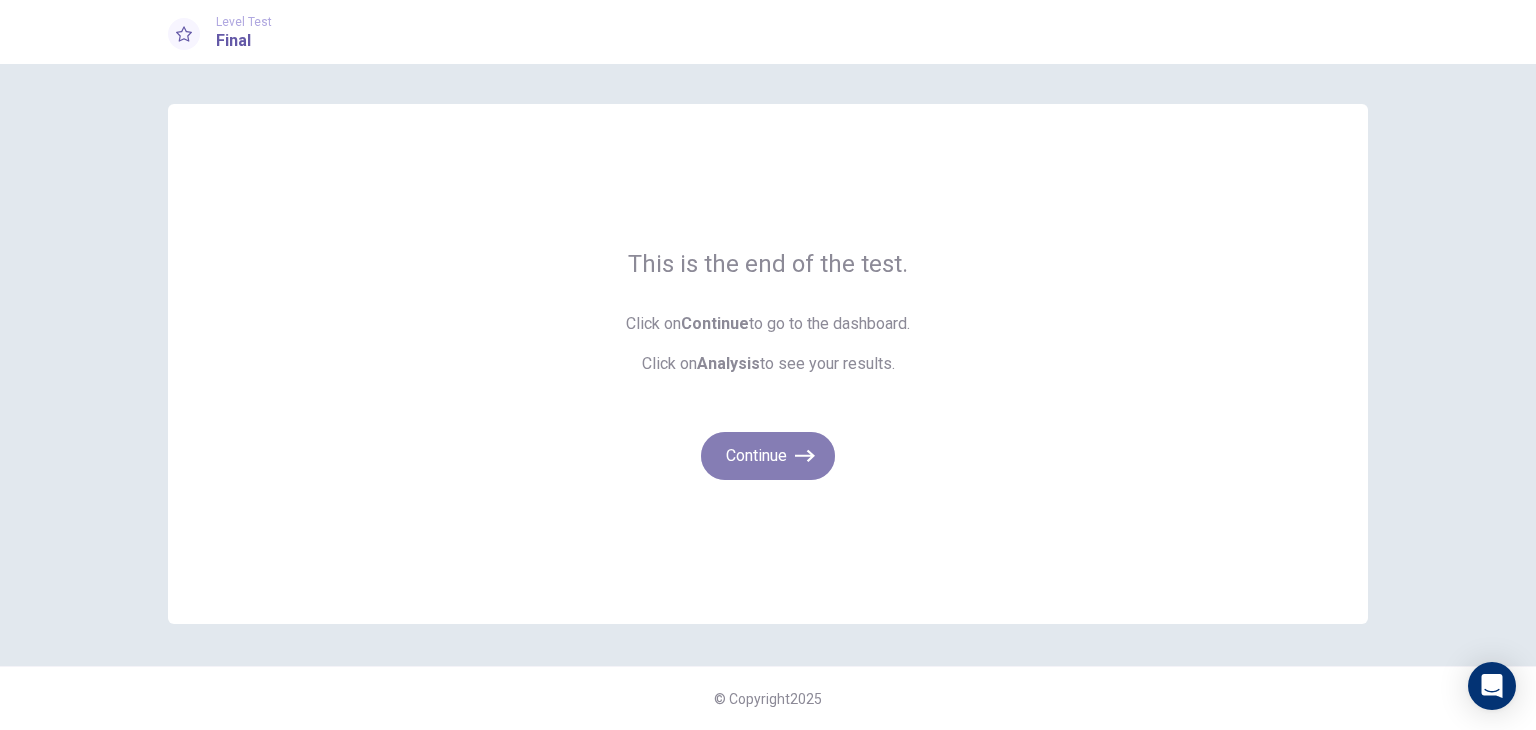 click on "Continue" at bounding box center [768, 456] 